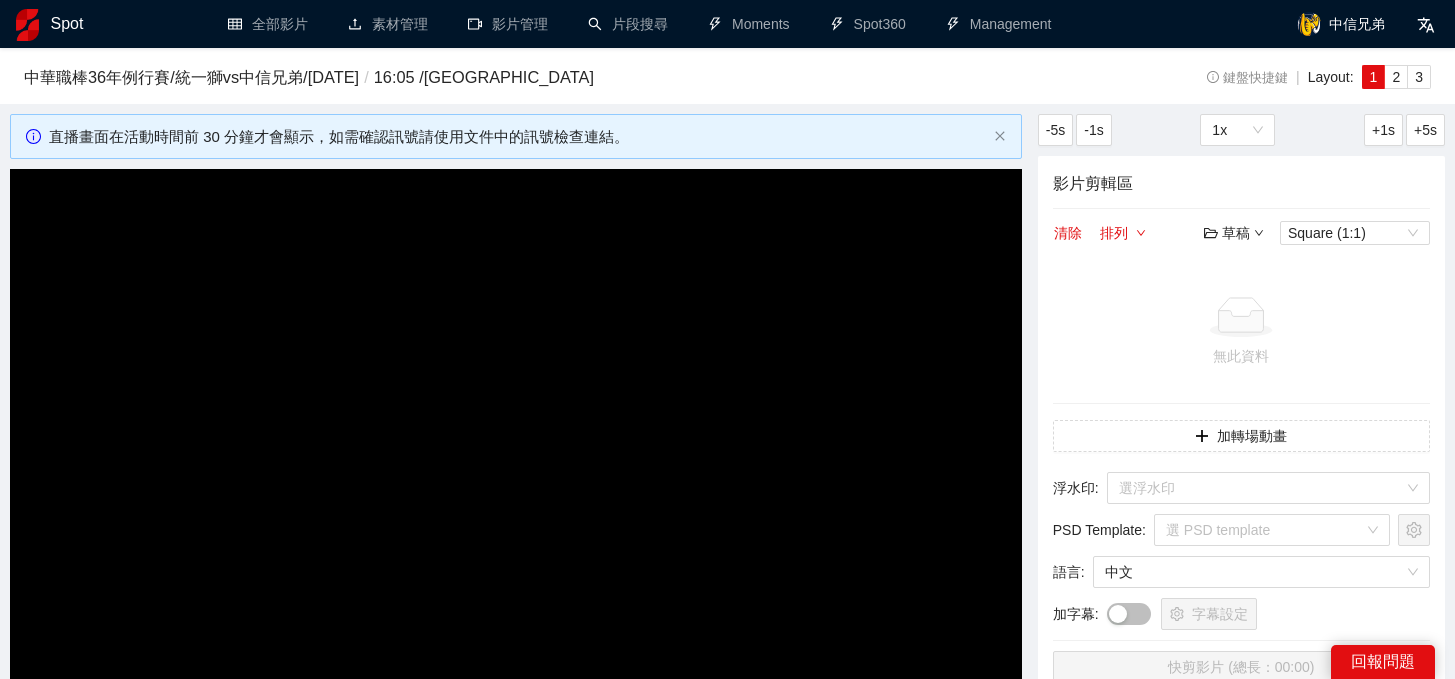 scroll, scrollTop: 124, scrollLeft: 0, axis: vertical 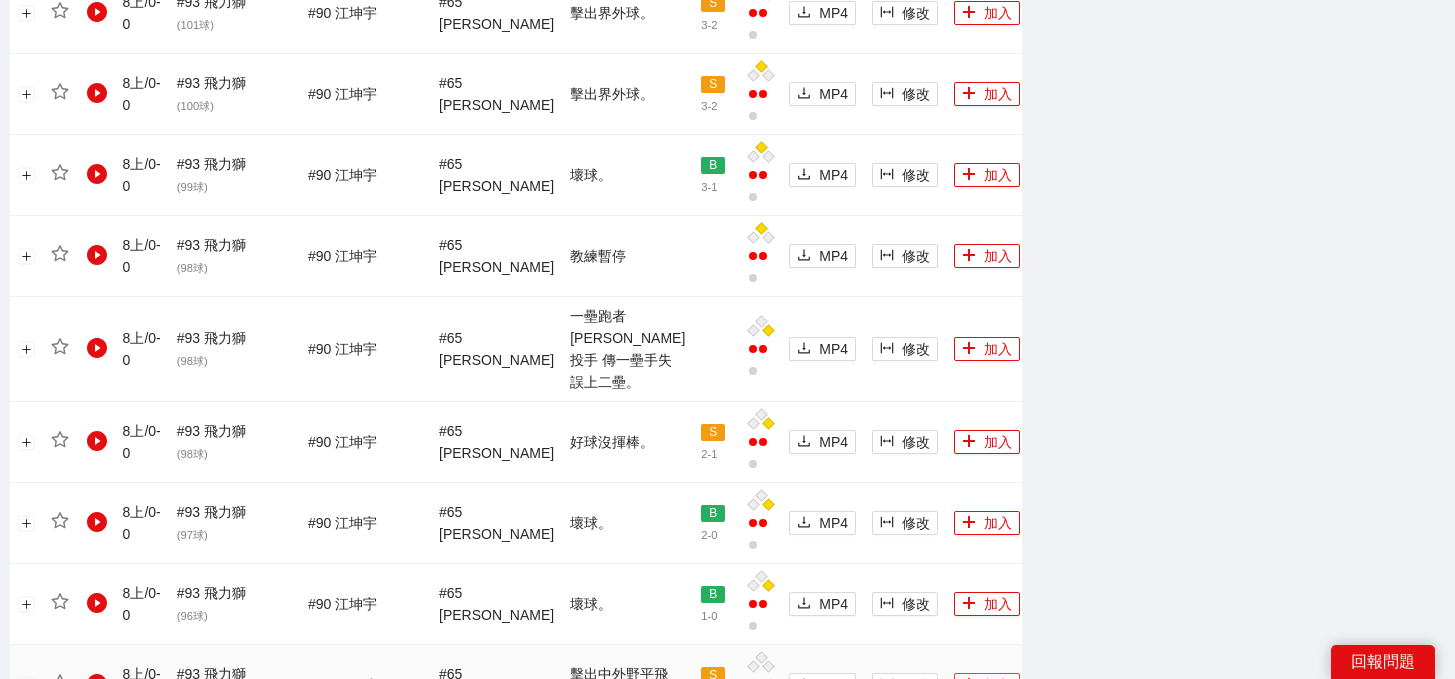 click 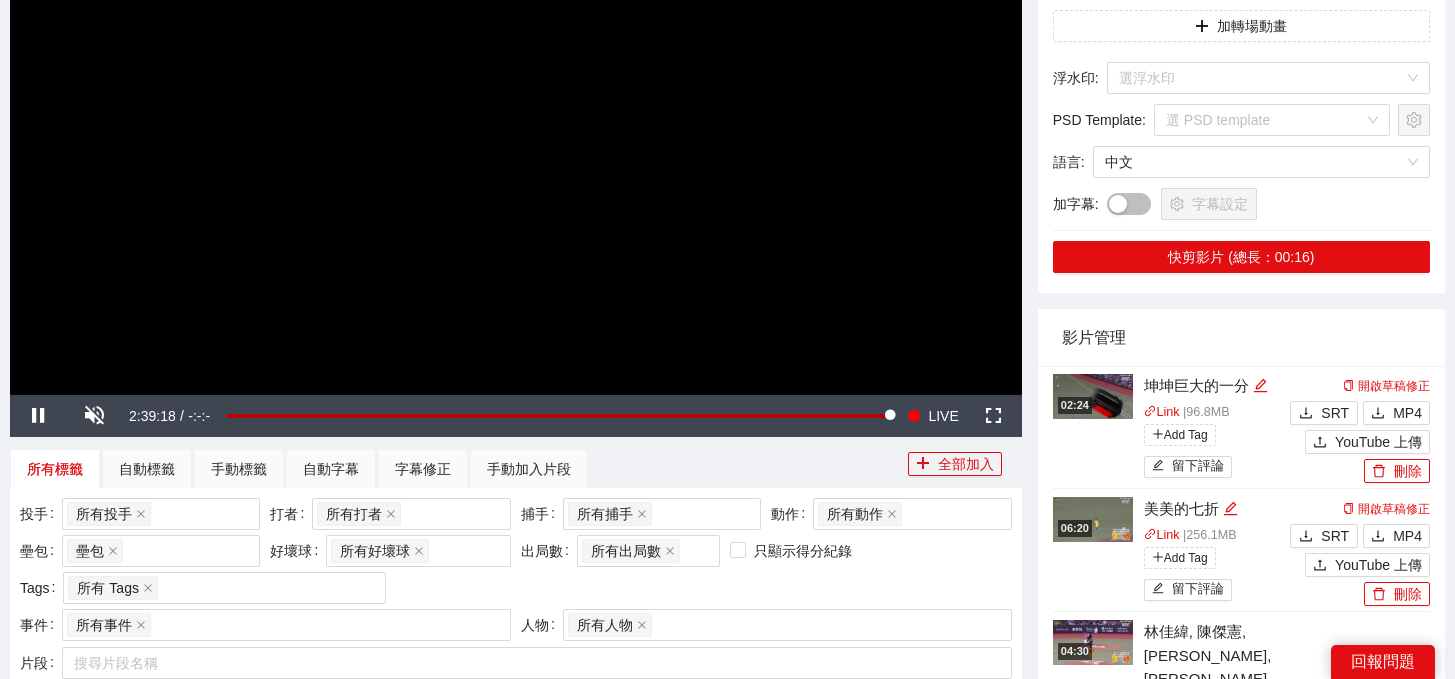 scroll, scrollTop: 111, scrollLeft: 0, axis: vertical 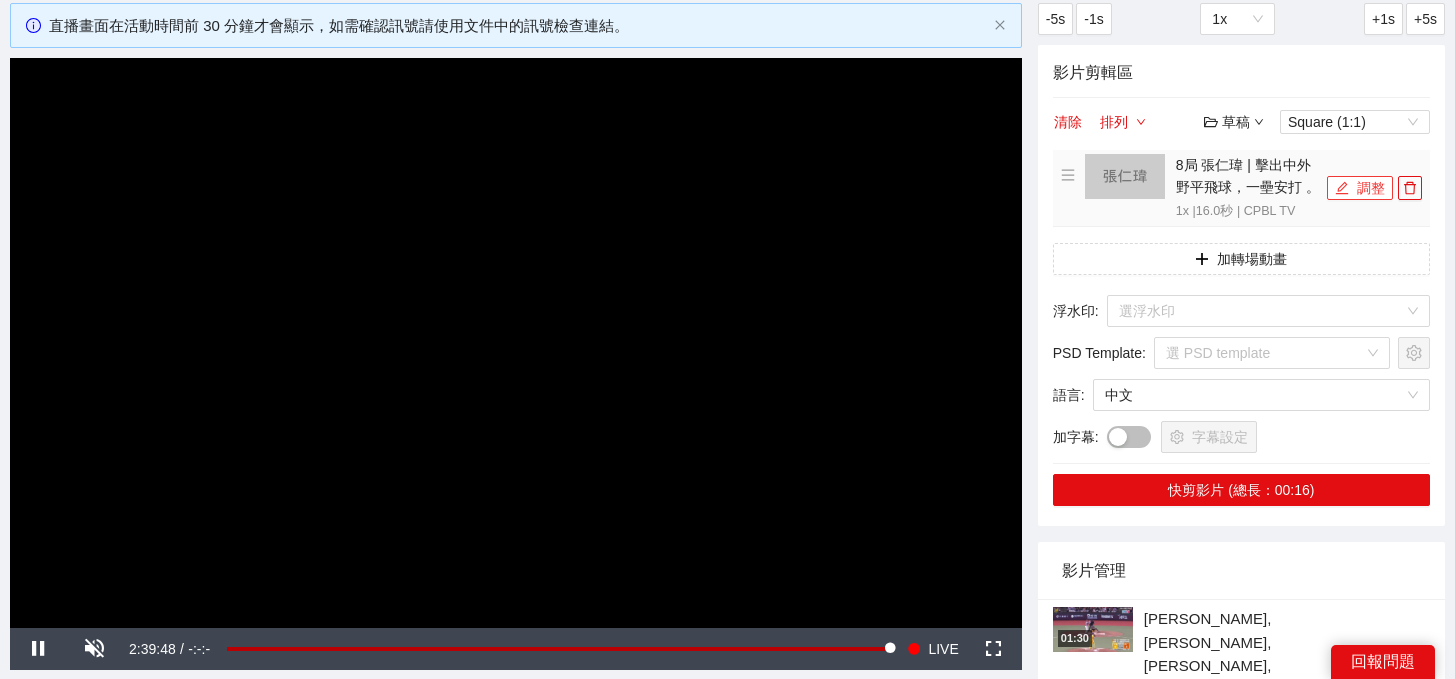 click 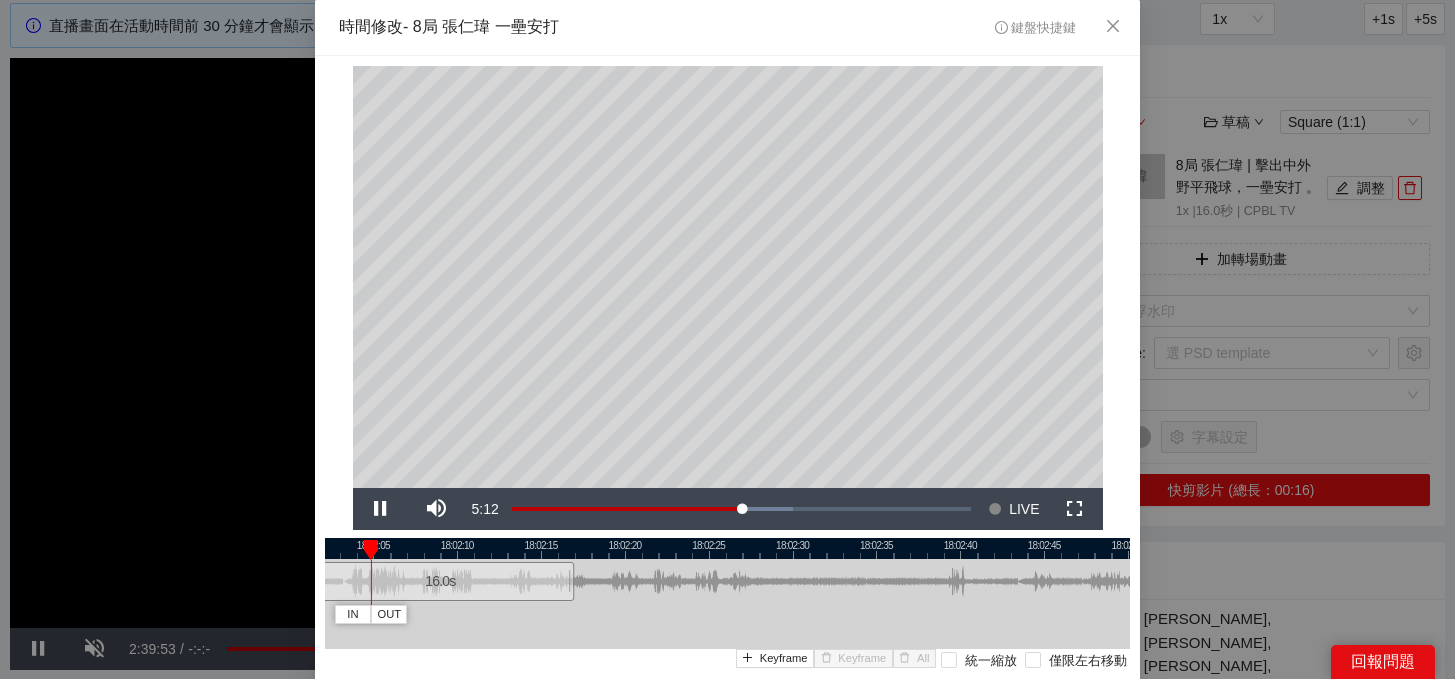 drag, startPoint x: 878, startPoint y: 543, endPoint x: 591, endPoint y: 539, distance: 287.02786 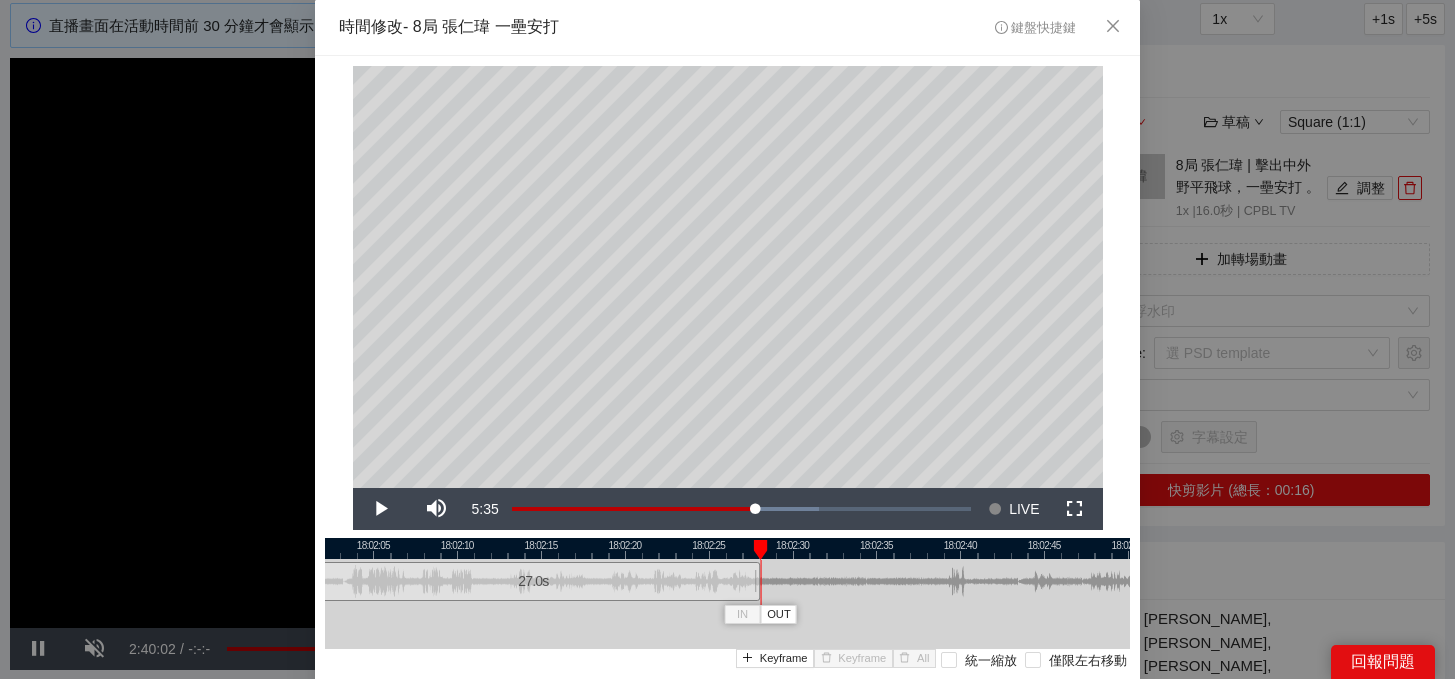 drag, startPoint x: 567, startPoint y: 583, endPoint x: 753, endPoint y: 598, distance: 186.60385 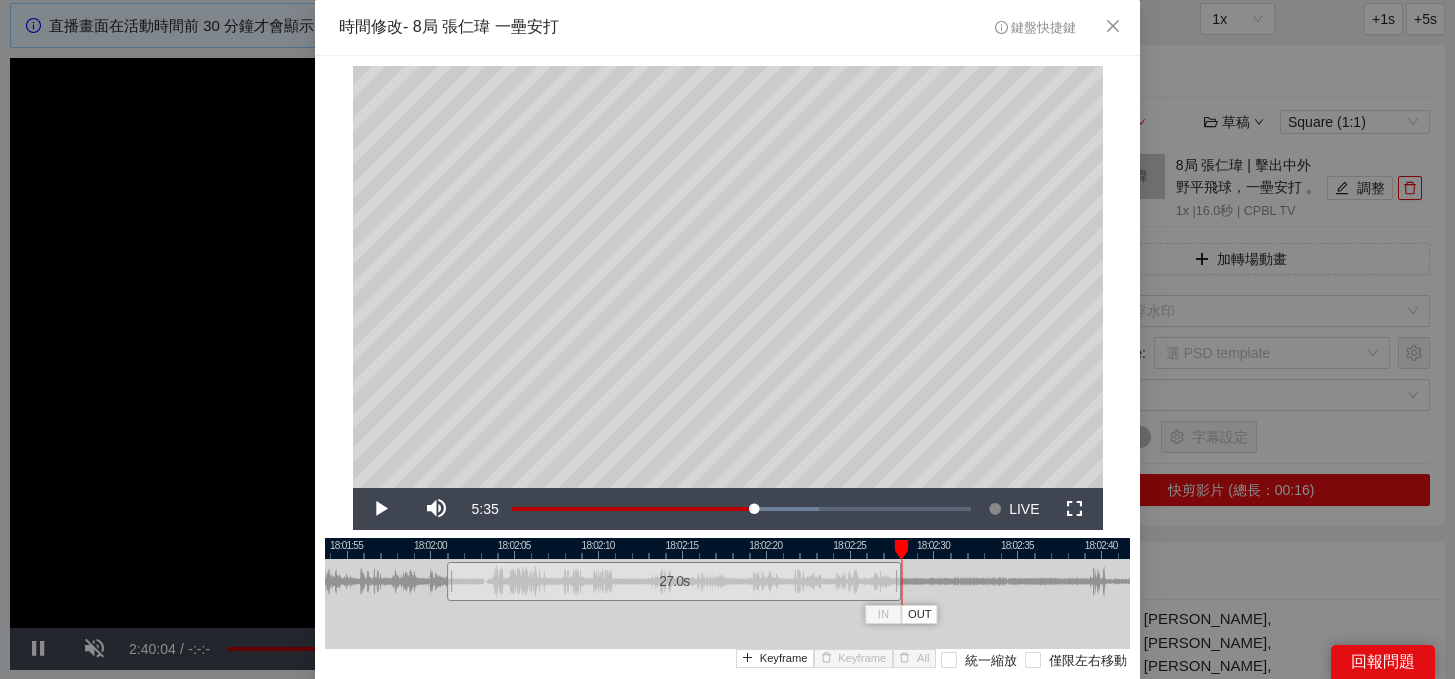 drag, startPoint x: 964, startPoint y: 553, endPoint x: 1168, endPoint y: 547, distance: 204.08821 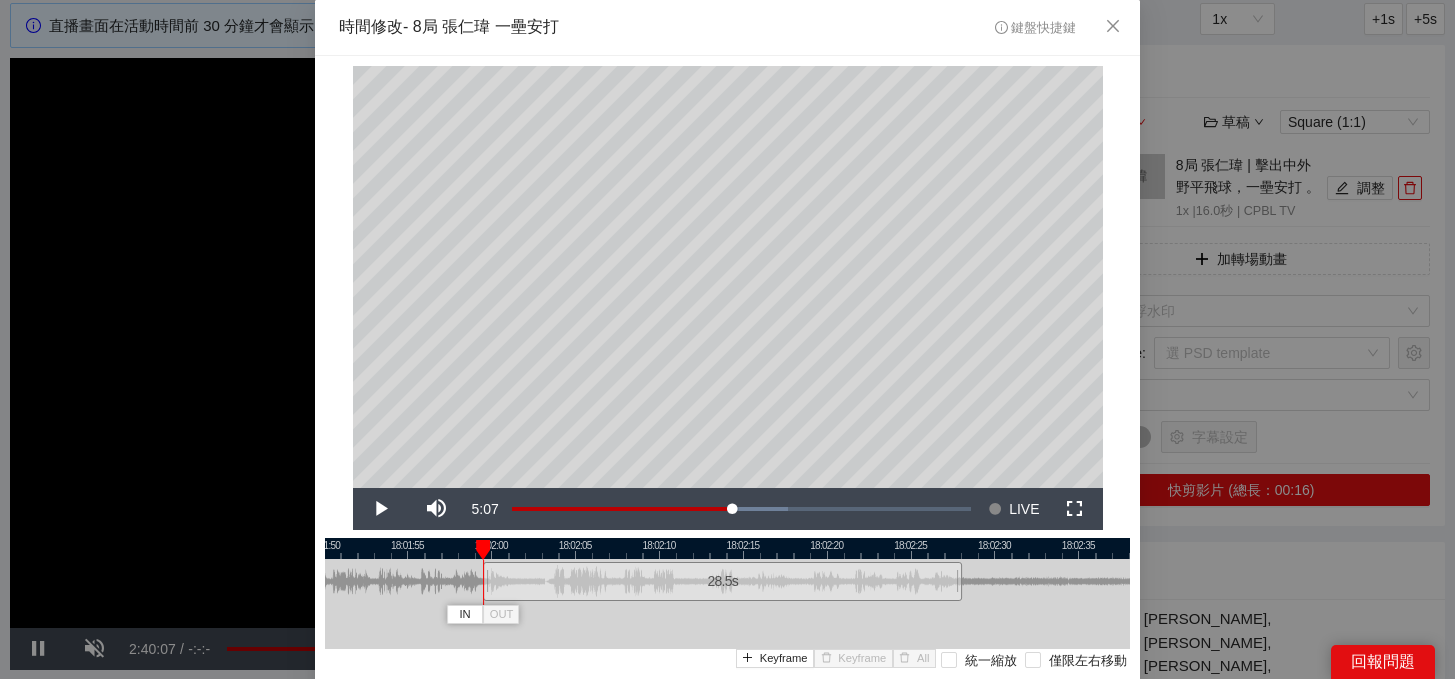 drag, startPoint x: 509, startPoint y: 592, endPoint x: 484, endPoint y: 592, distance: 25 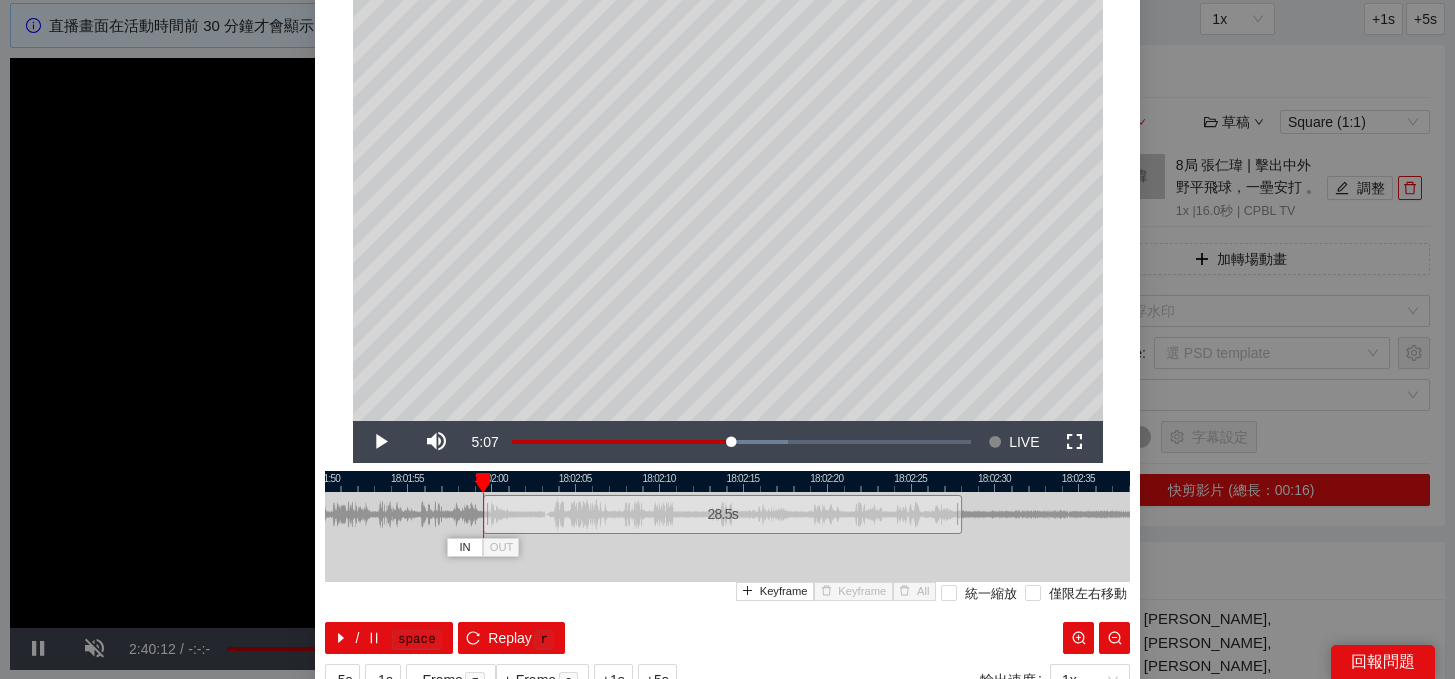 scroll, scrollTop: 82, scrollLeft: 0, axis: vertical 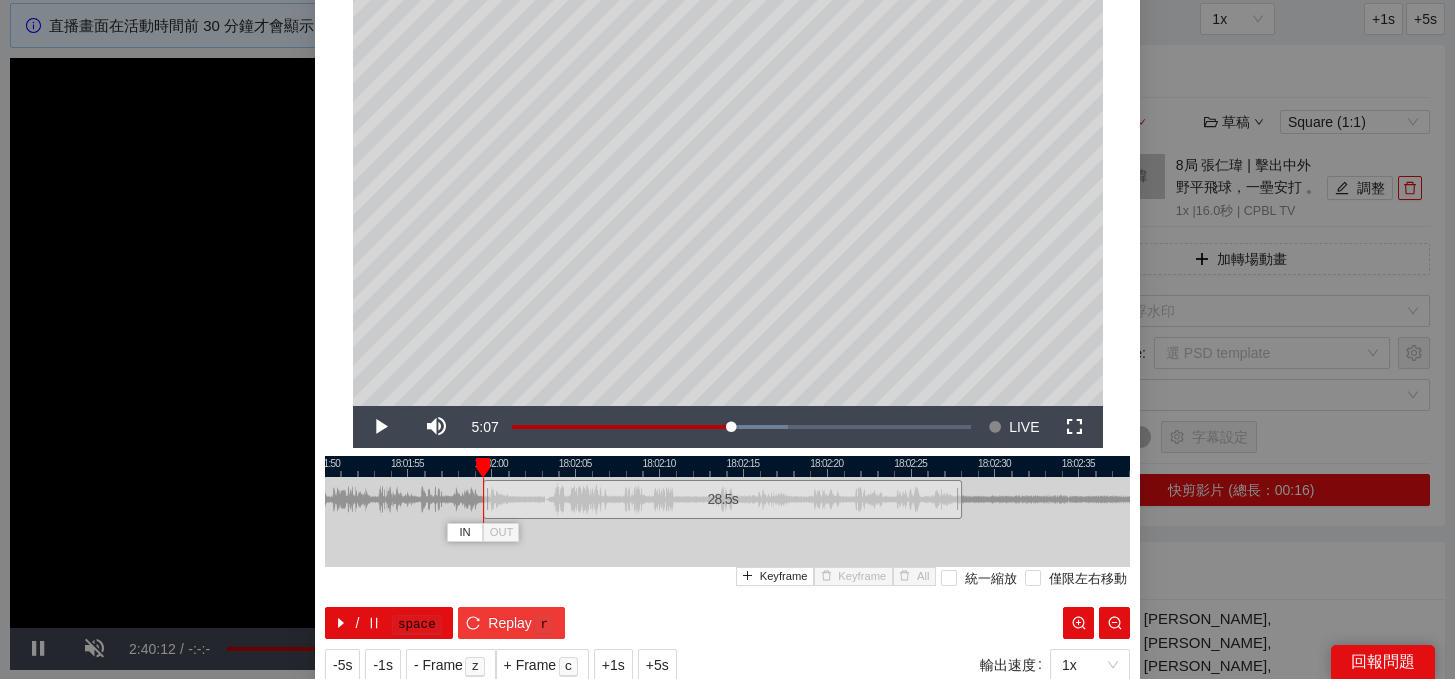 click on "Replay" at bounding box center (510, 623) 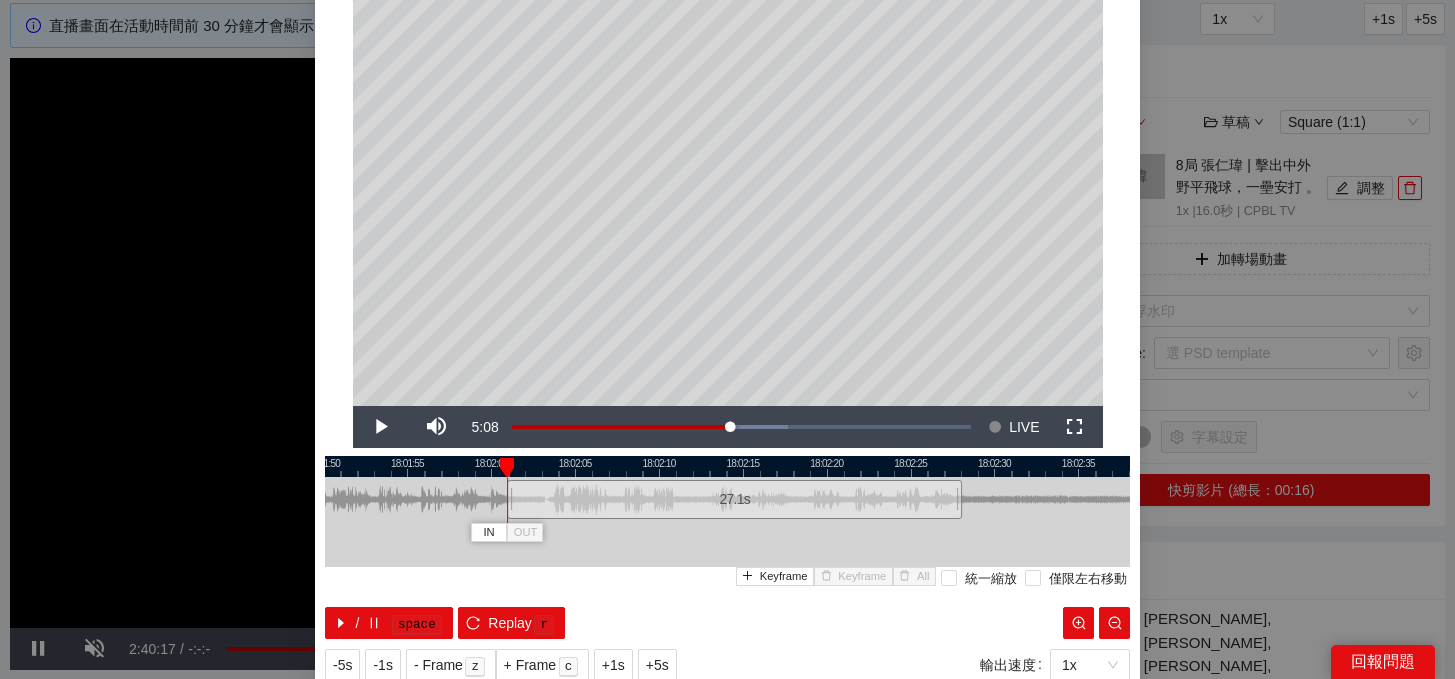 drag, startPoint x: 485, startPoint y: 503, endPoint x: 509, endPoint y: 503, distance: 24 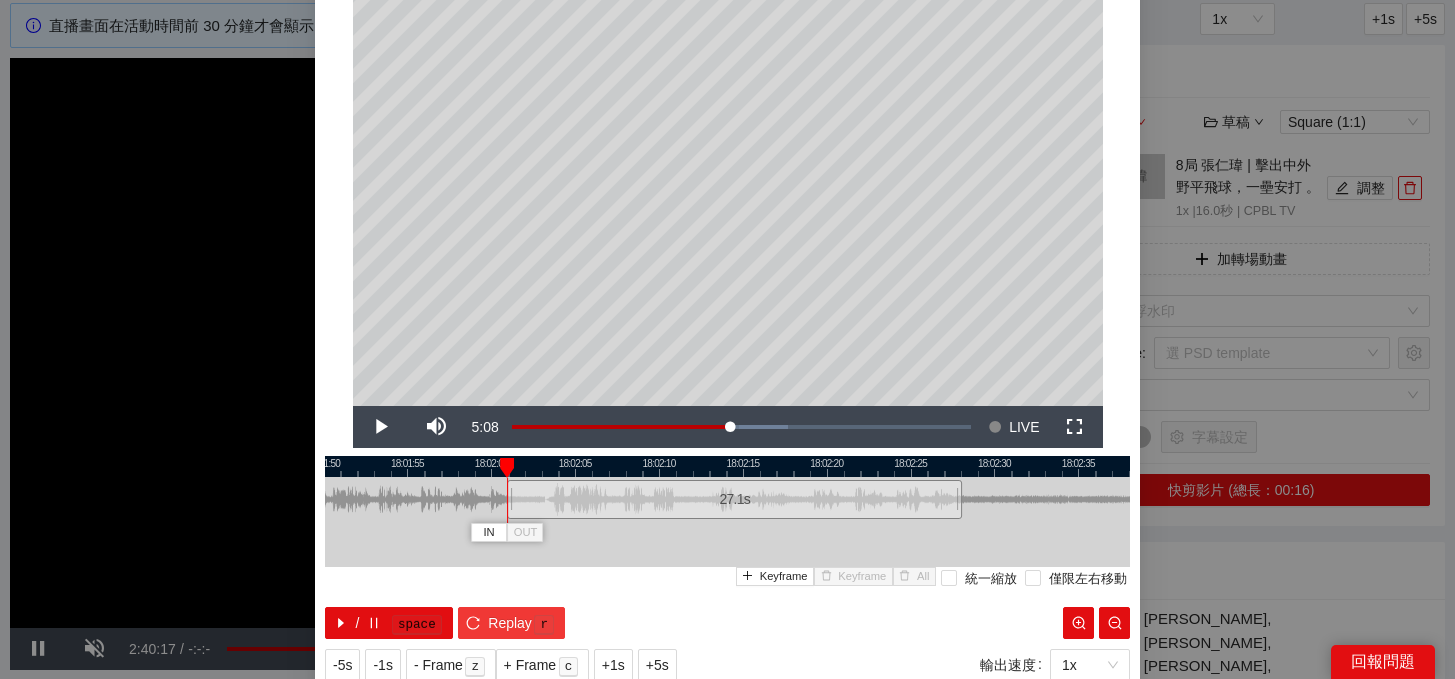 click on "Replay  r" at bounding box center (511, 623) 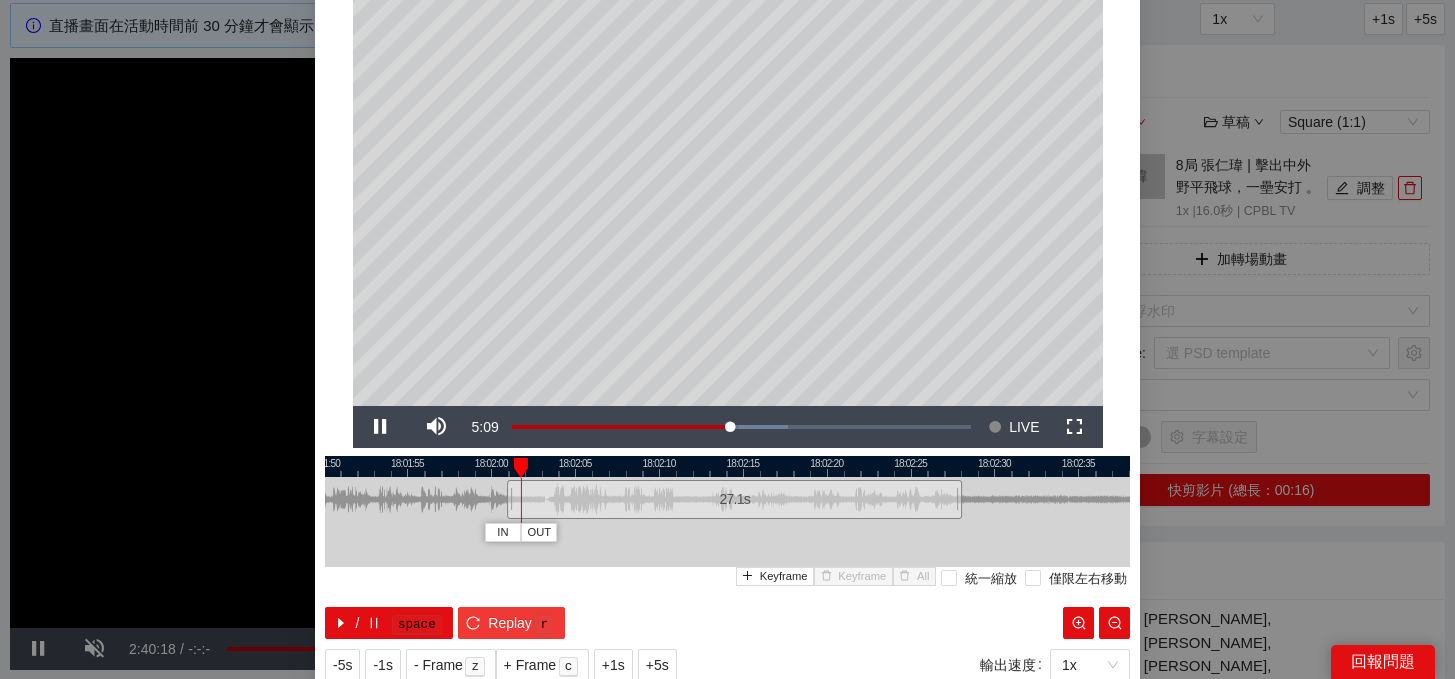 click on "Replay" at bounding box center [510, 623] 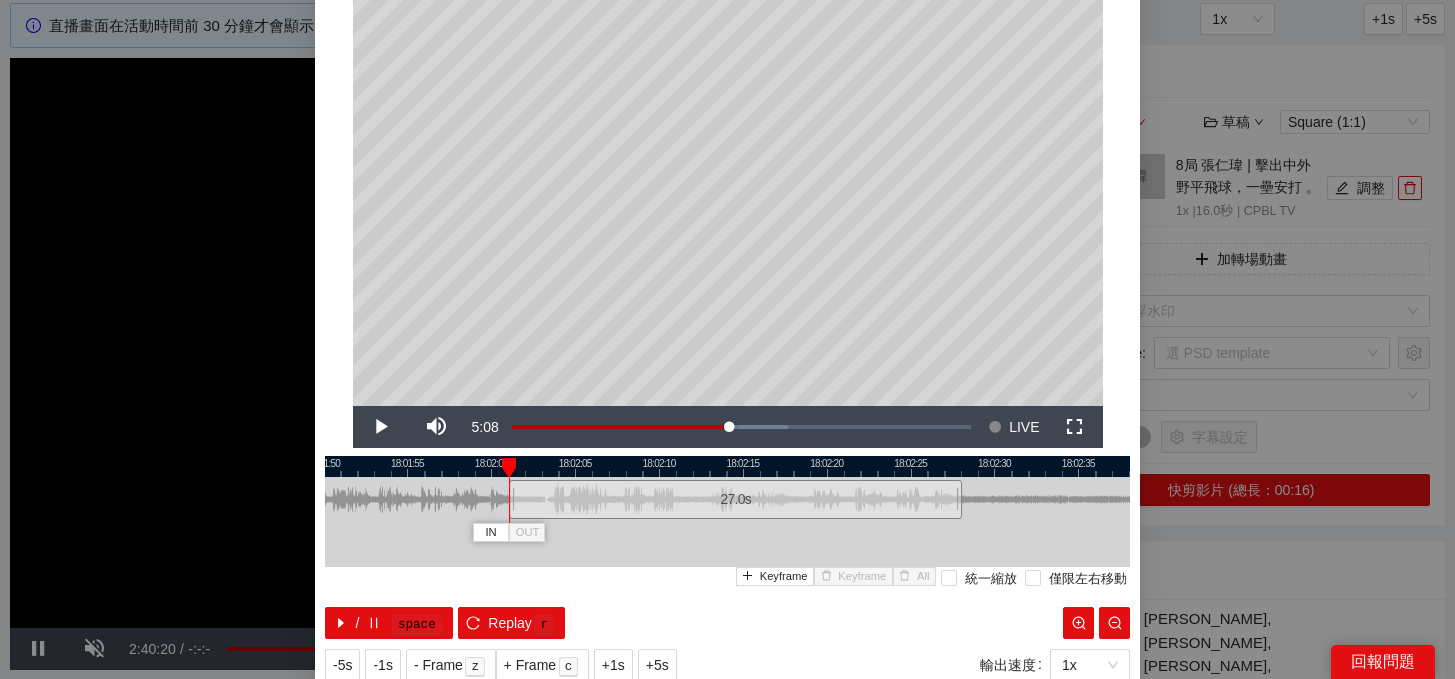 click at bounding box center [512, 499] 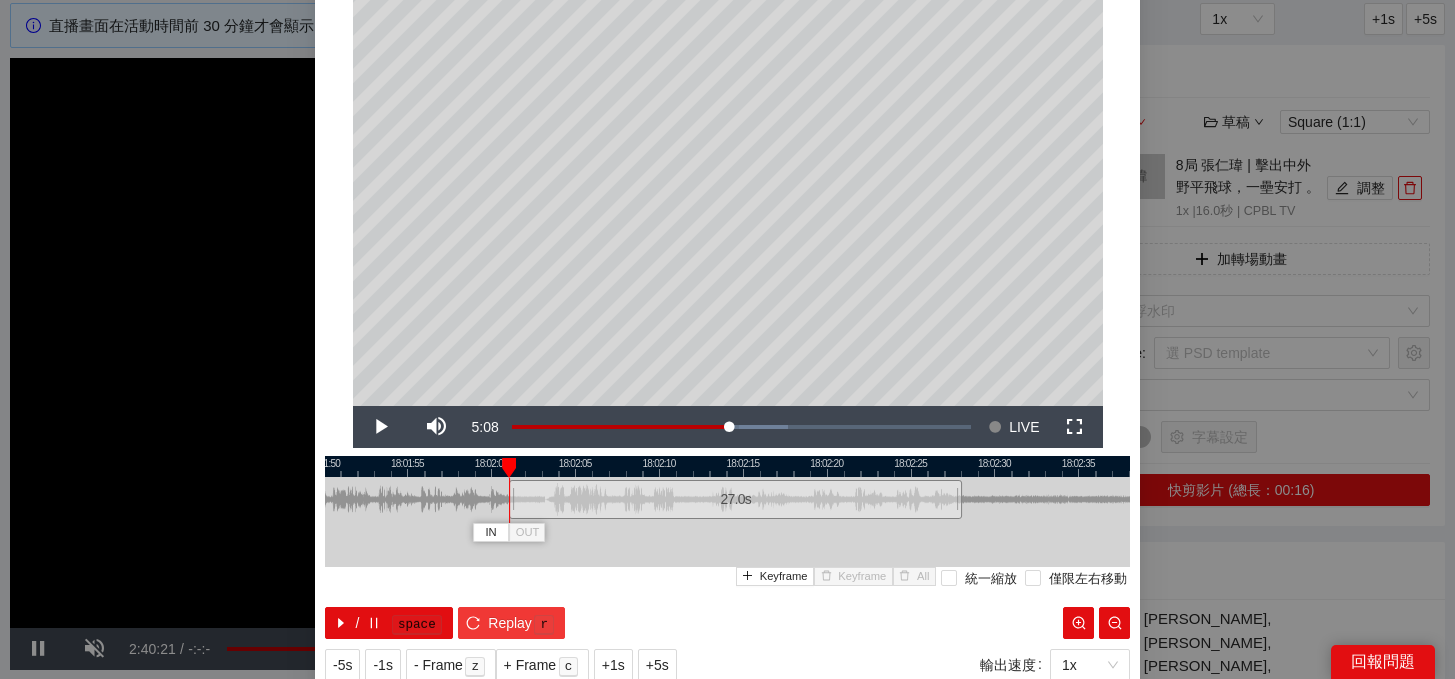 click on "Replay" at bounding box center (510, 623) 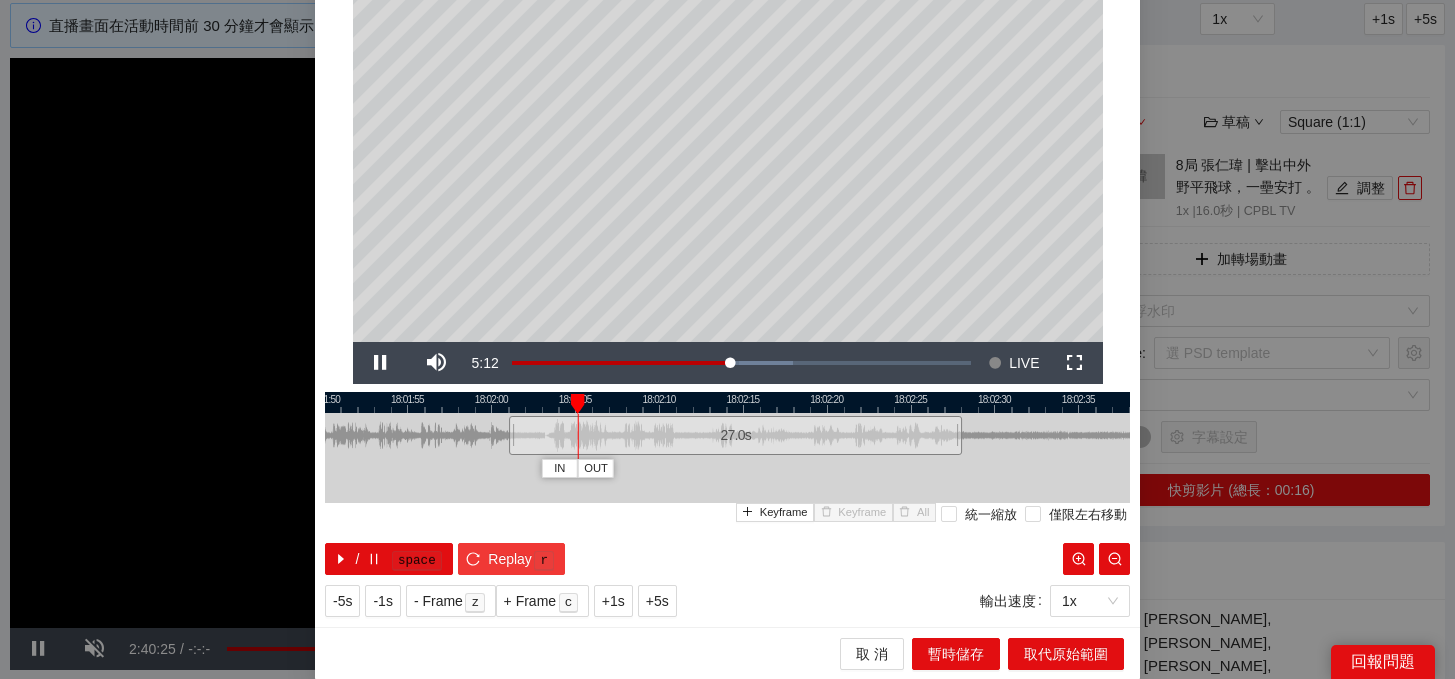 scroll, scrollTop: 145, scrollLeft: 0, axis: vertical 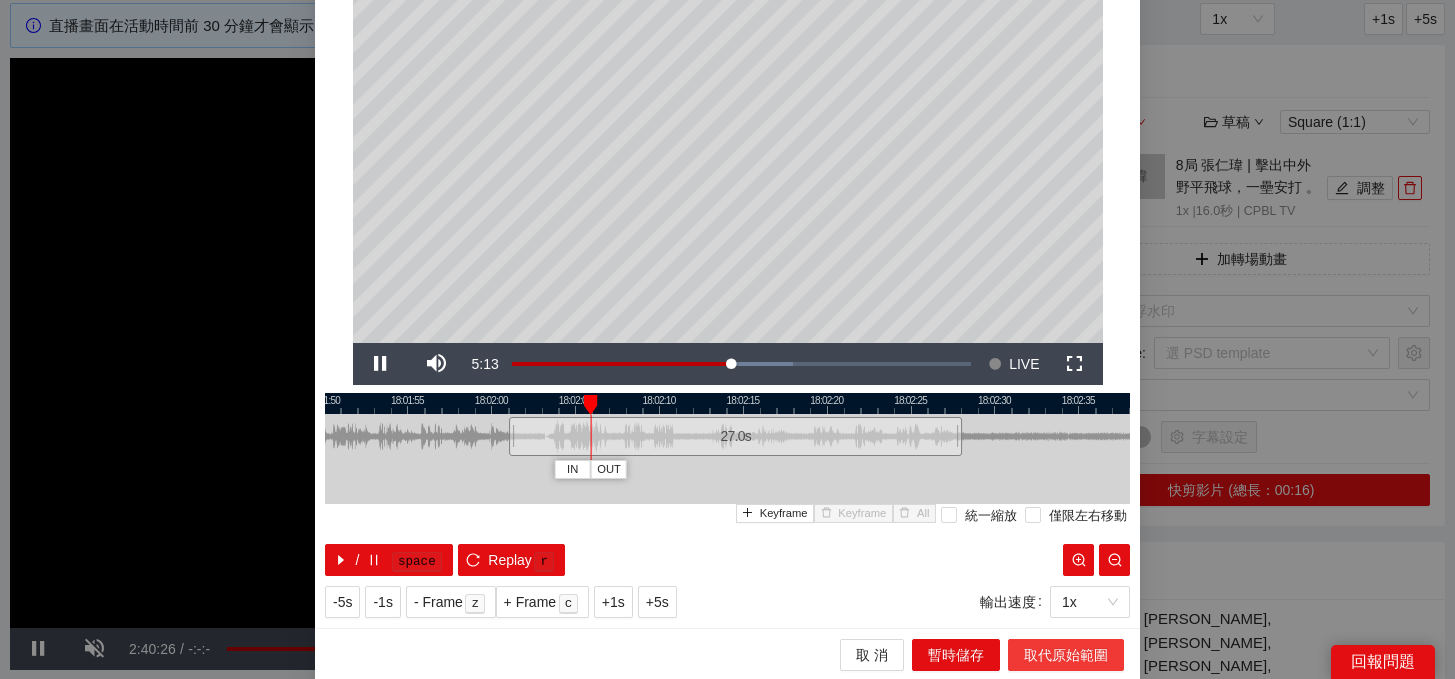 click on "取代原始範圍" at bounding box center [1066, 655] 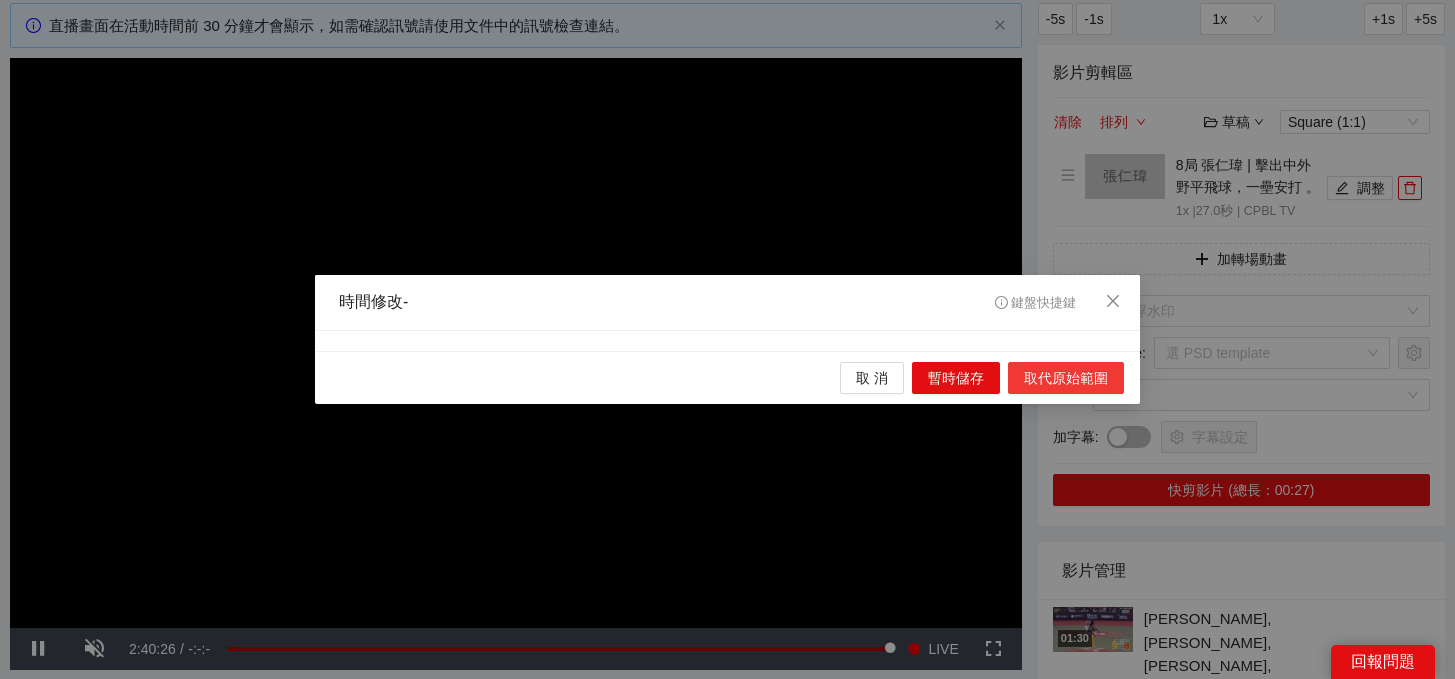 scroll, scrollTop: 0, scrollLeft: 0, axis: both 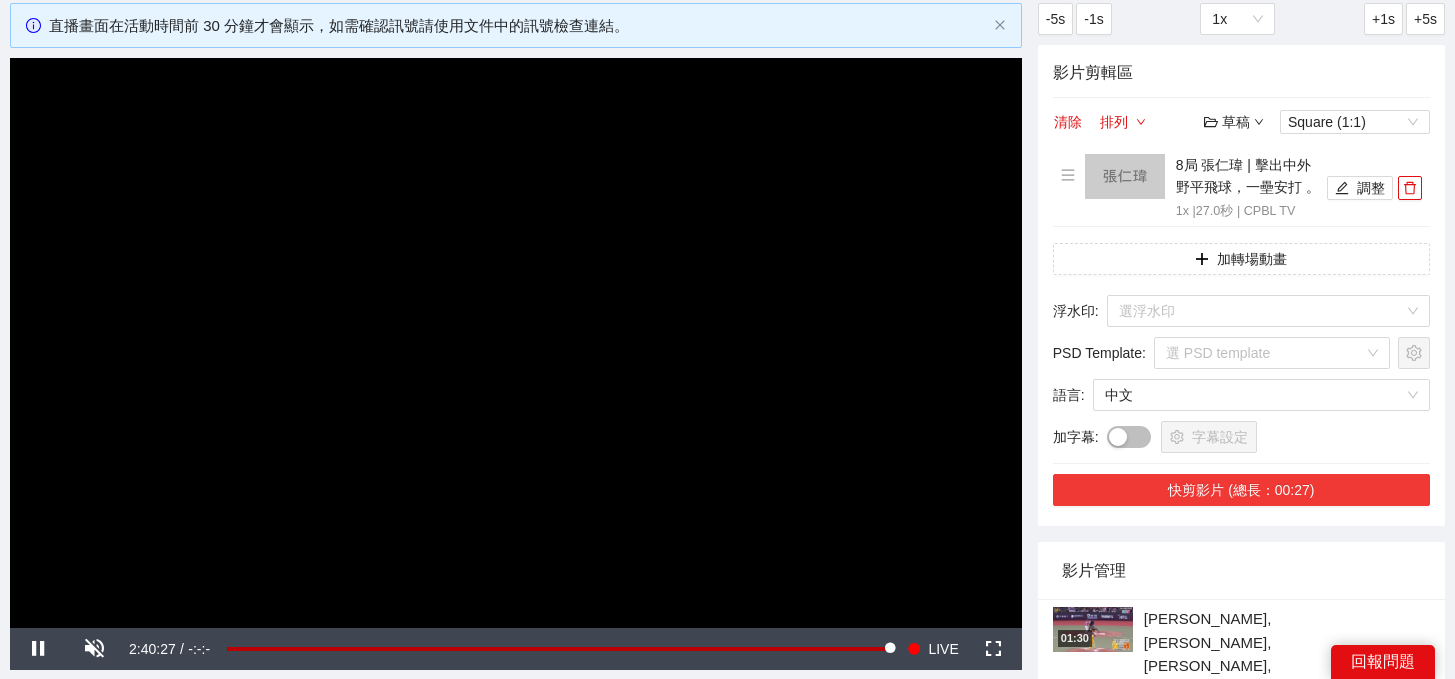 click on "快剪影片 (總長：00:27)" at bounding box center (1241, 490) 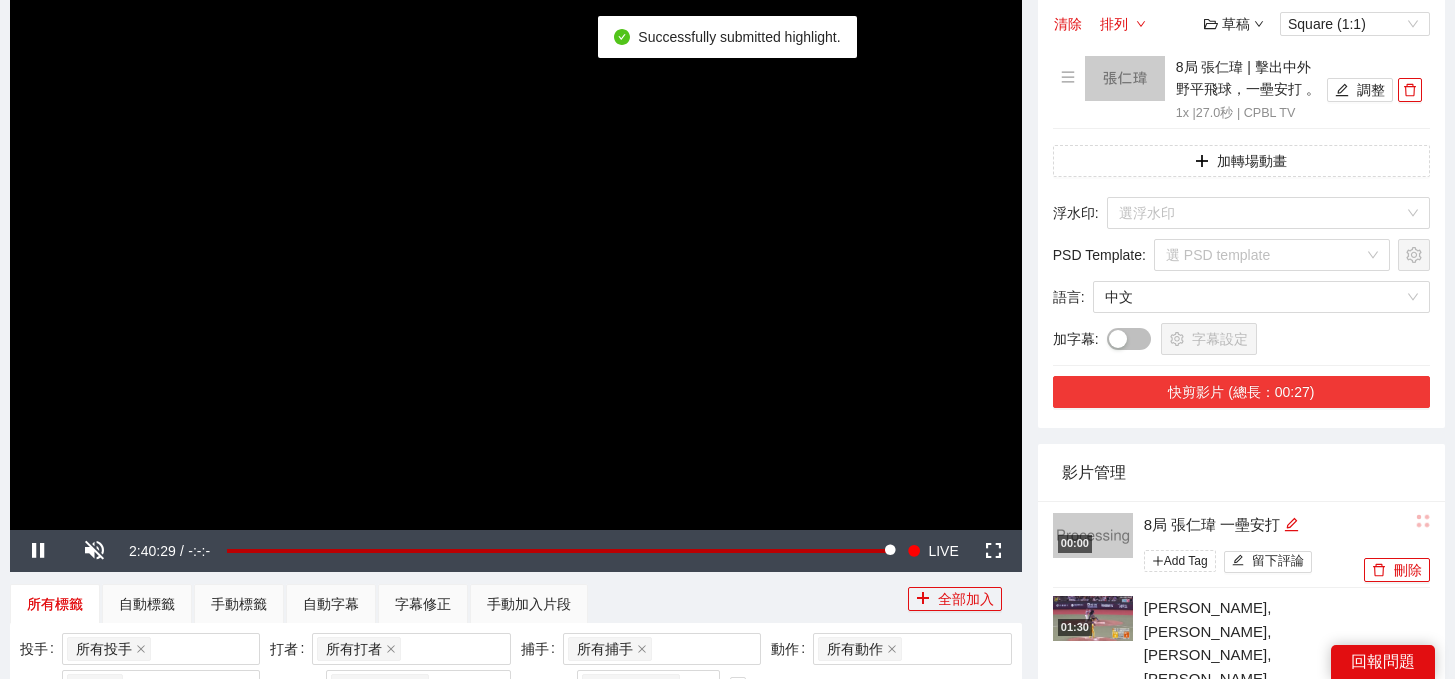 scroll, scrollTop: 133, scrollLeft: 0, axis: vertical 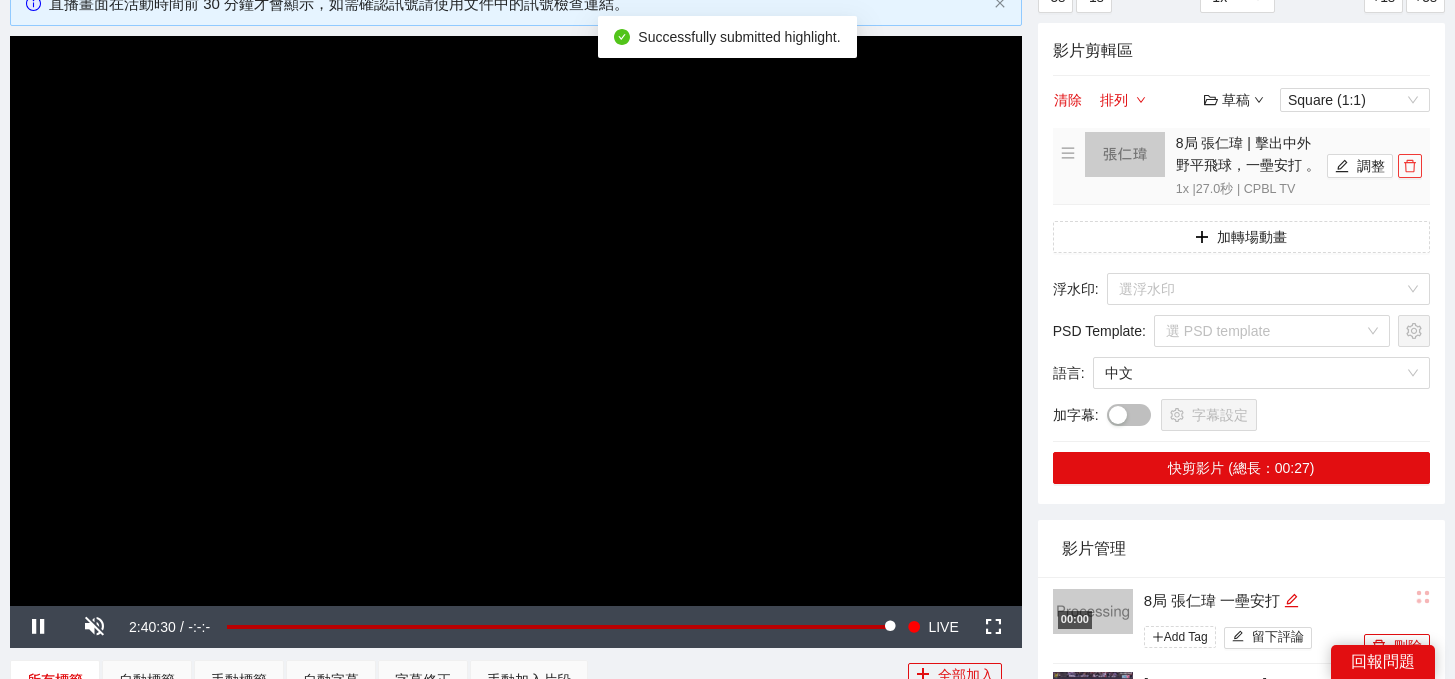 click at bounding box center (1410, 166) 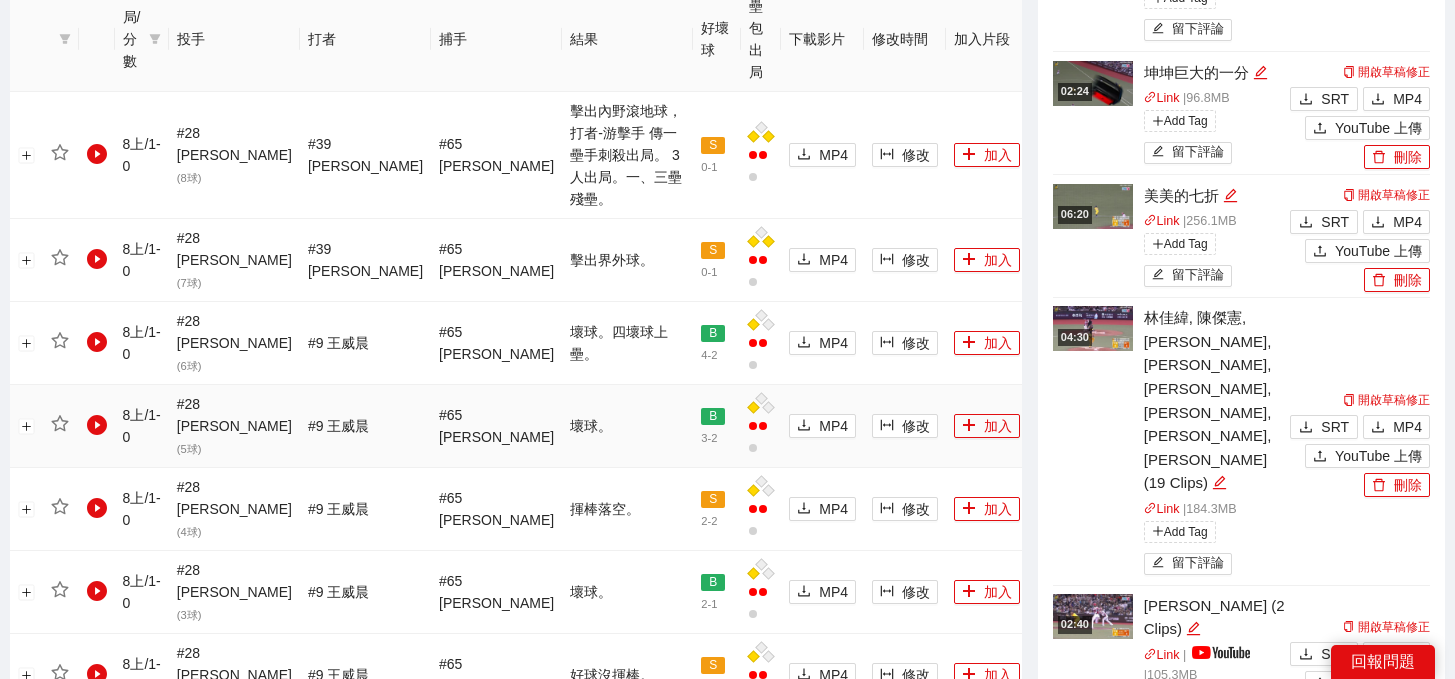 scroll, scrollTop: 1222, scrollLeft: 0, axis: vertical 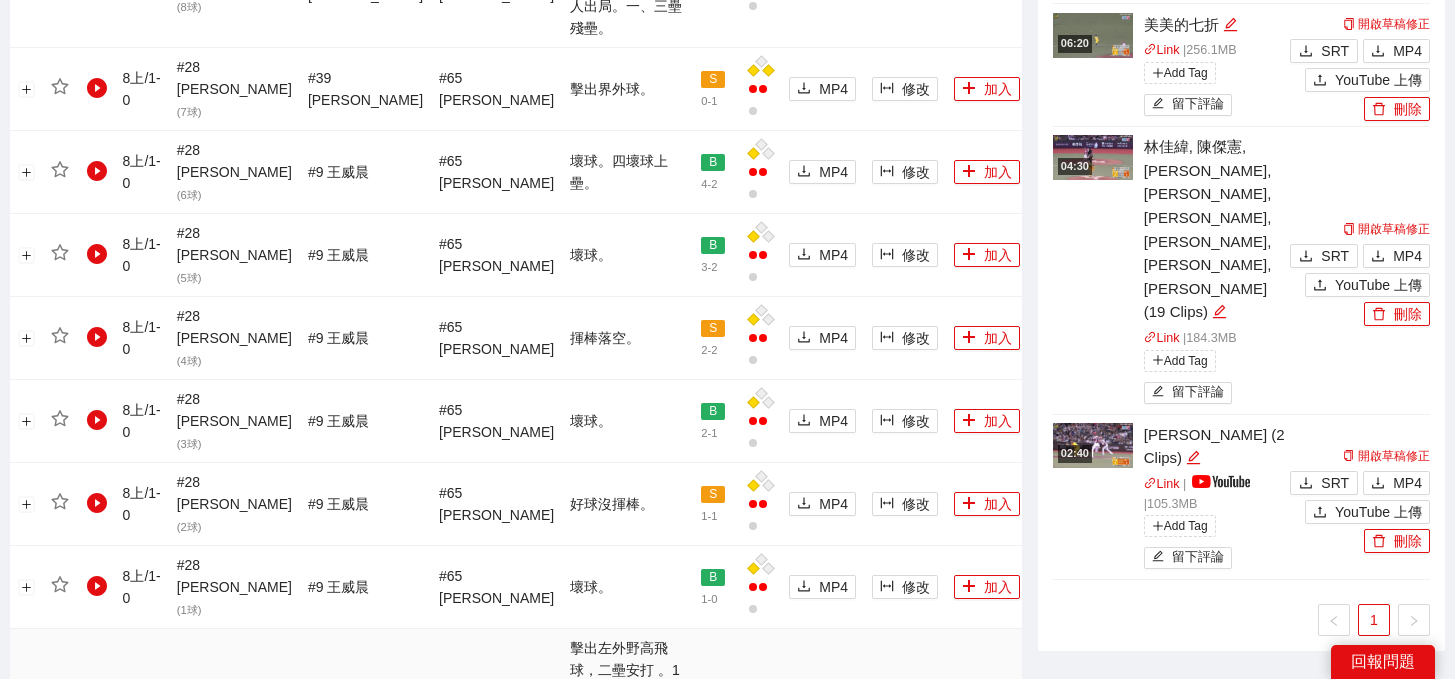 click on "加入" at bounding box center [987, 725] 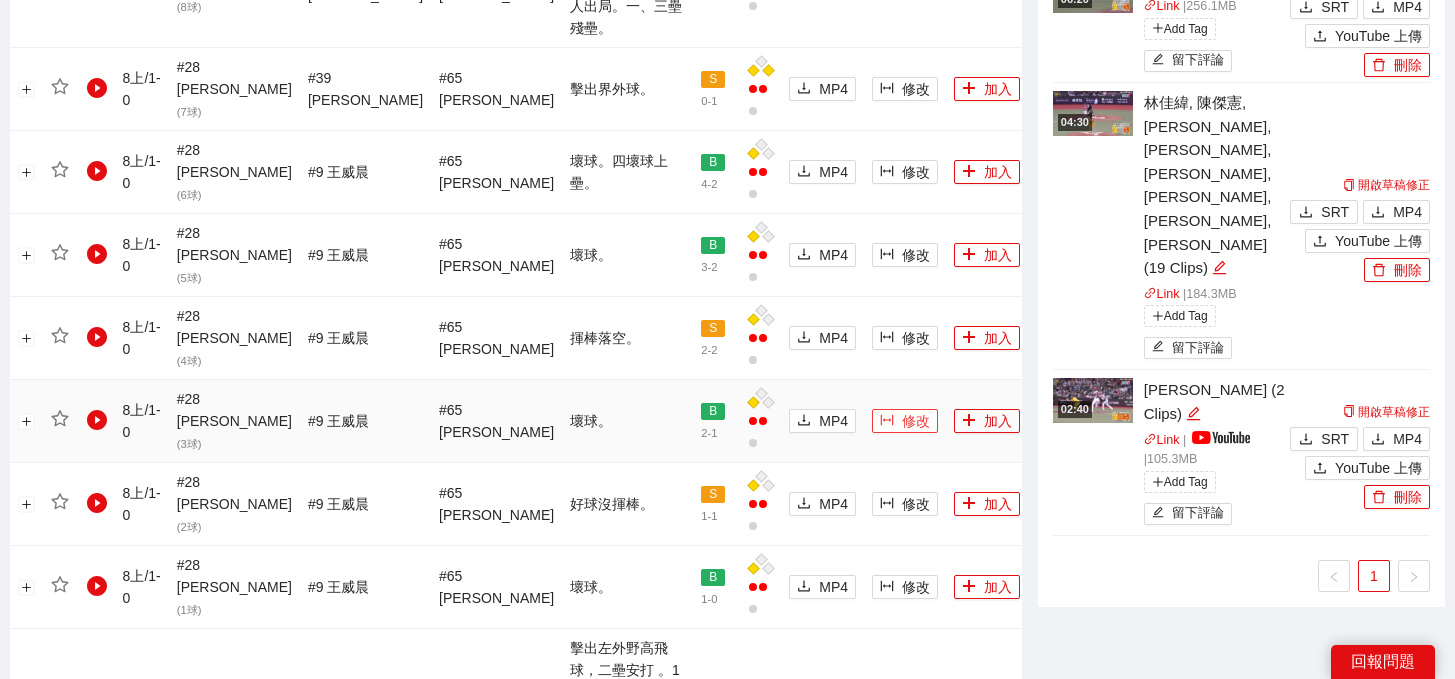 scroll, scrollTop: 0, scrollLeft: 0, axis: both 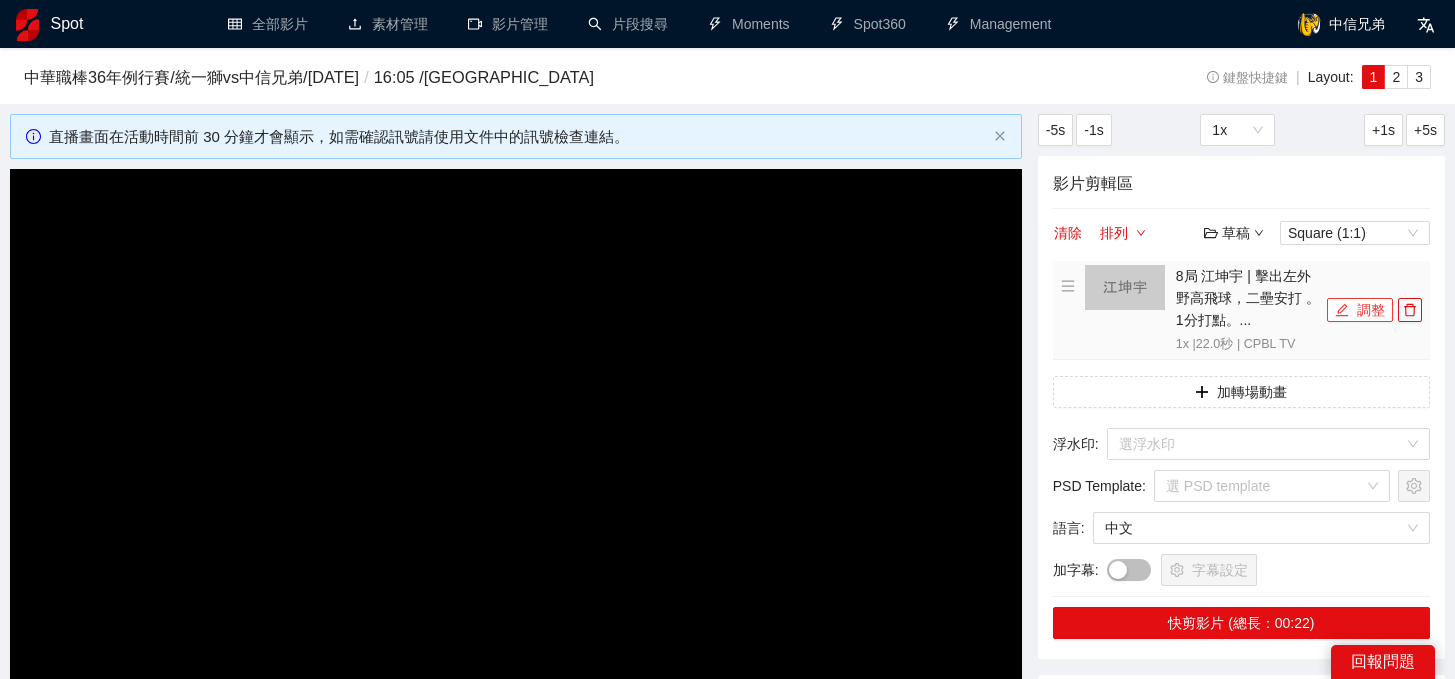 click 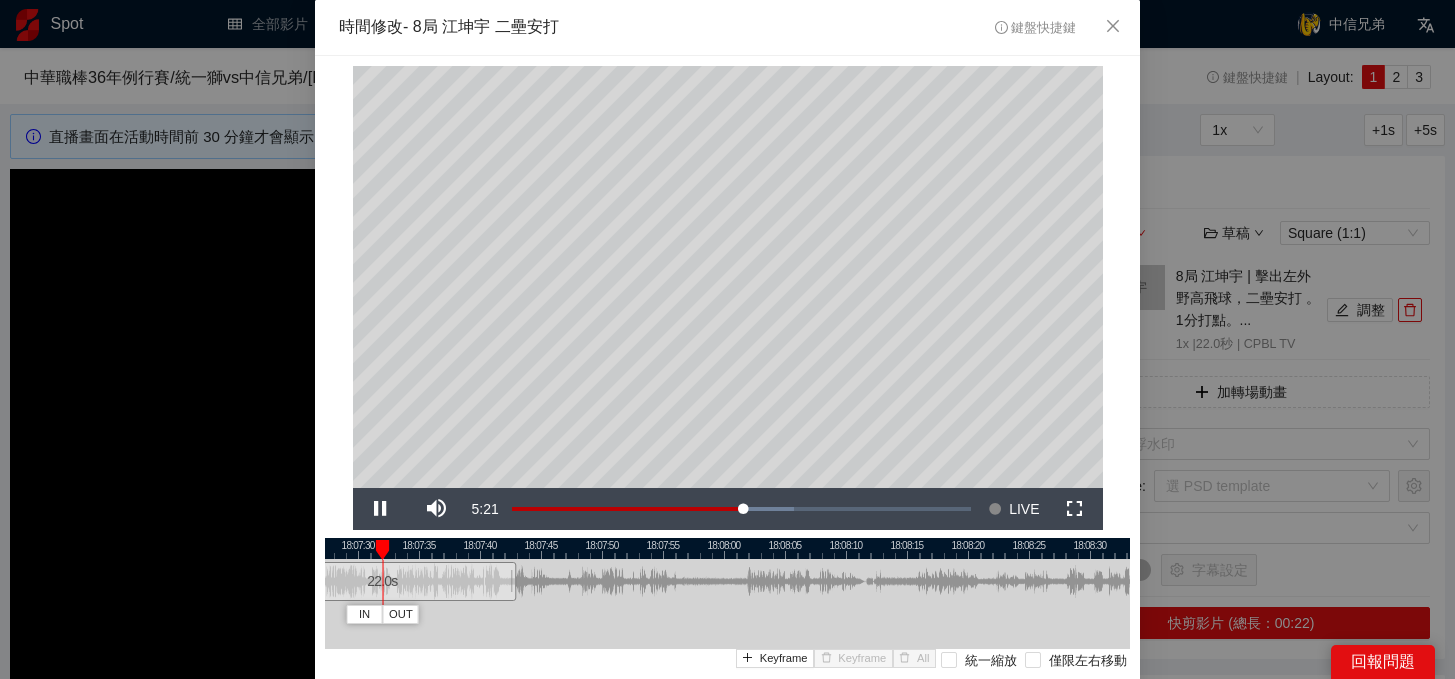 drag, startPoint x: 883, startPoint y: 546, endPoint x: 538, endPoint y: 562, distance: 345.37082 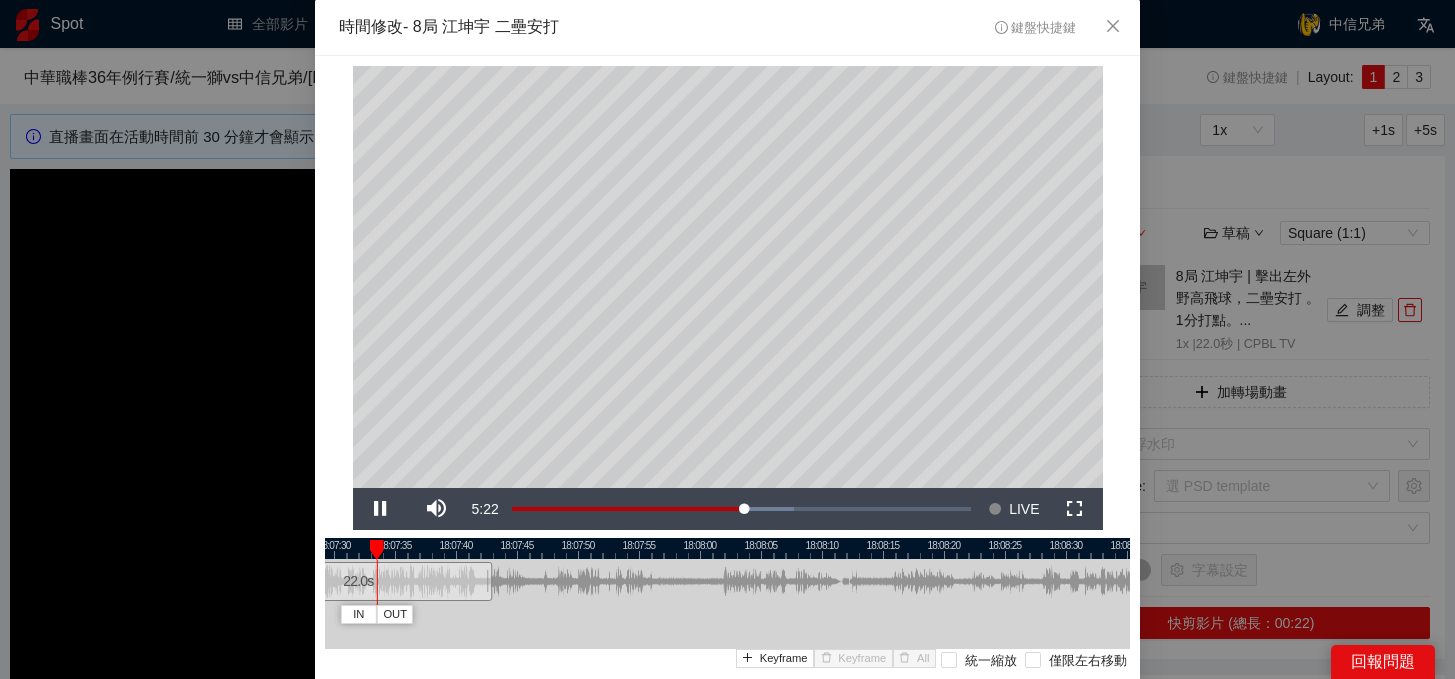 drag, startPoint x: 675, startPoint y: 545, endPoint x: 633, endPoint y: 546, distance: 42.0119 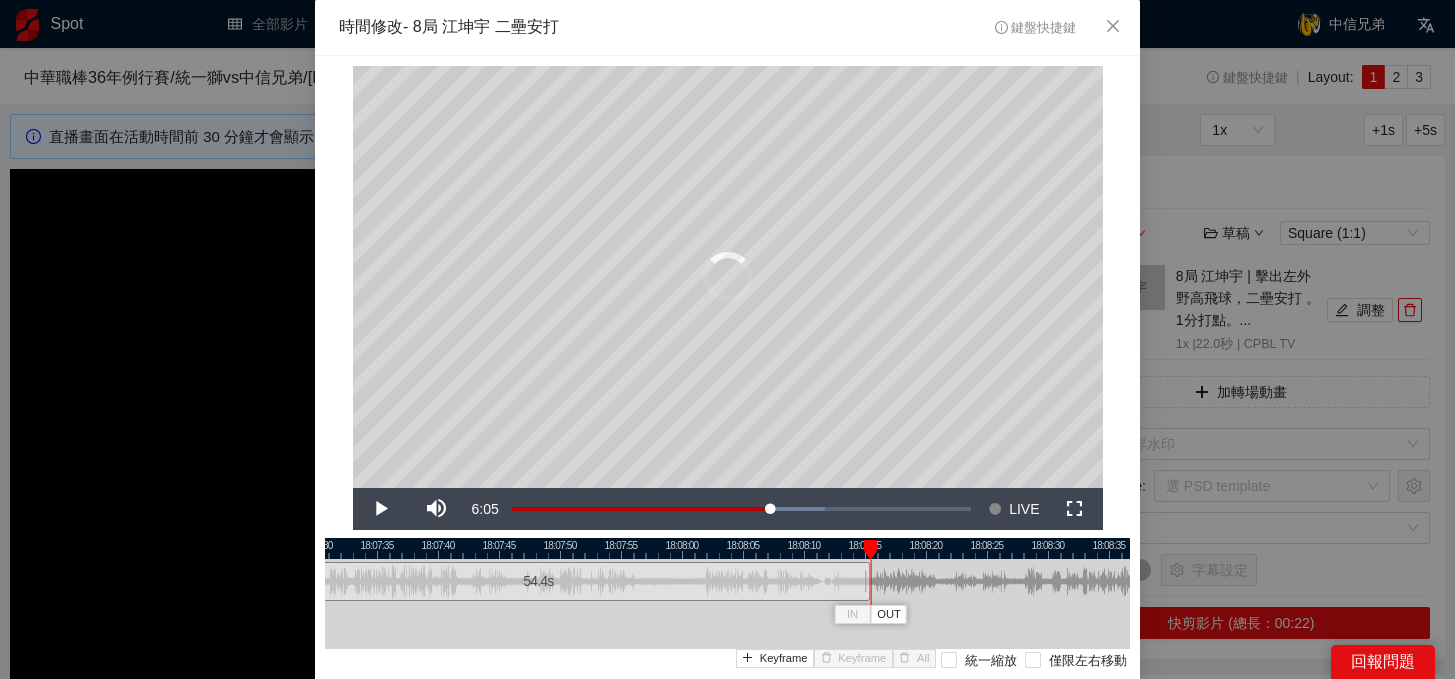 drag, startPoint x: 474, startPoint y: 580, endPoint x: 871, endPoint y: 580, distance: 397 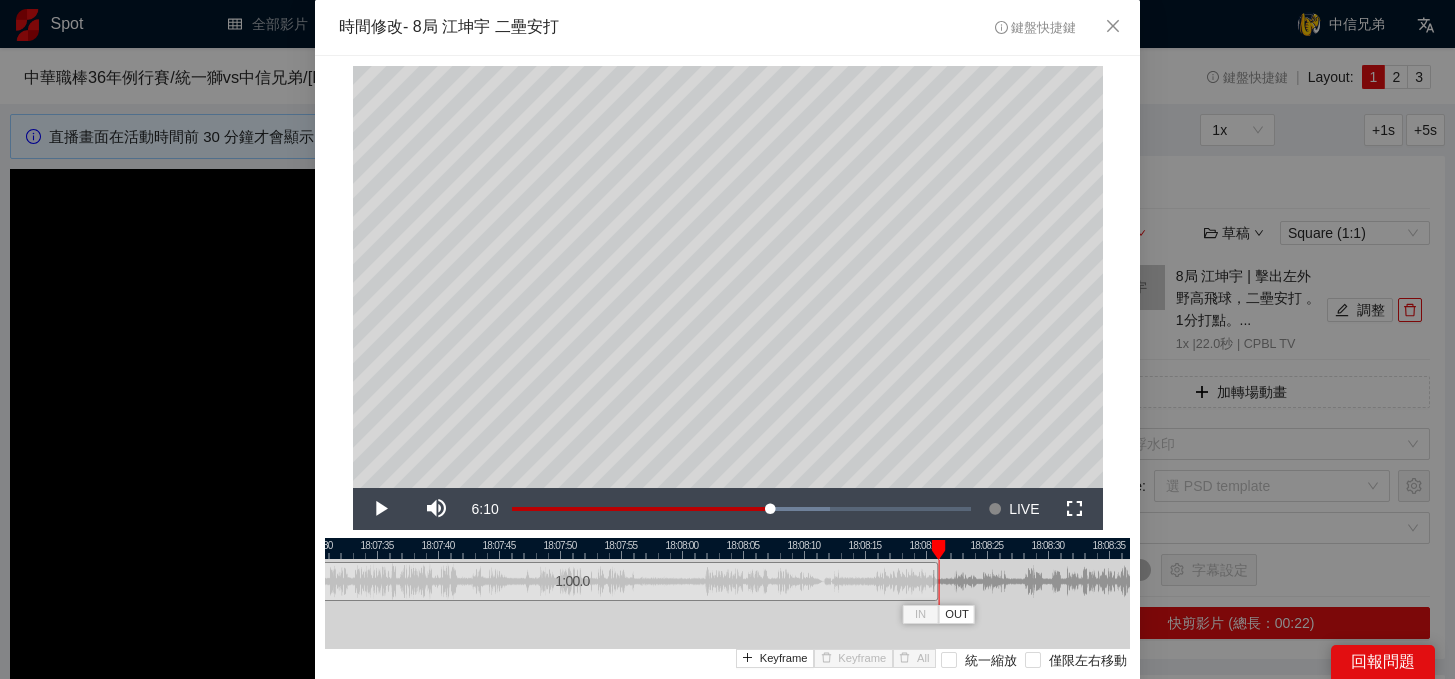 drag, startPoint x: 868, startPoint y: 580, endPoint x: 935, endPoint y: 582, distance: 67.02985 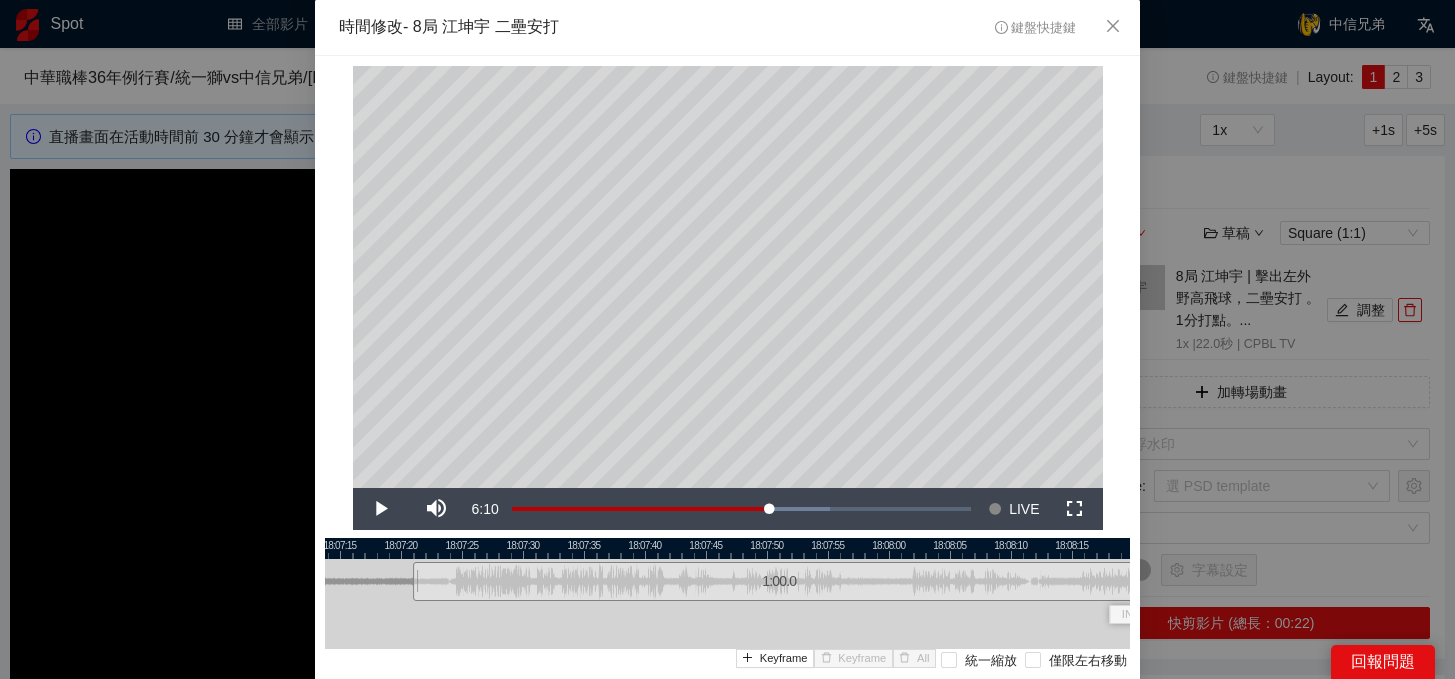 drag, startPoint x: 831, startPoint y: 548, endPoint x: 1049, endPoint y: 545, distance: 218.02065 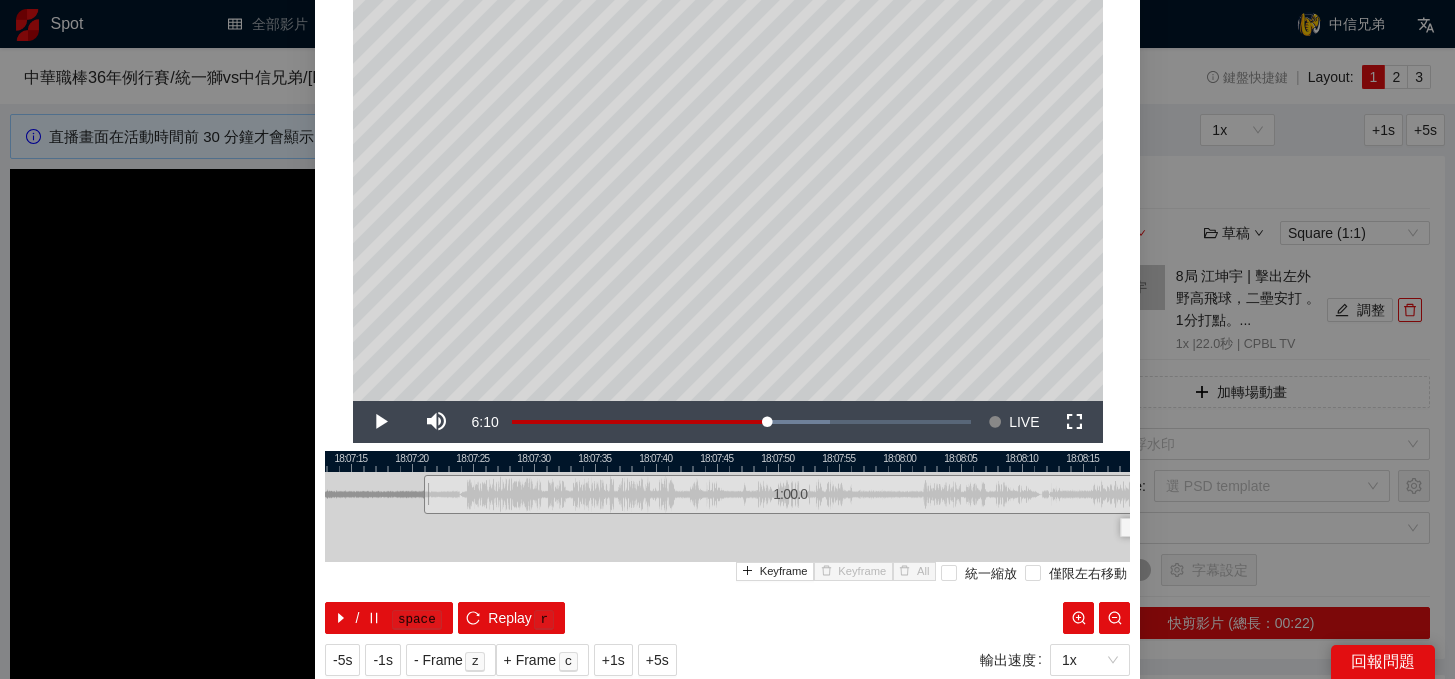 scroll, scrollTop: 103, scrollLeft: 0, axis: vertical 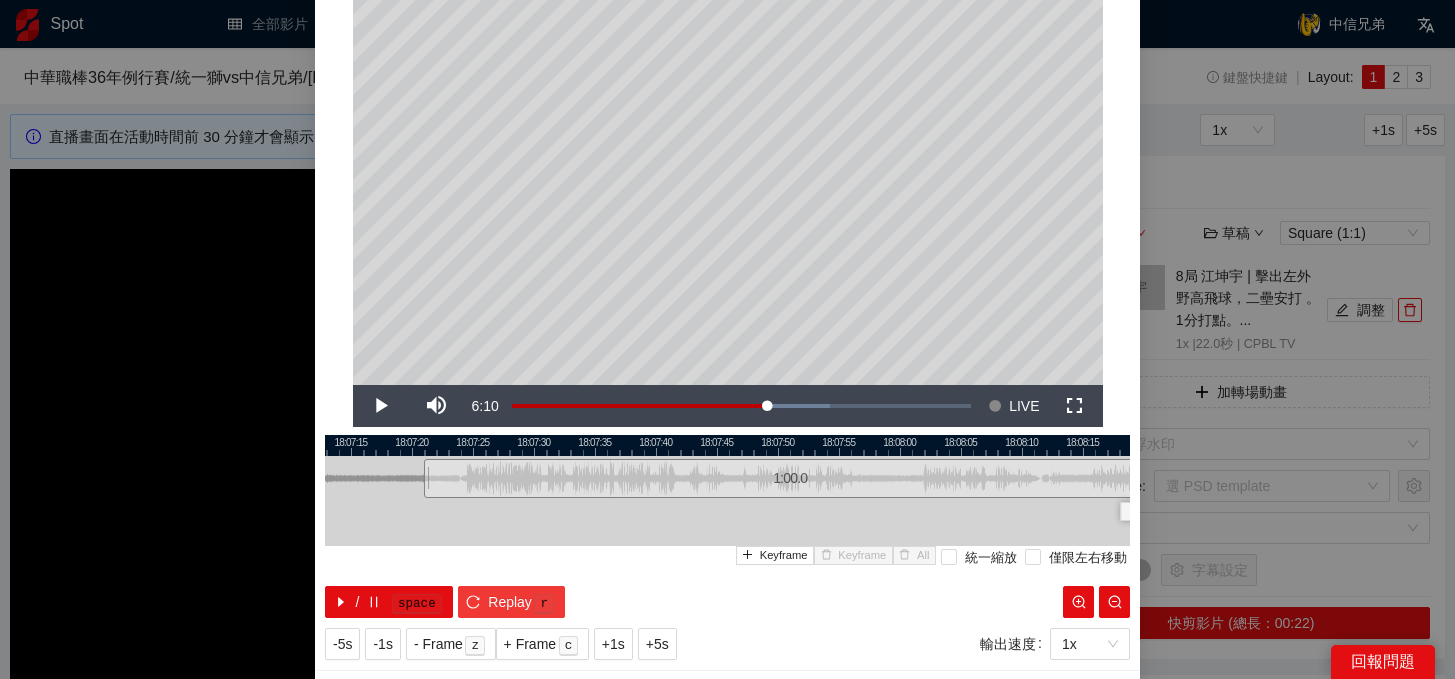 click on "Replay" at bounding box center [510, 602] 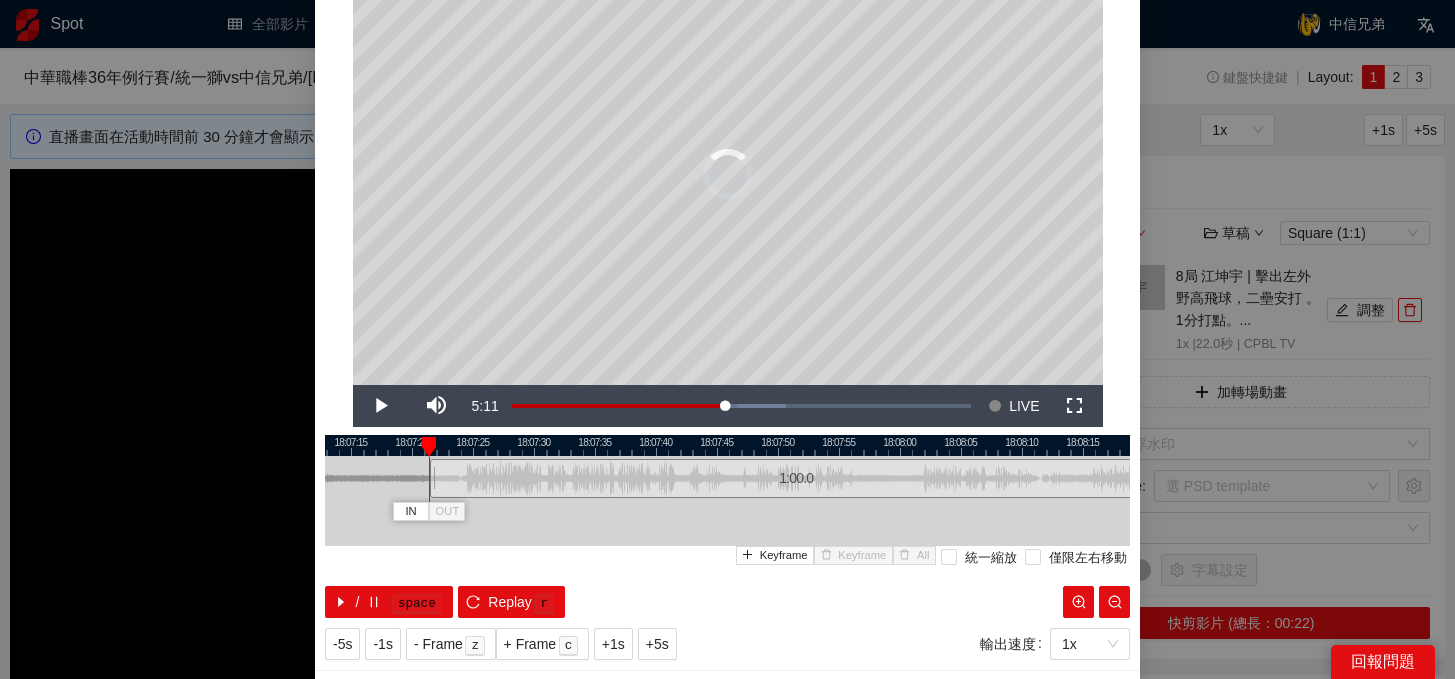 click on "1:00.0" at bounding box center (796, 478) 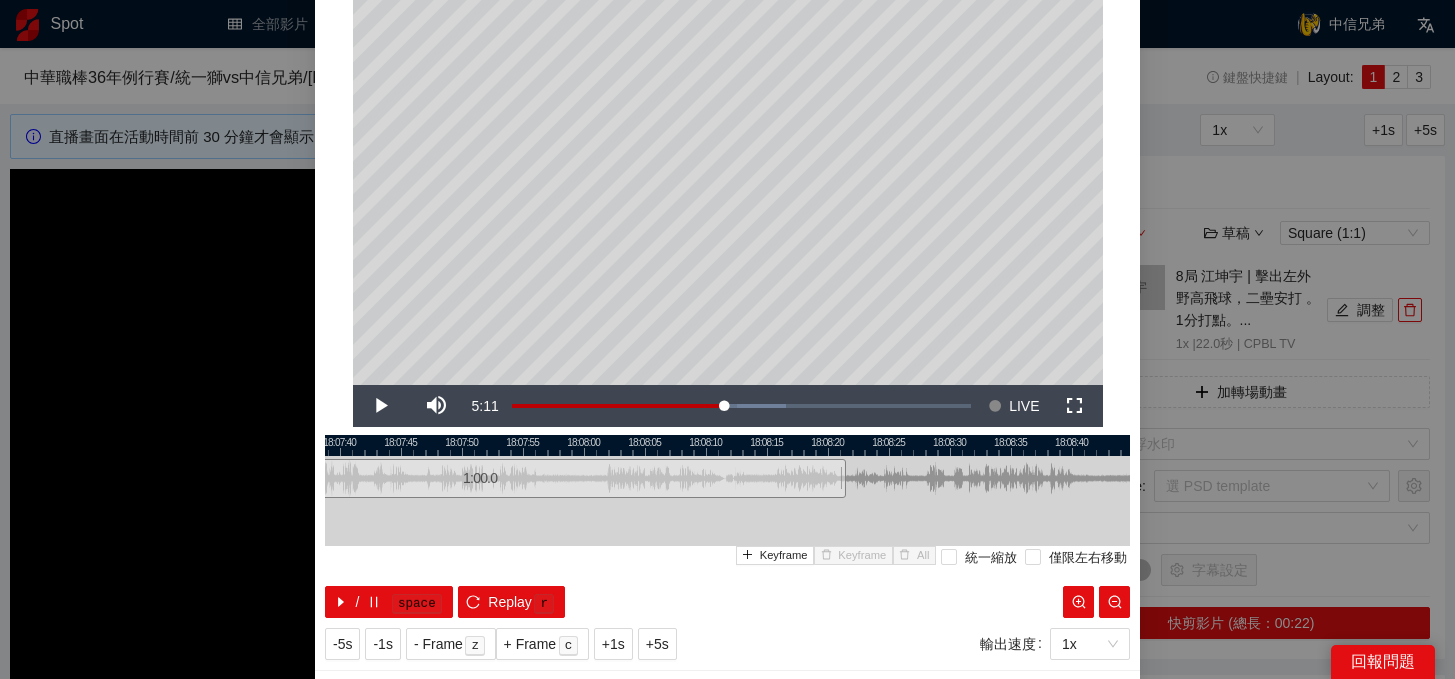 drag, startPoint x: 815, startPoint y: 444, endPoint x: 500, endPoint y: 449, distance: 315.03967 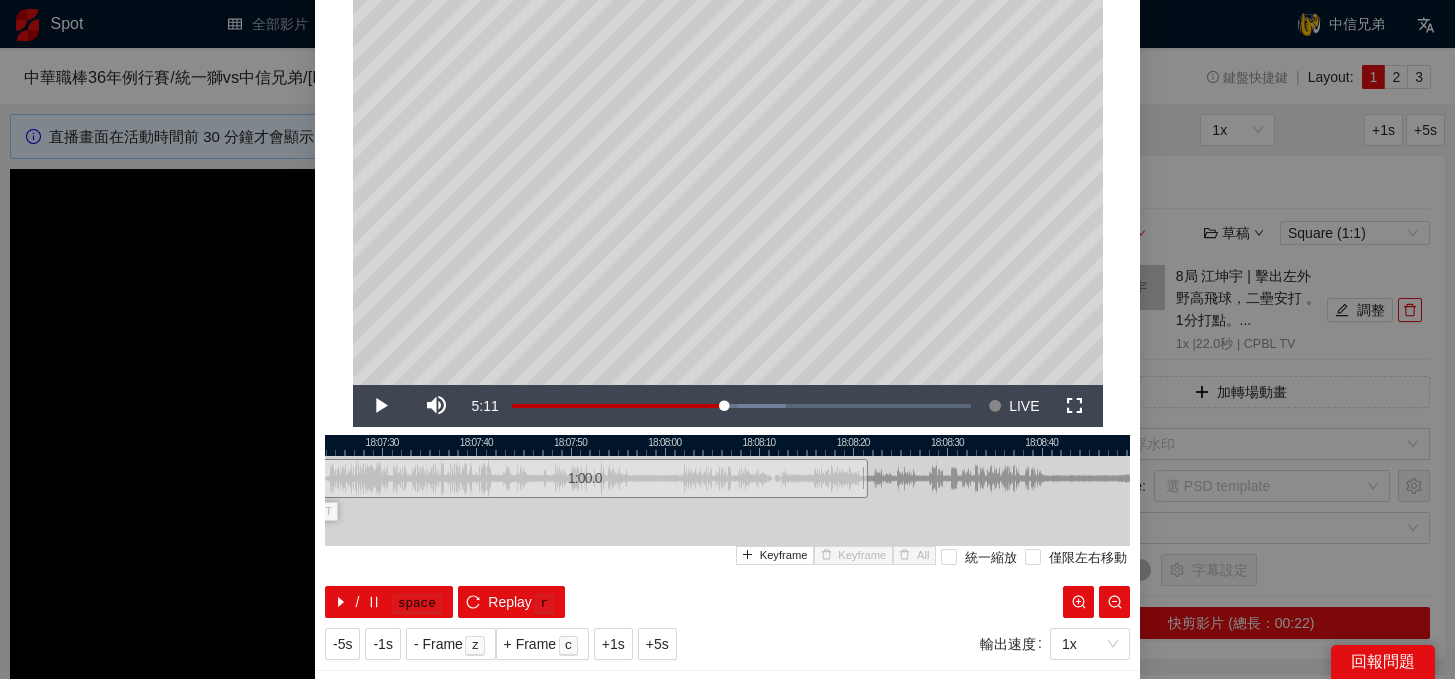 scroll, scrollTop: 146, scrollLeft: 0, axis: vertical 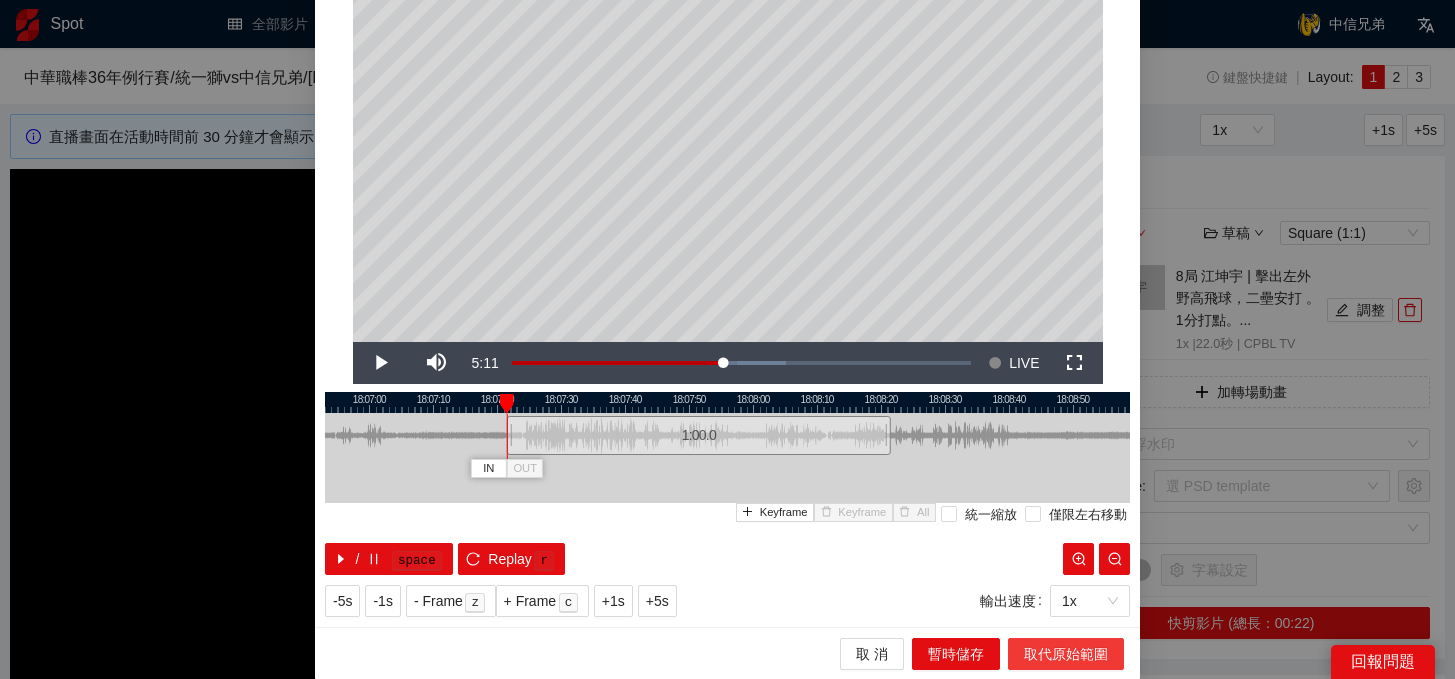 click on "取代原始範圍" at bounding box center [1066, 654] 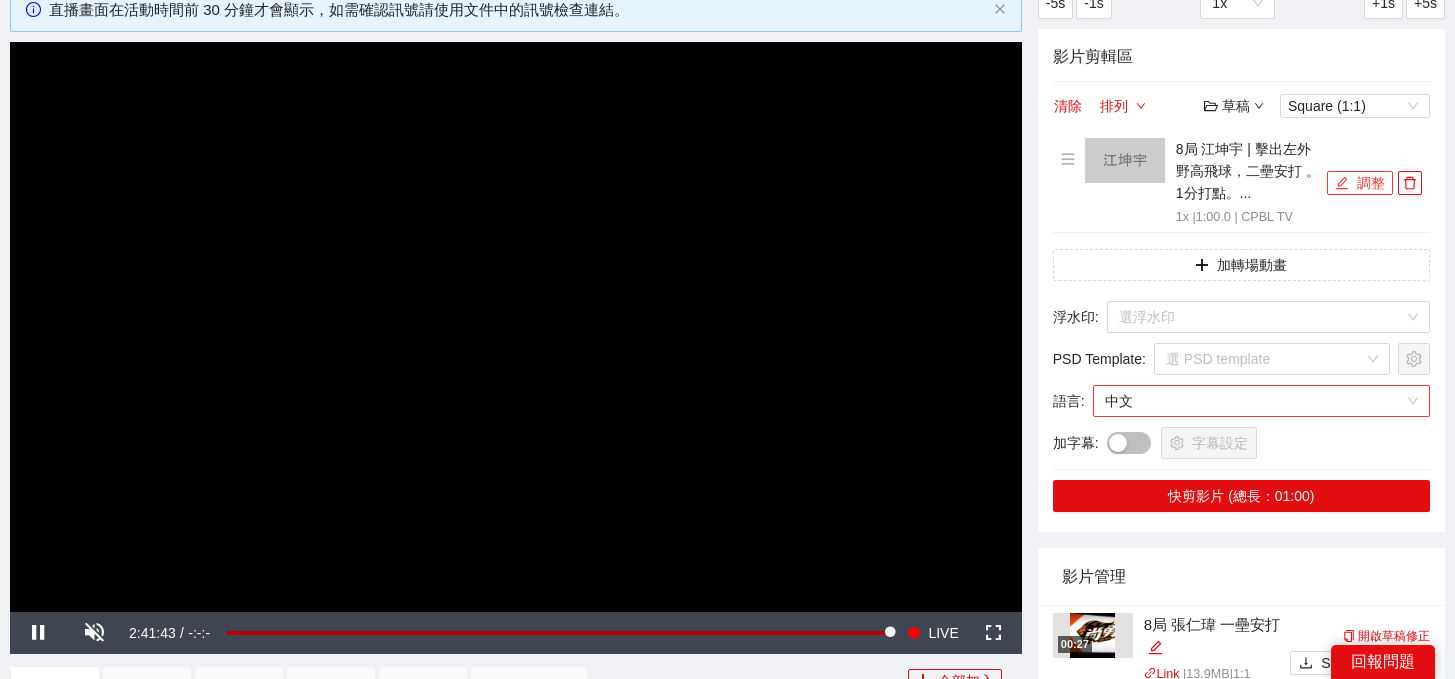 scroll, scrollTop: 168, scrollLeft: 0, axis: vertical 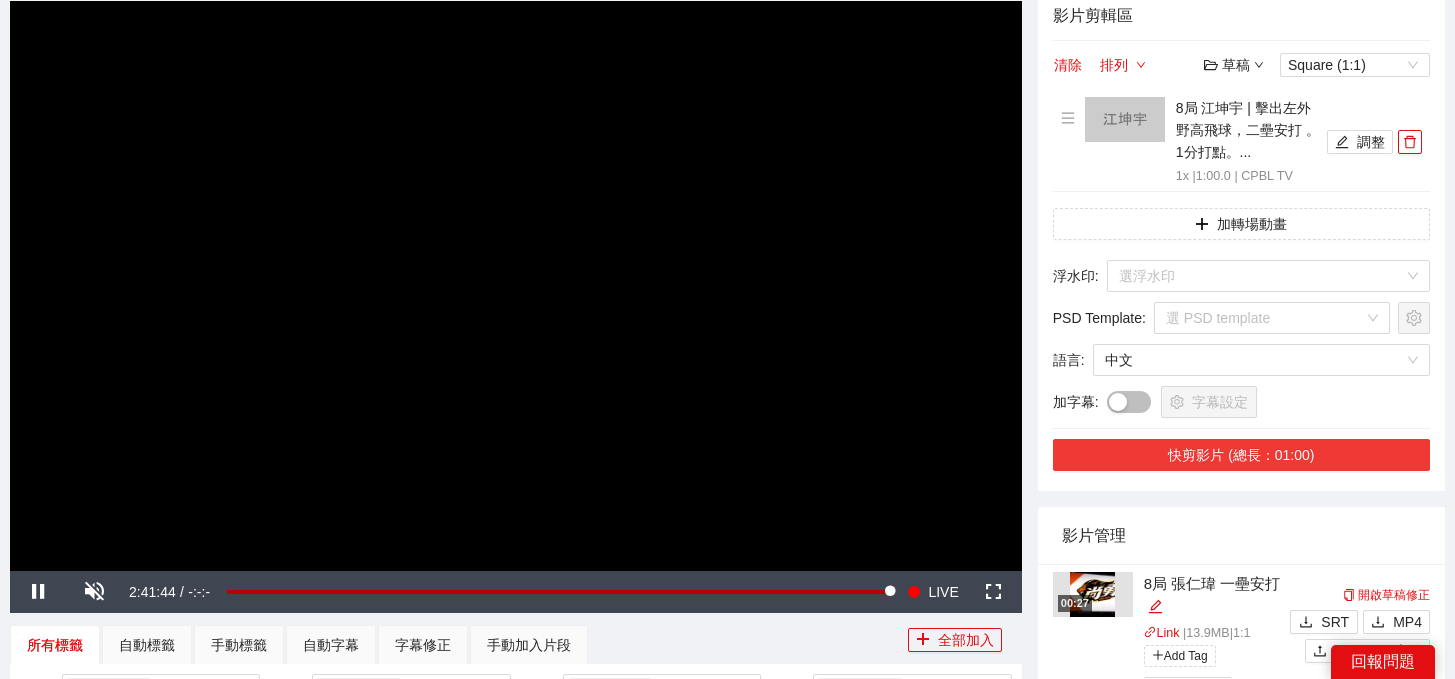 click on "快剪影片 (總長：01:00)" at bounding box center [1241, 455] 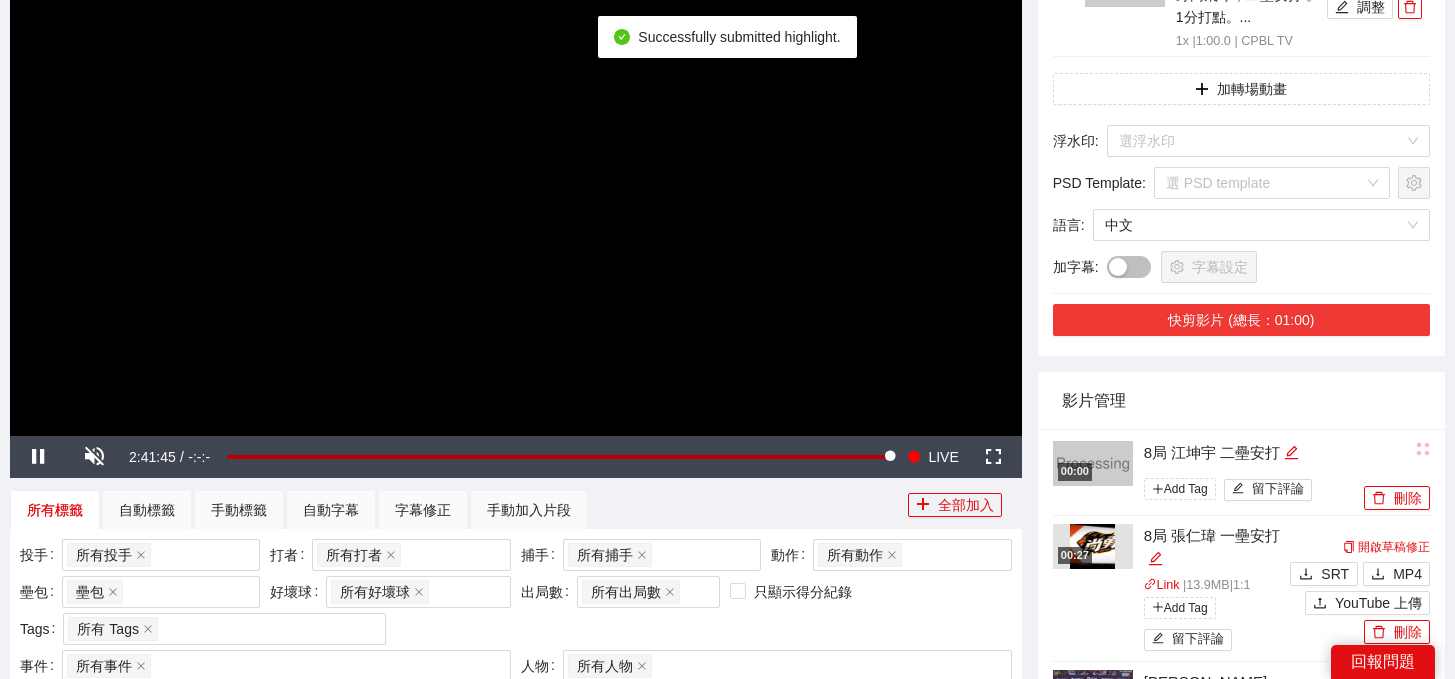 scroll, scrollTop: 326, scrollLeft: 0, axis: vertical 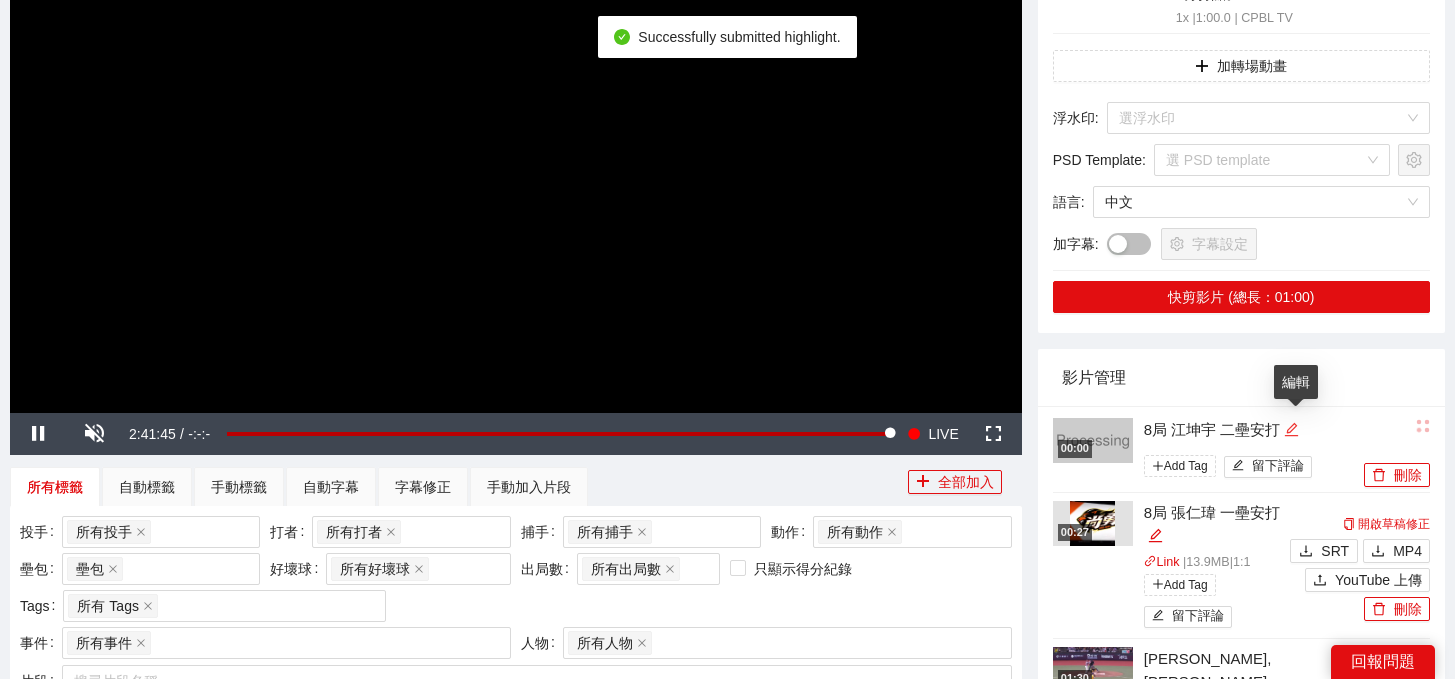 click 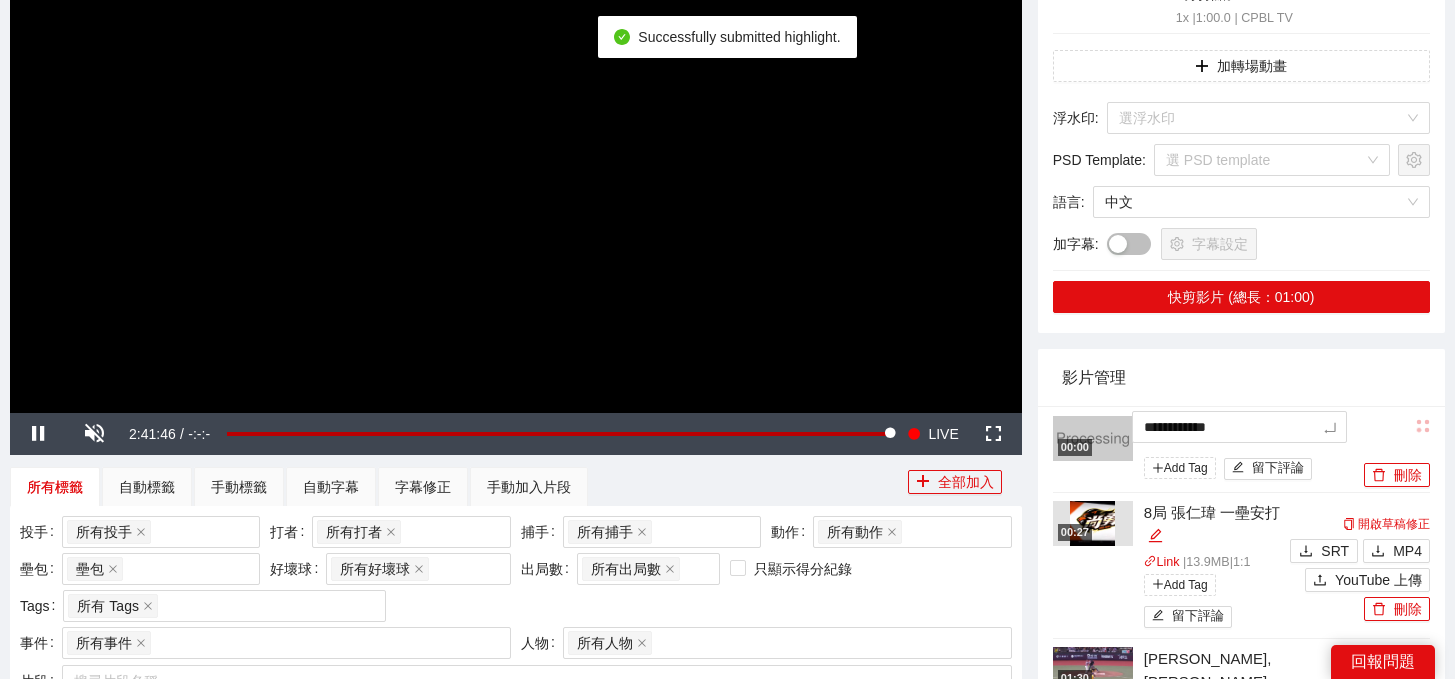 drag, startPoint x: 1296, startPoint y: 423, endPoint x: 942, endPoint y: 417, distance: 354.05084 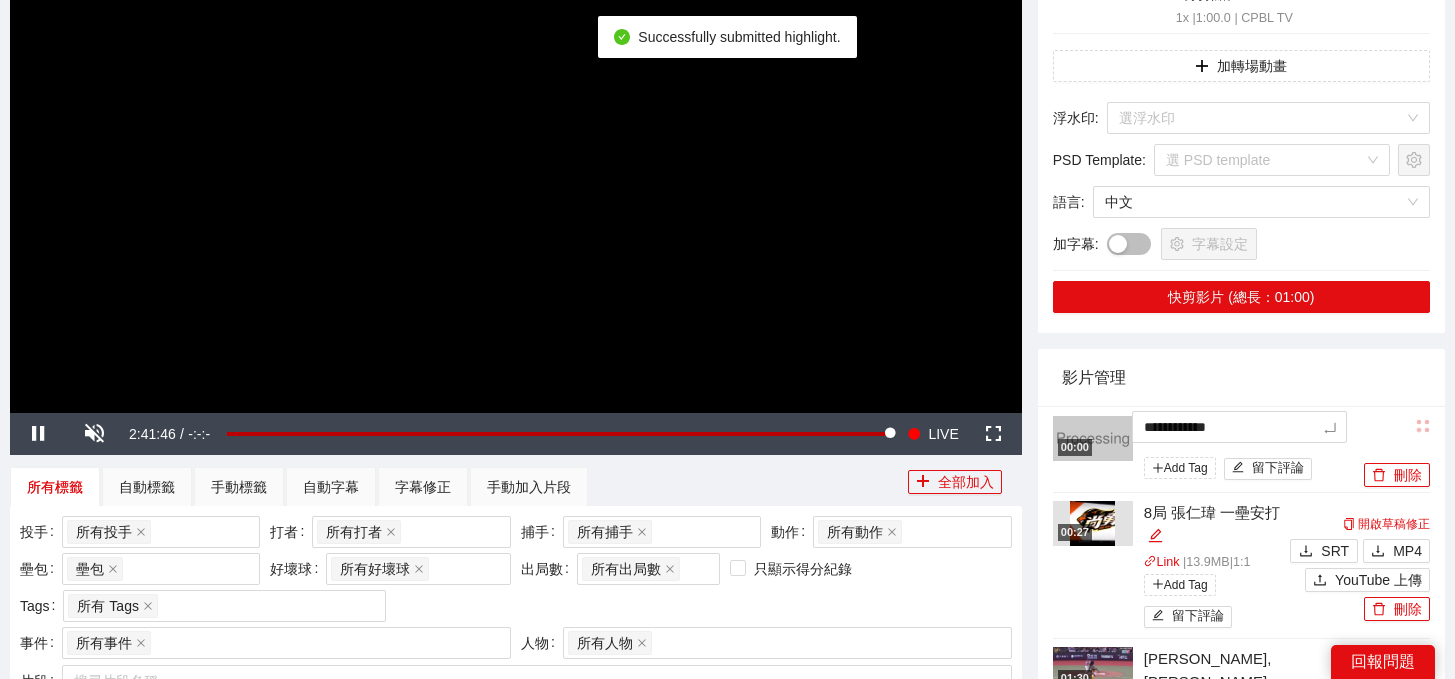 click on "**********" at bounding box center (727, 1251) 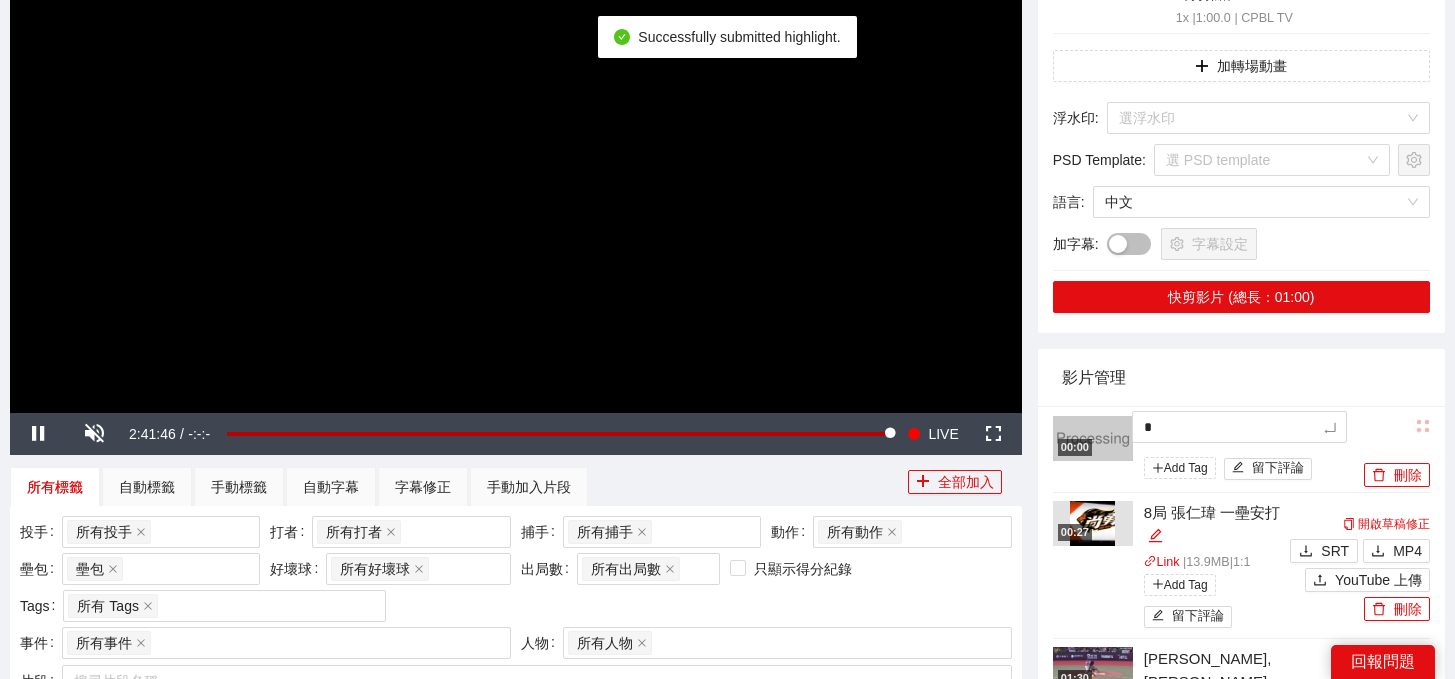 type 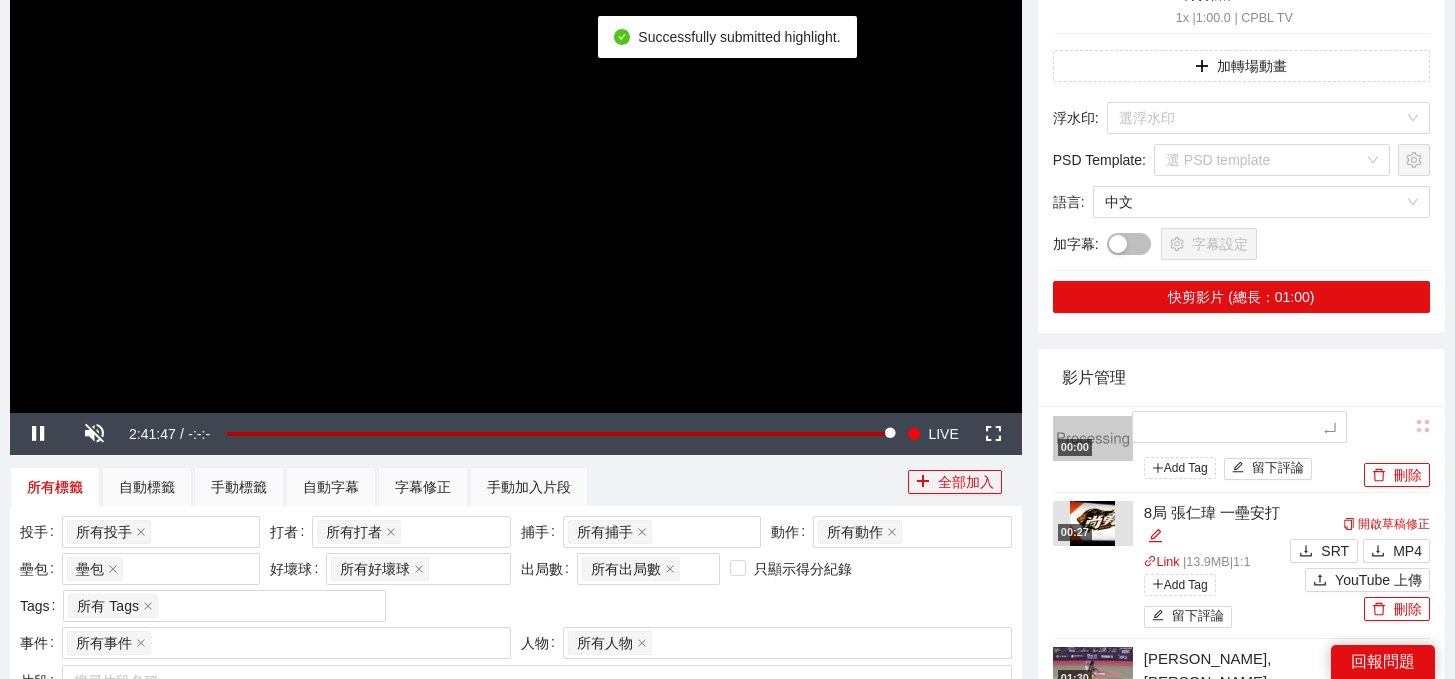 type on "*" 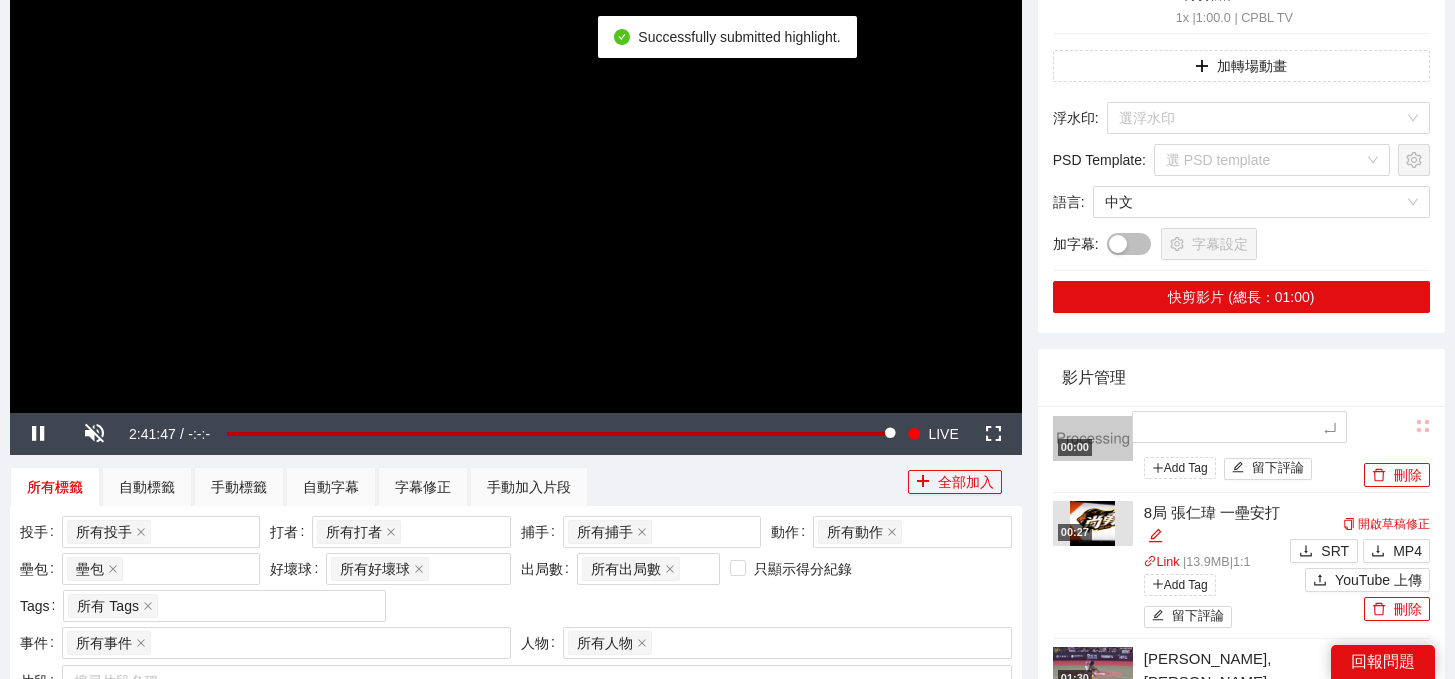 type on "*" 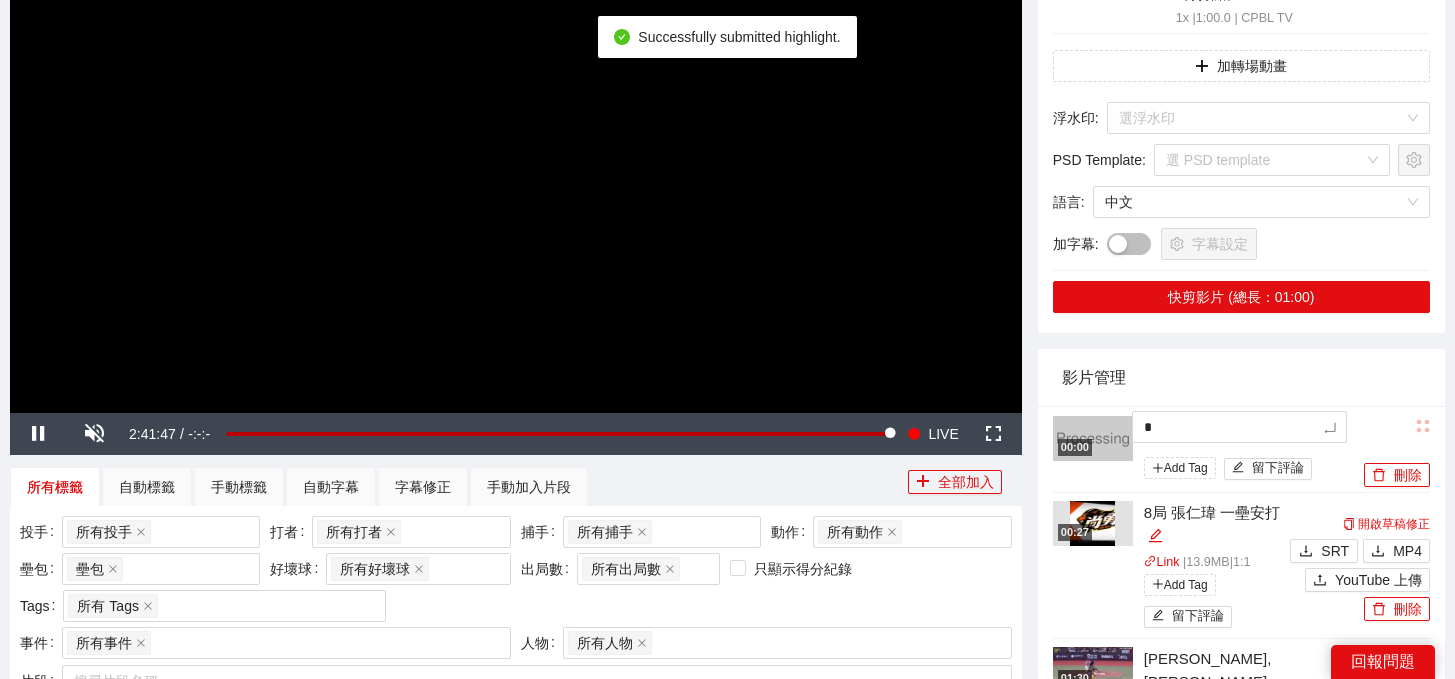 type 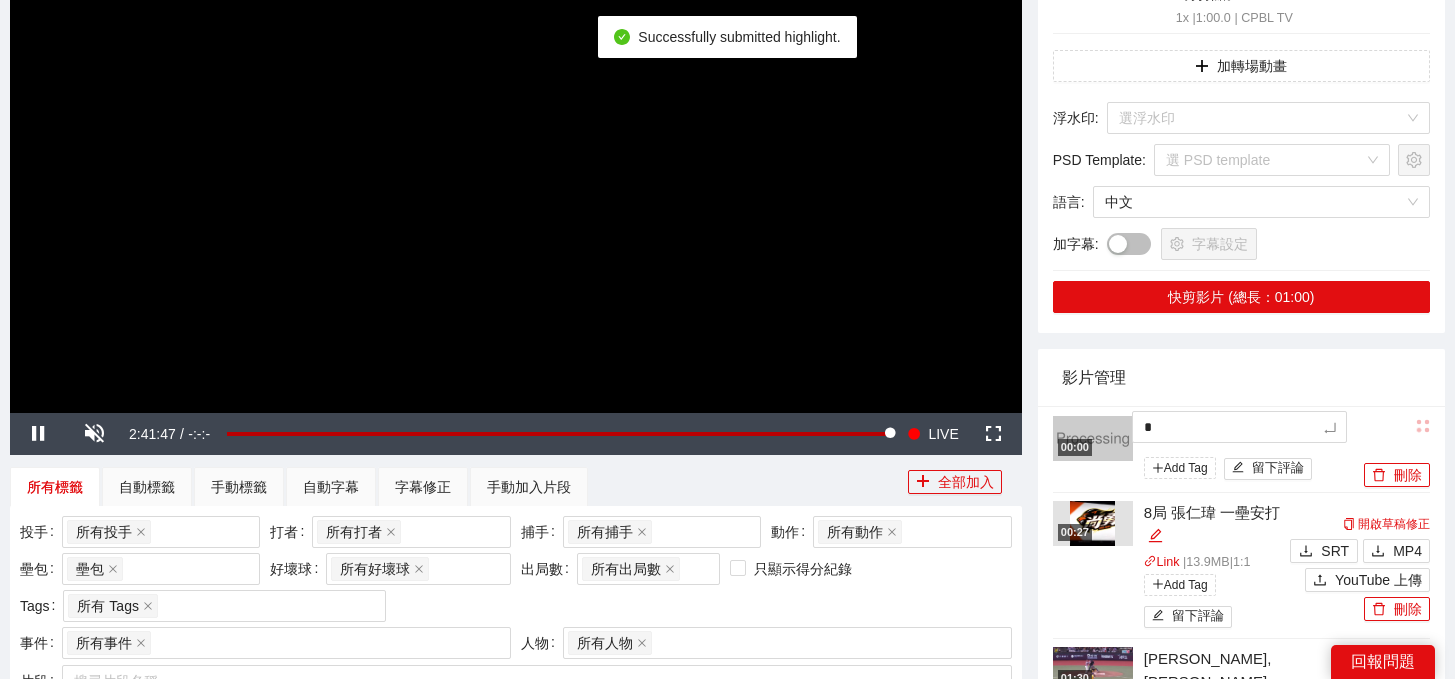 type 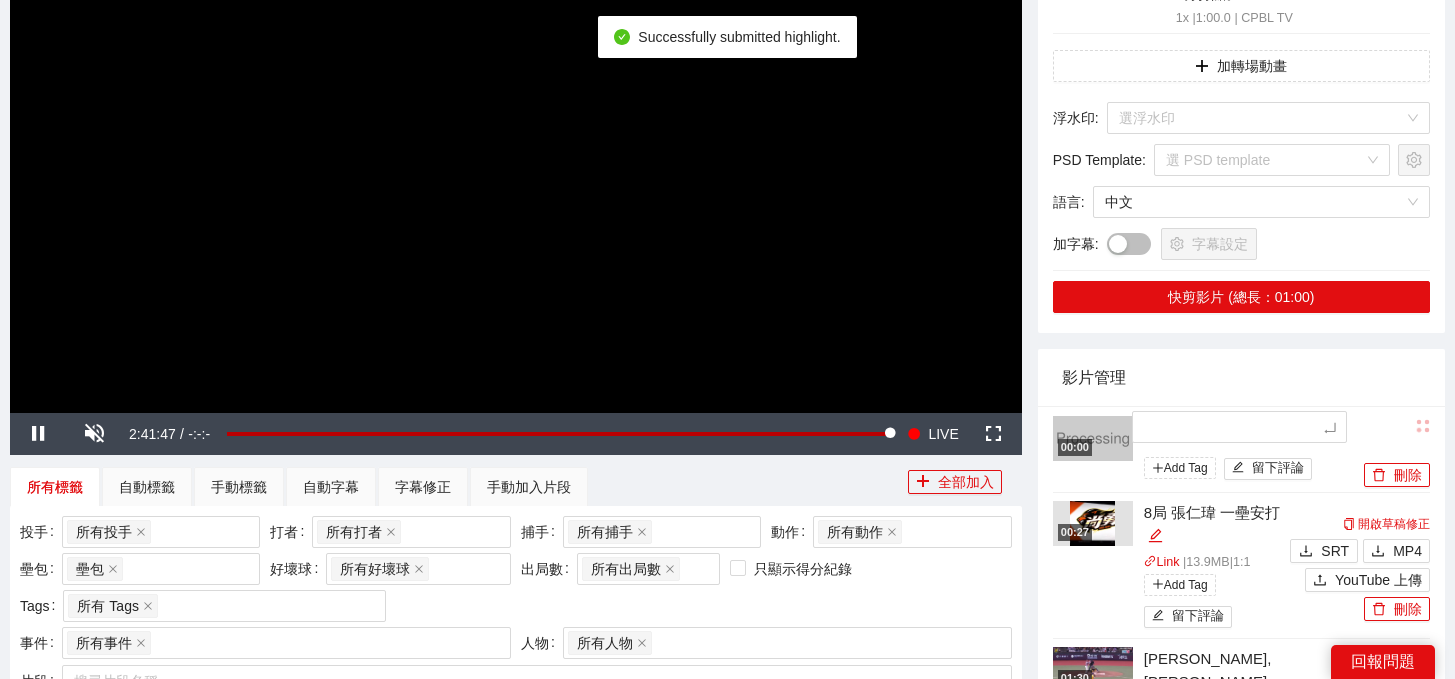type on "*" 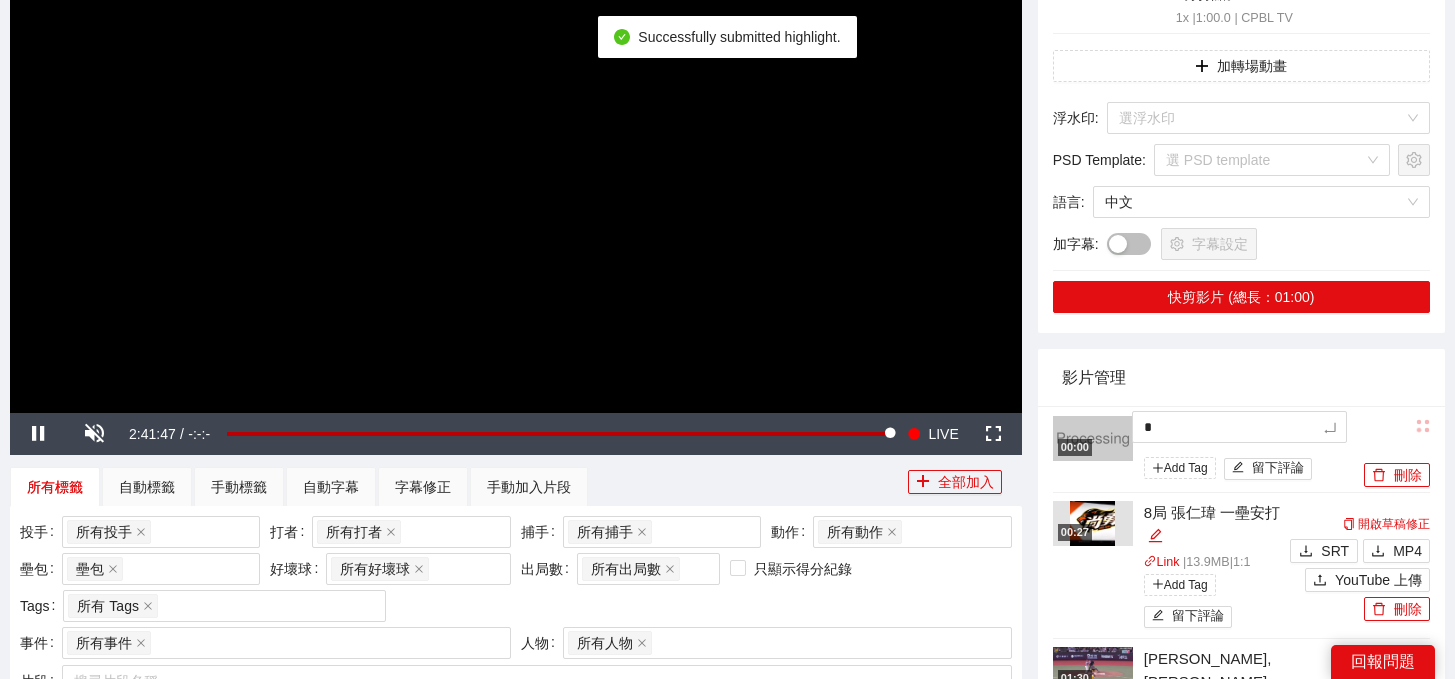 type 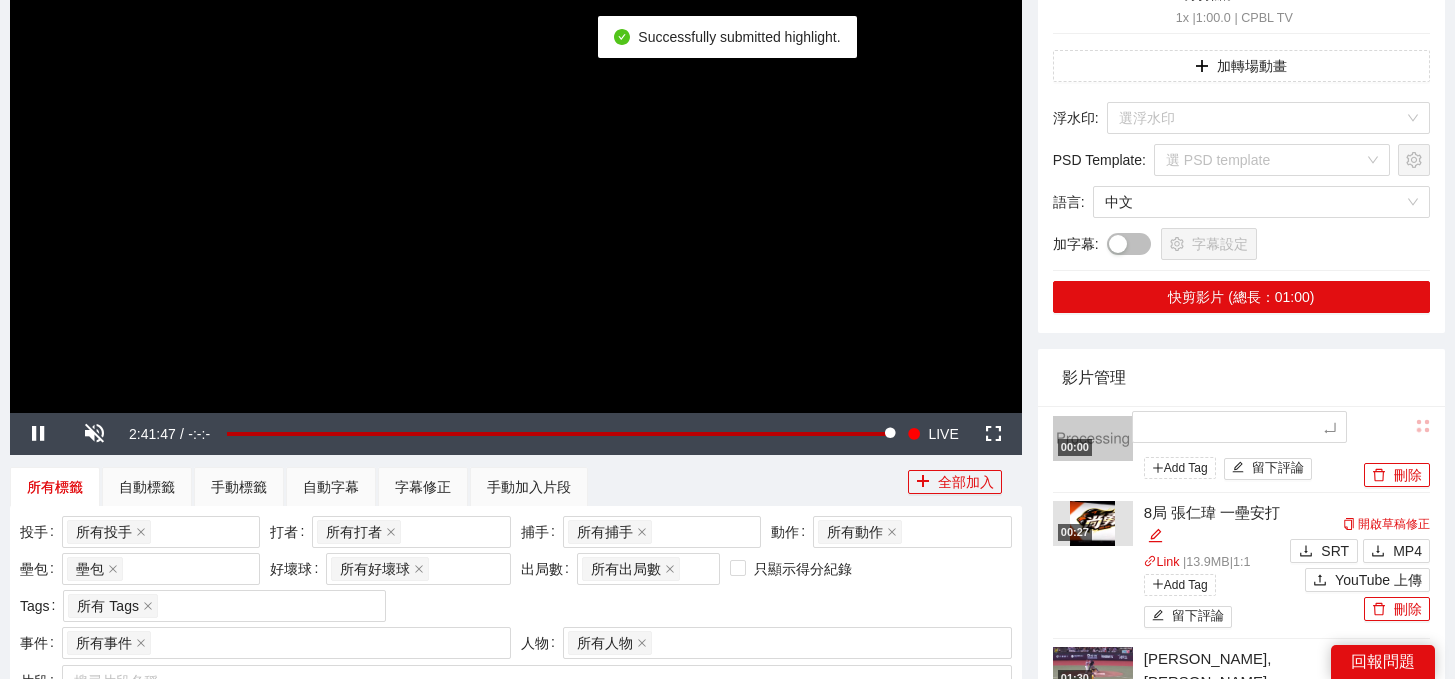 type on "*" 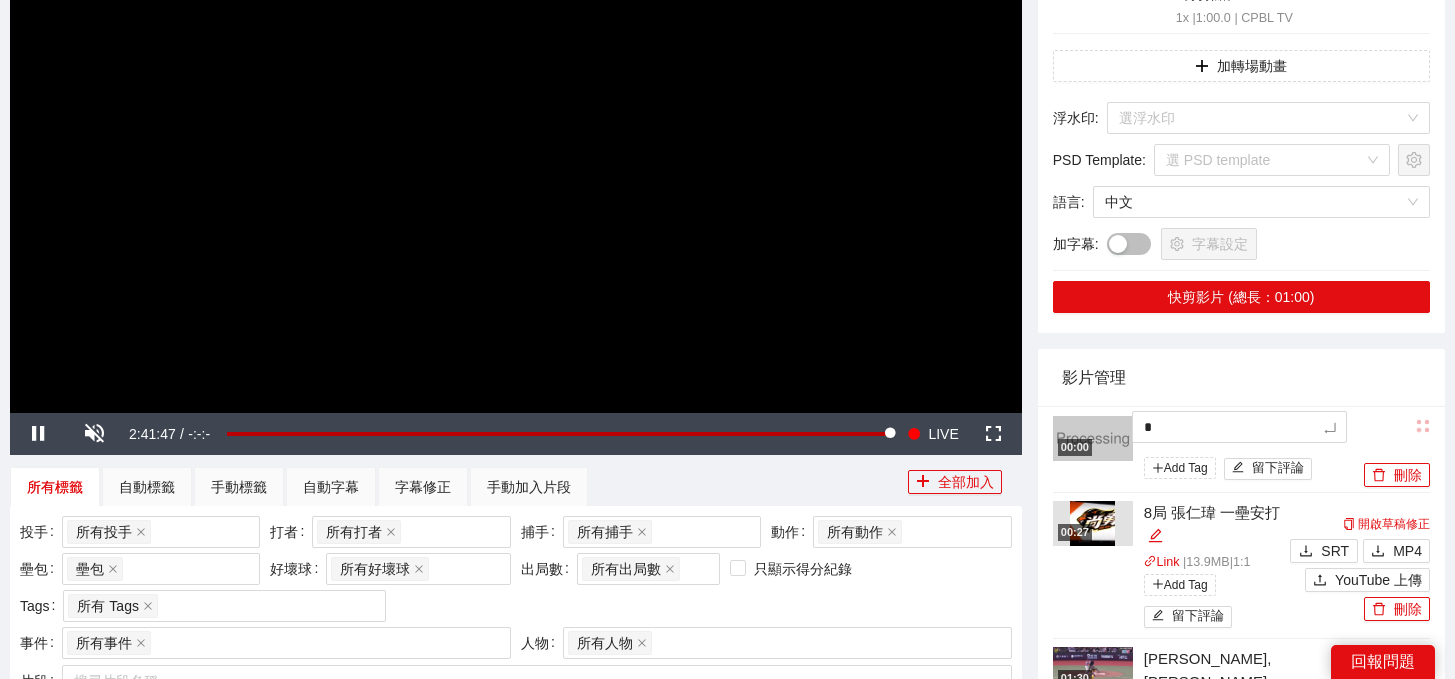 type 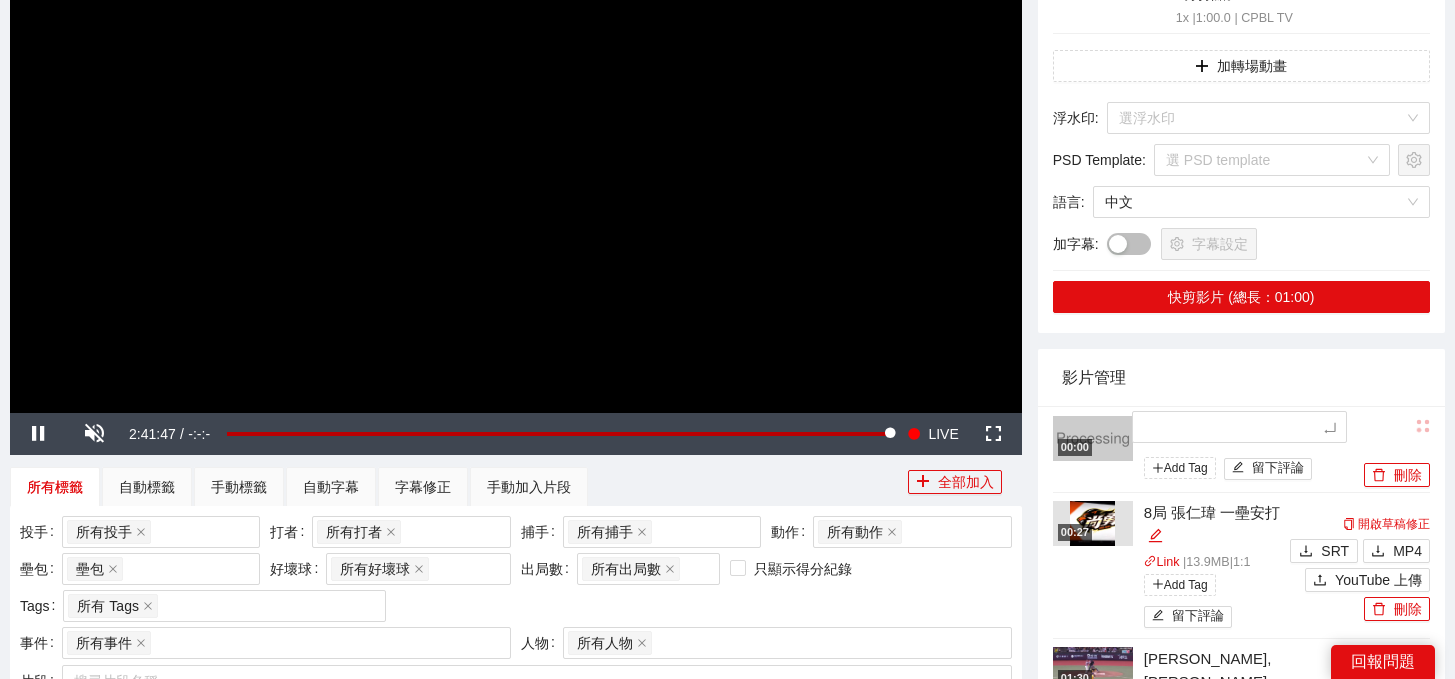 type on "*" 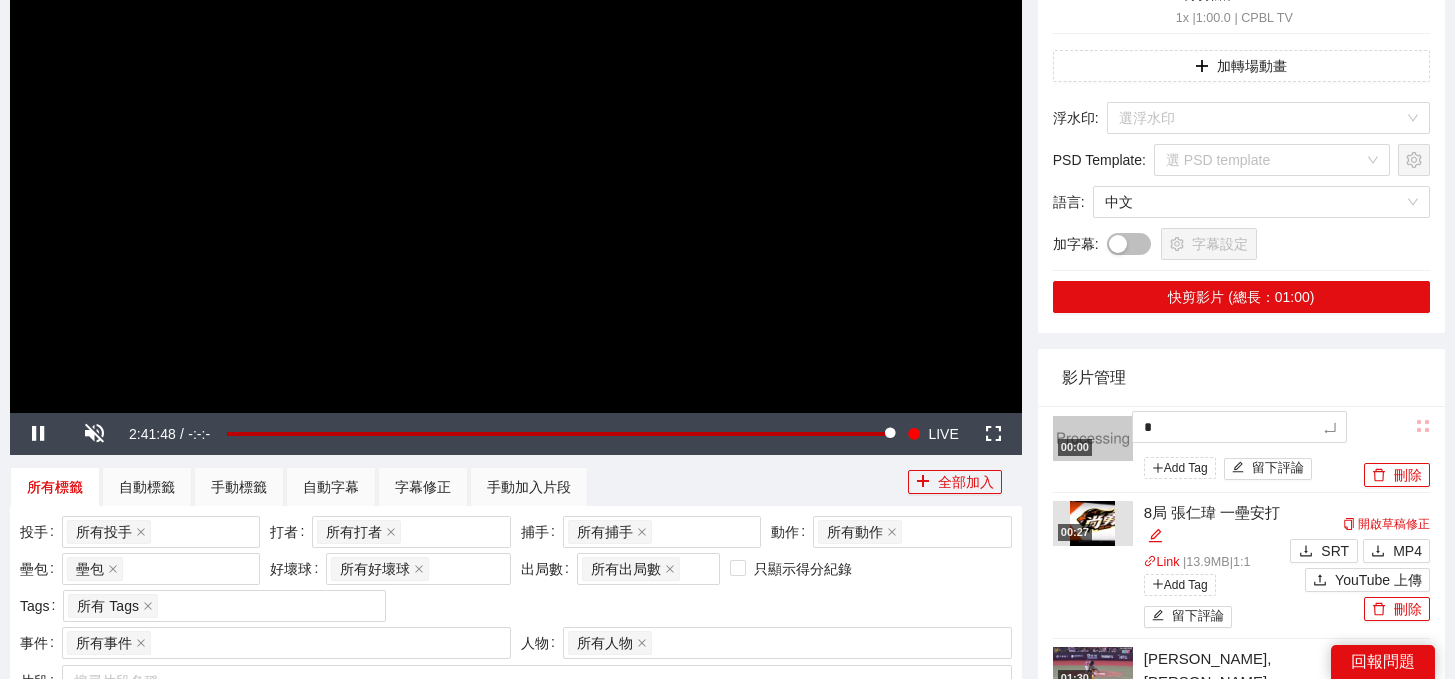 type 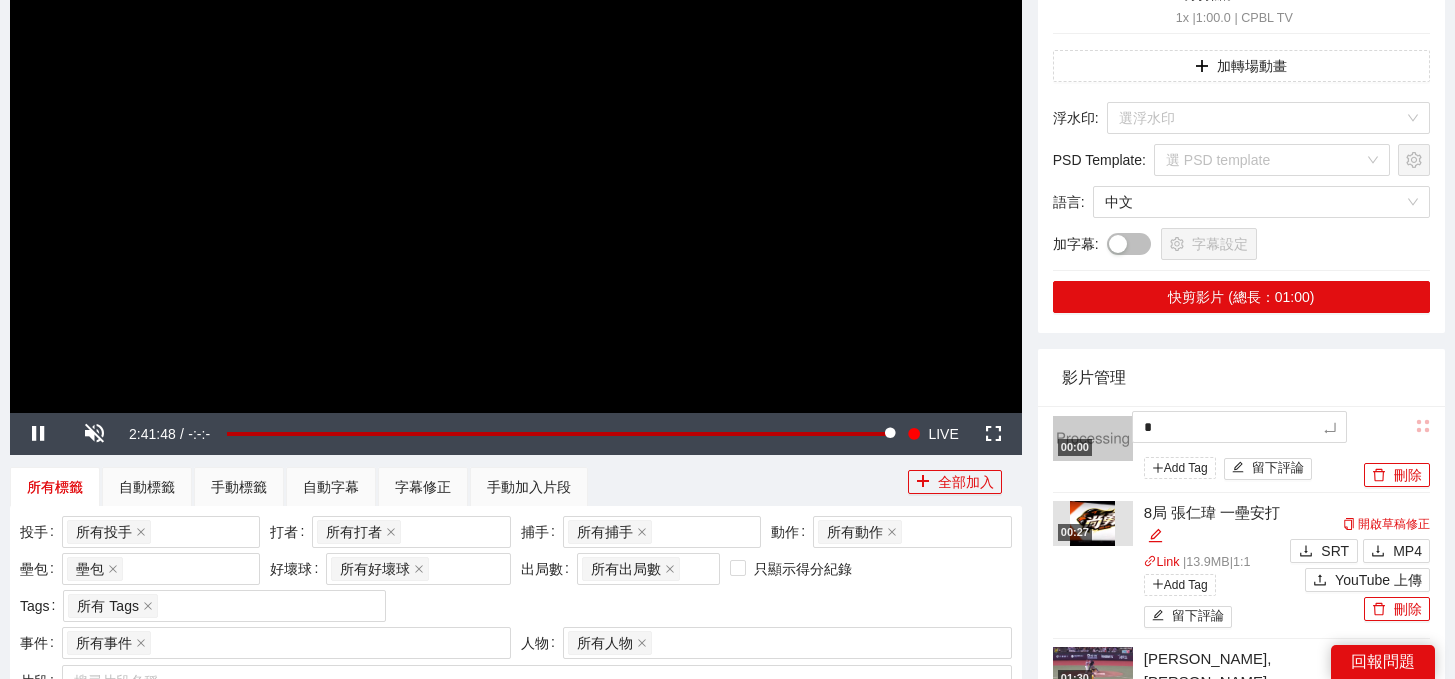 type 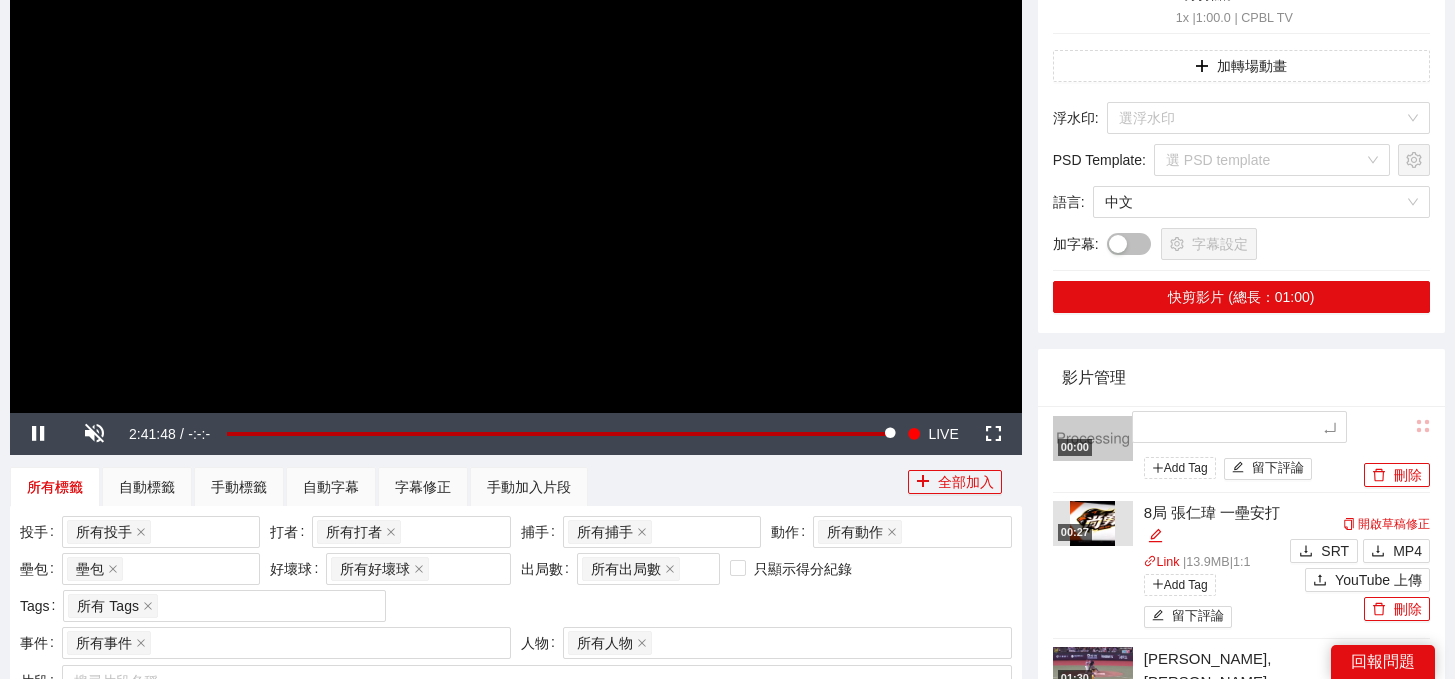 type on "*" 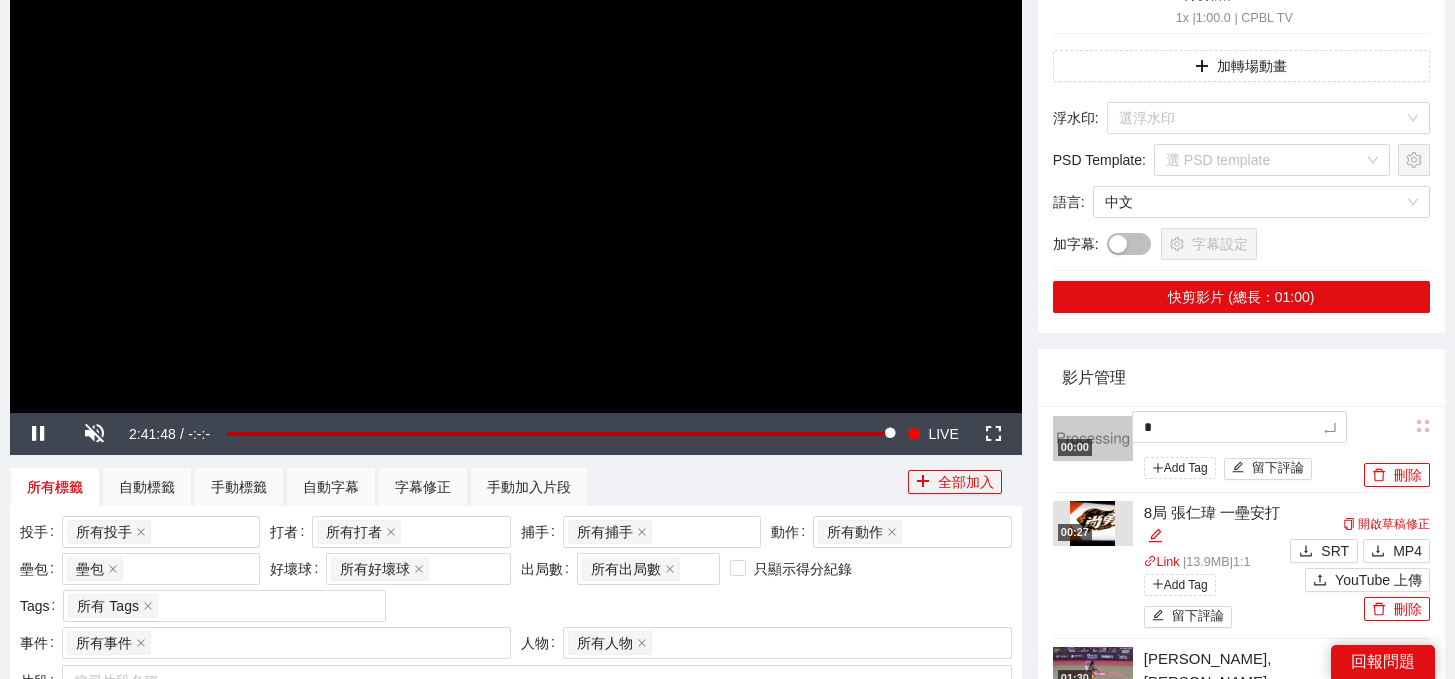 type 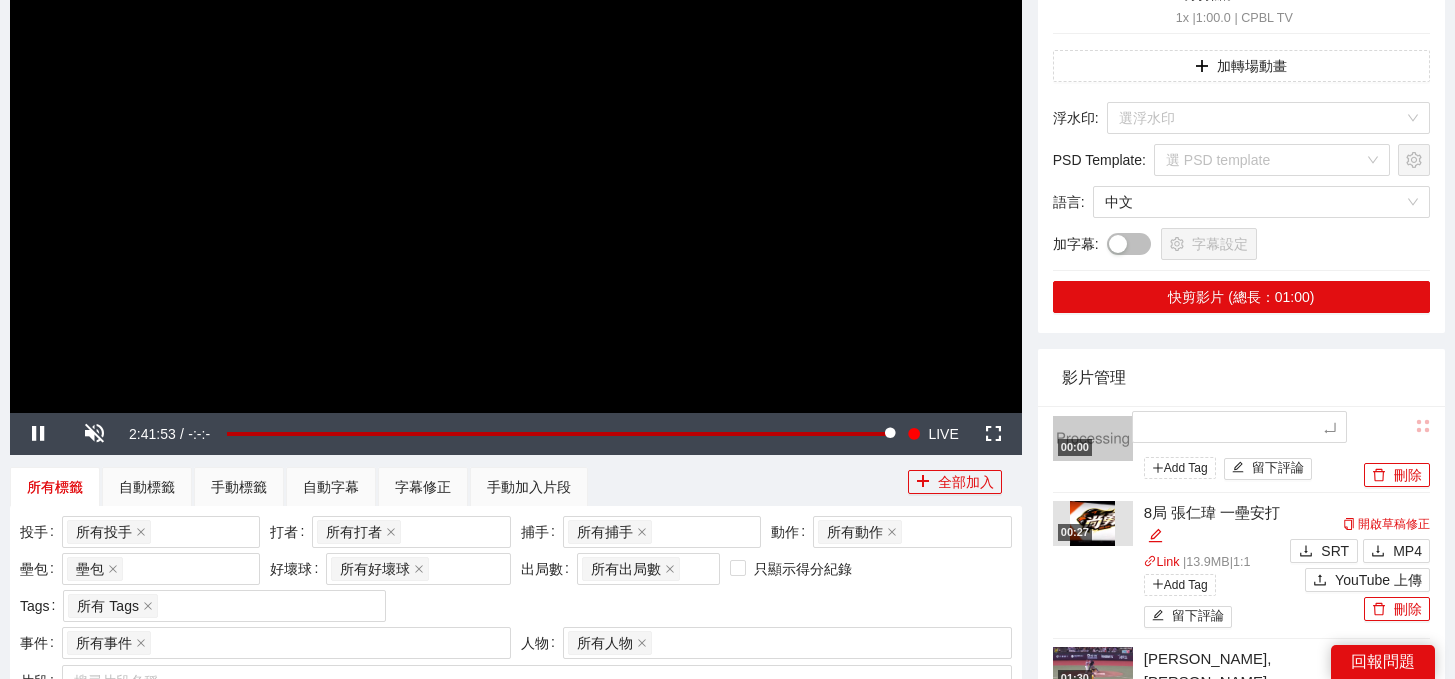type on "*" 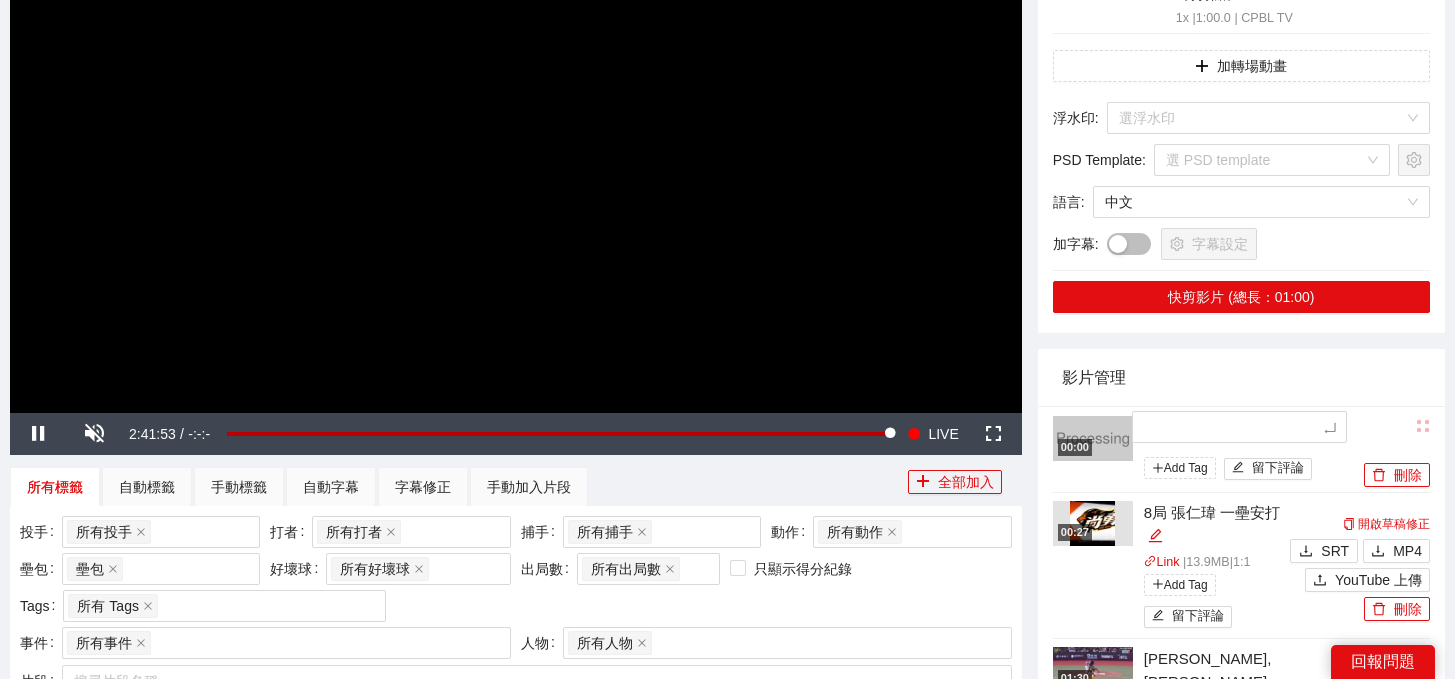 type on "*" 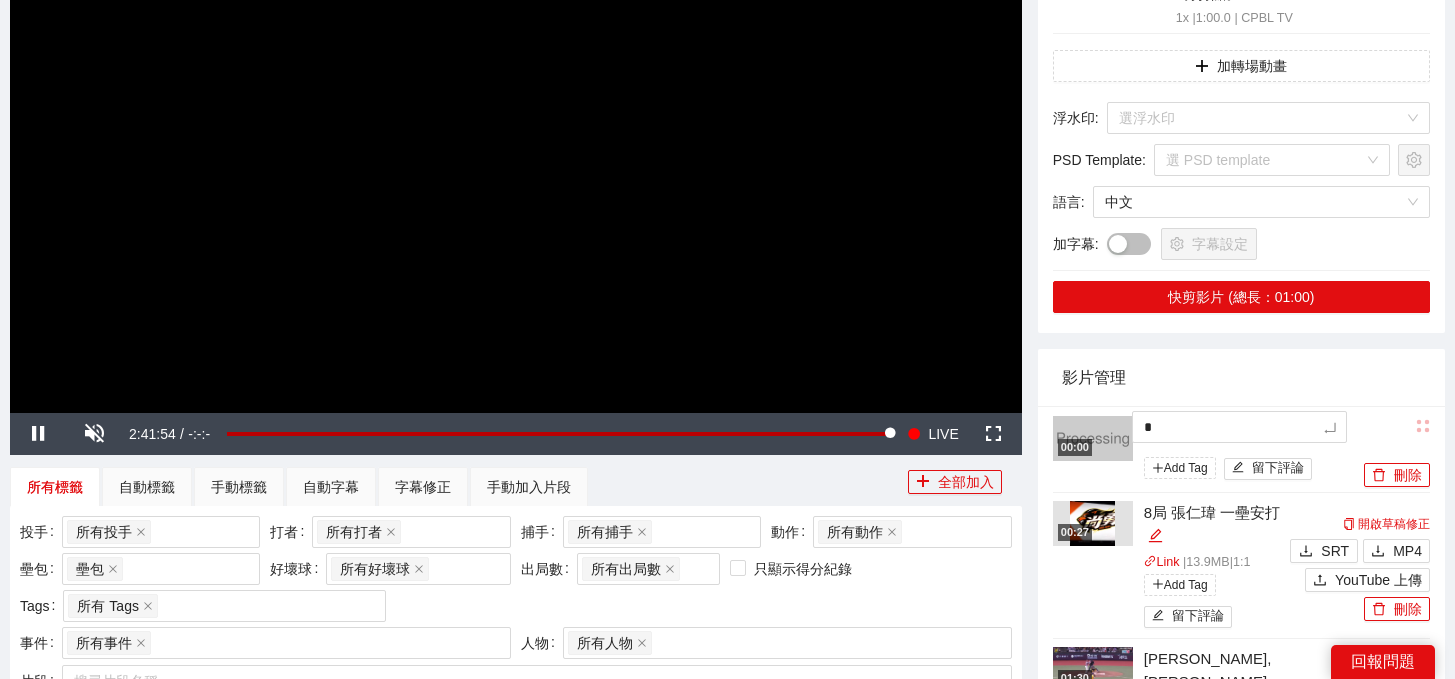 type 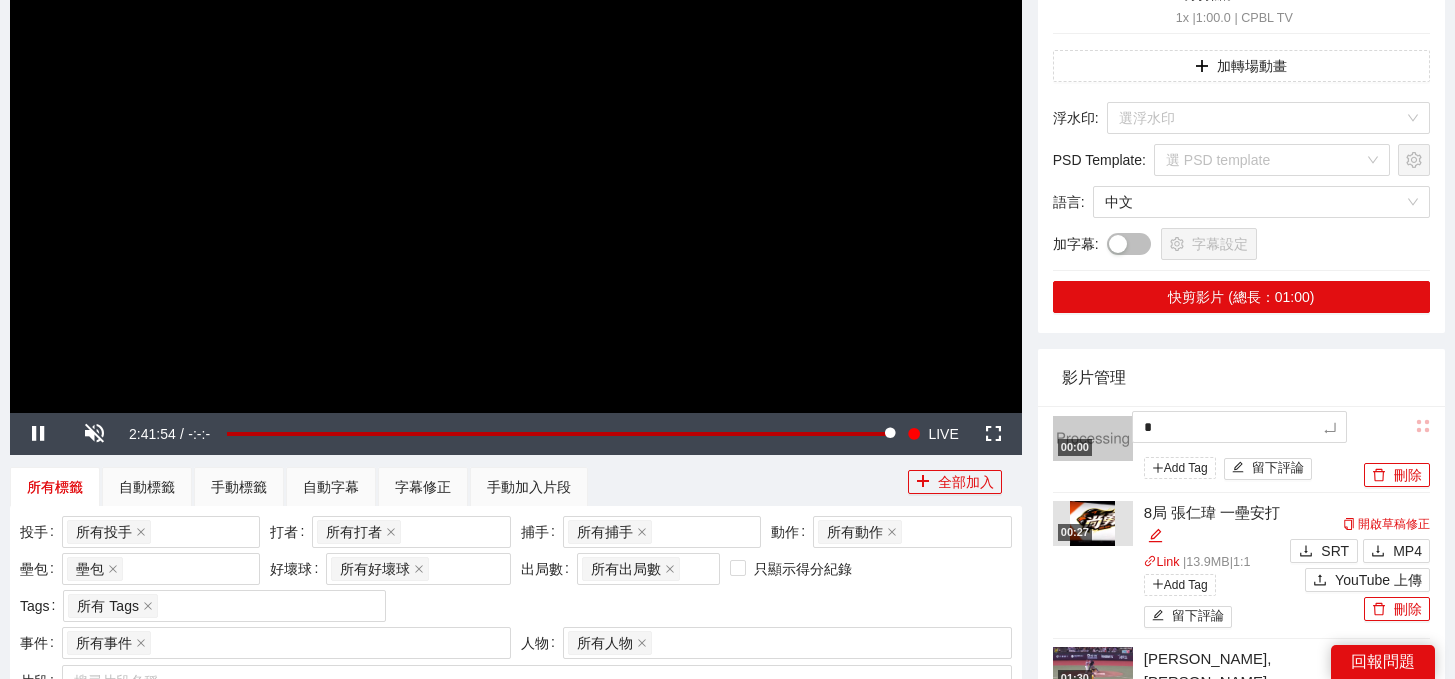 type 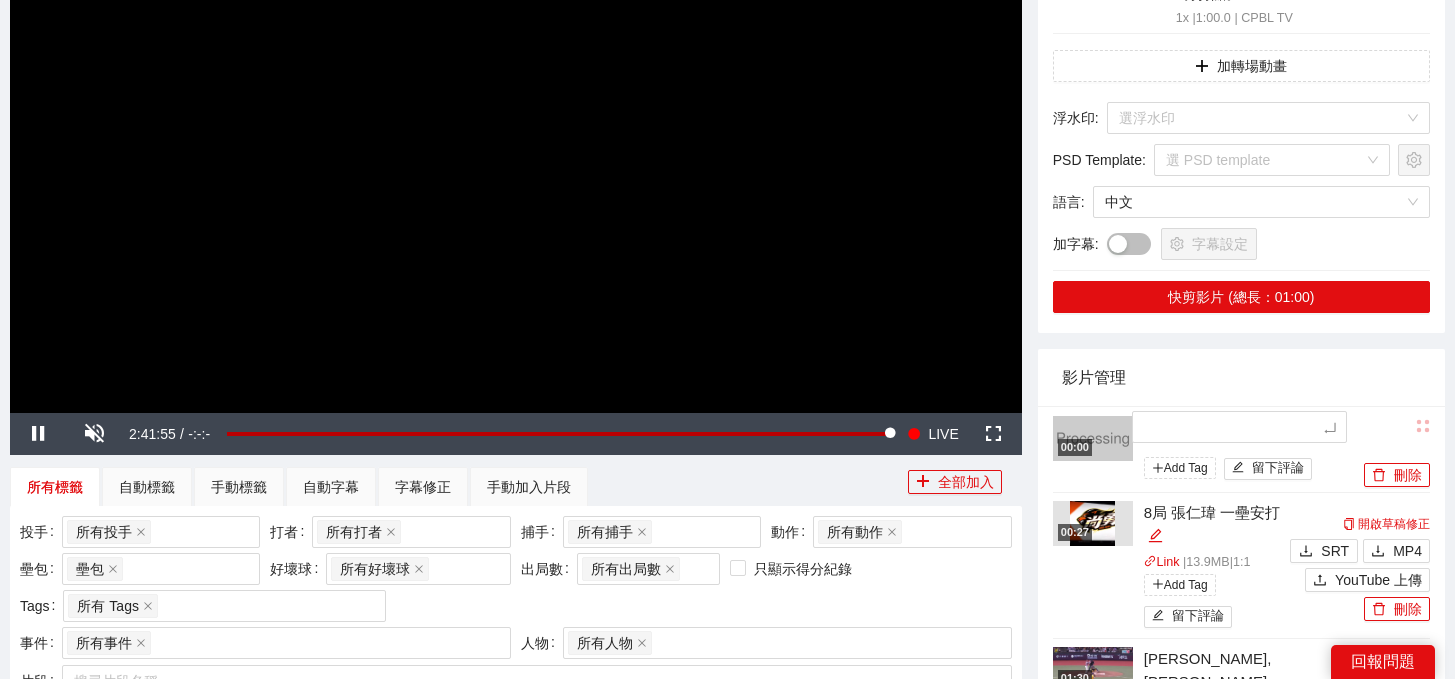 type on "*" 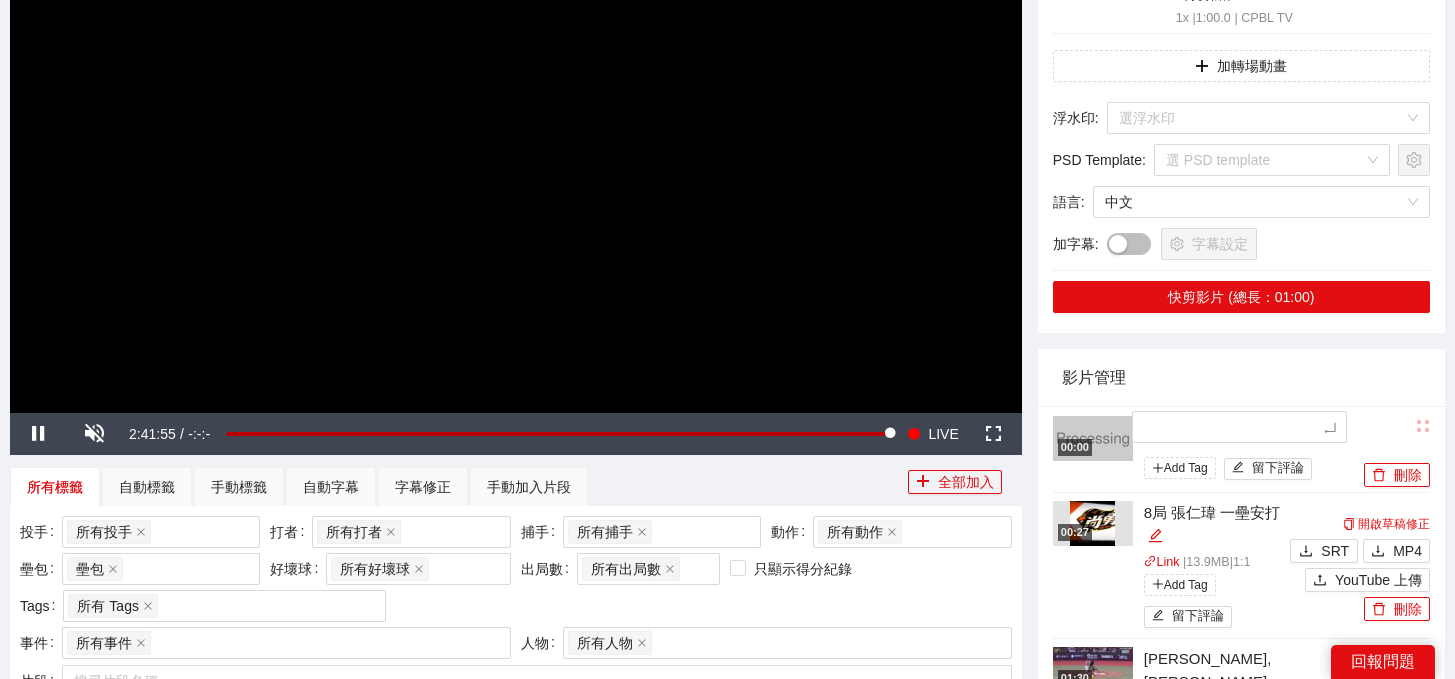 type on "*" 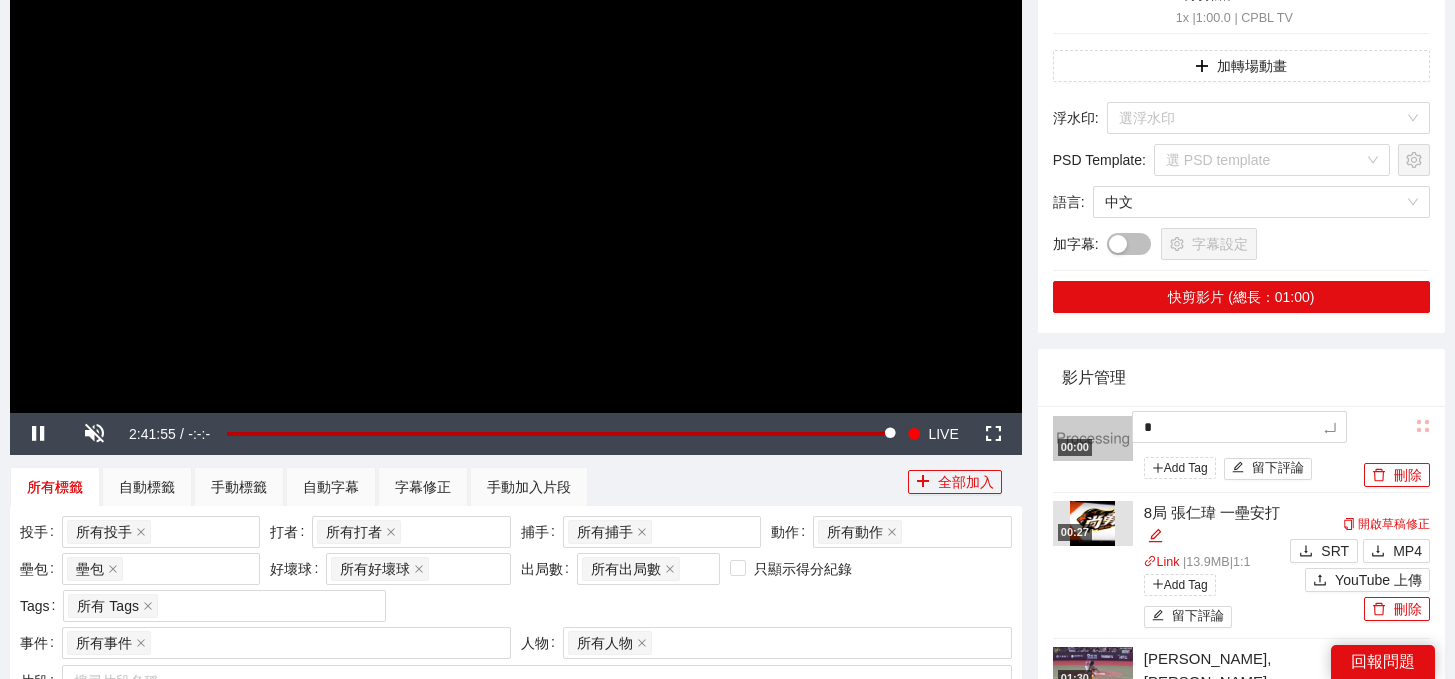 type on "**" 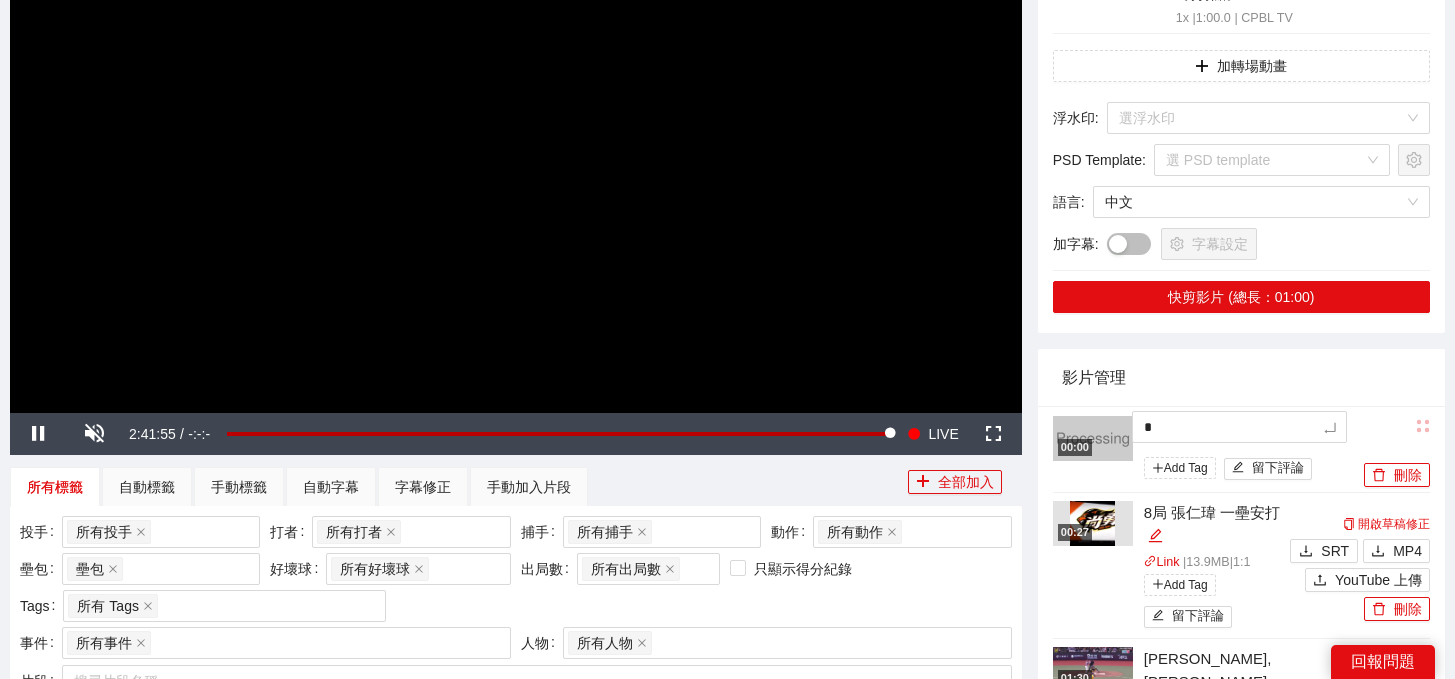 type on "**" 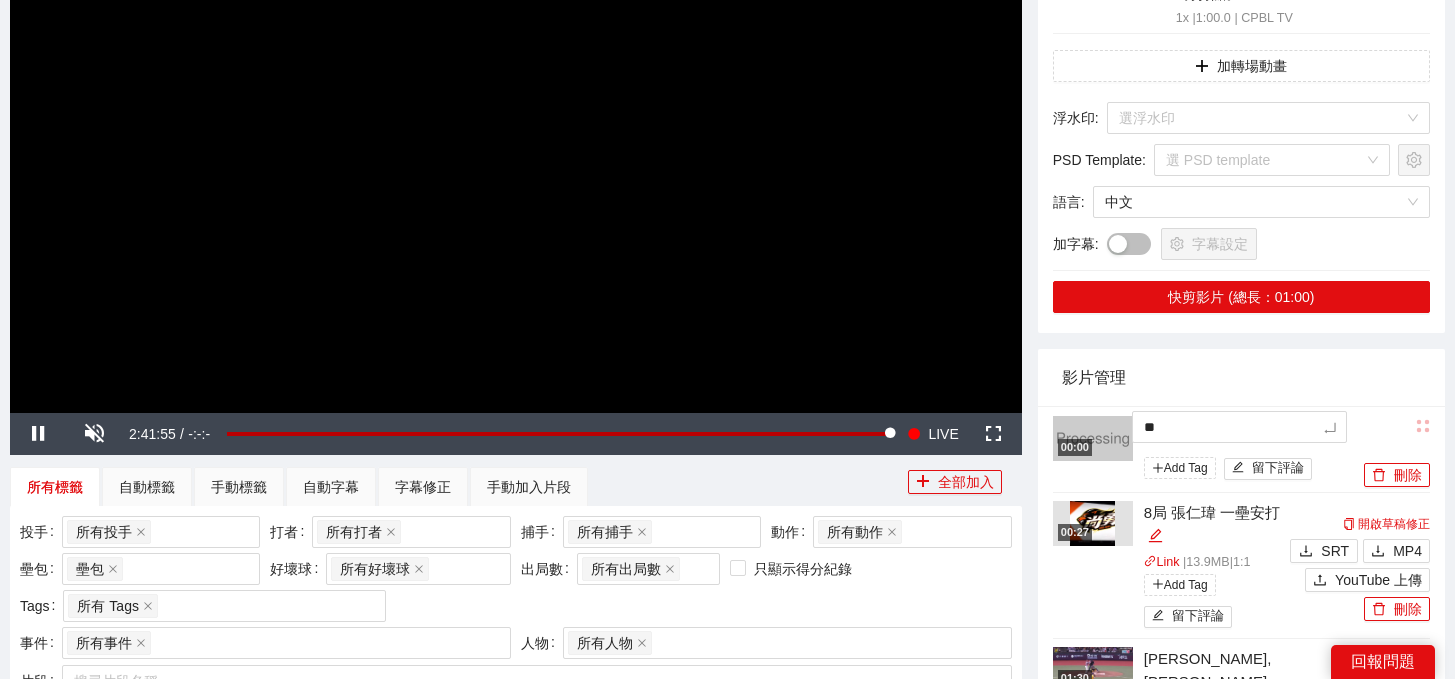 type on "*" 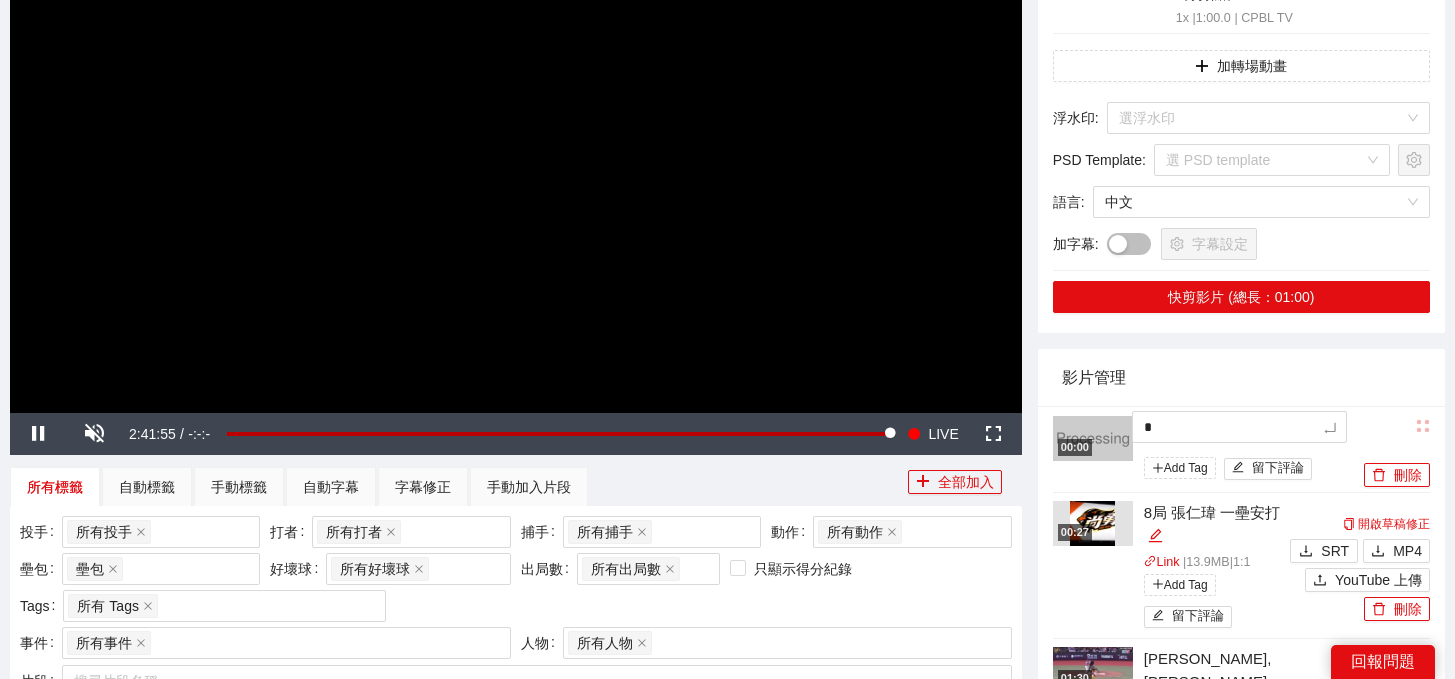 type on "**" 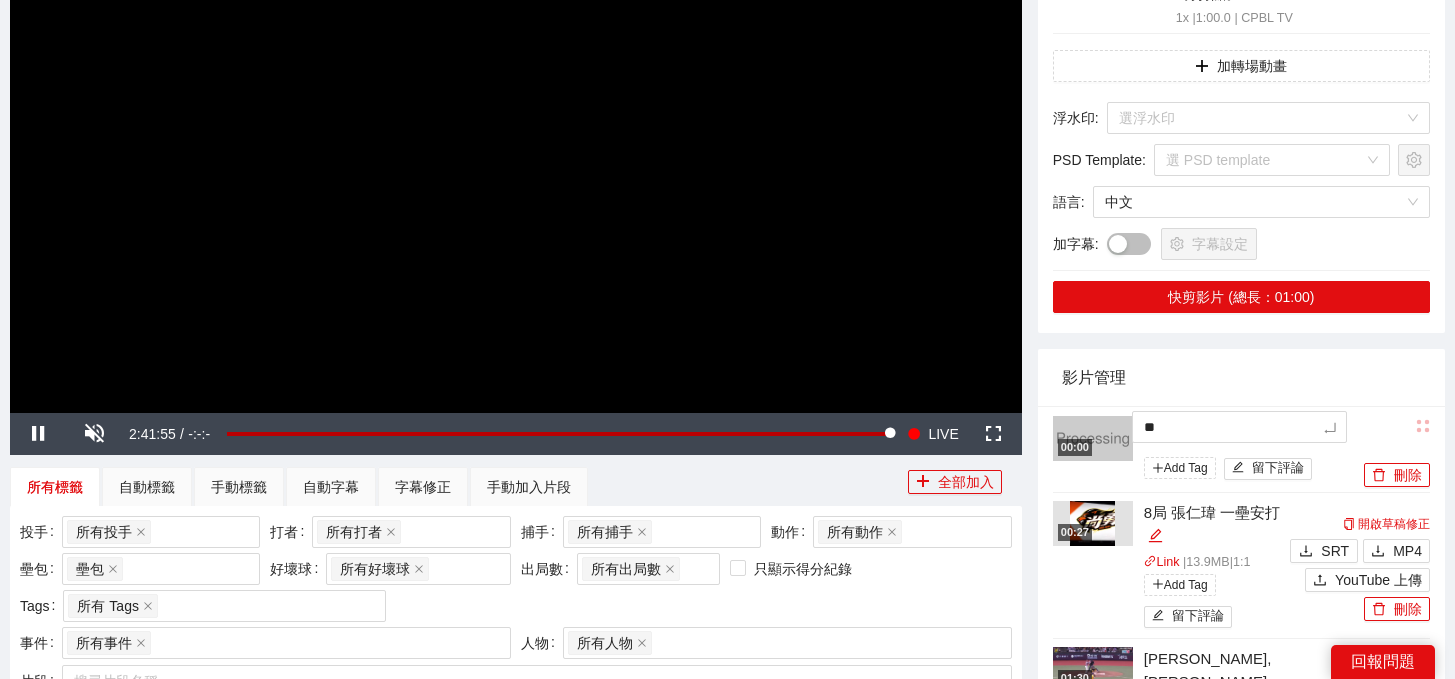 type on "***" 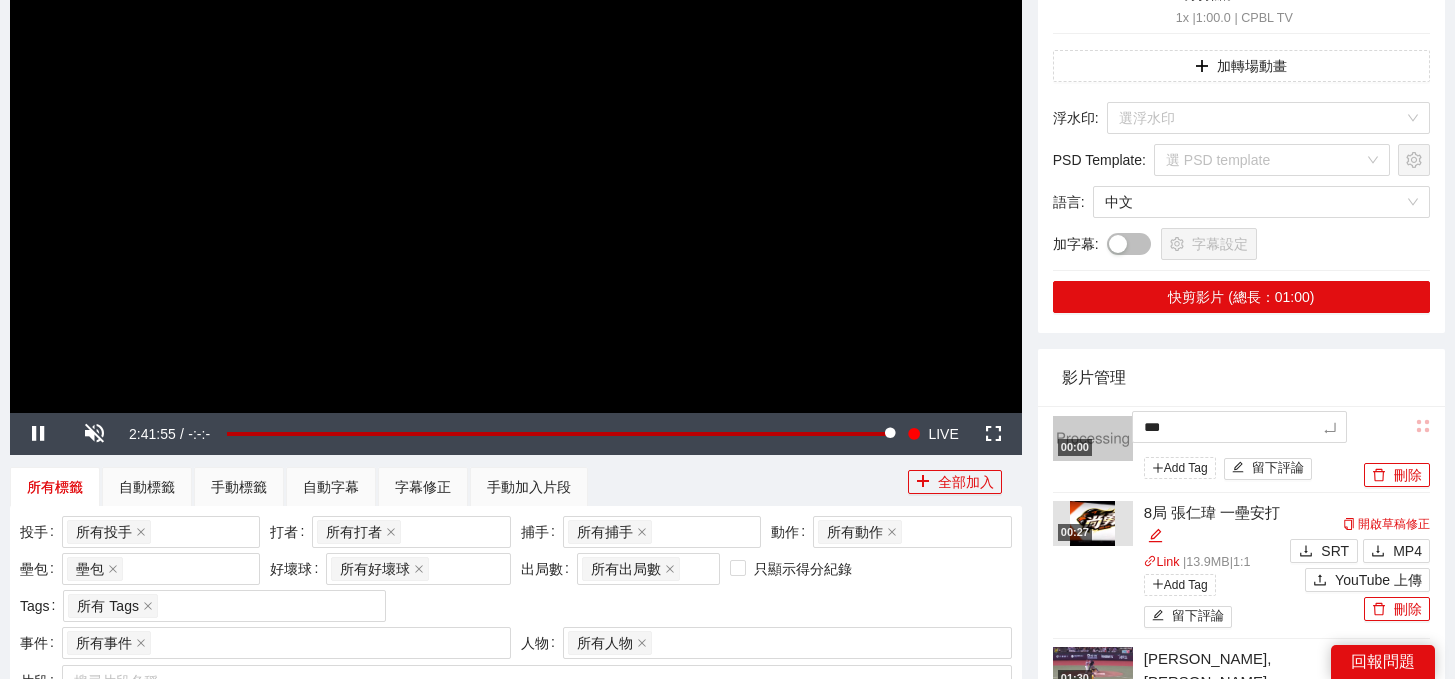 type on "**" 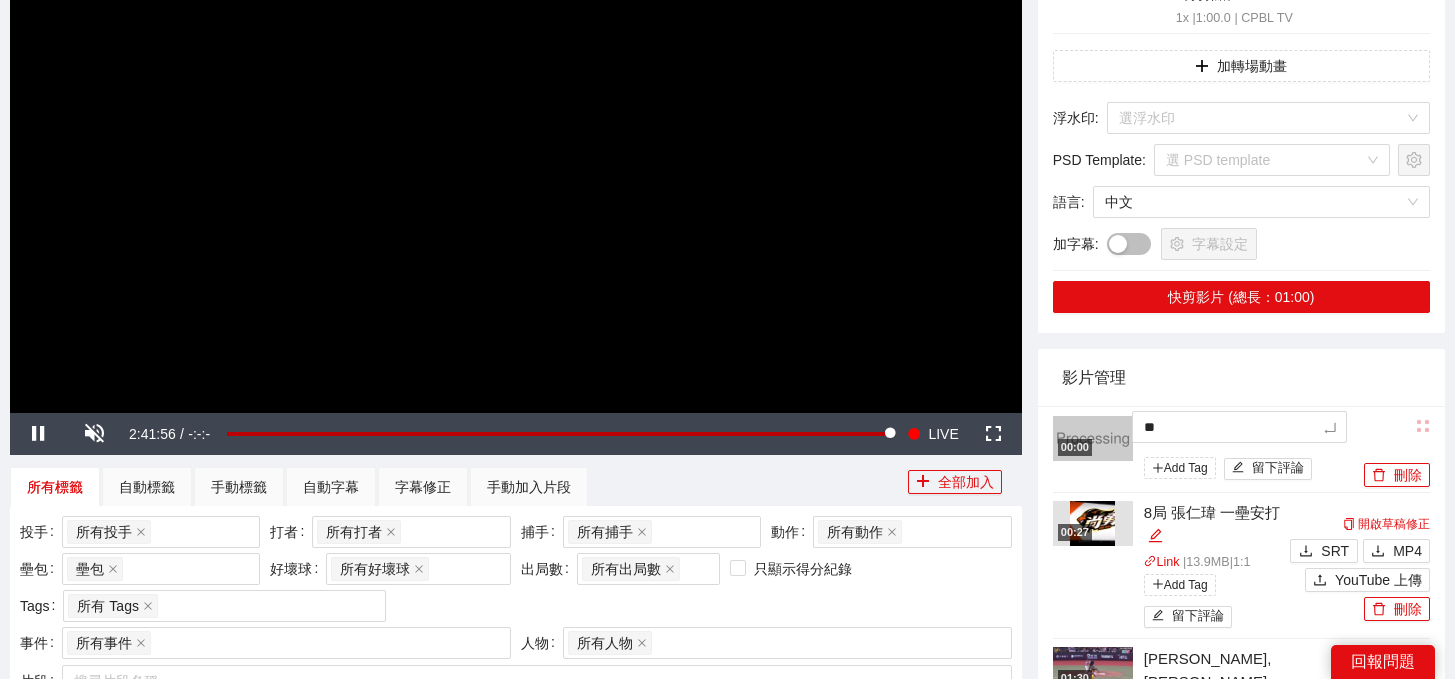 type on "*" 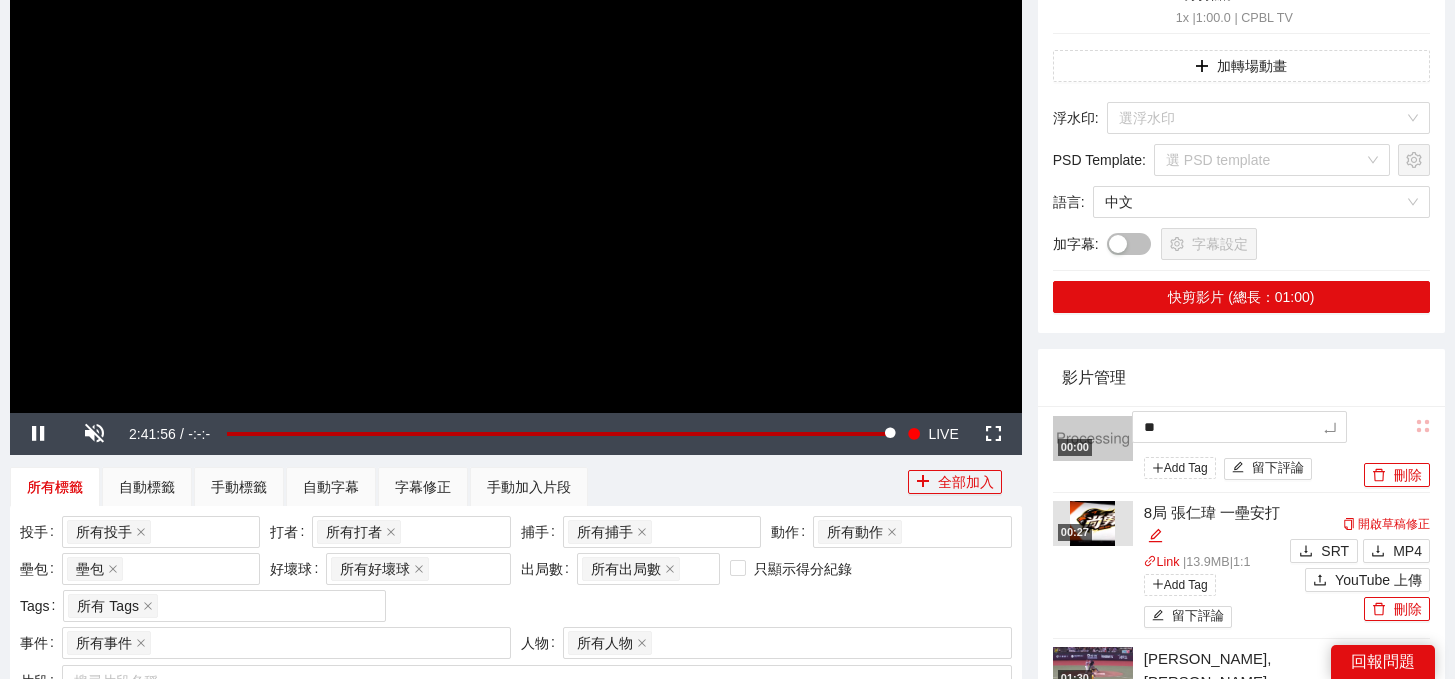 type on "*" 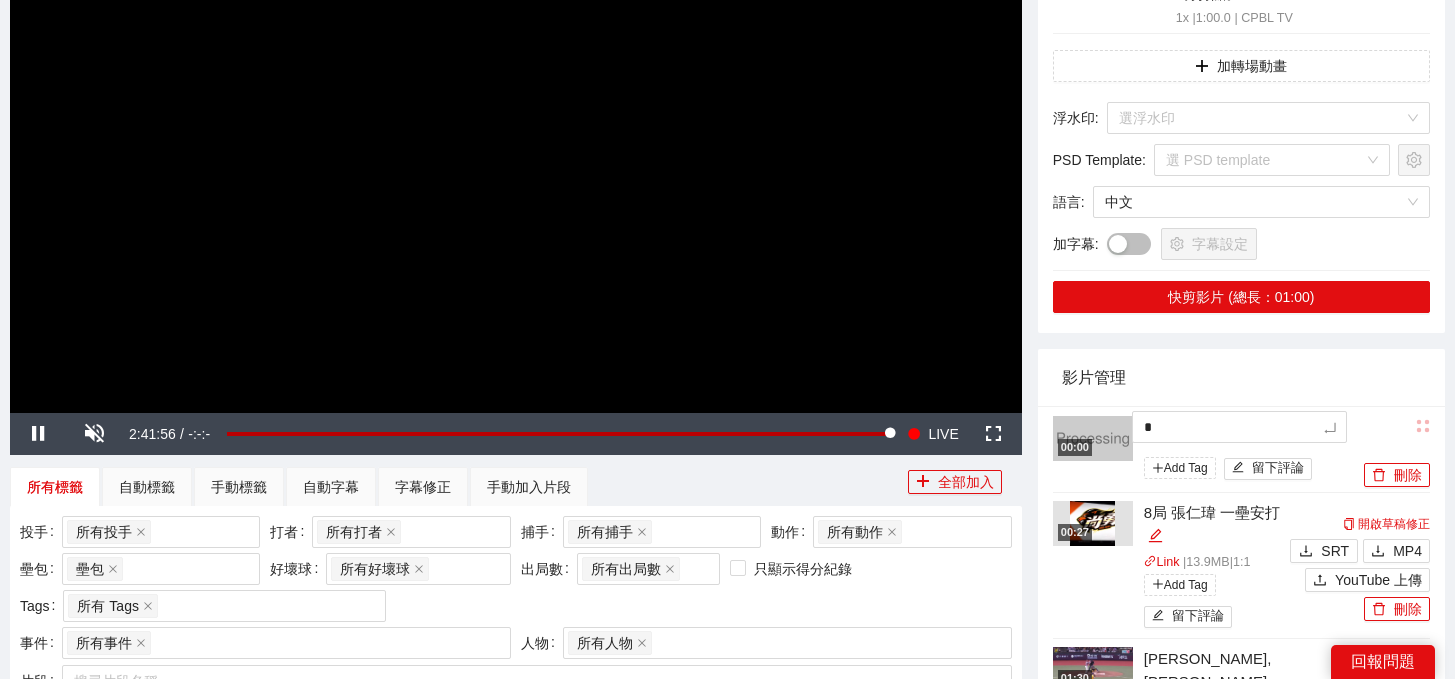 type 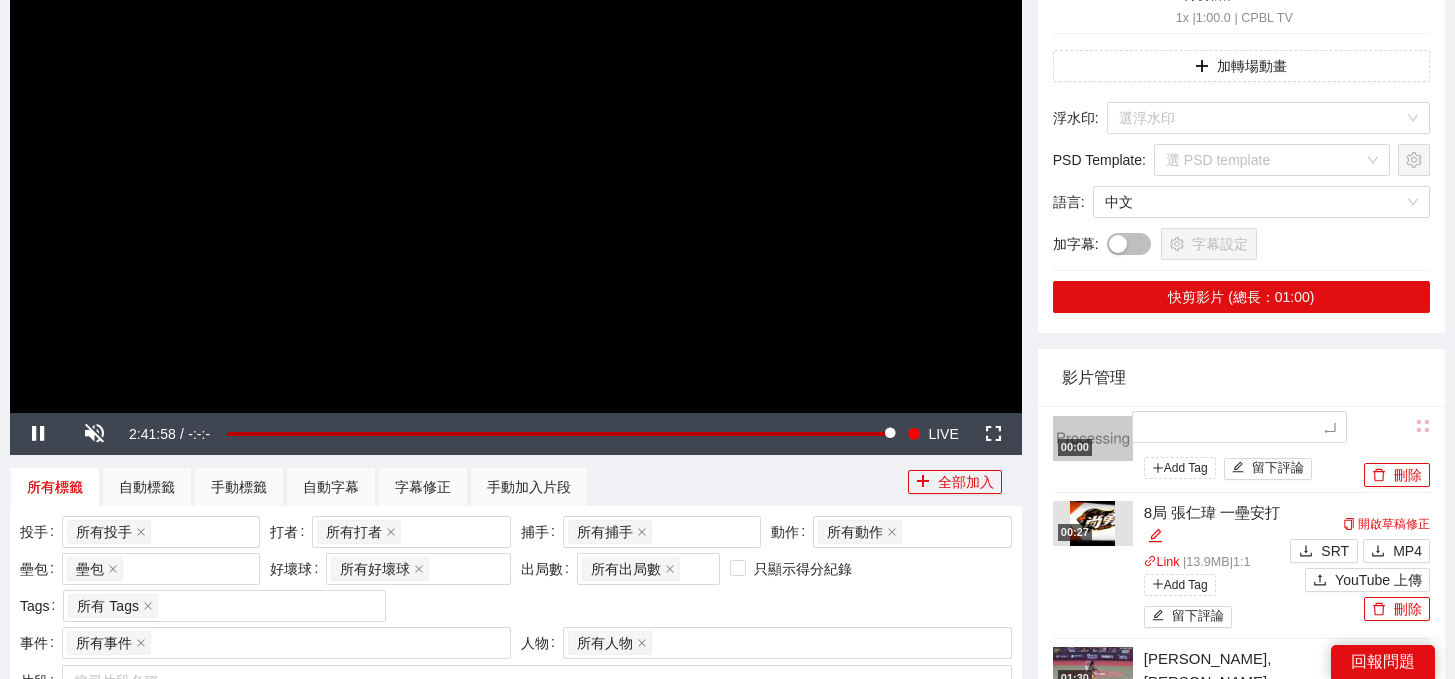type on "*" 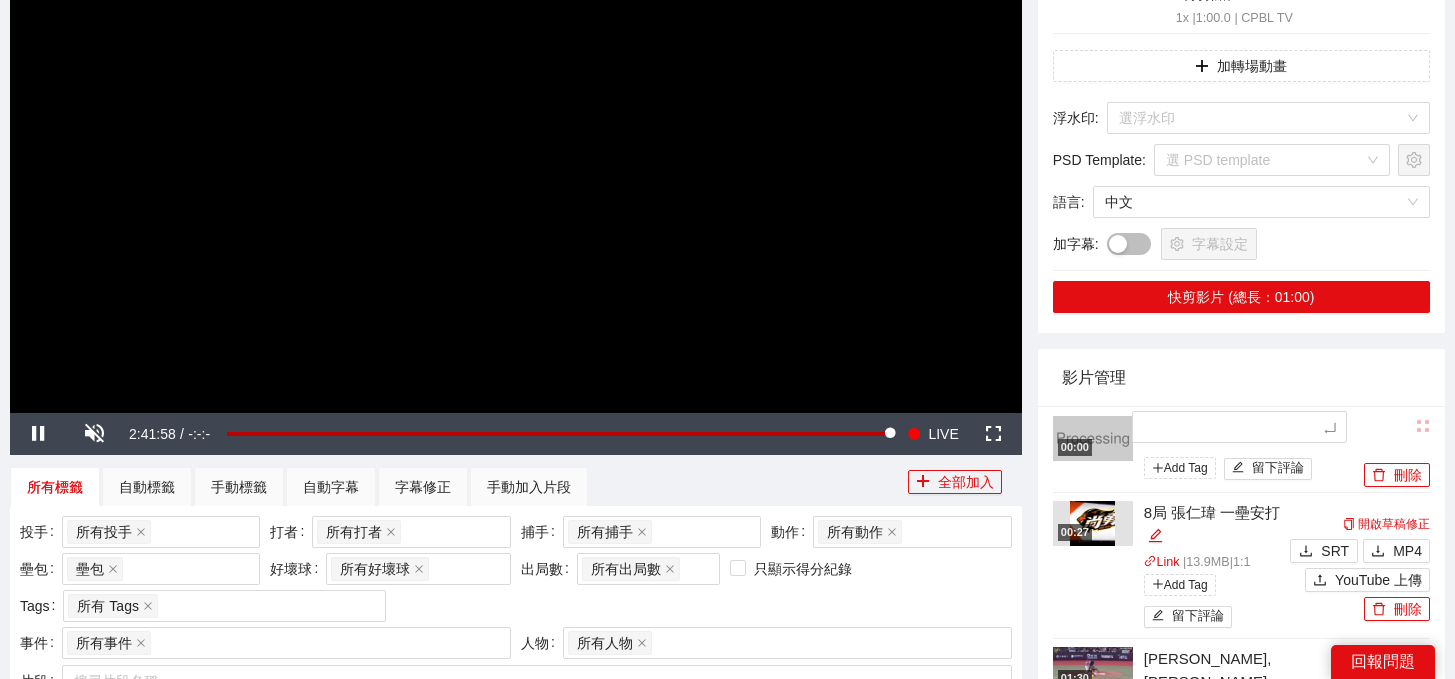 type on "*" 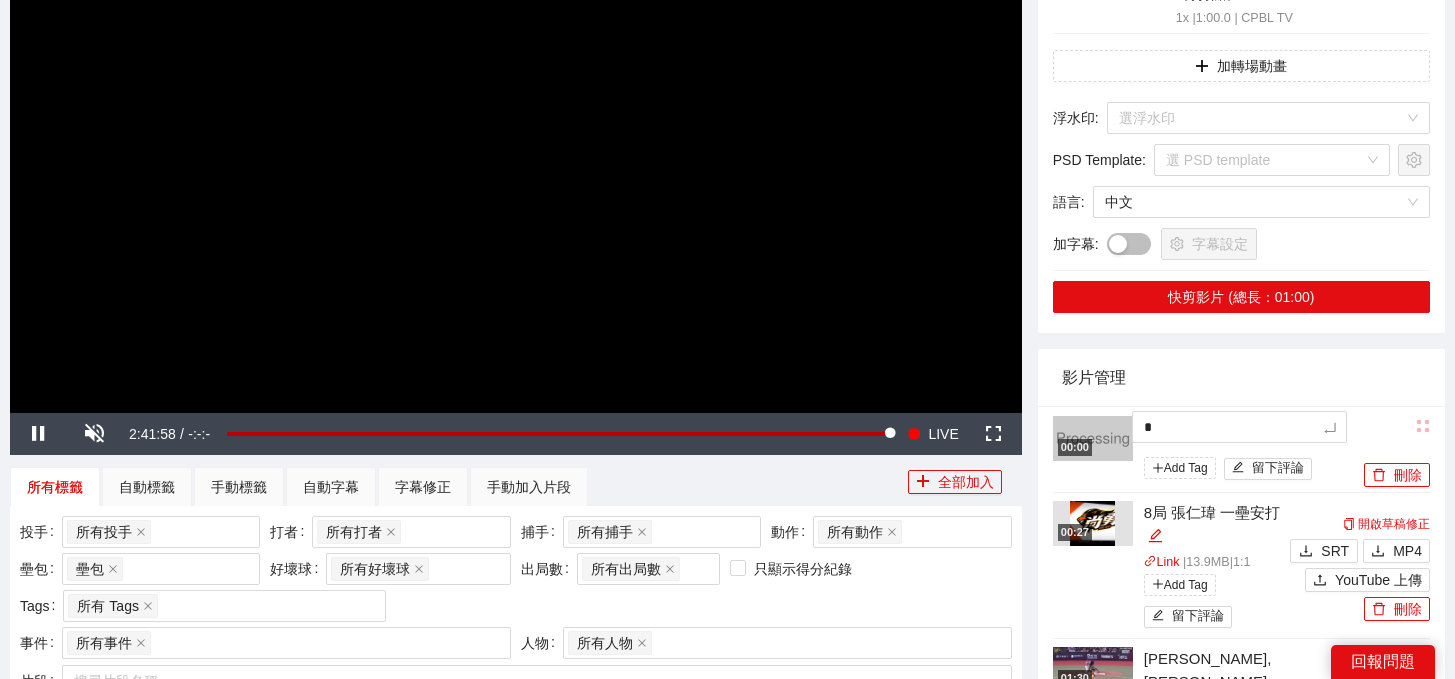 type on "**" 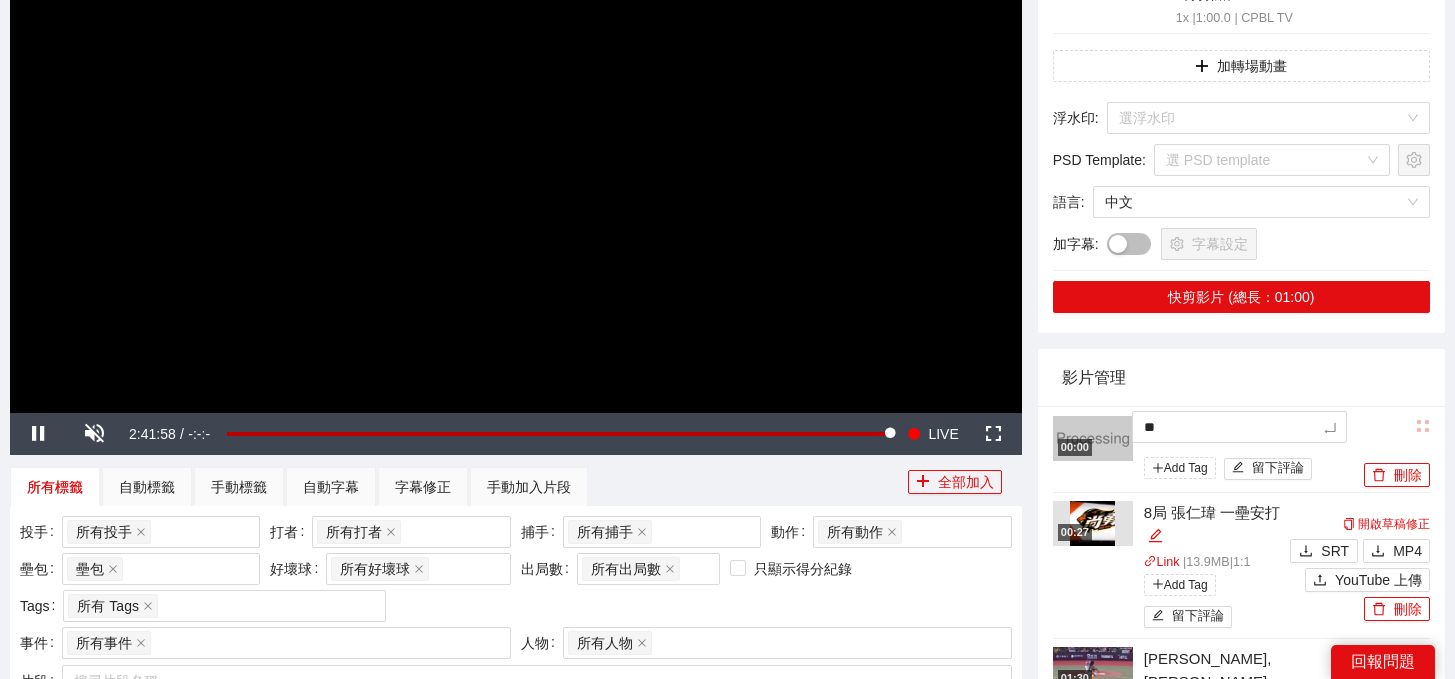 type on "*" 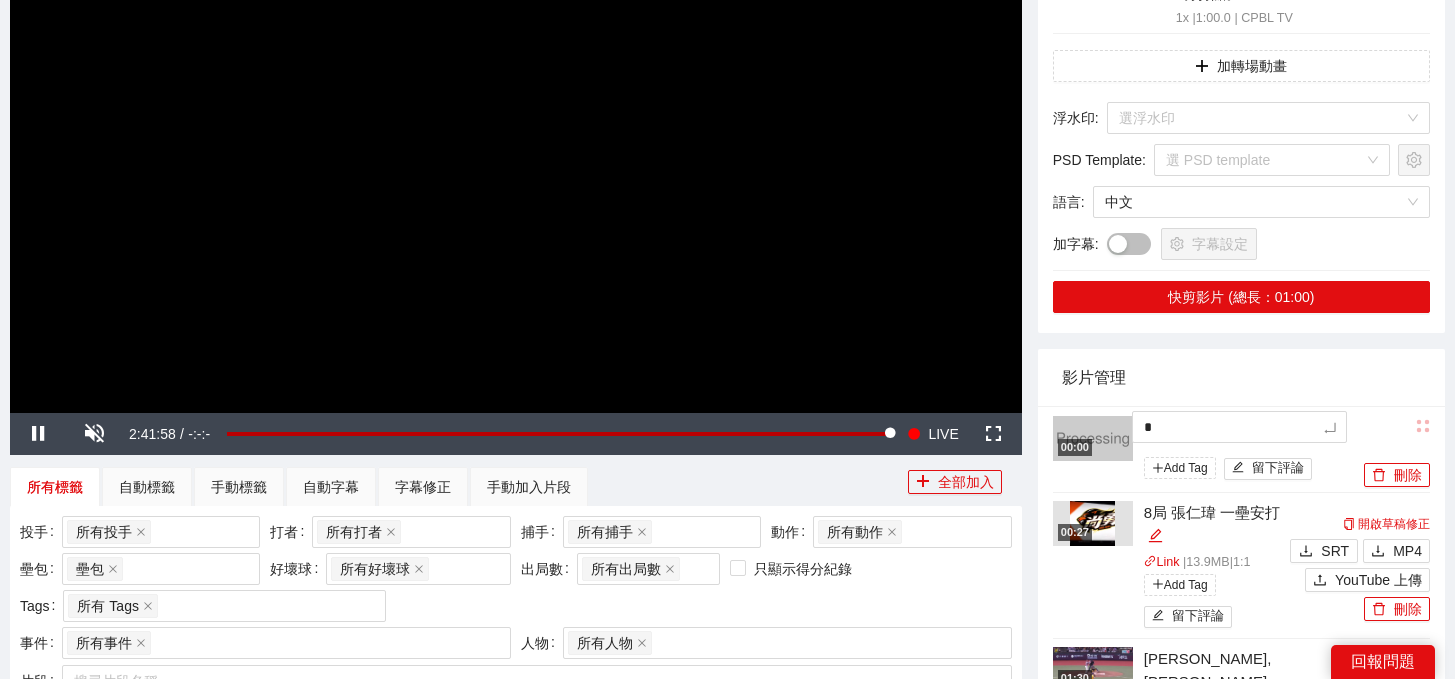 type on "**" 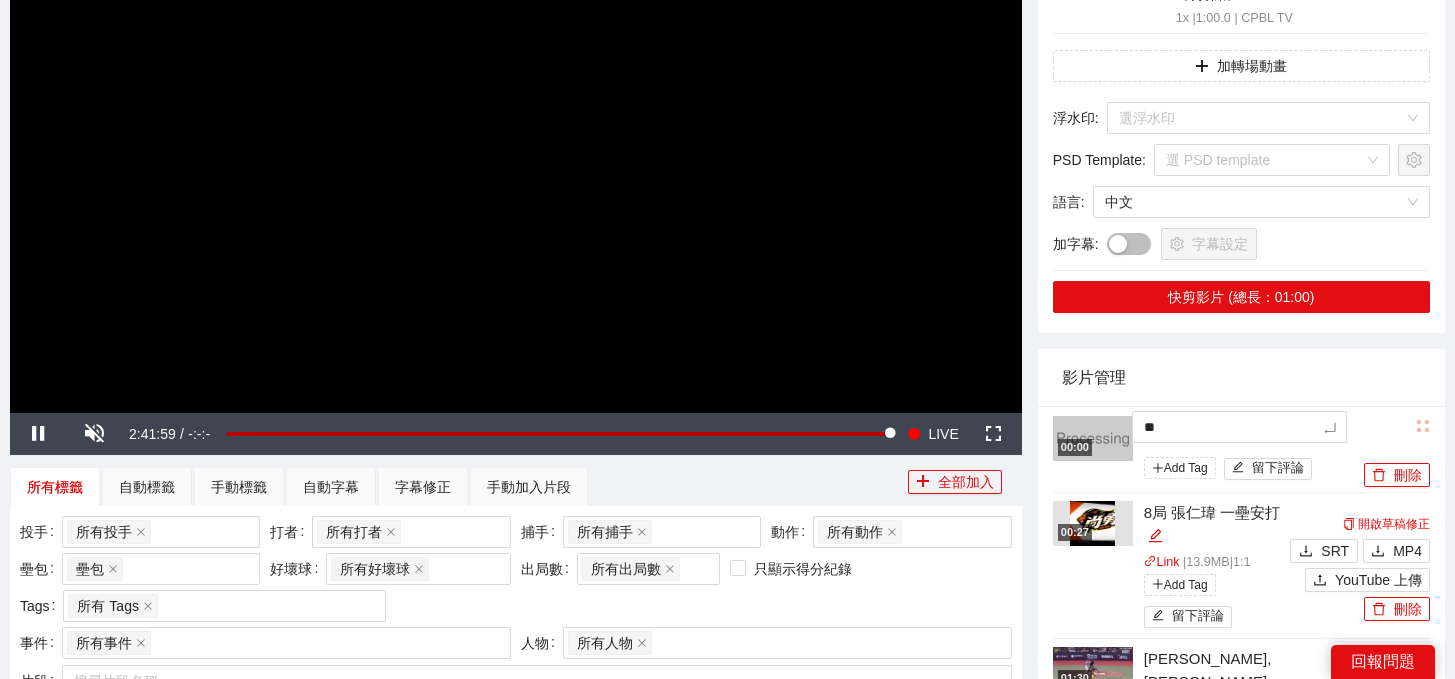 type on "***" 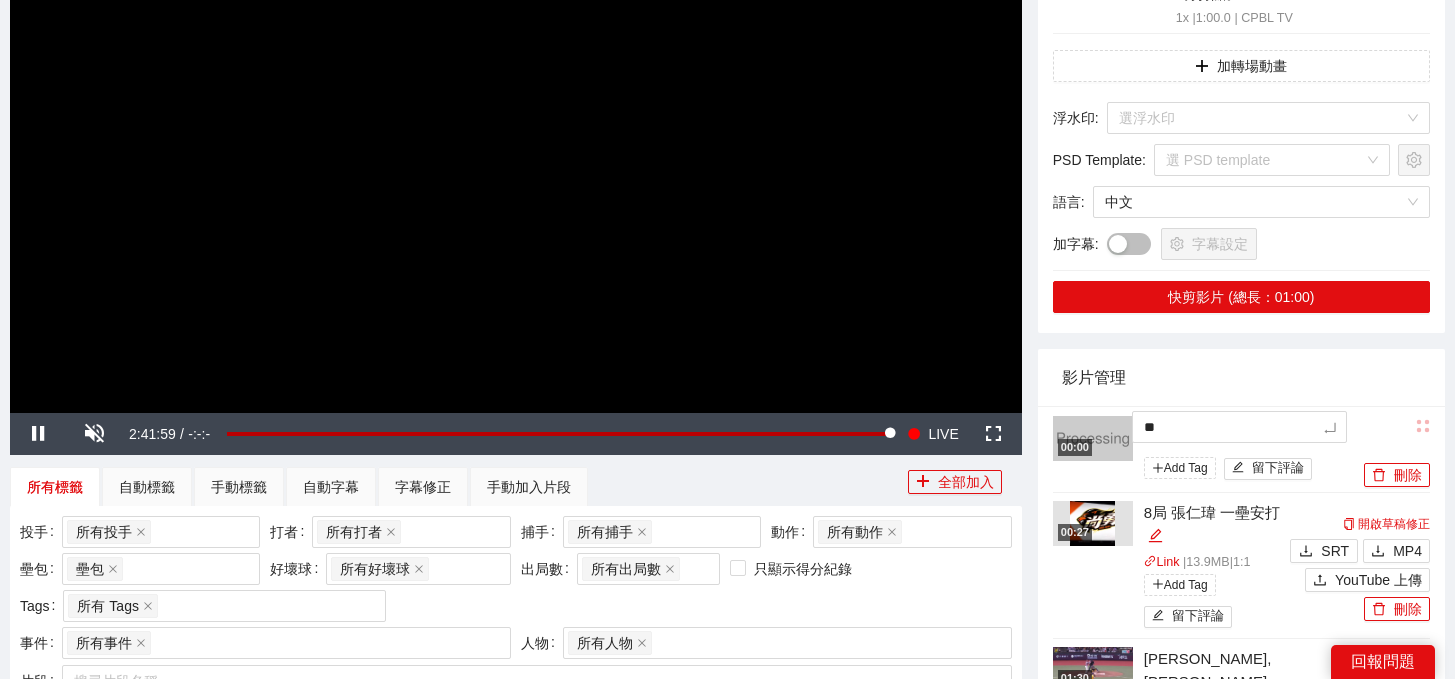 type on "***" 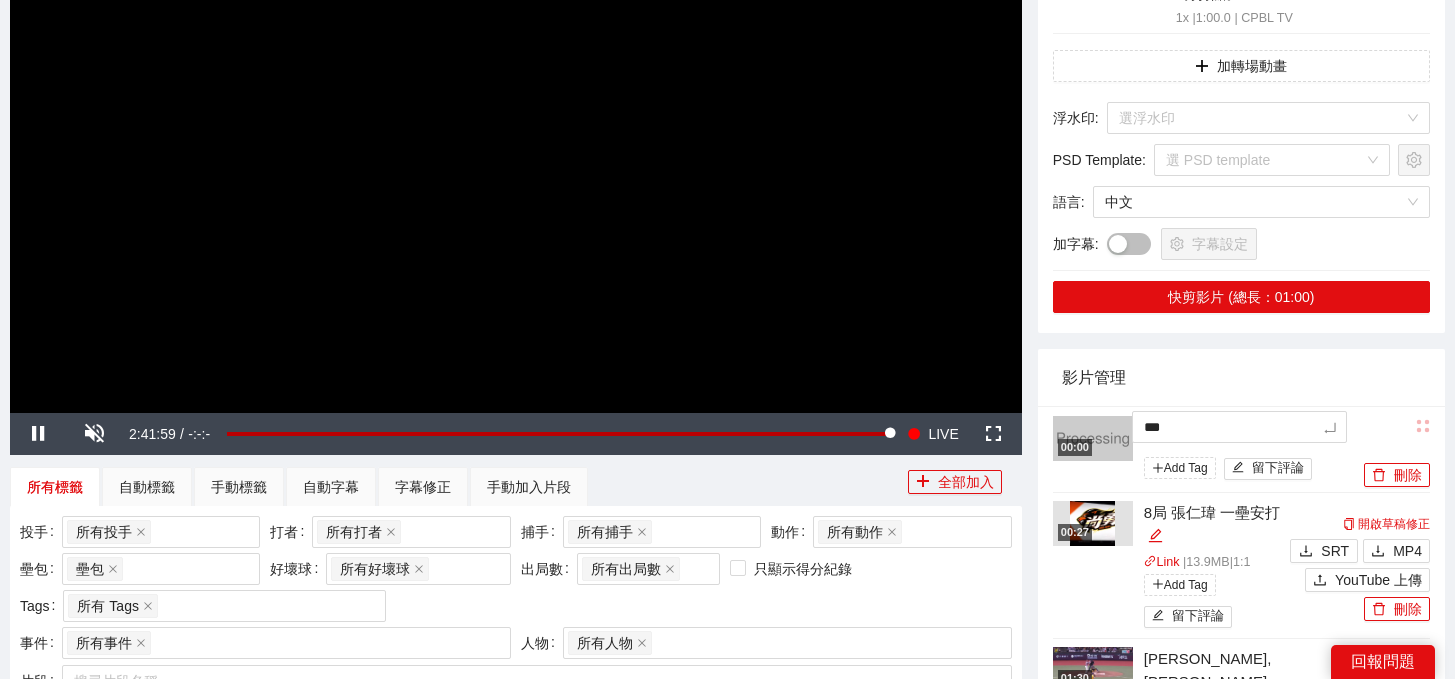 type on "**" 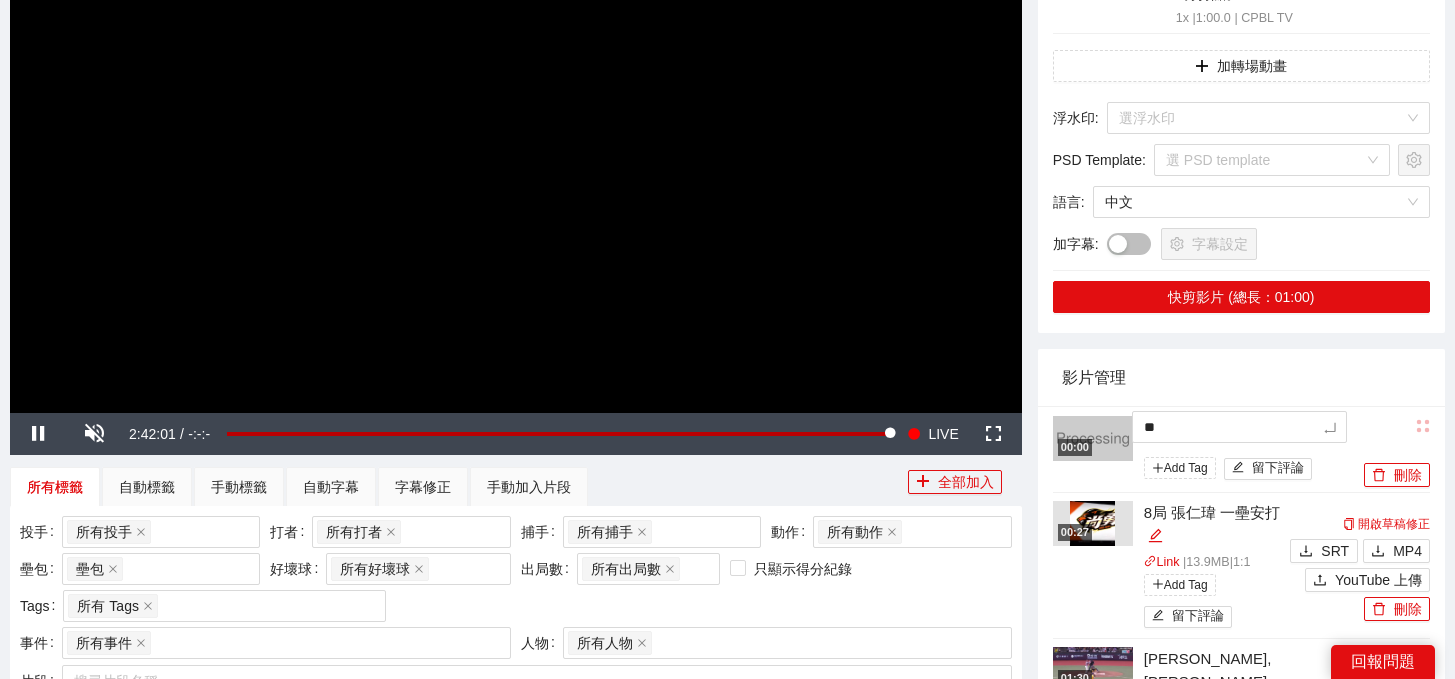 type on "**" 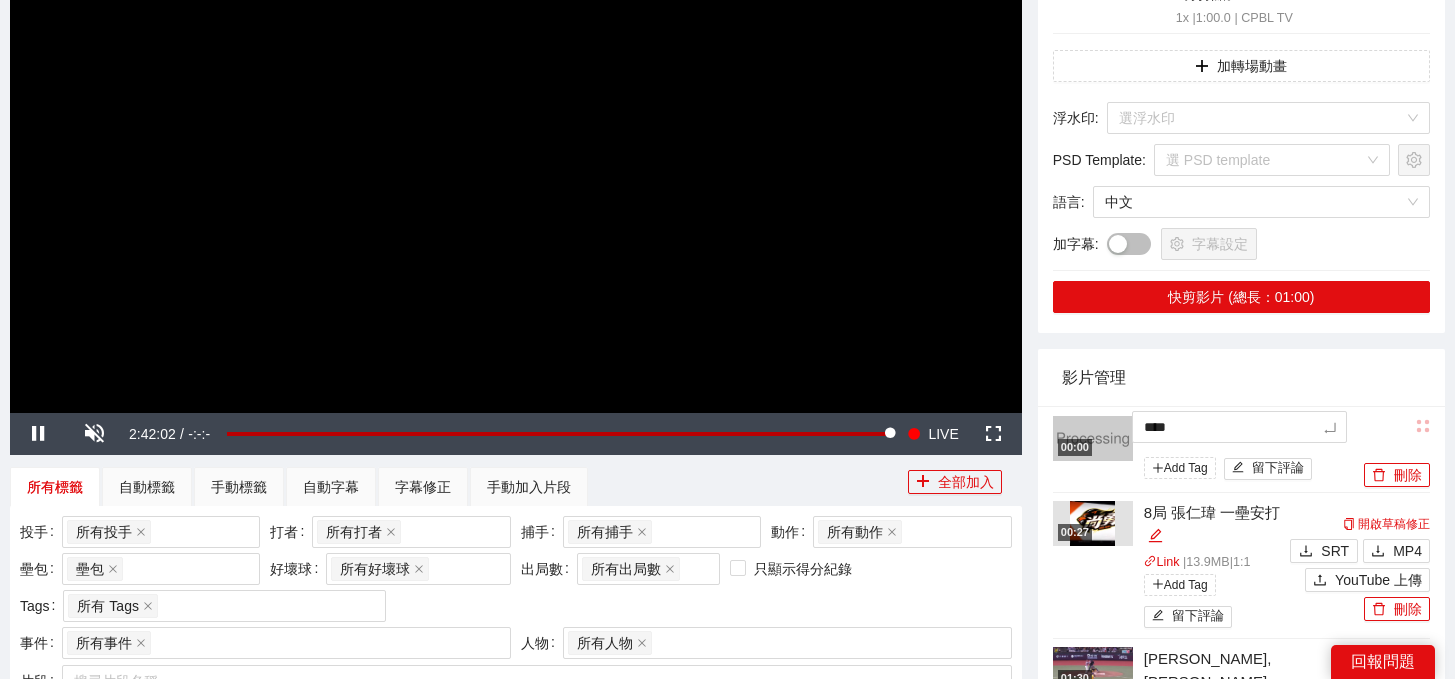 type on "*****" 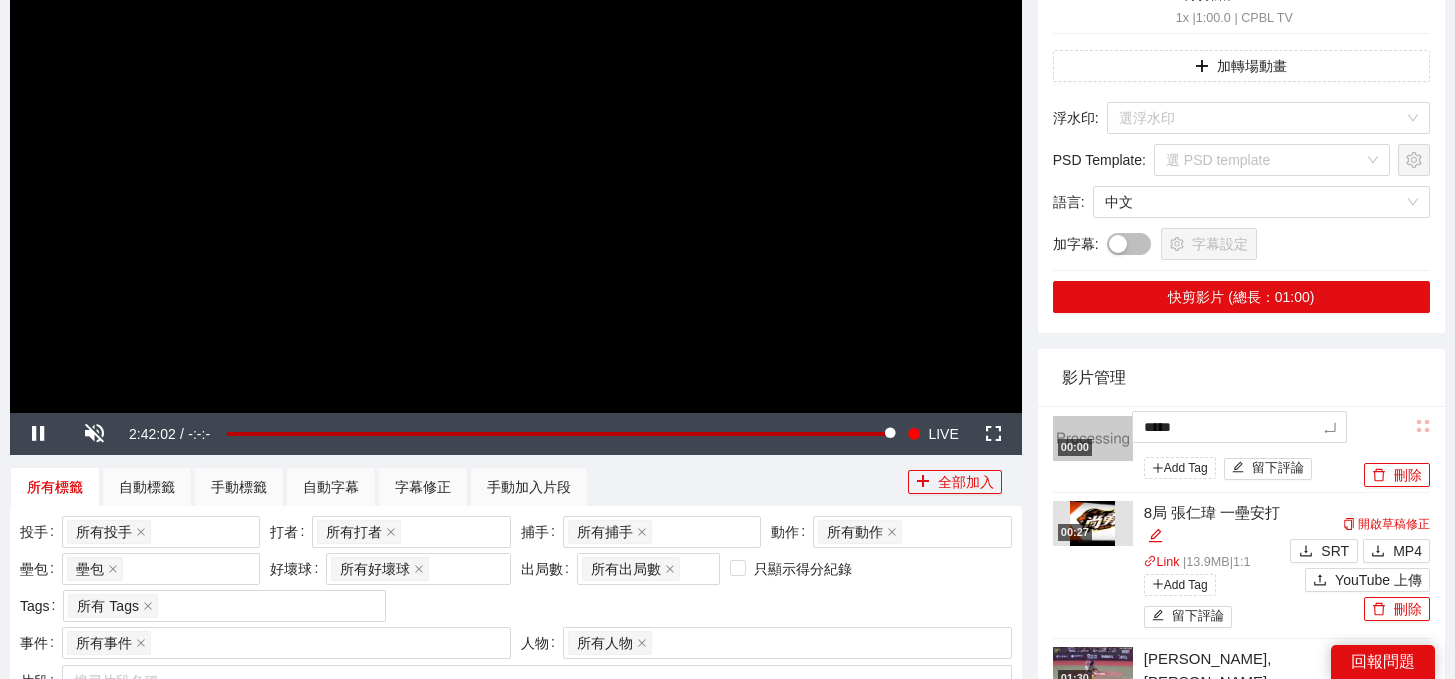 type on "*****" 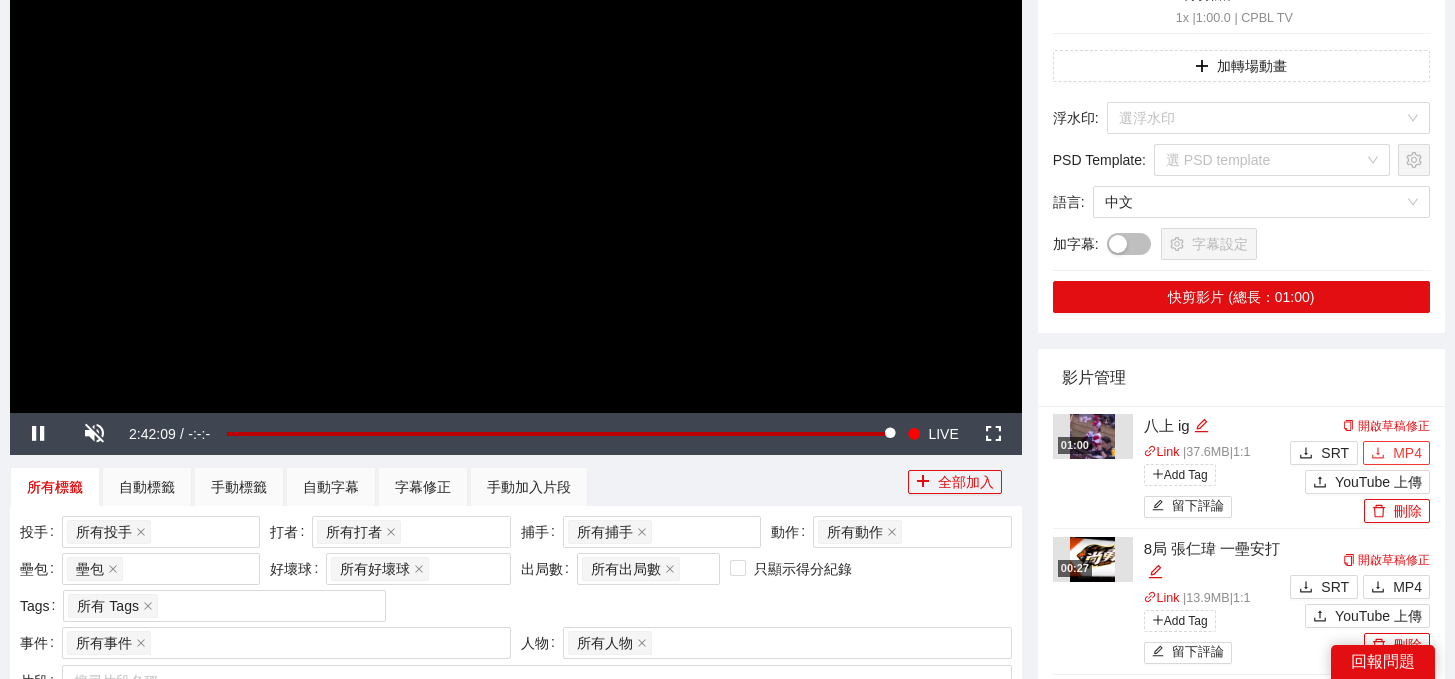 click on "MP4" at bounding box center [1407, 453] 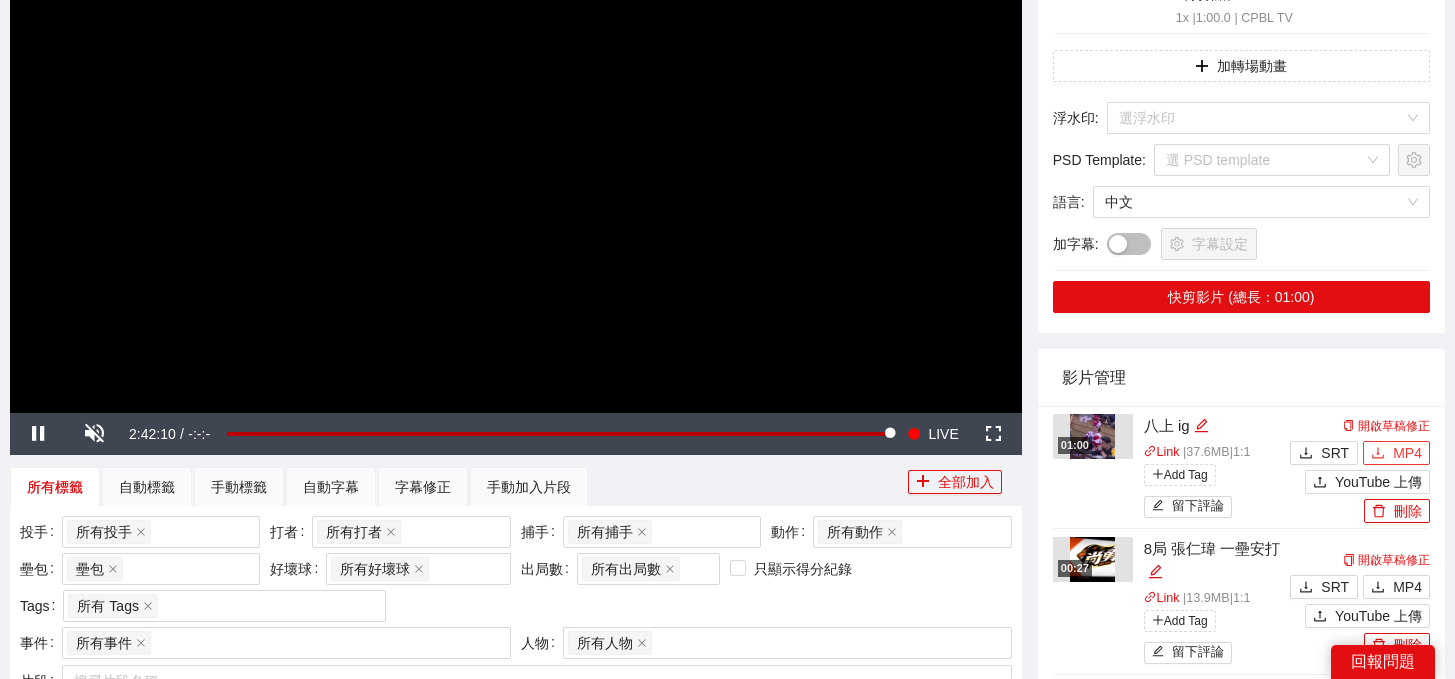 scroll, scrollTop: 713, scrollLeft: 0, axis: vertical 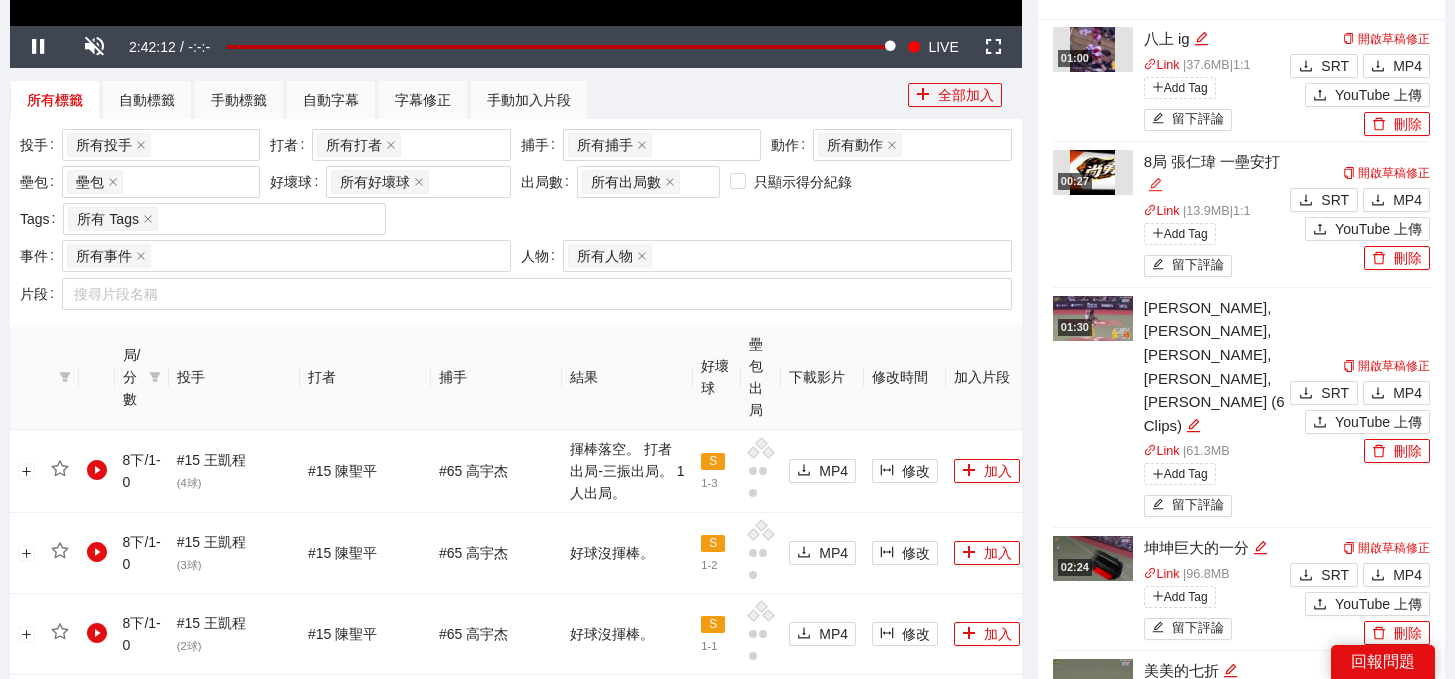 click 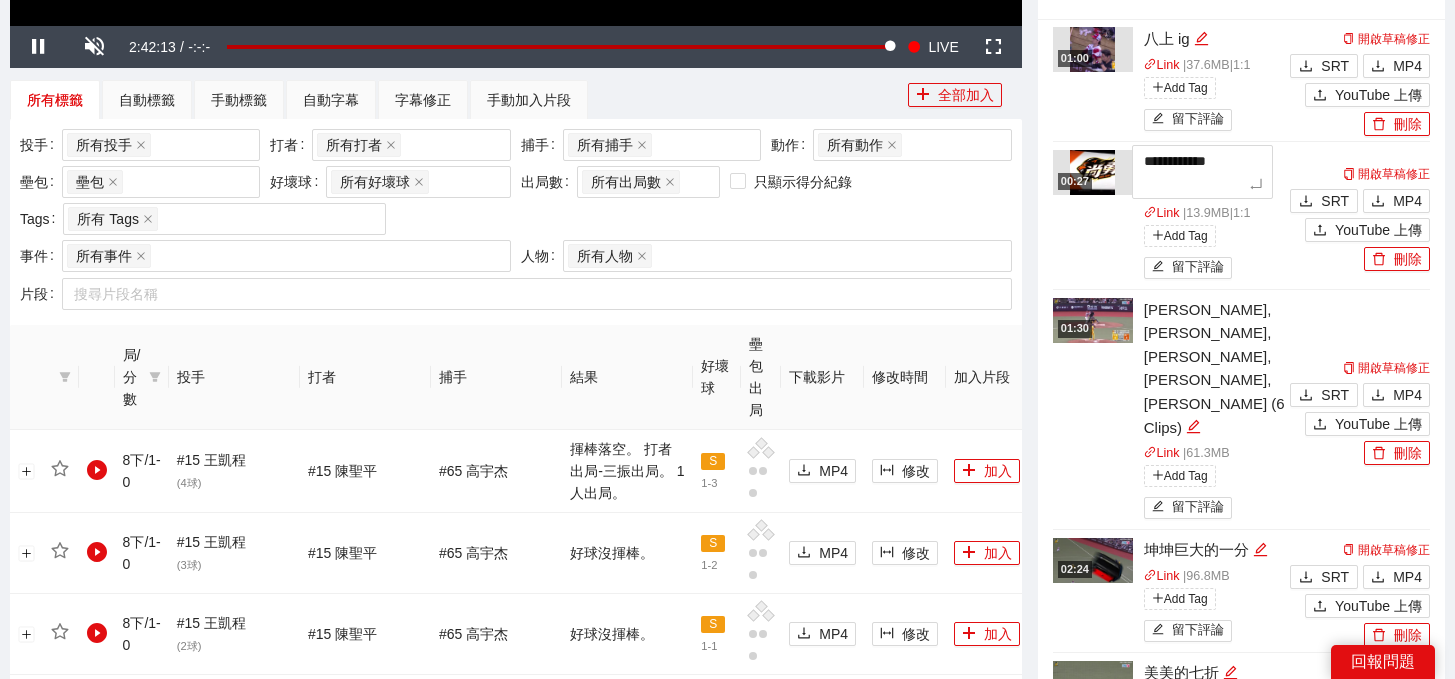 drag, startPoint x: 1210, startPoint y: 179, endPoint x: 1074, endPoint y: 123, distance: 147.07822 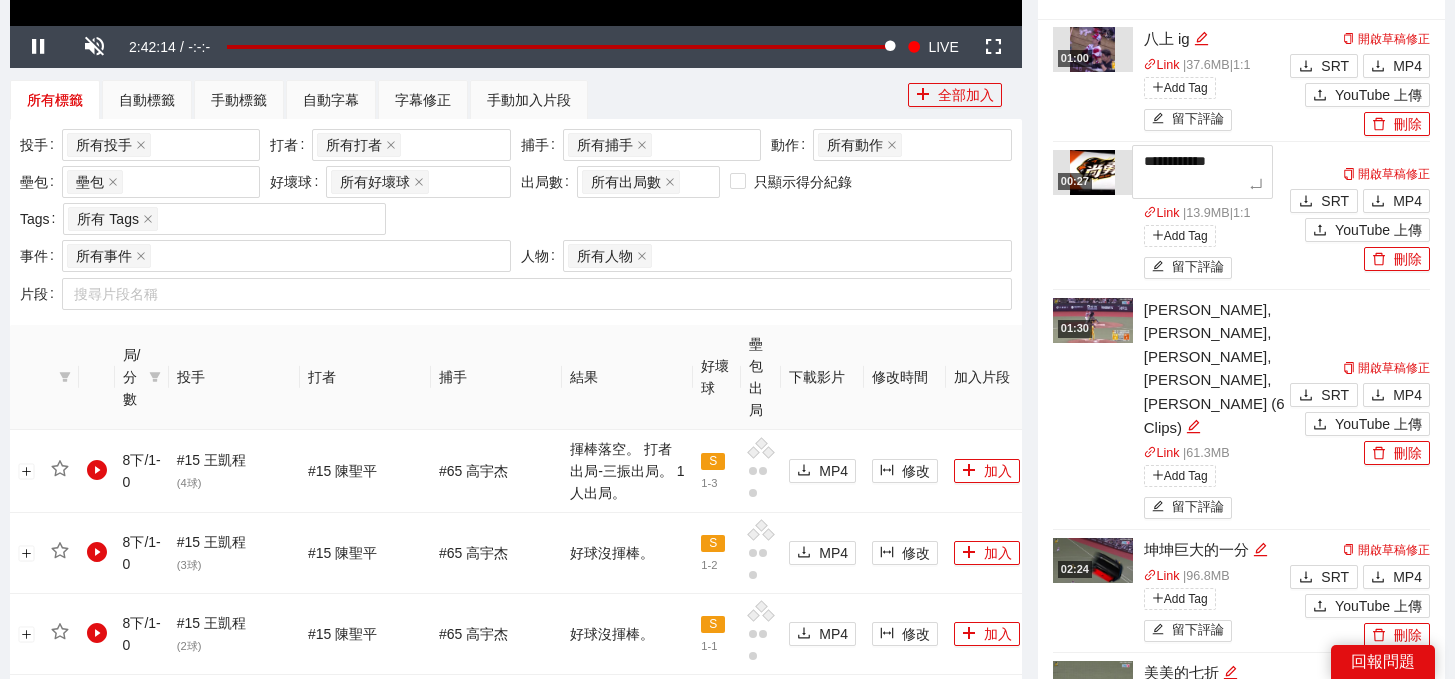 type on "*" 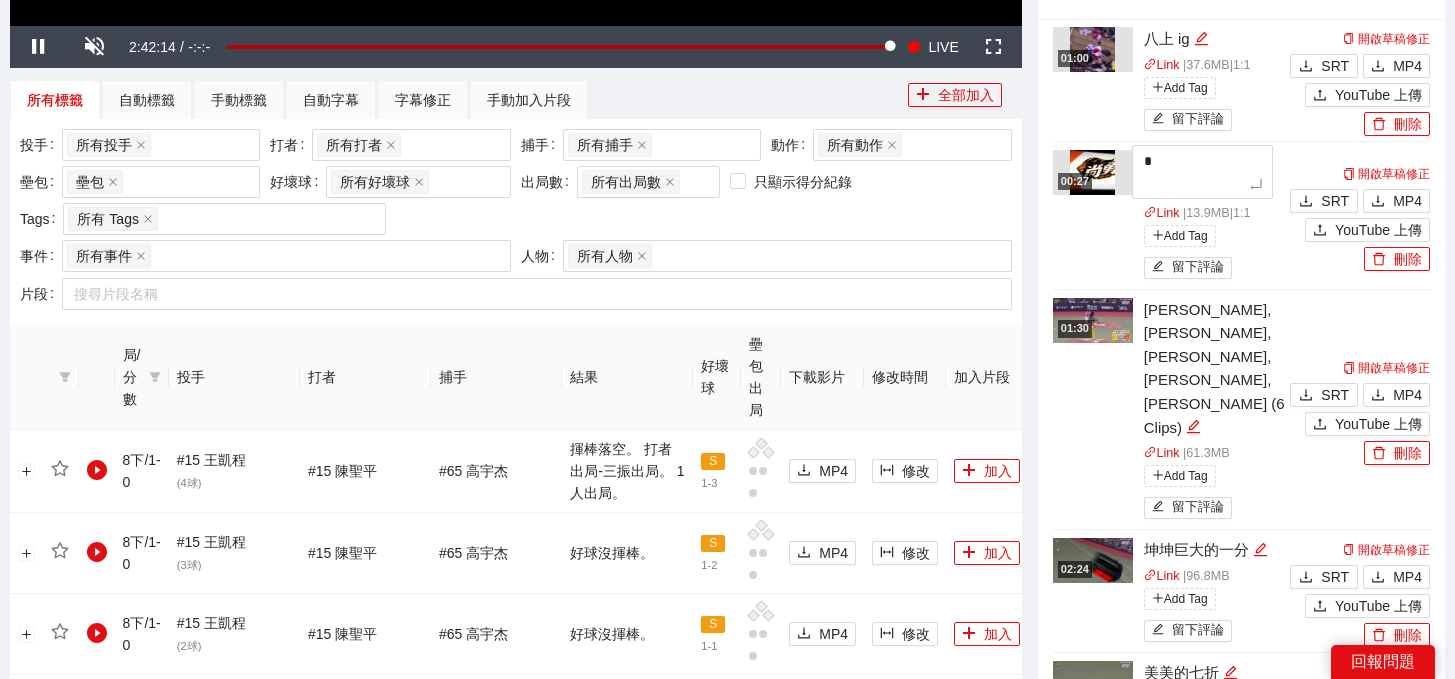 type 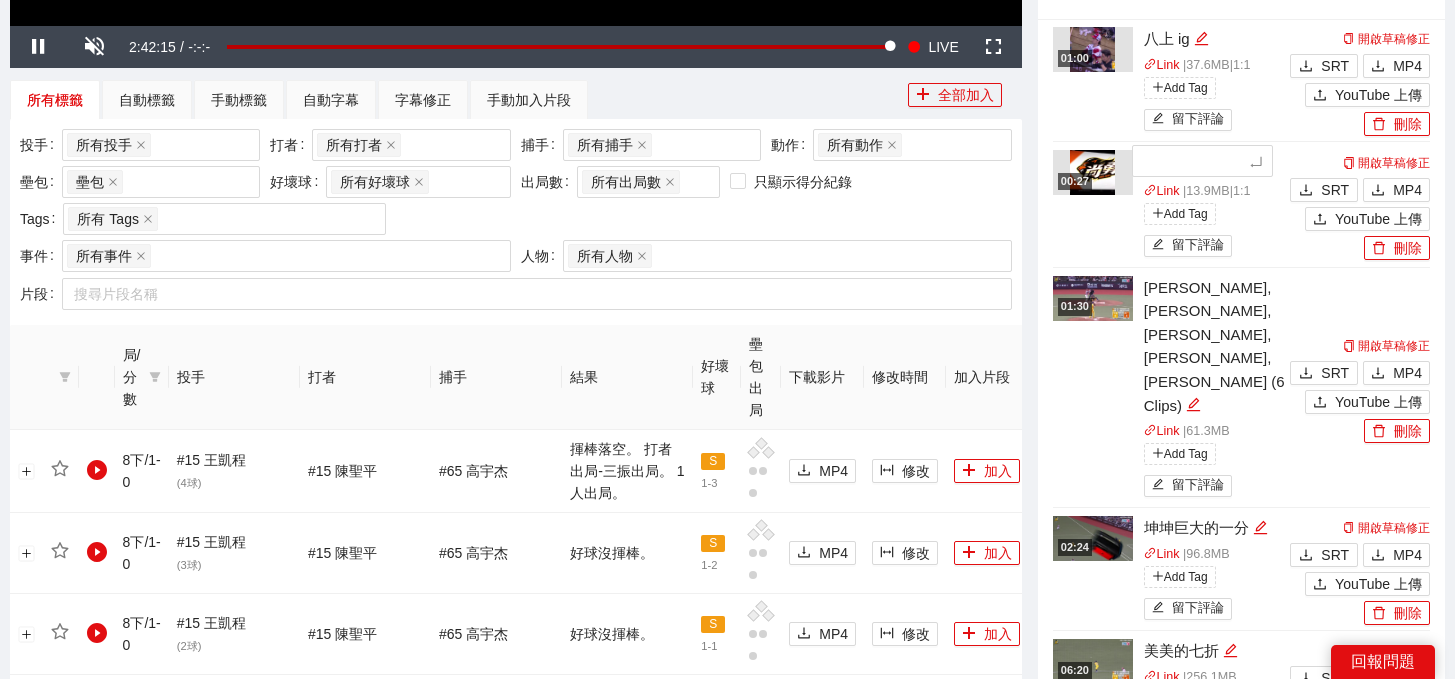 type on "*" 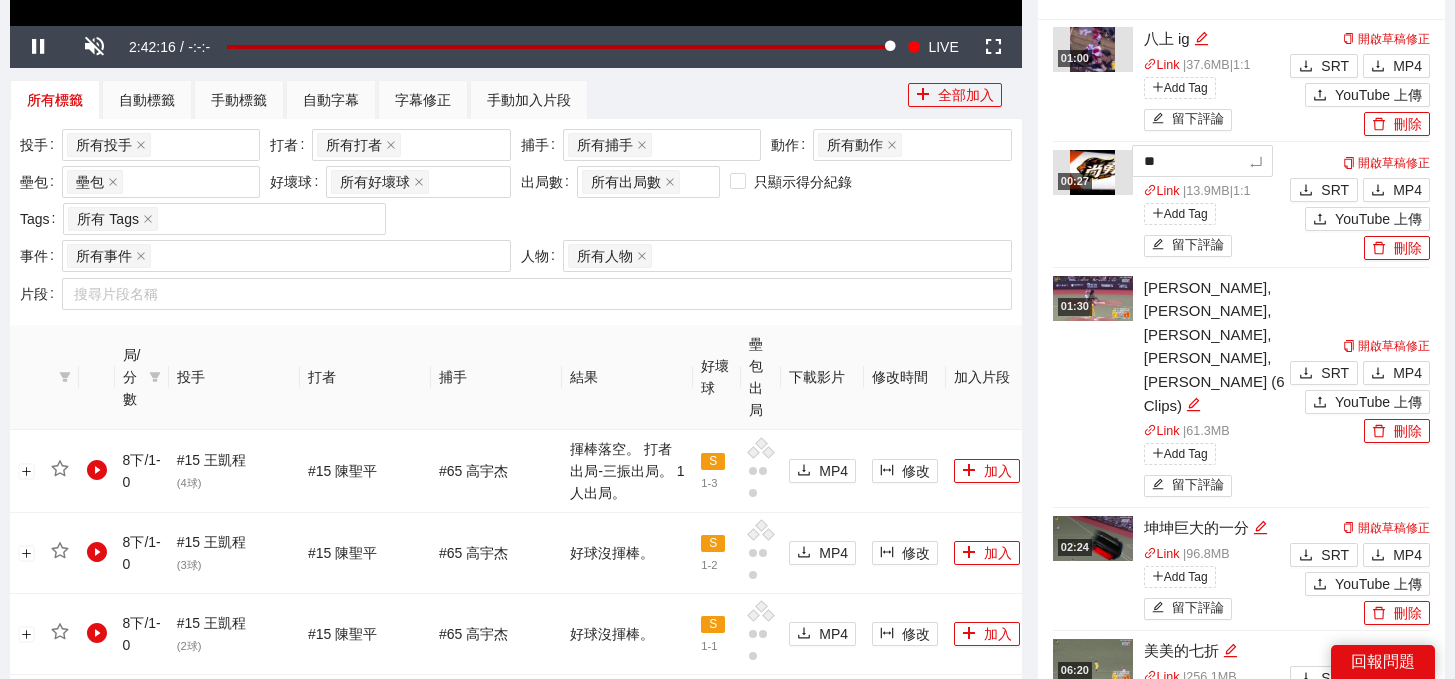 type on "***" 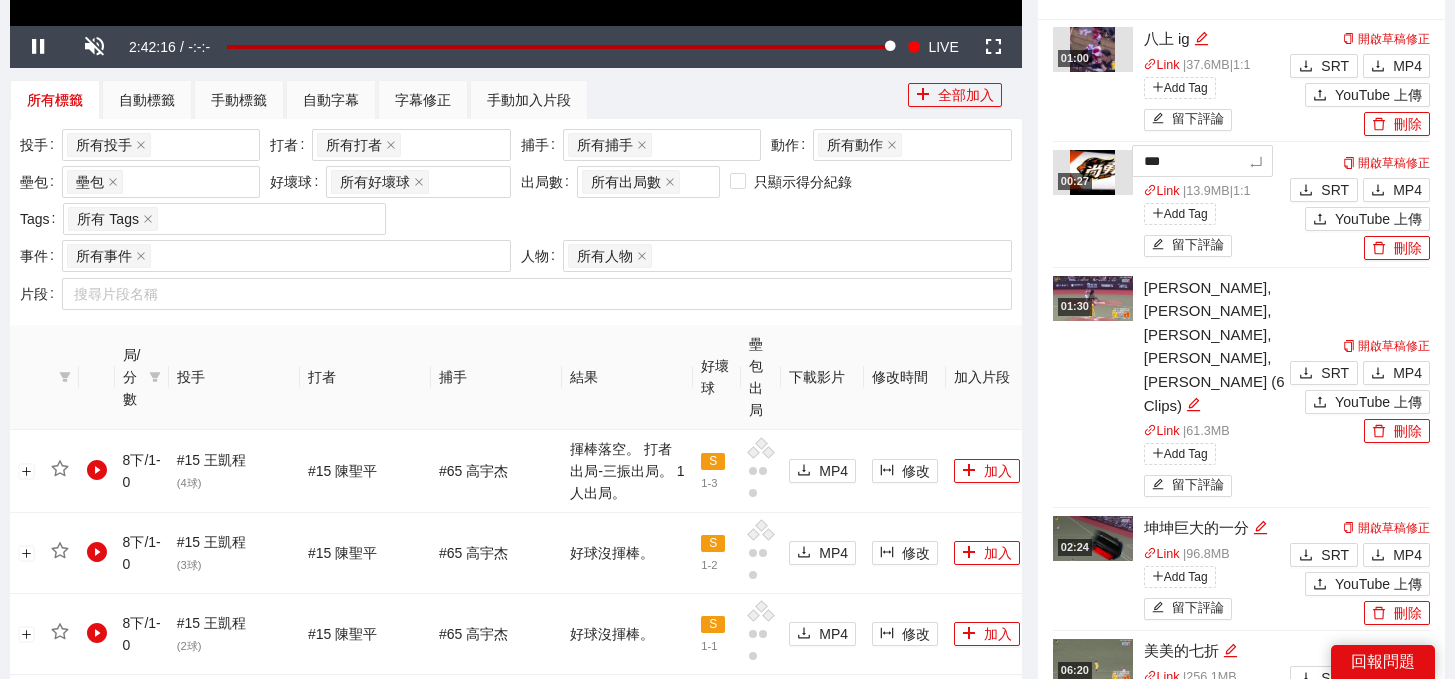 type on "**" 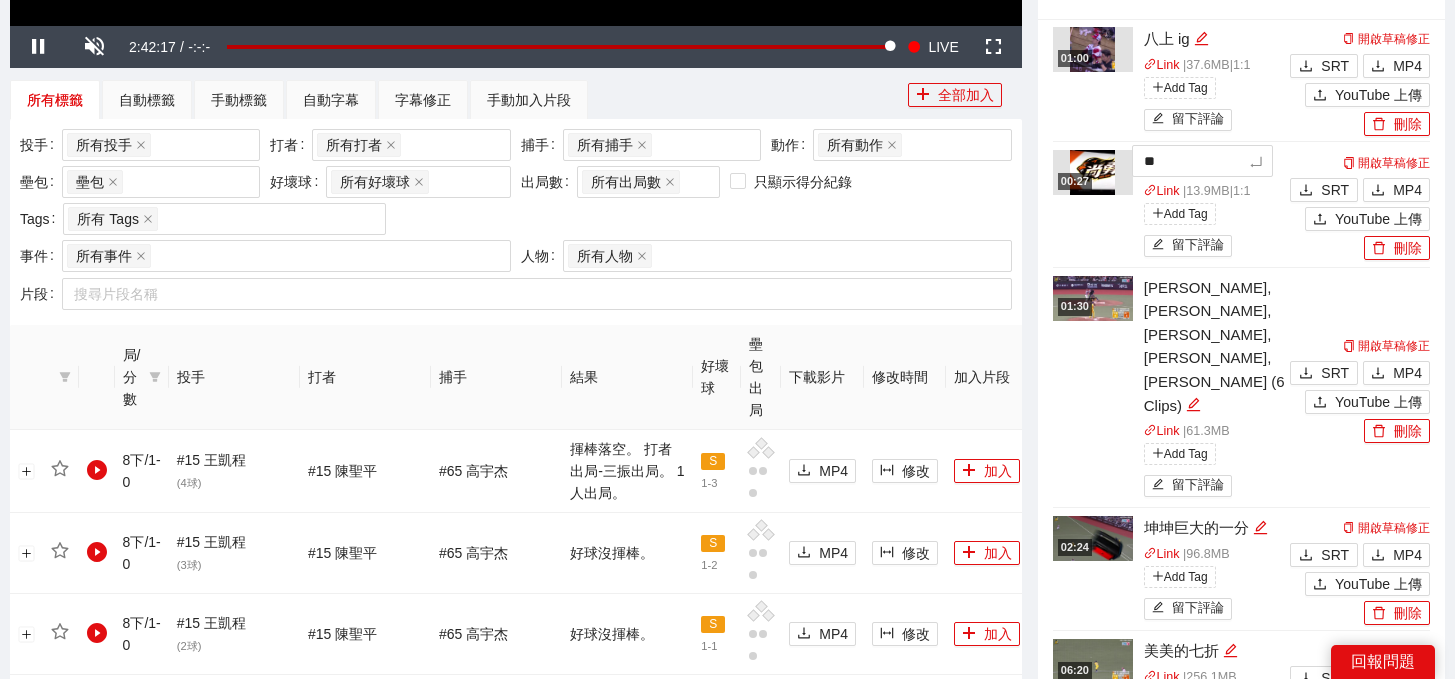 type on "**" 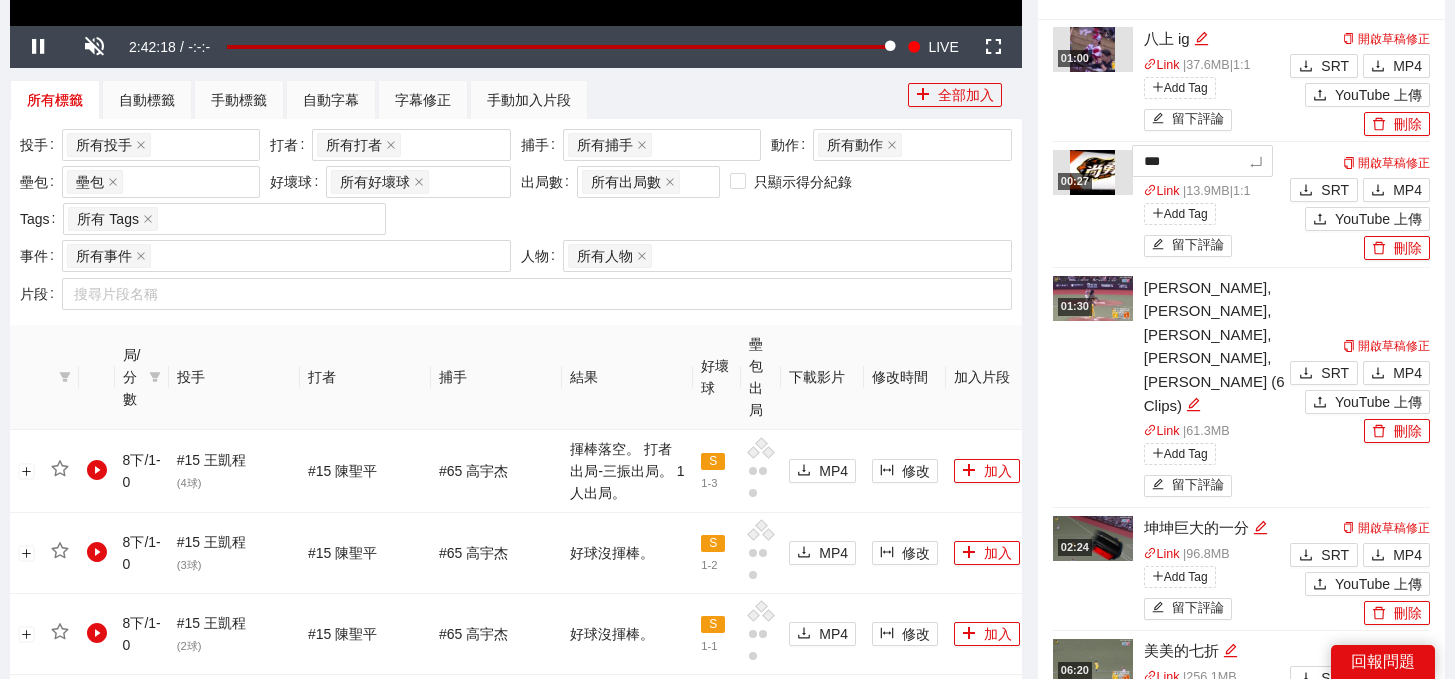 type on "****" 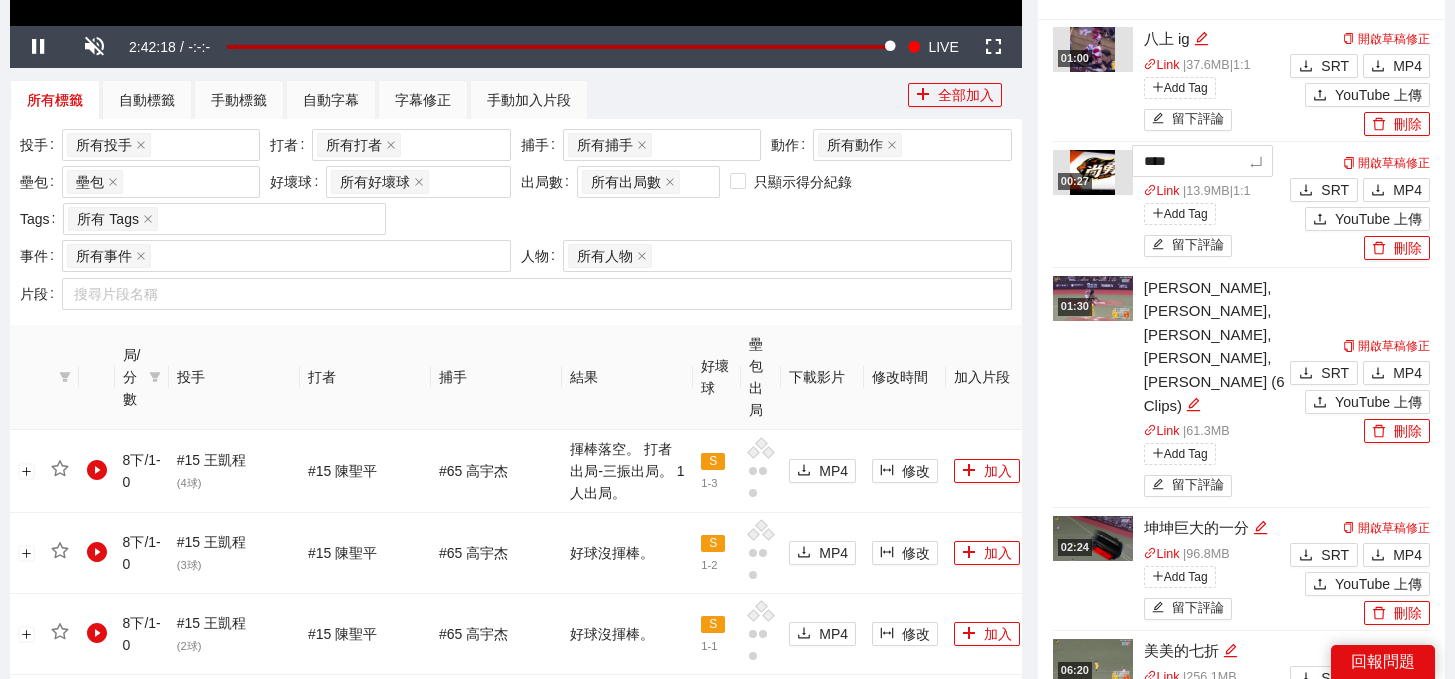 type on "*****" 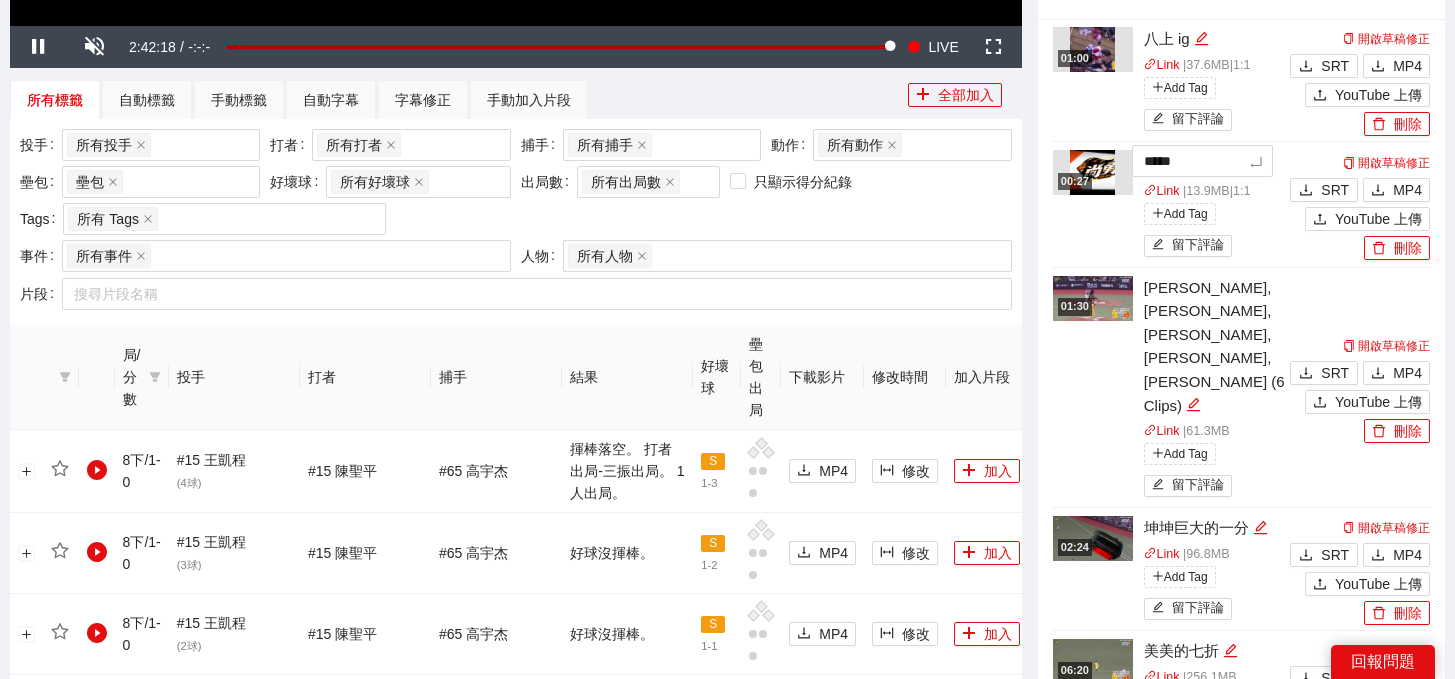 type on "******" 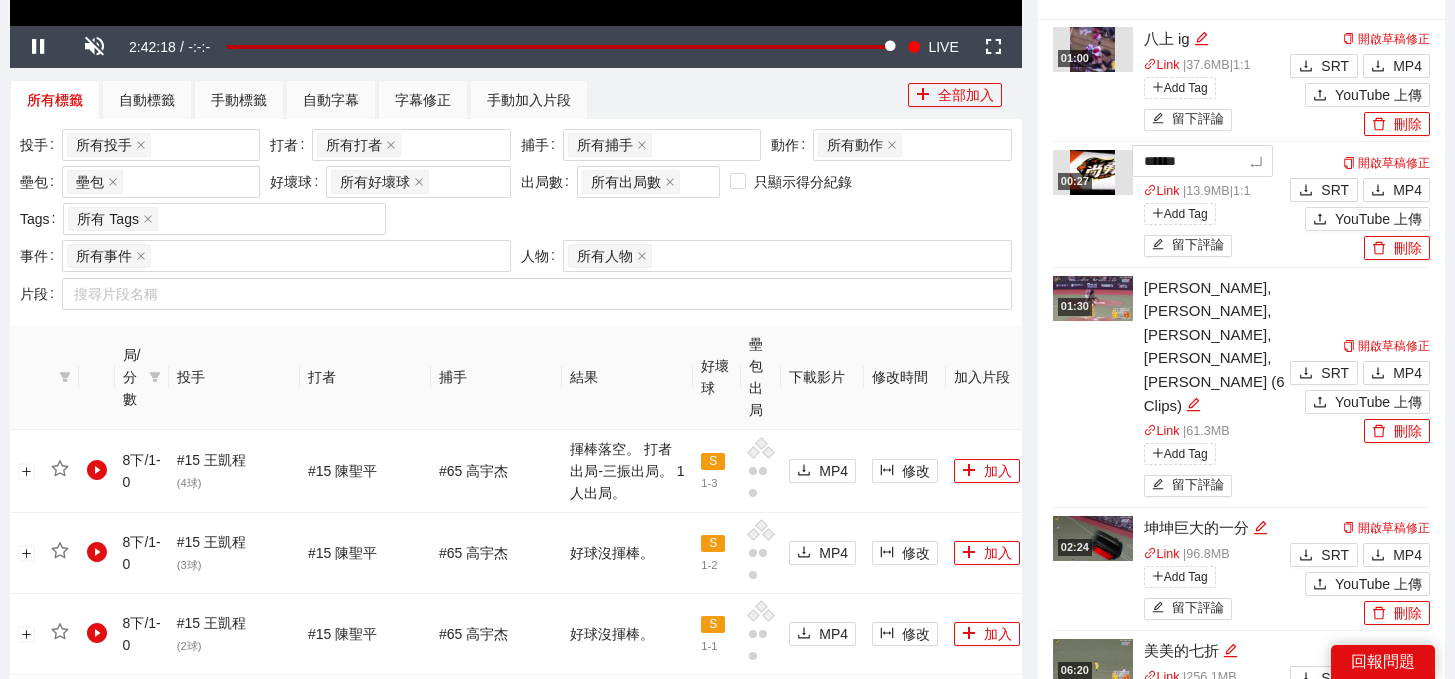 type on "******" 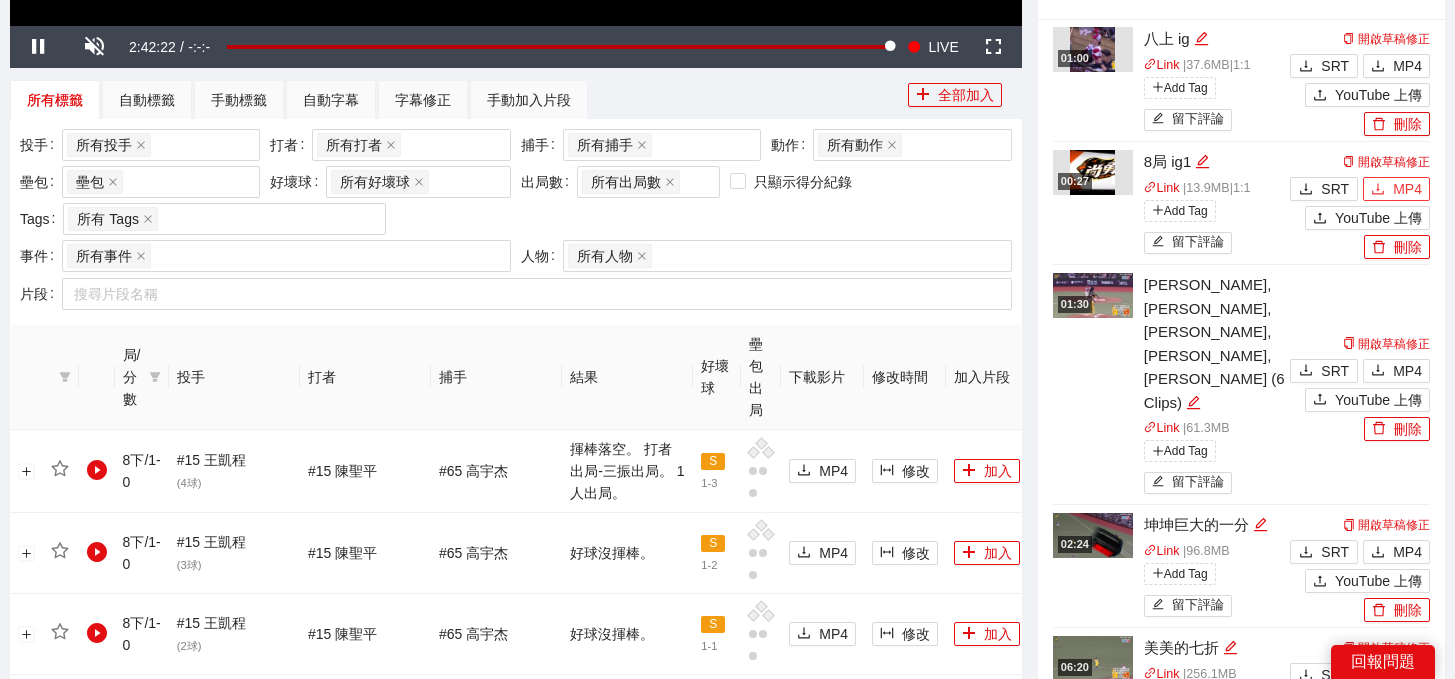 click on "MP4" at bounding box center [1407, 189] 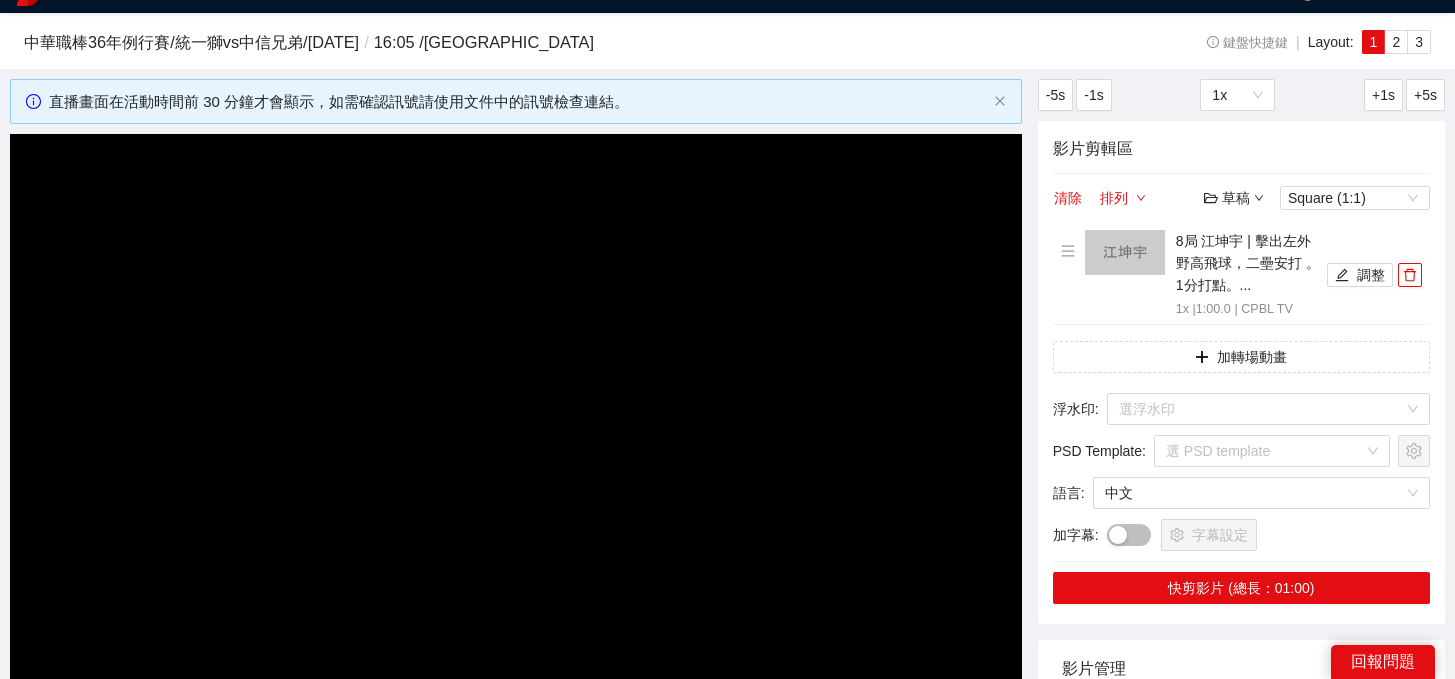 scroll, scrollTop: 123, scrollLeft: 0, axis: vertical 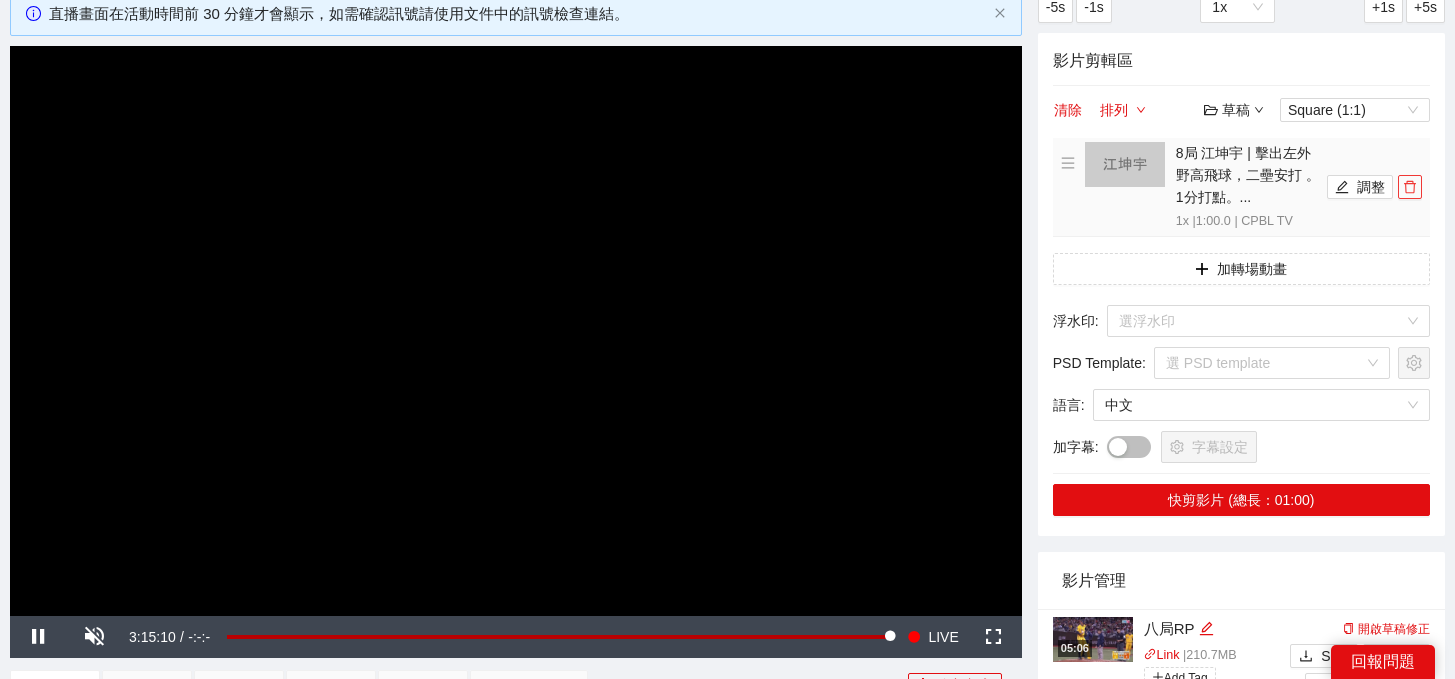 click at bounding box center (1410, 187) 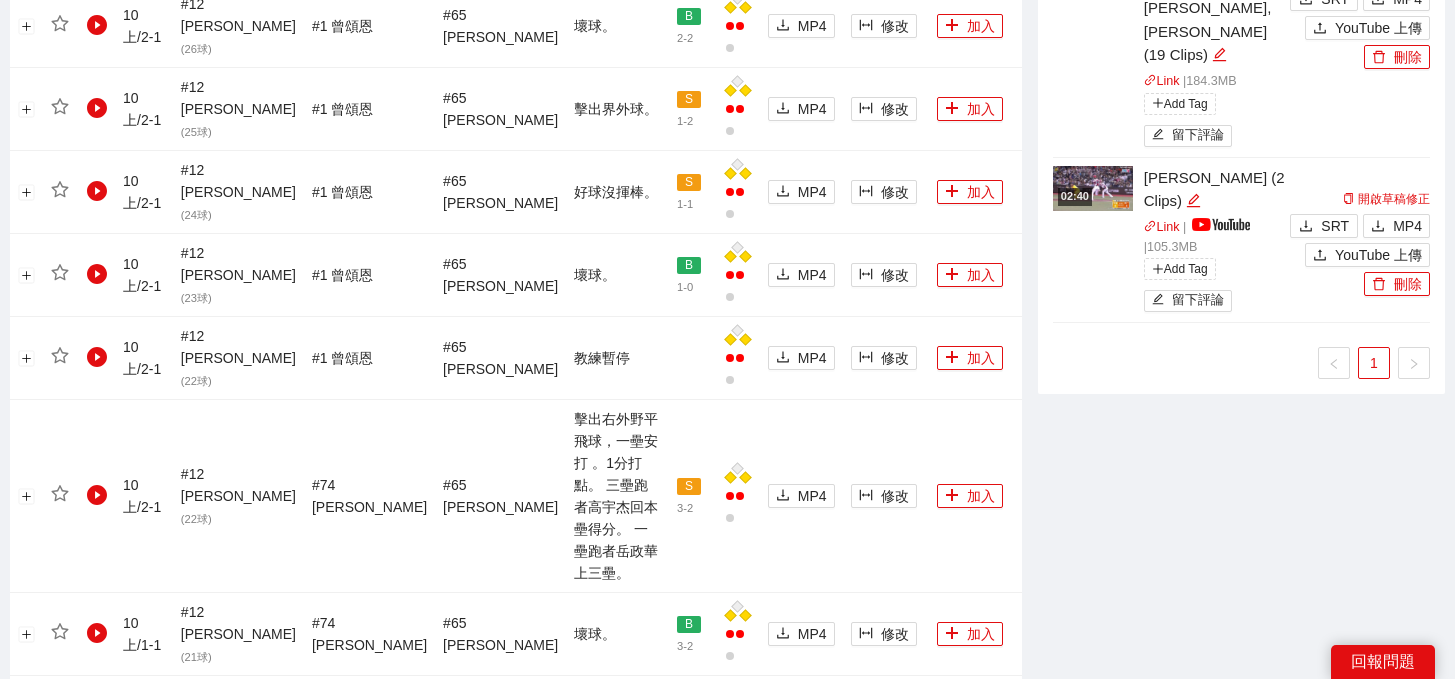 scroll, scrollTop: 2329, scrollLeft: 0, axis: vertical 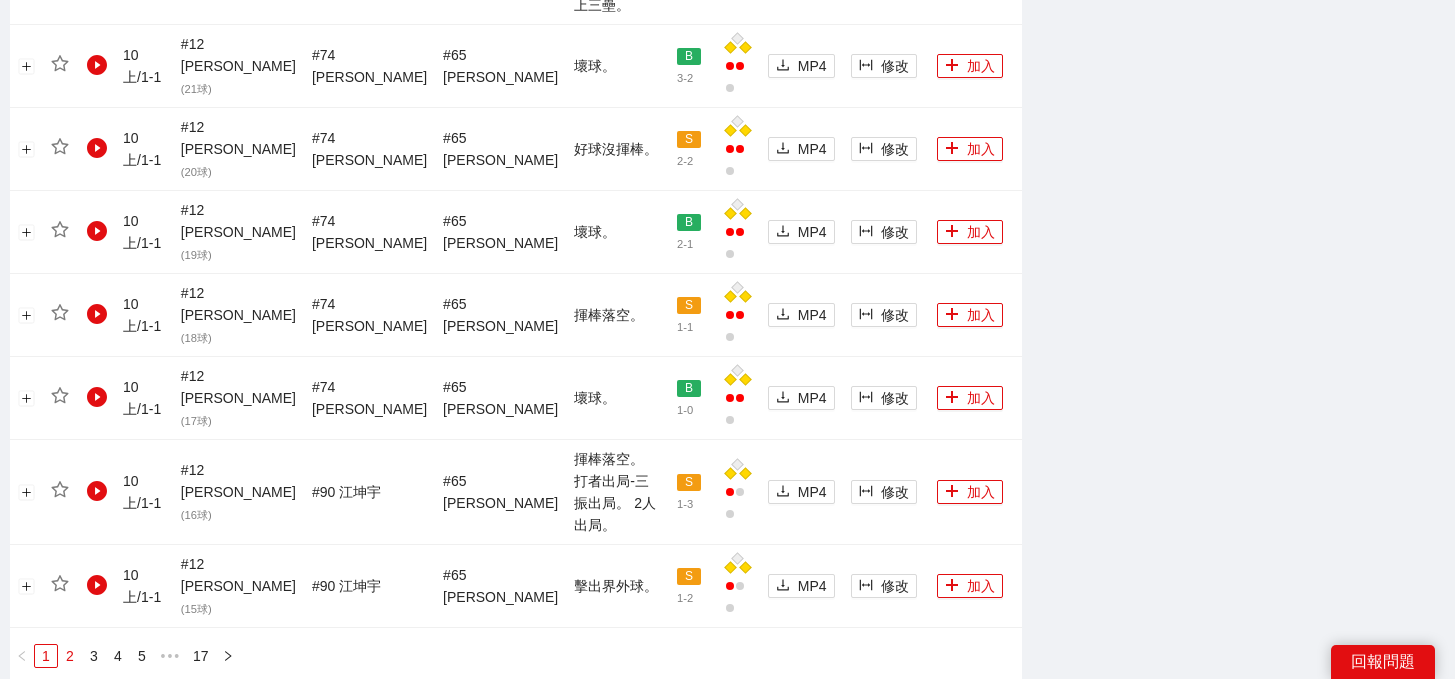 click on "2" at bounding box center (70, 656) 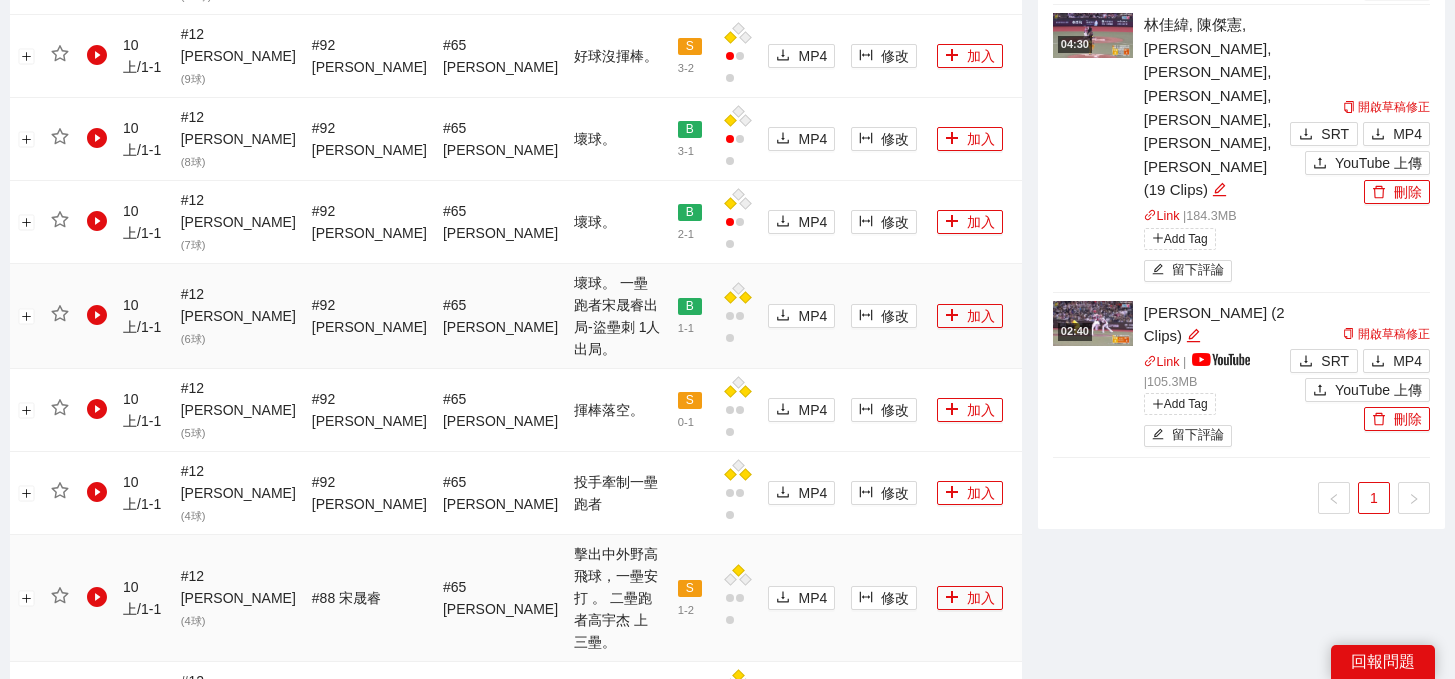 scroll, scrollTop: 1557, scrollLeft: 0, axis: vertical 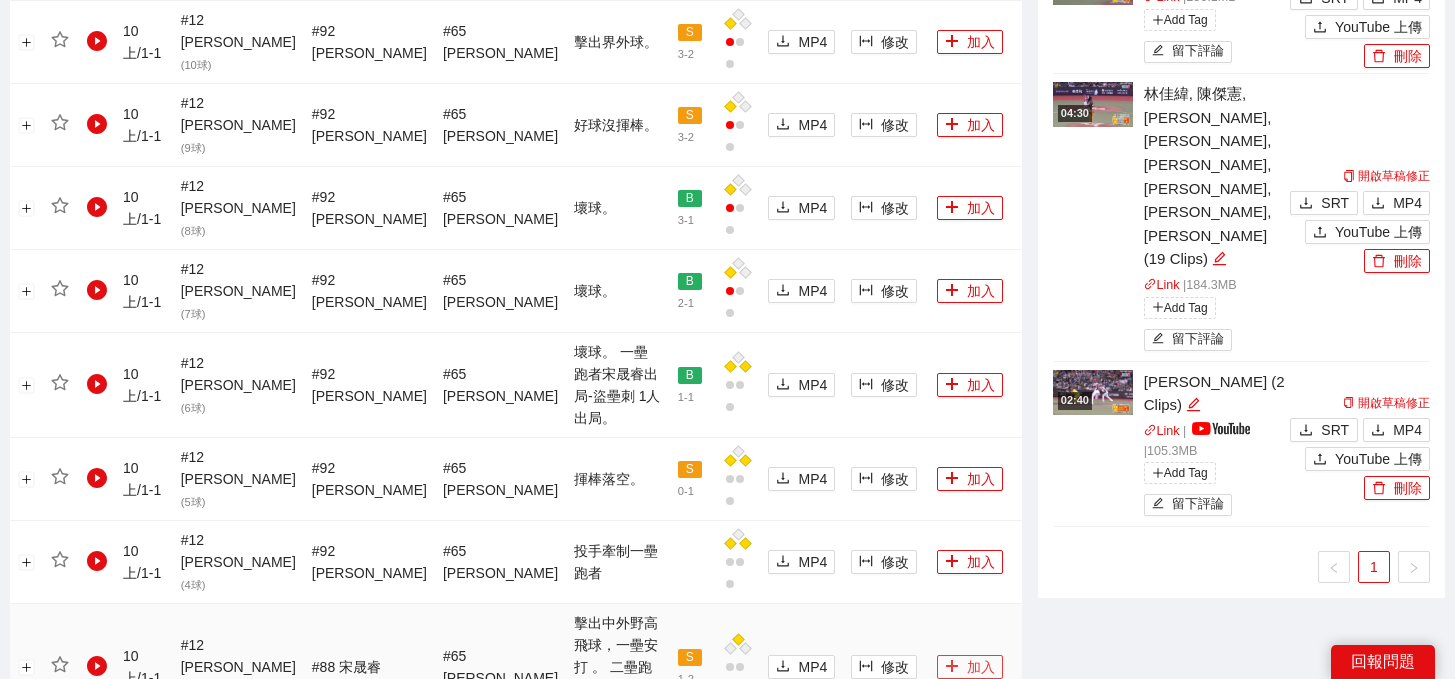 click on "加入" at bounding box center [970, 667] 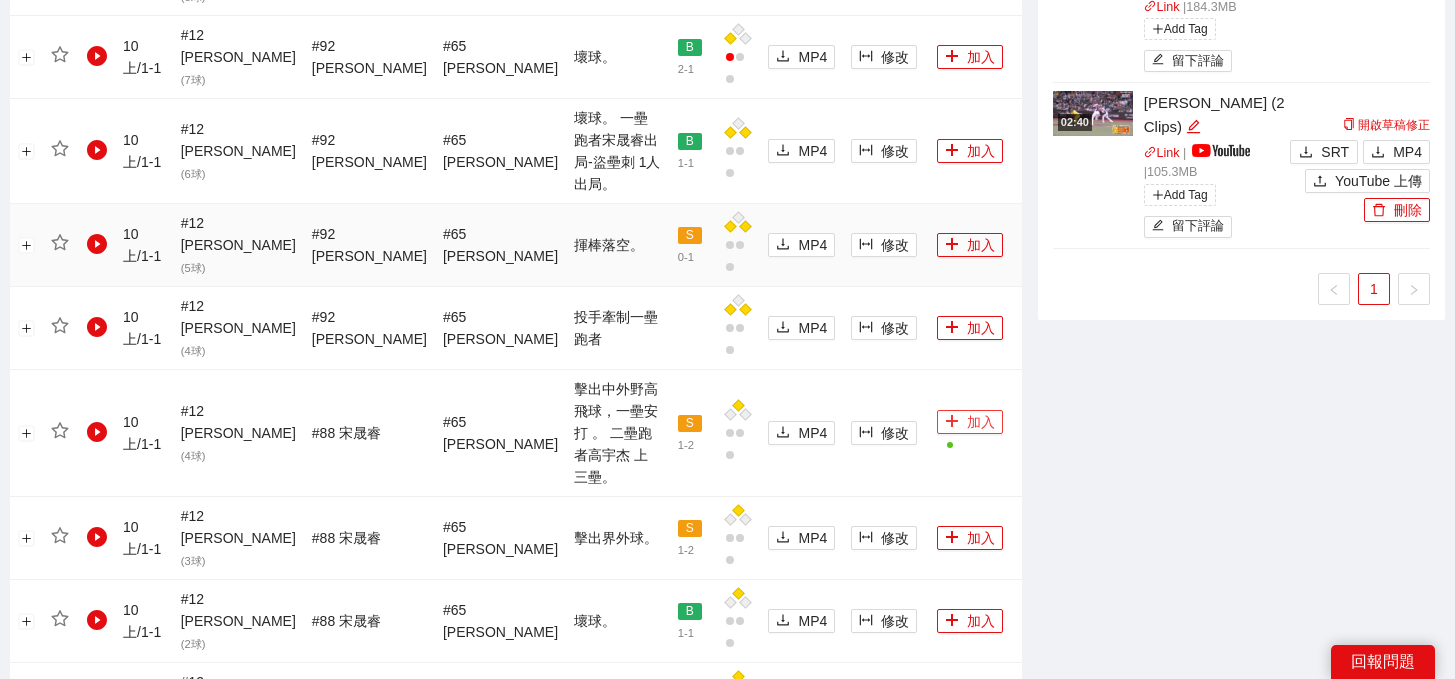 scroll, scrollTop: 2307, scrollLeft: 0, axis: vertical 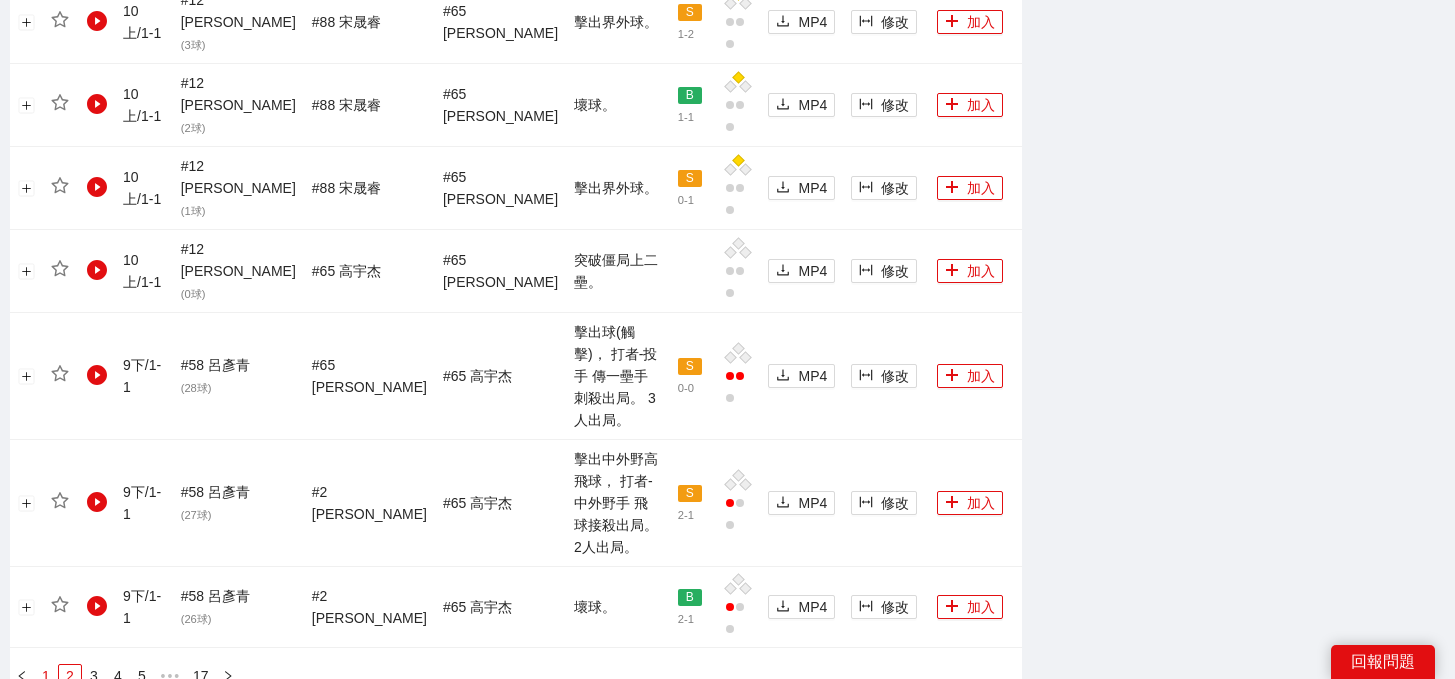 click on "1" at bounding box center (46, 676) 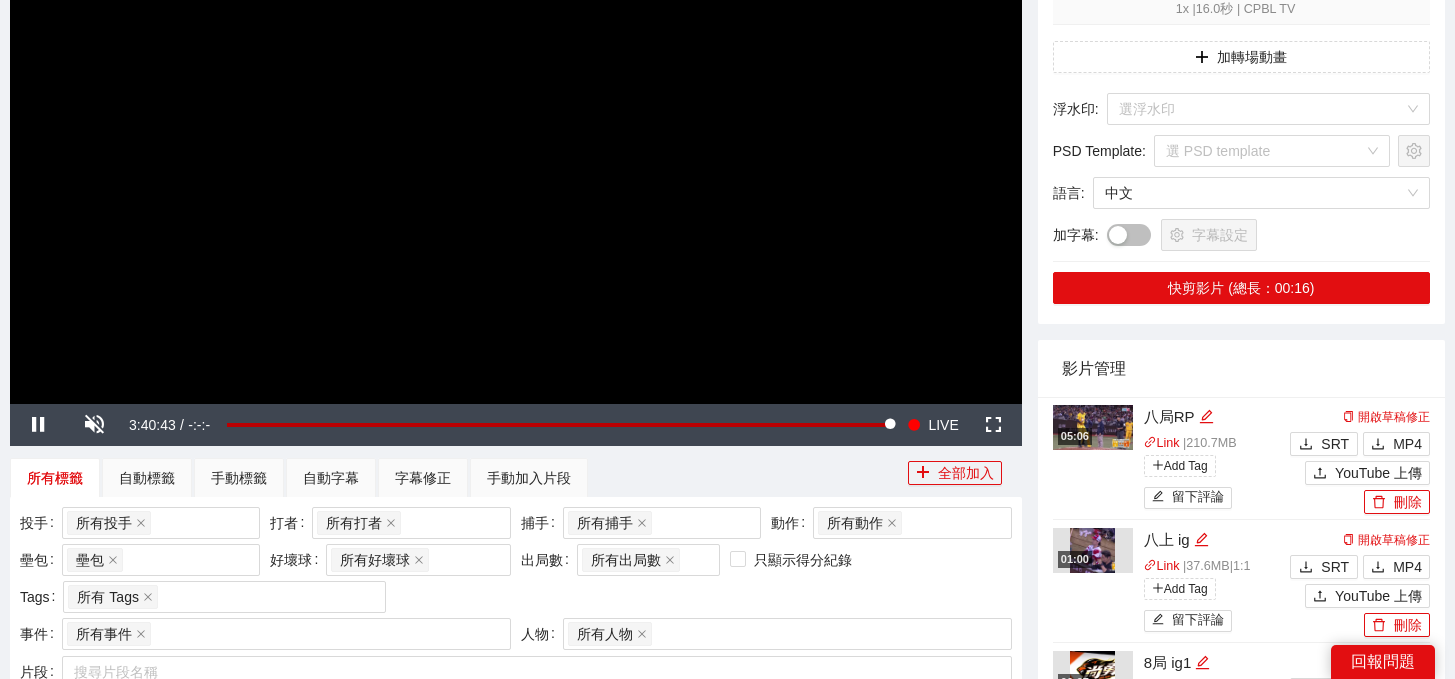 scroll, scrollTop: 101, scrollLeft: 0, axis: vertical 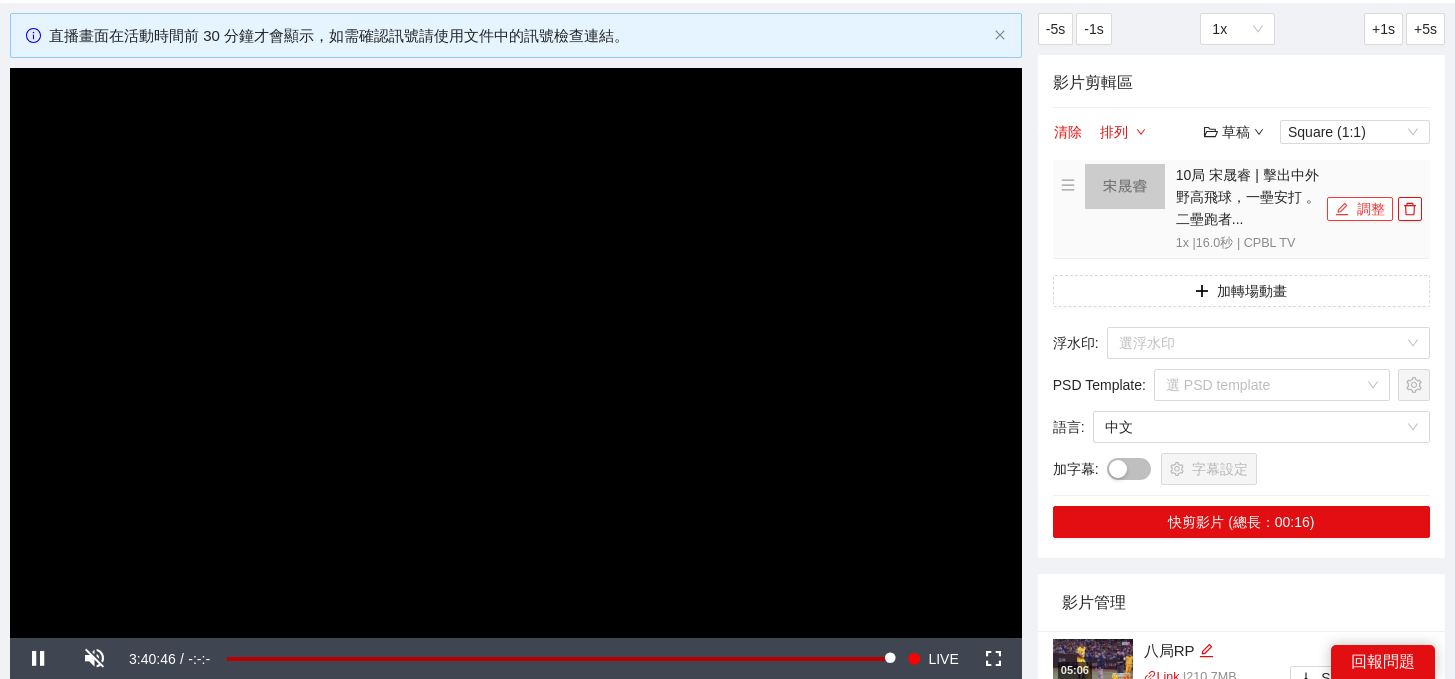 click on "調整" at bounding box center [1360, 209] 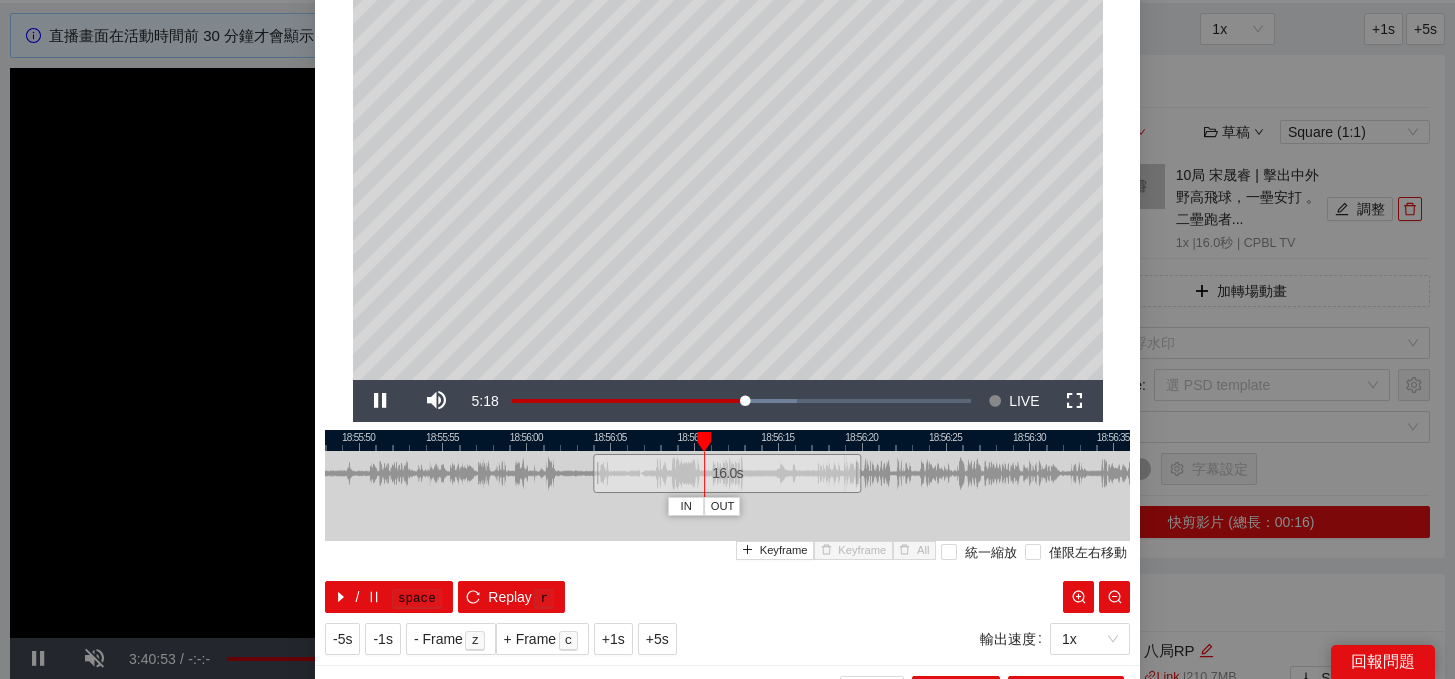 scroll, scrollTop: 146, scrollLeft: 0, axis: vertical 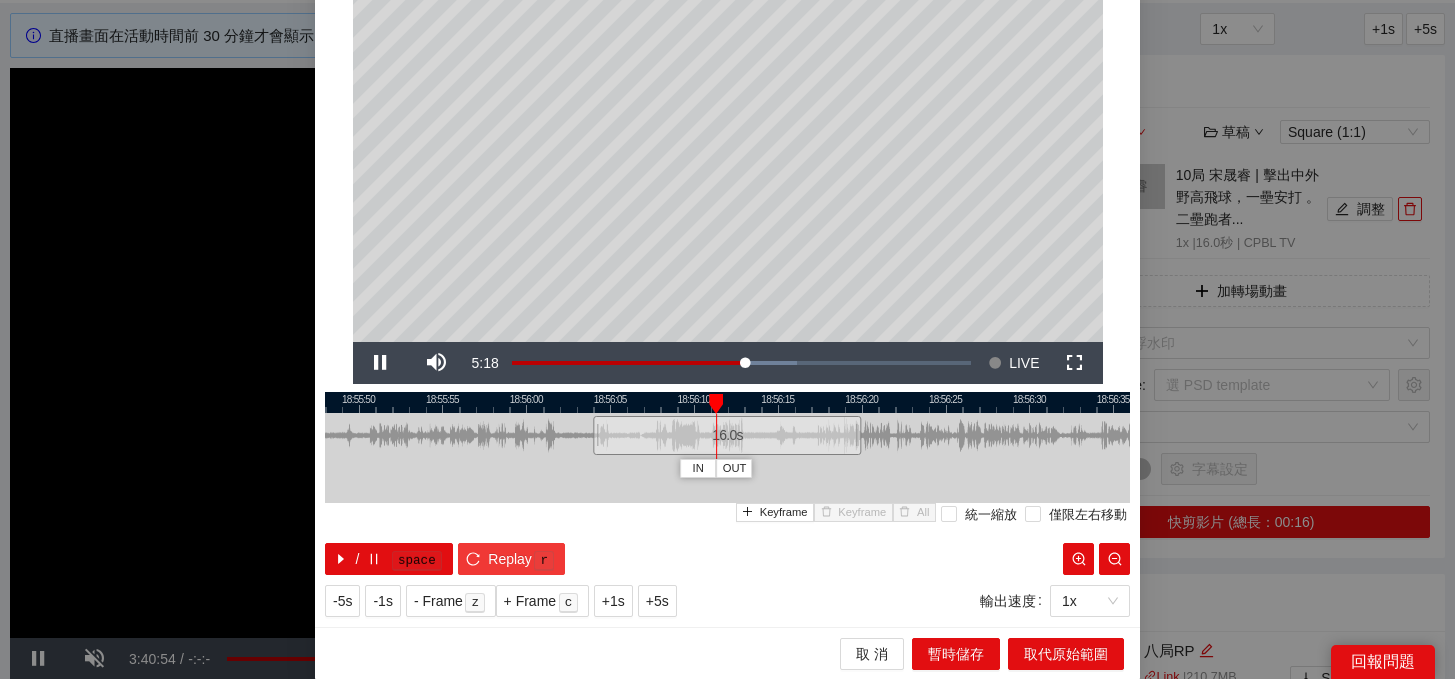 click on "Replay" at bounding box center [510, 559] 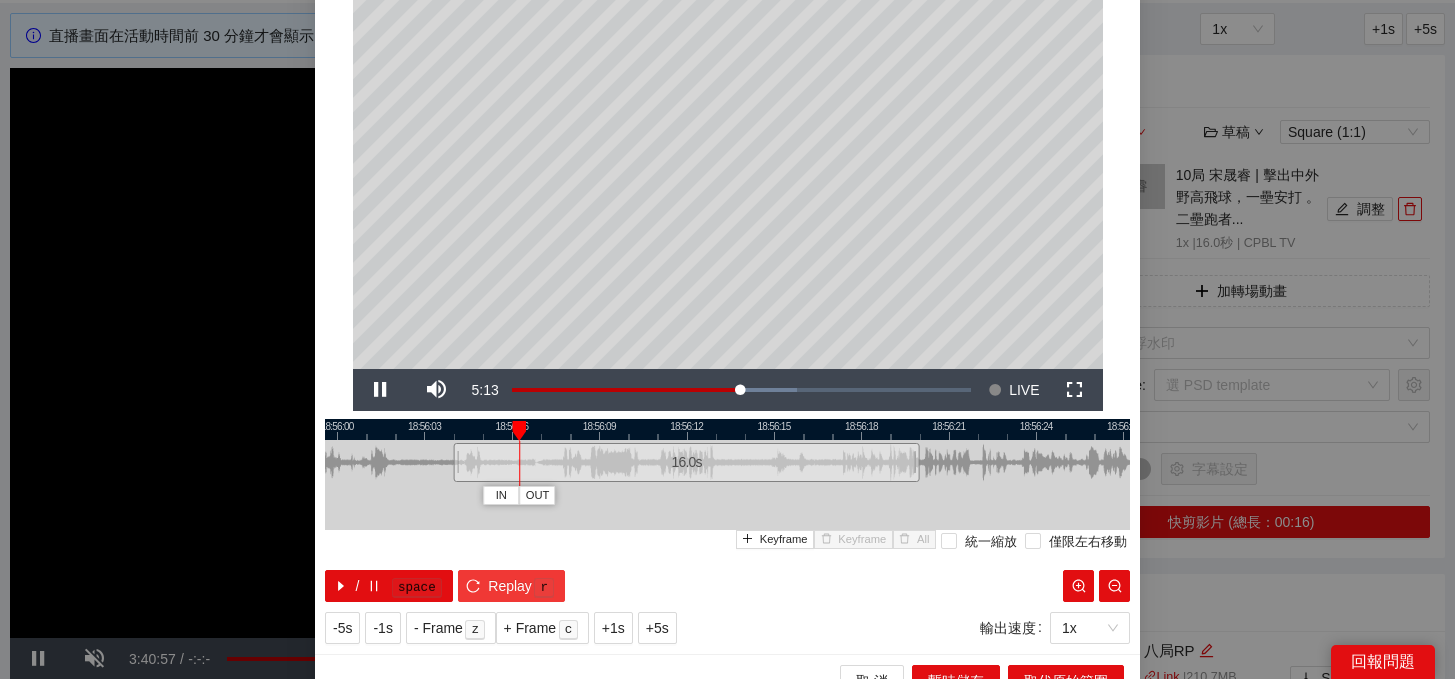 scroll, scrollTop: 114, scrollLeft: 0, axis: vertical 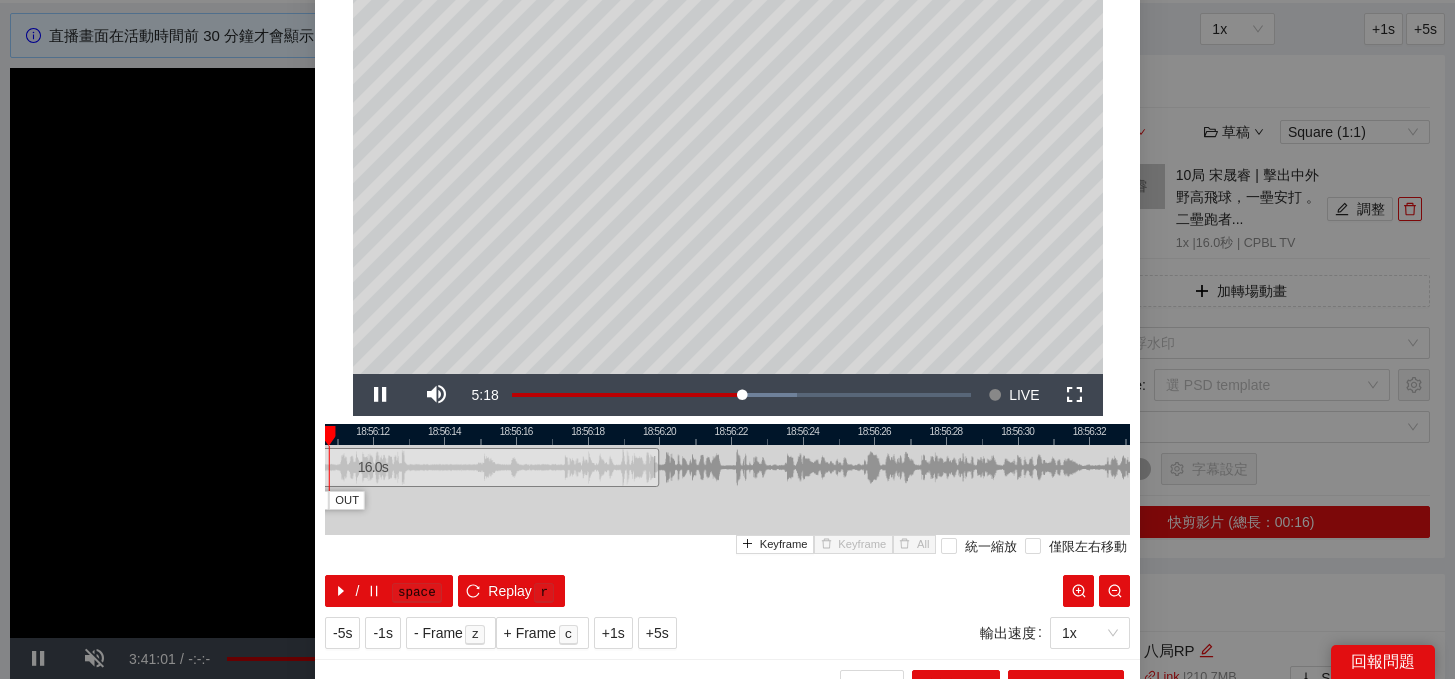 drag, startPoint x: 856, startPoint y: 427, endPoint x: 547, endPoint y: 428, distance: 309.00162 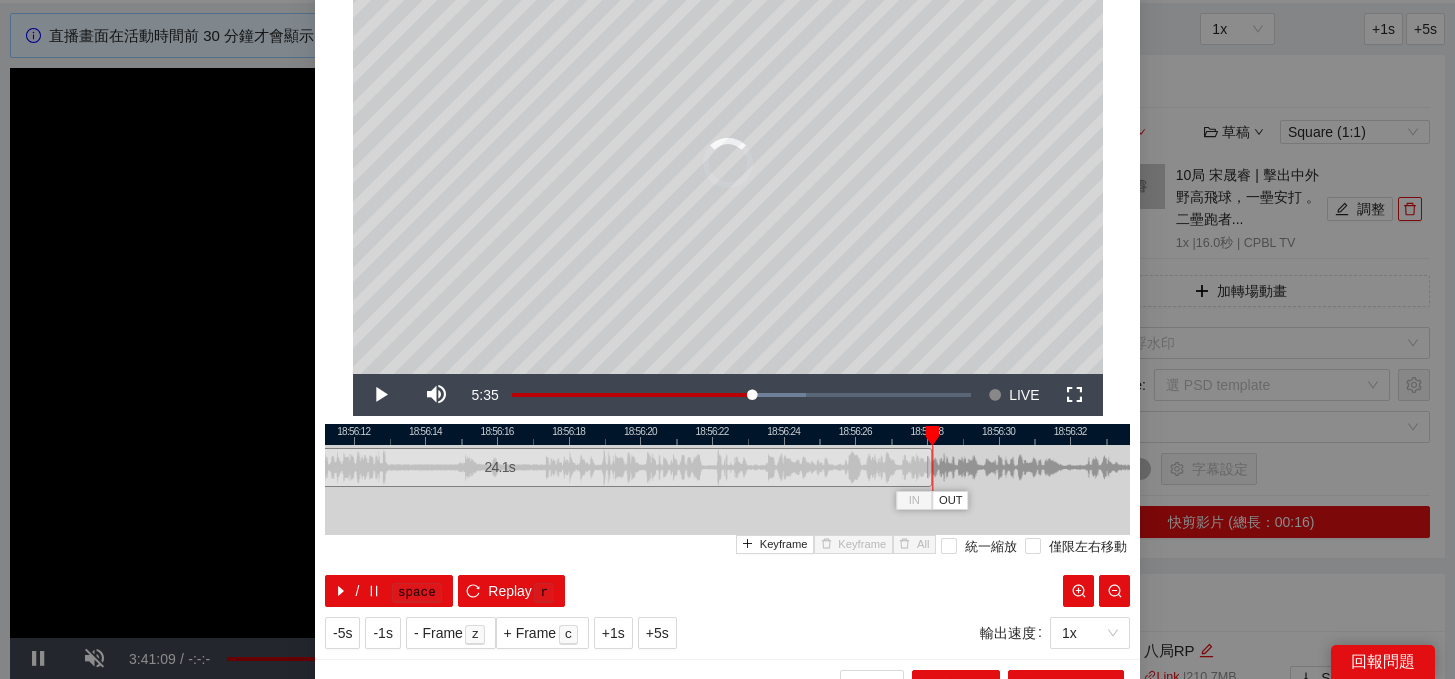 drag, startPoint x: 639, startPoint y: 465, endPoint x: 991, endPoint y: 482, distance: 352.41028 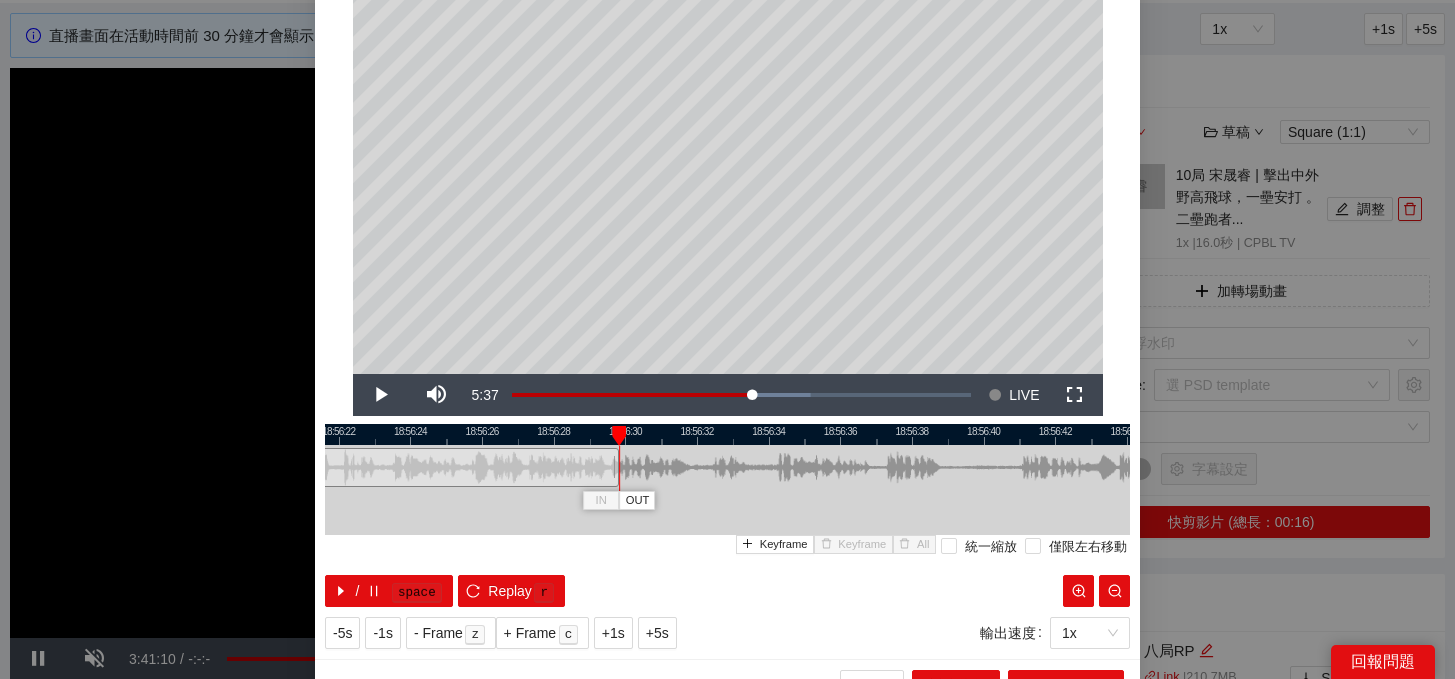 drag, startPoint x: 955, startPoint y: 433, endPoint x: 565, endPoint y: 437, distance: 390.0205 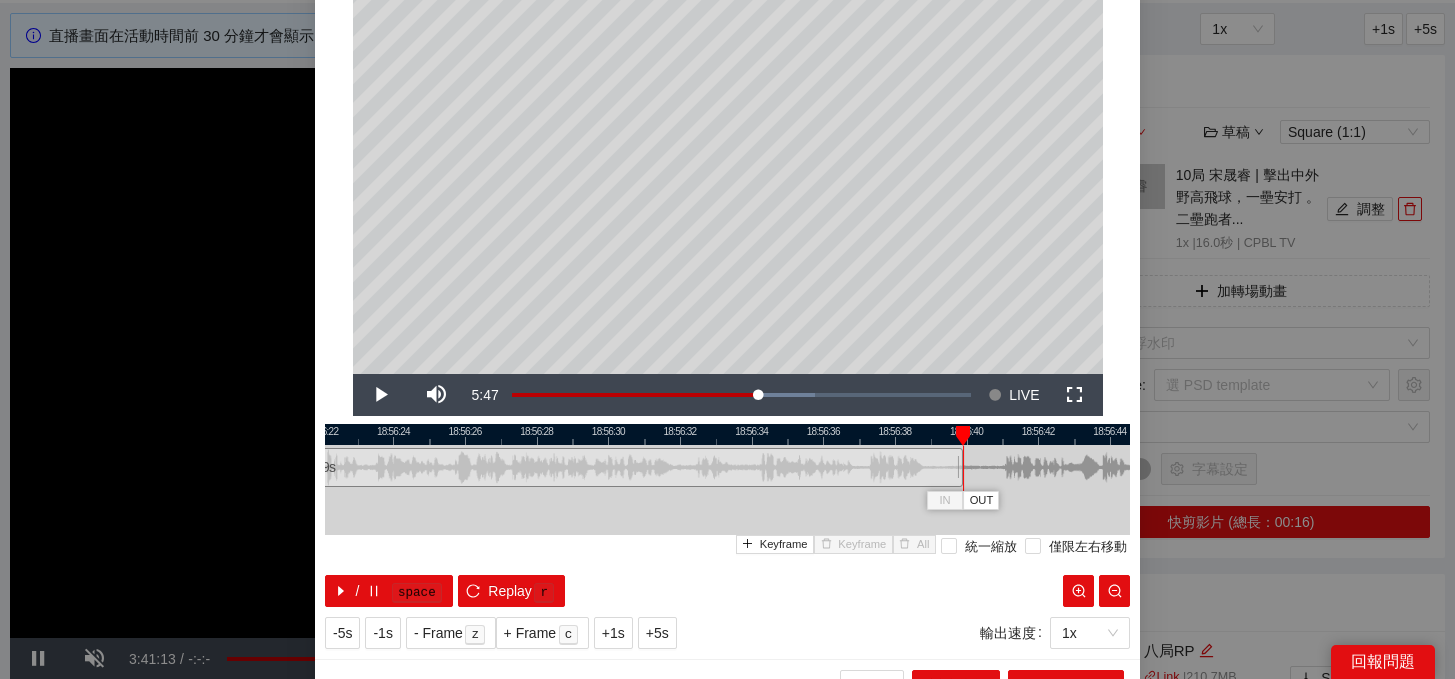 drag, startPoint x: 600, startPoint y: 469, endPoint x: 968, endPoint y: 488, distance: 368.49017 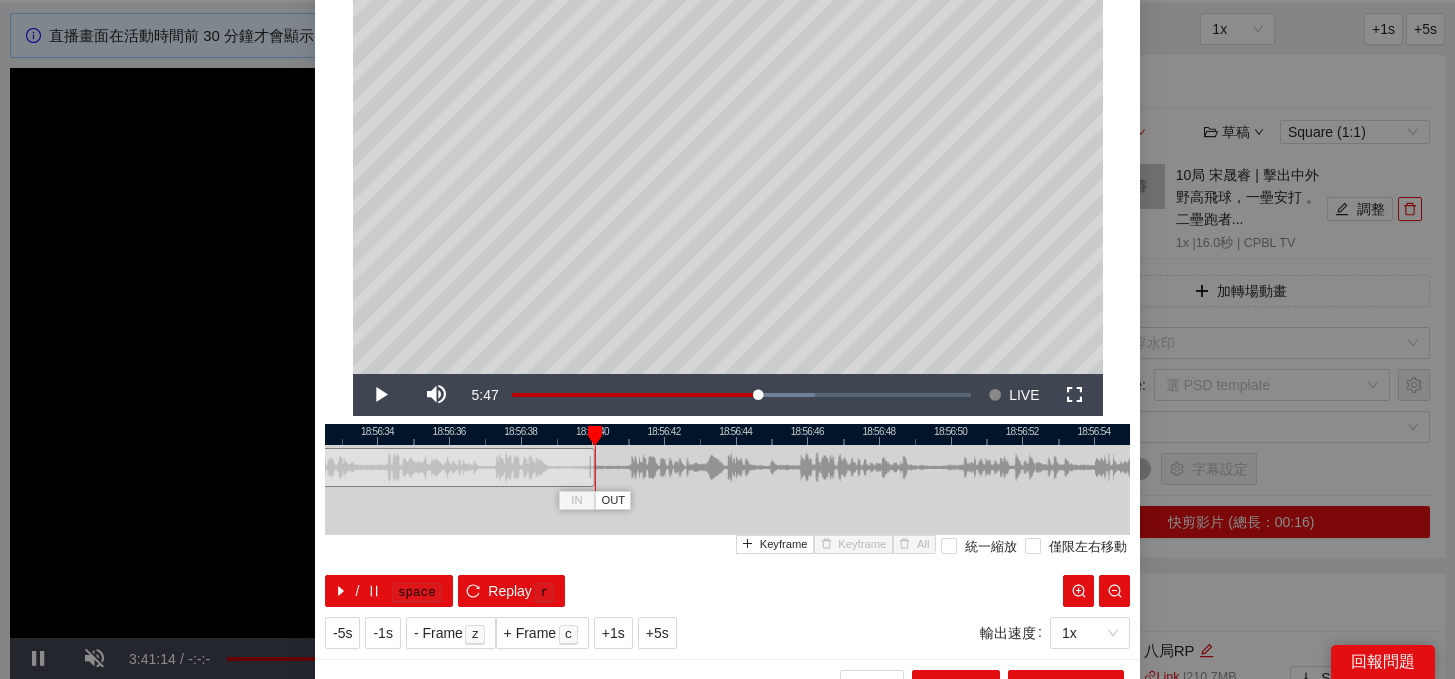 drag, startPoint x: 932, startPoint y: 429, endPoint x: 541, endPoint y: 416, distance: 391.21606 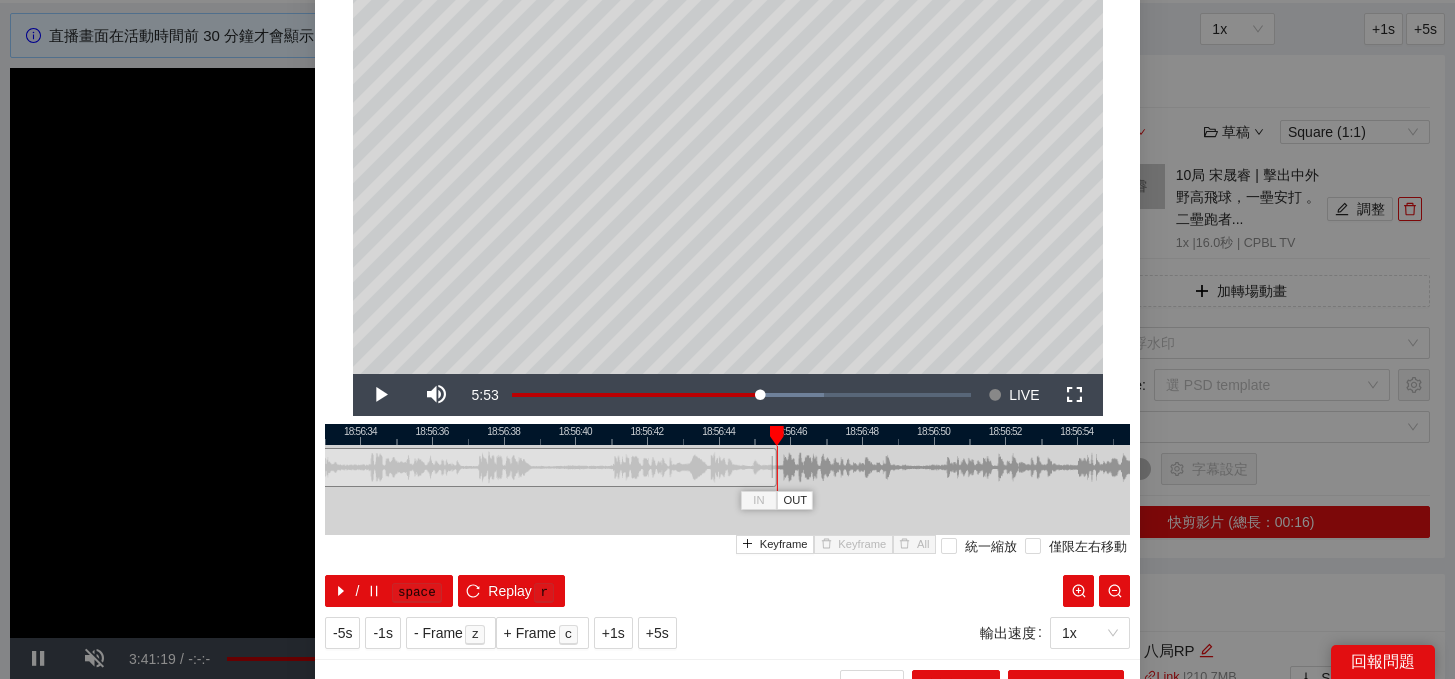drag, startPoint x: 572, startPoint y: 461, endPoint x: 771, endPoint y: 477, distance: 199.64218 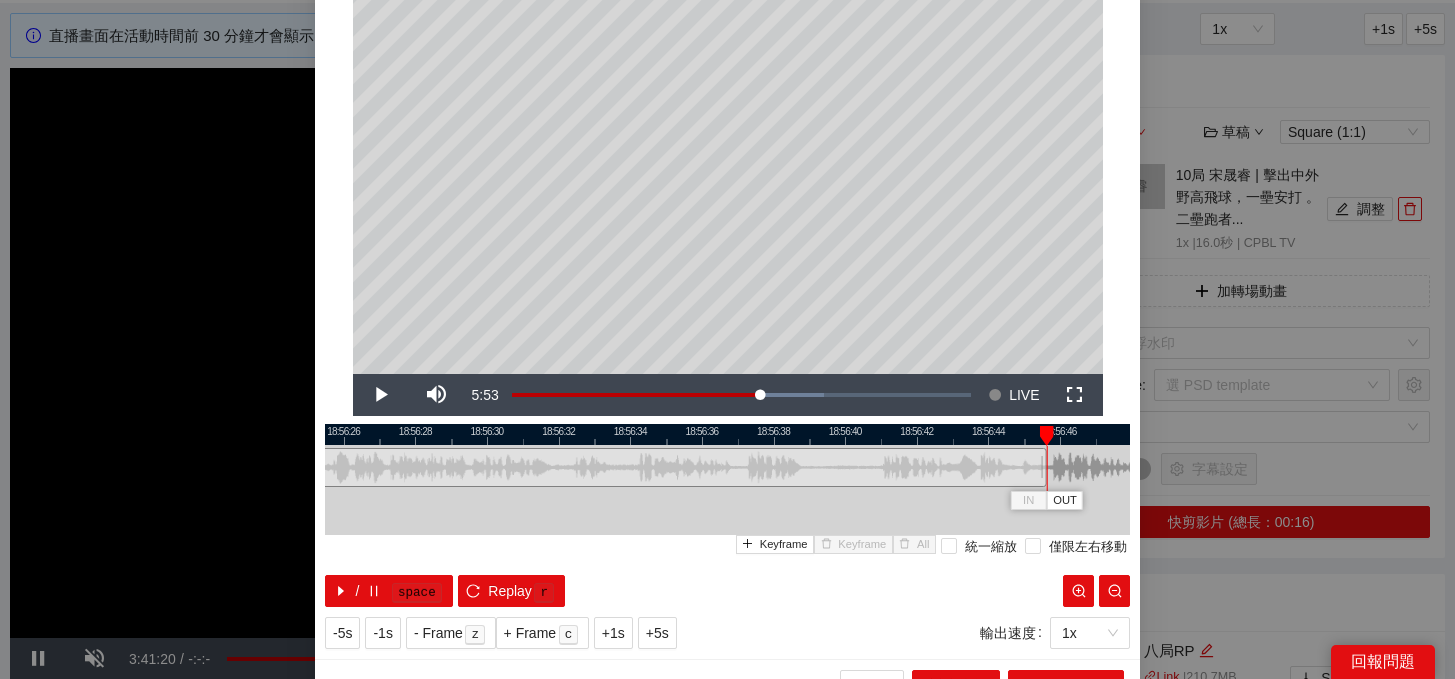 drag, startPoint x: 804, startPoint y: 437, endPoint x: 1131, endPoint y: 438, distance: 327.00153 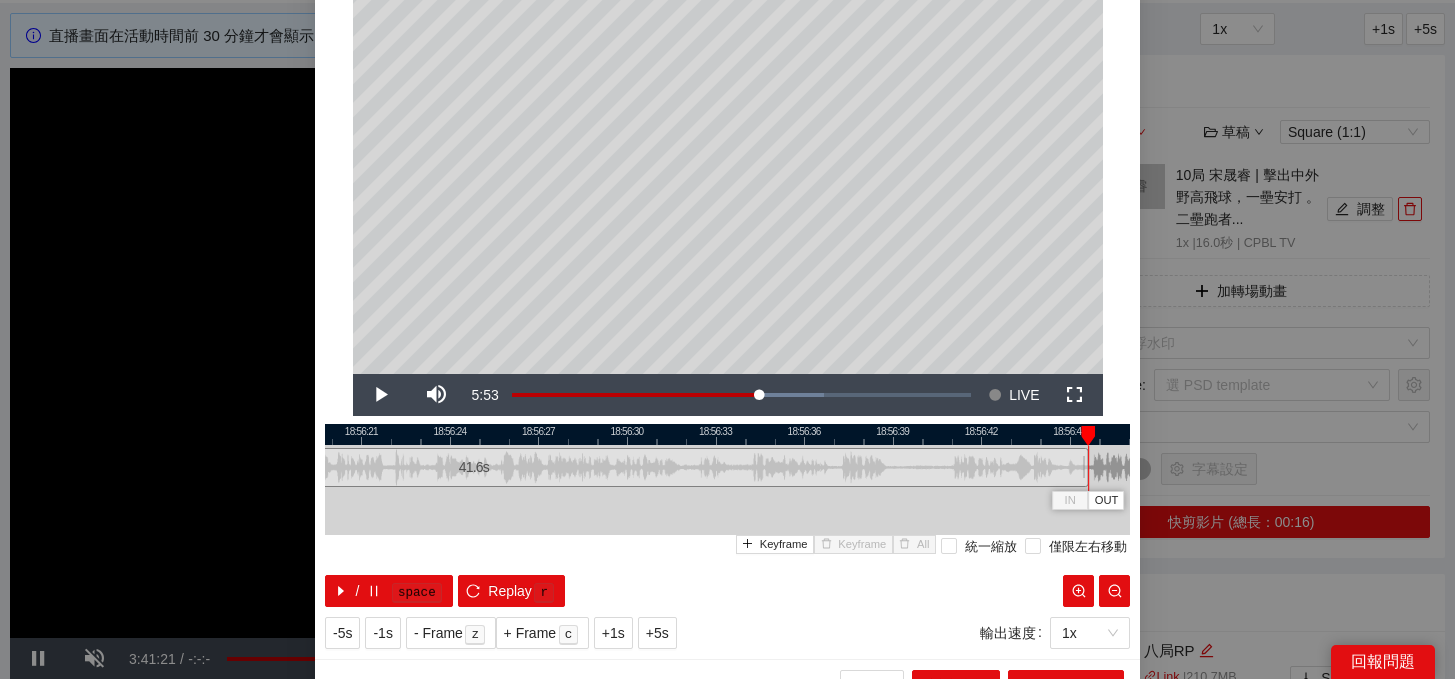 scroll, scrollTop: 146, scrollLeft: 0, axis: vertical 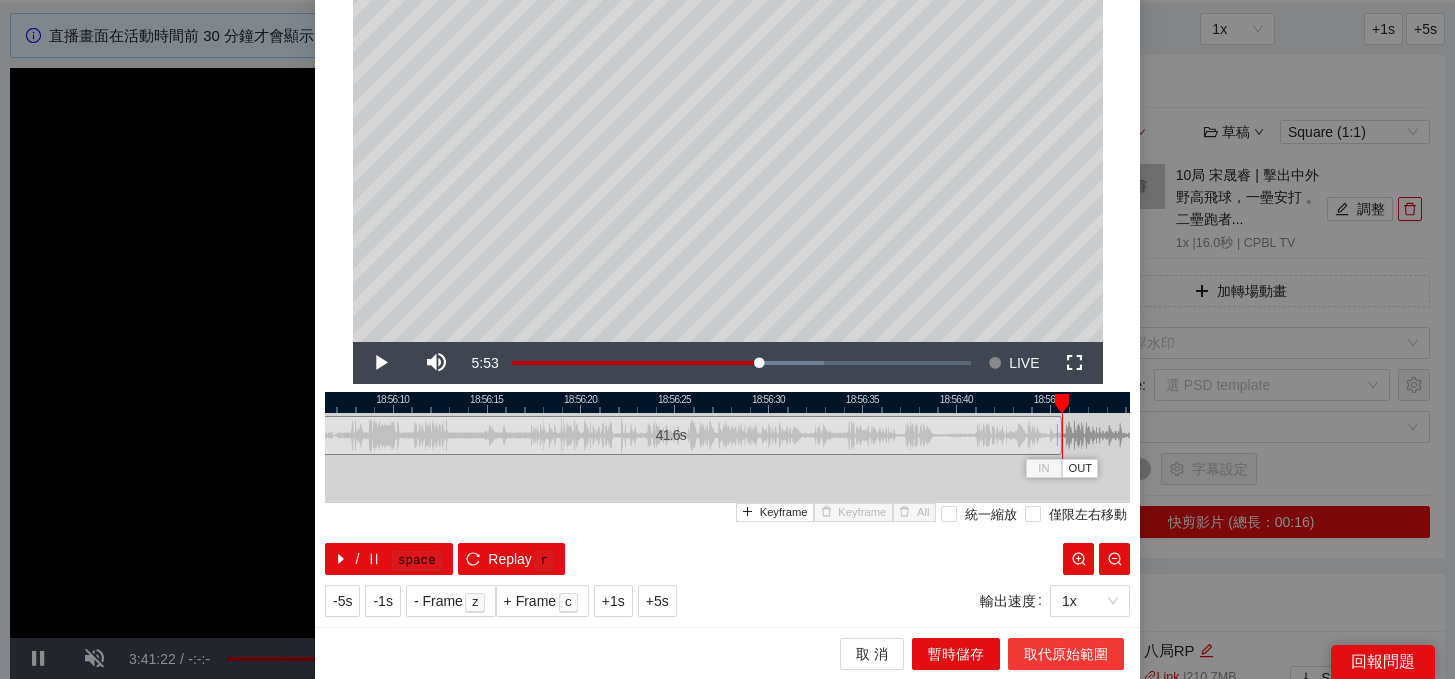 click on "取代原始範圍" at bounding box center [1066, 654] 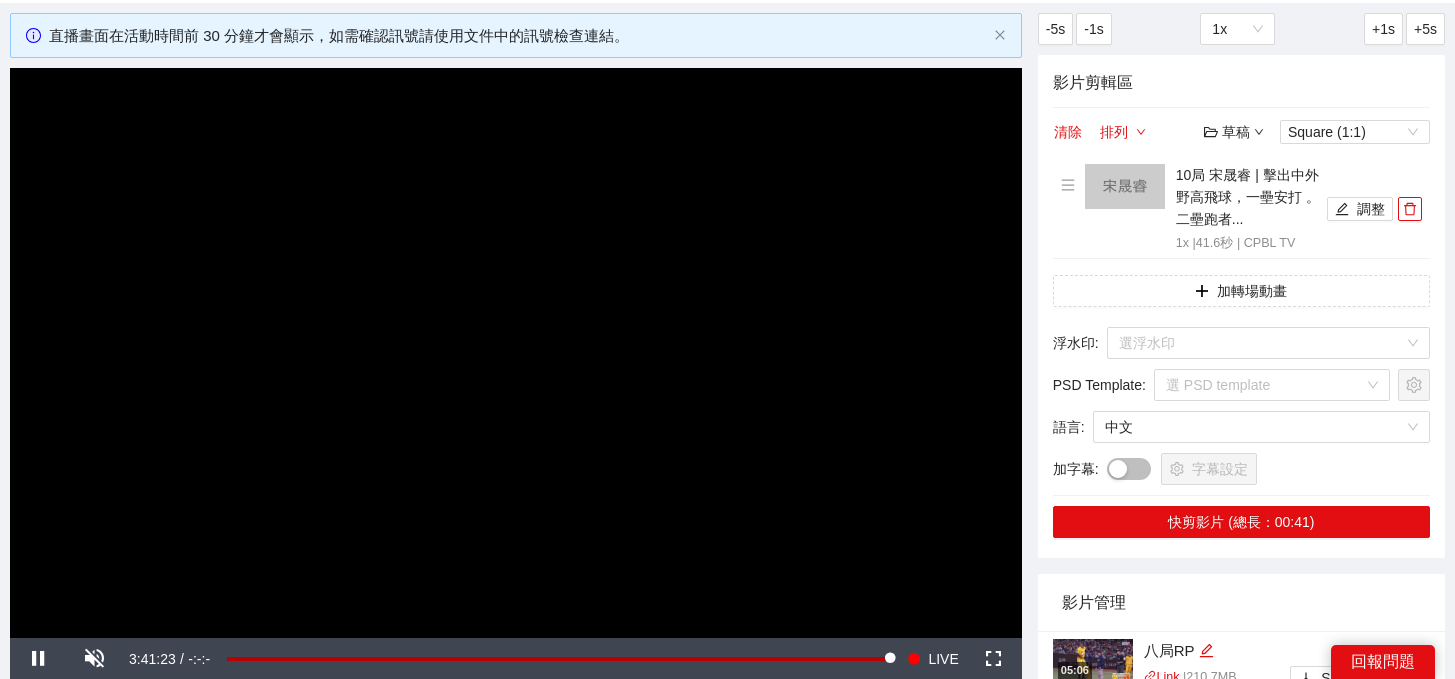 scroll, scrollTop: 0, scrollLeft: 0, axis: both 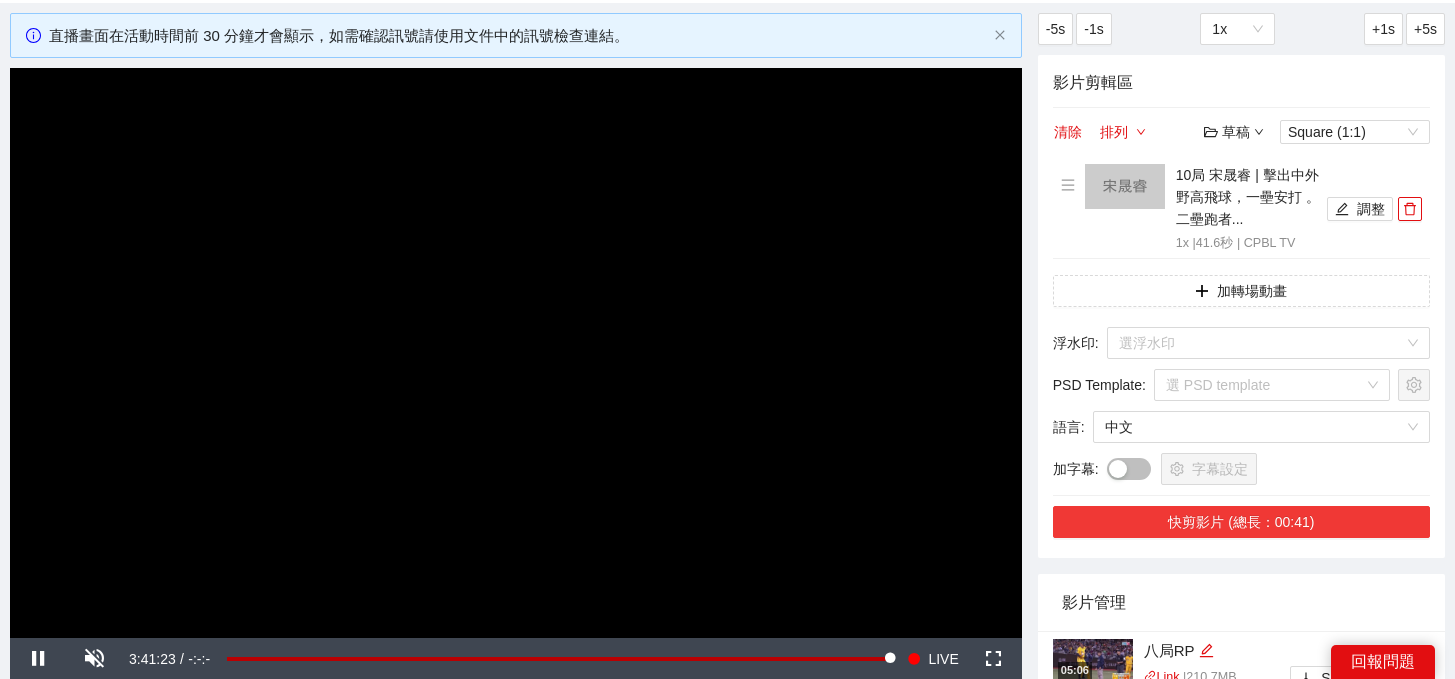 click on "快剪影片 (總長：00:41)" at bounding box center (1241, 522) 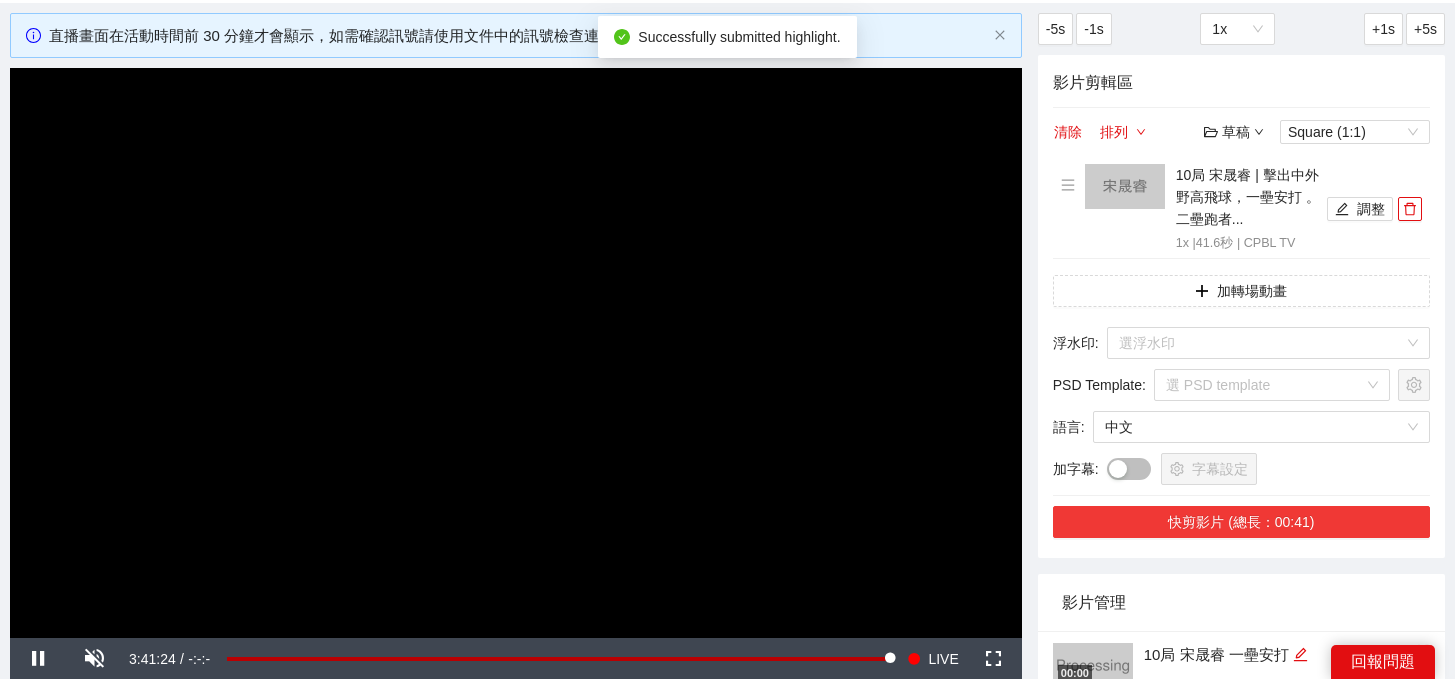 scroll, scrollTop: 313, scrollLeft: 0, axis: vertical 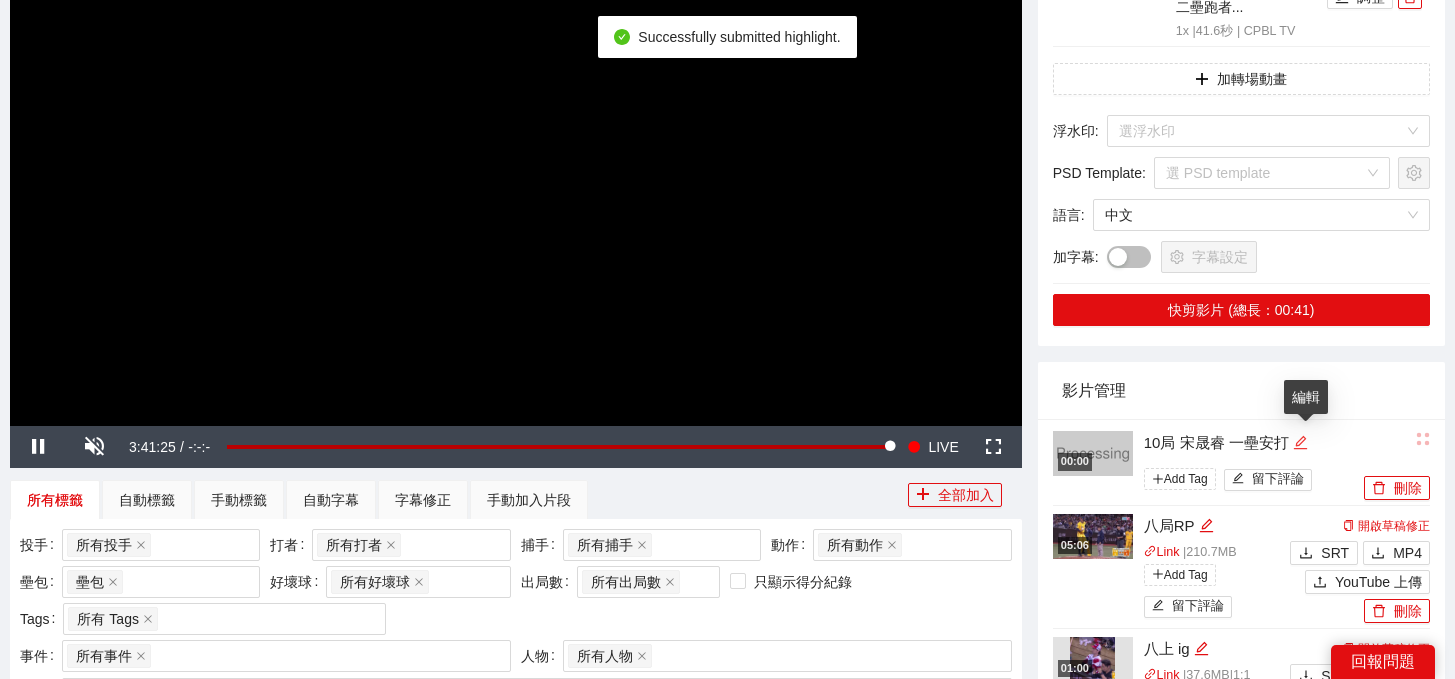 click 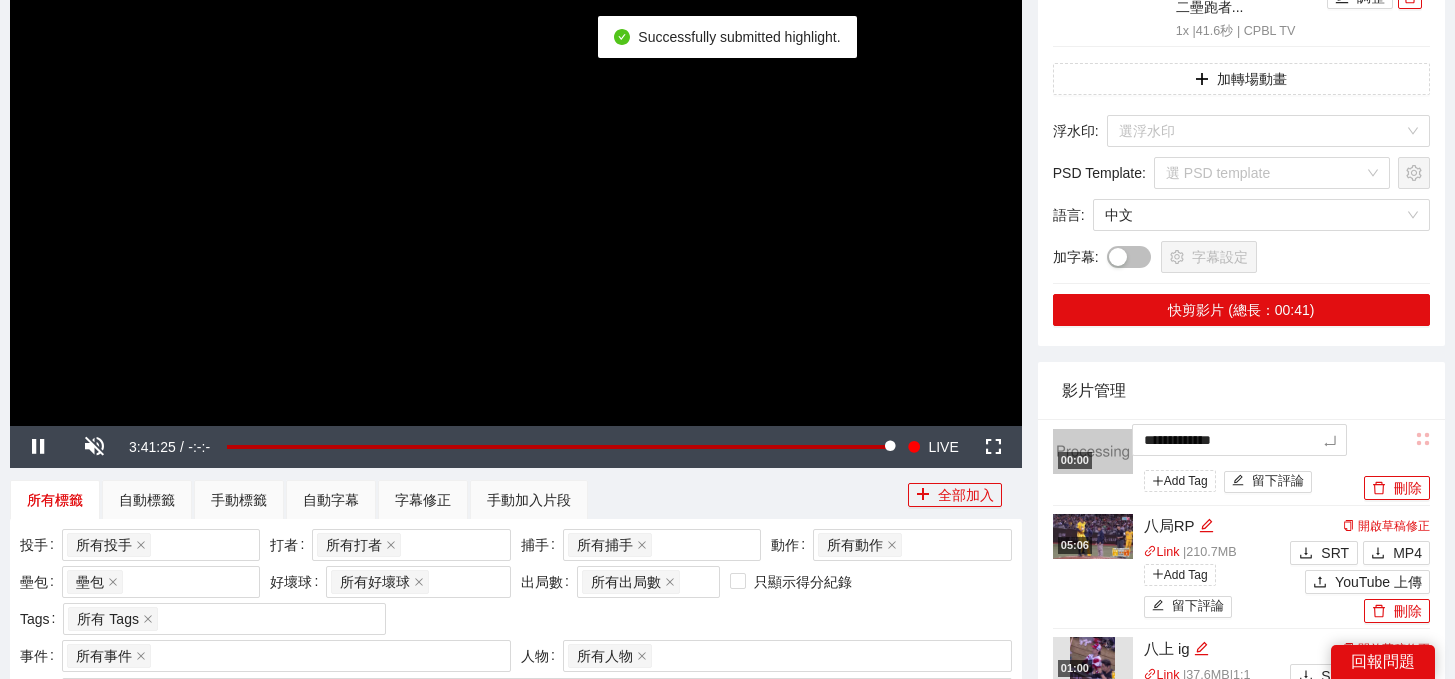 drag, startPoint x: 1304, startPoint y: 442, endPoint x: 910, endPoint y: 427, distance: 394.28543 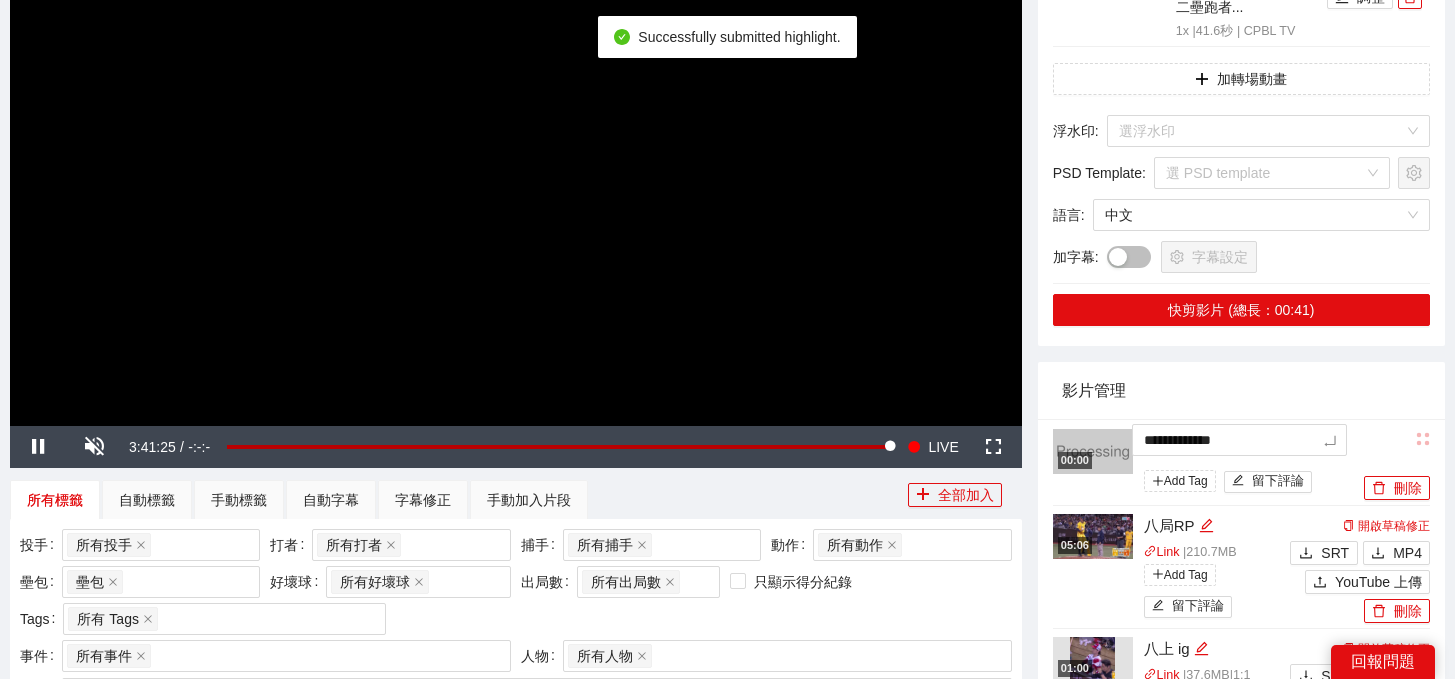 click on "**********" at bounding box center [727, 1306] 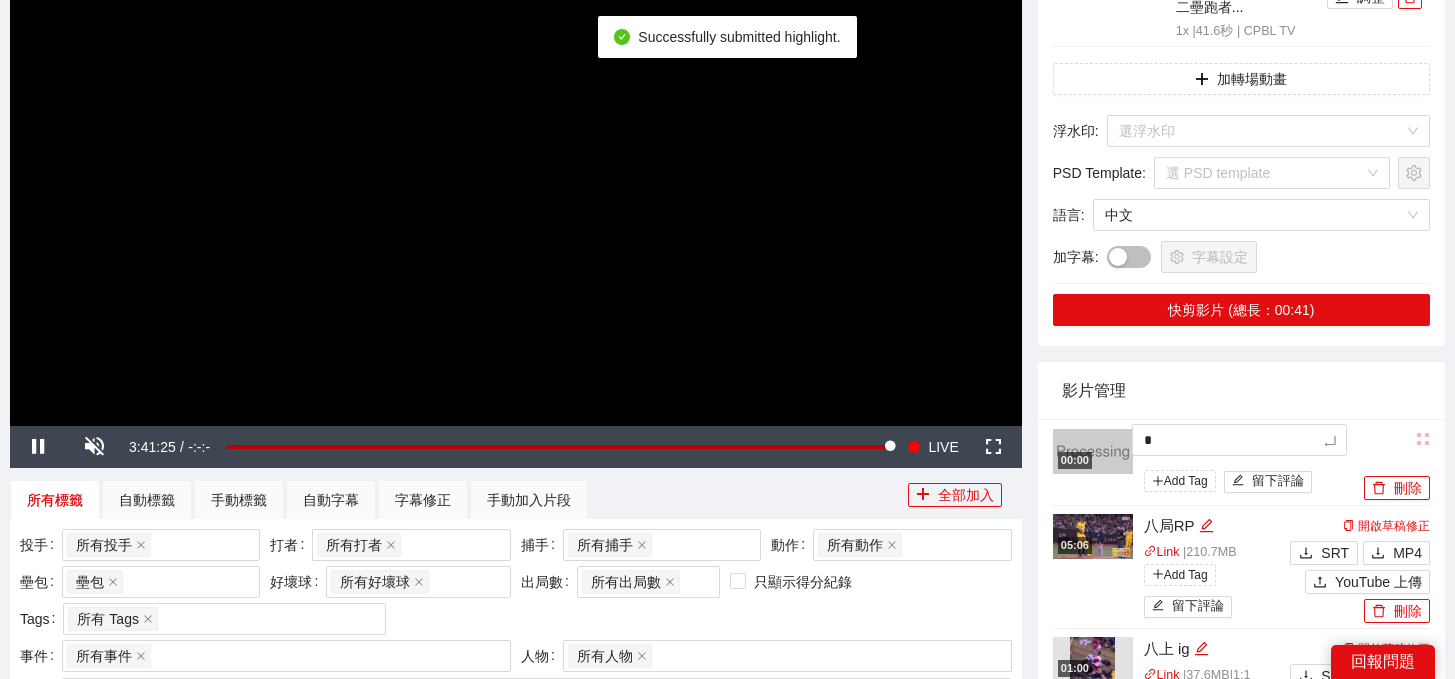 type 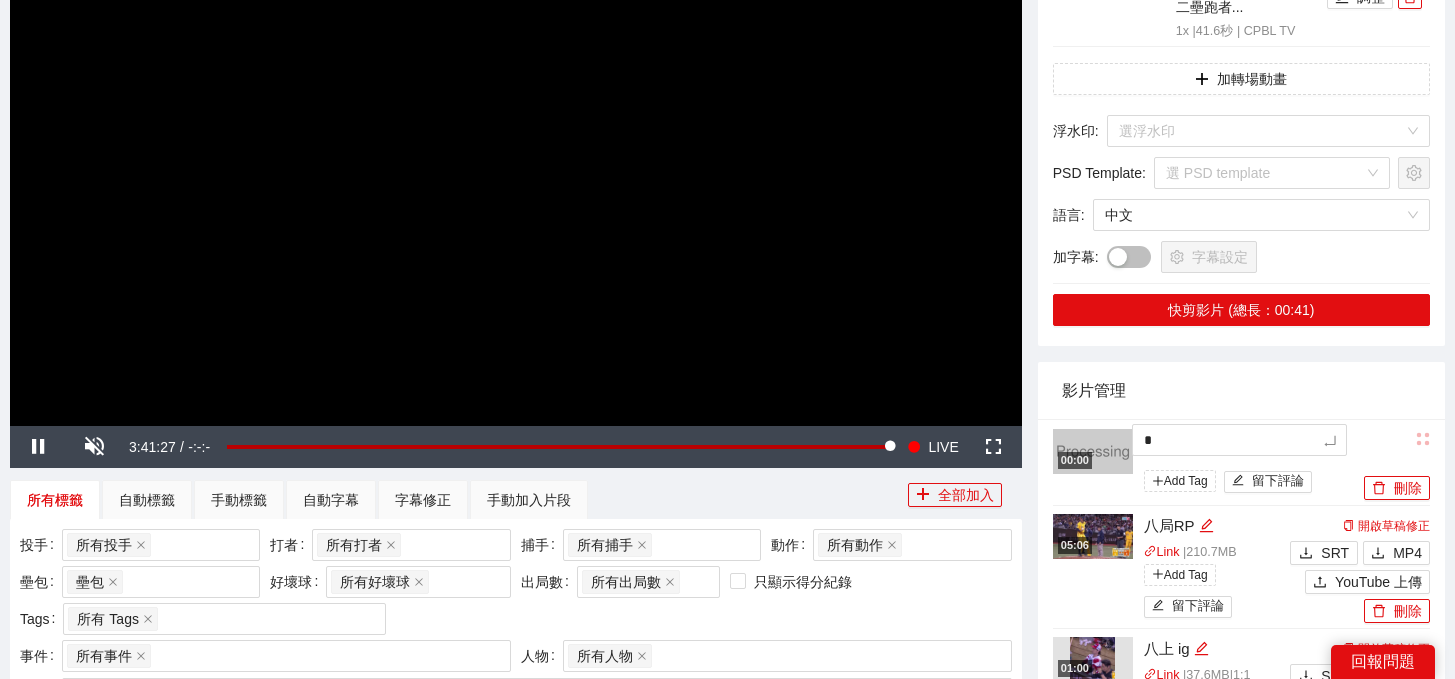 type on "**" 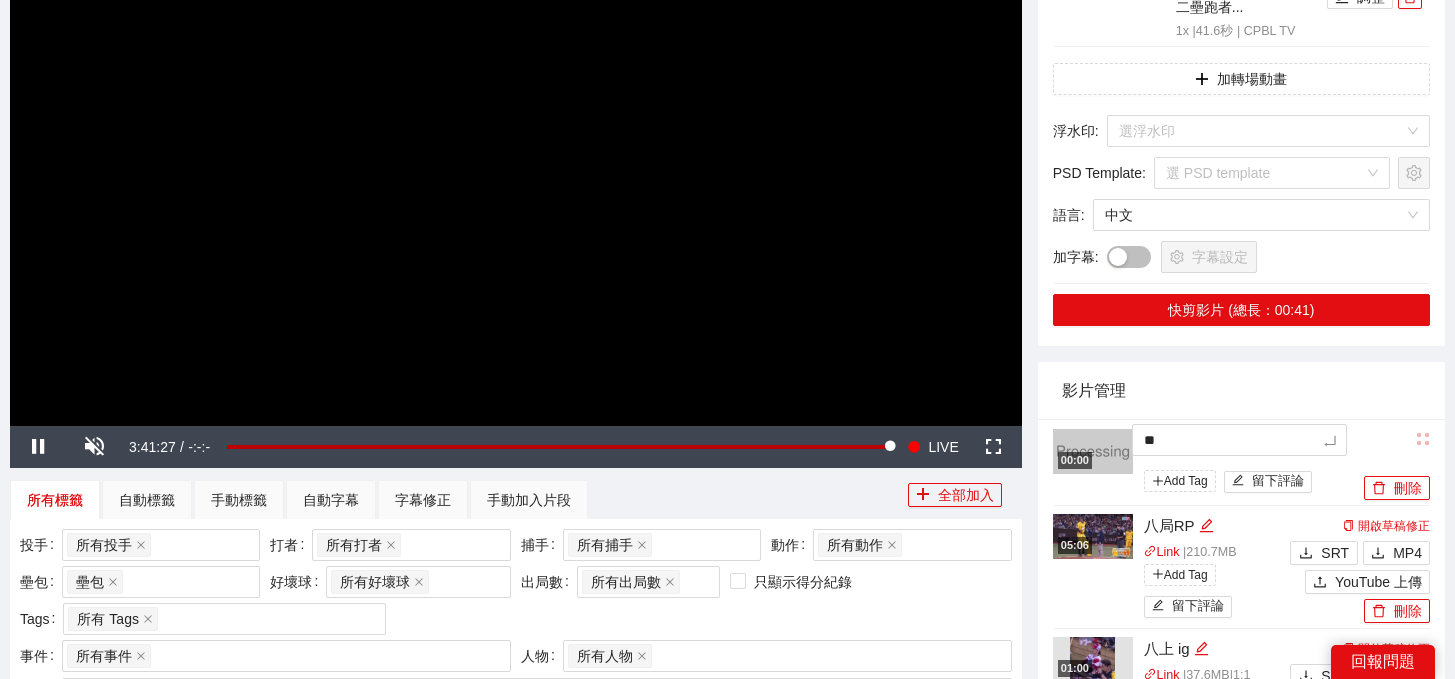 type on "***" 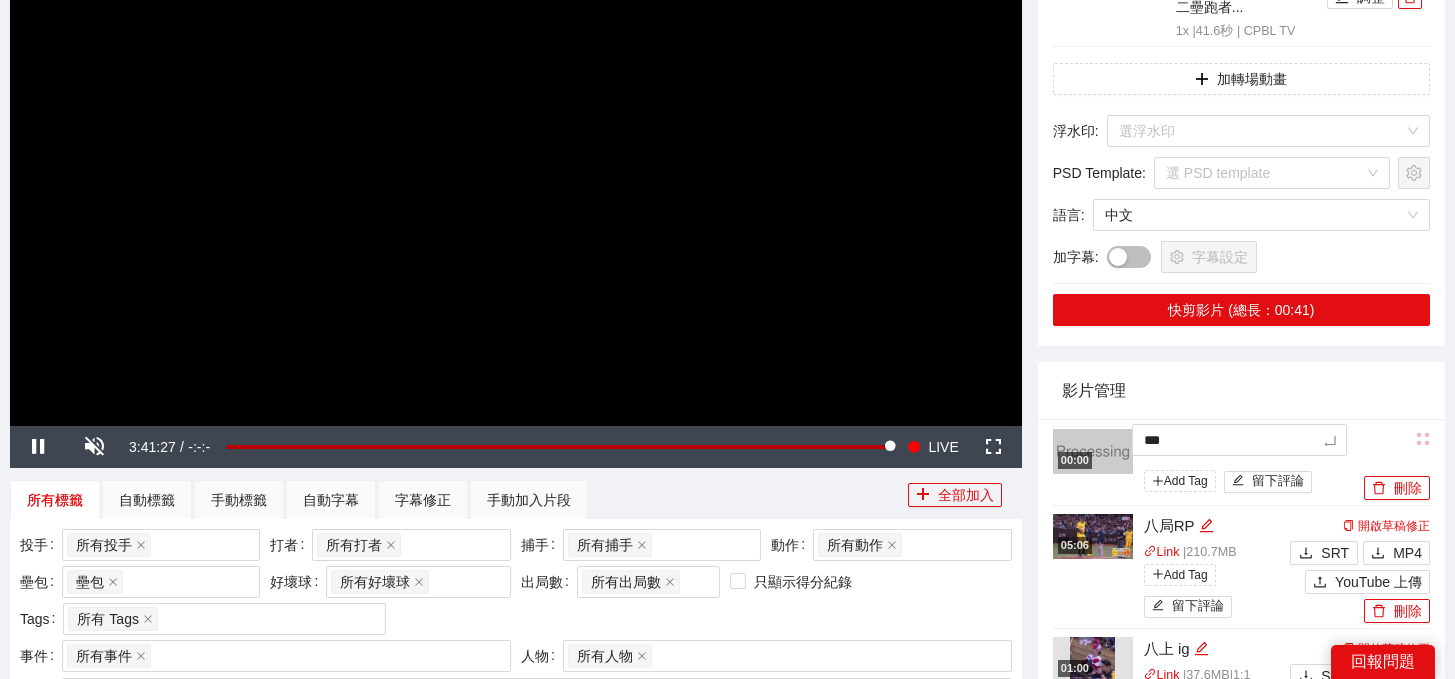 type on "****" 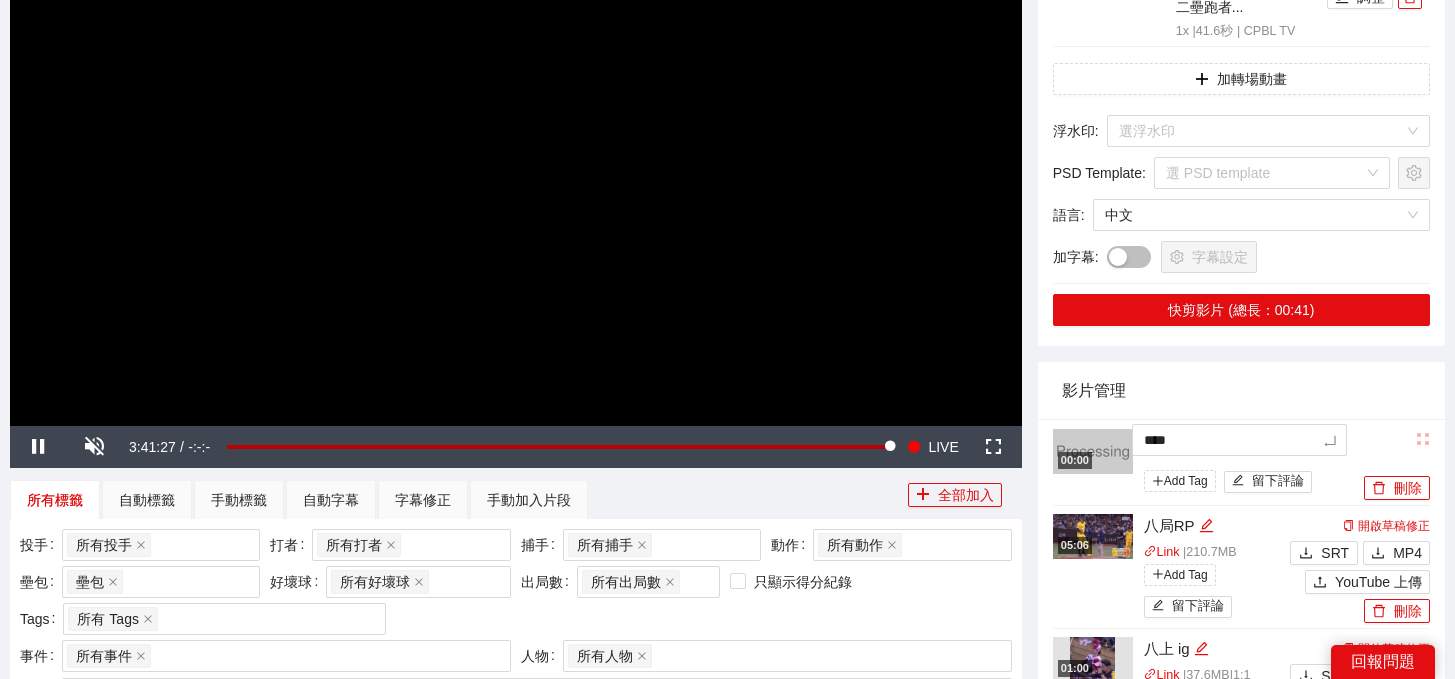 type on "***" 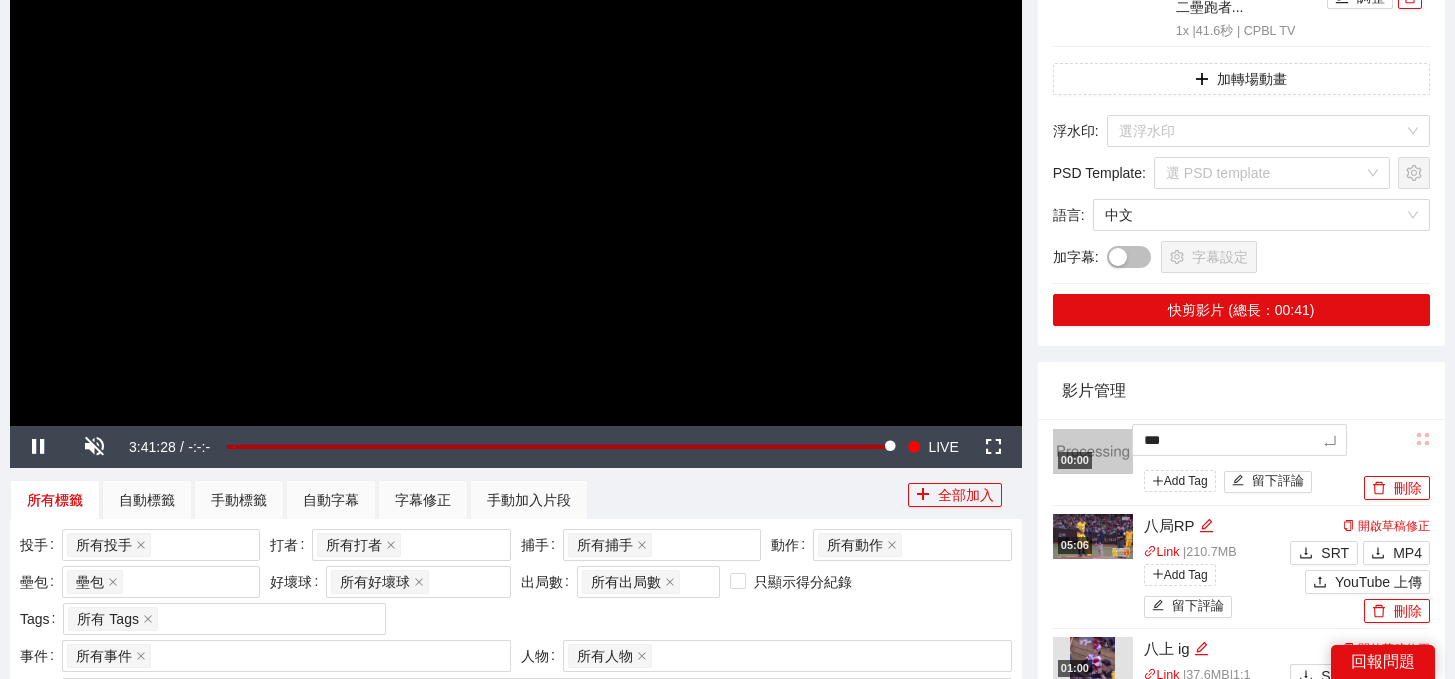 type on "***" 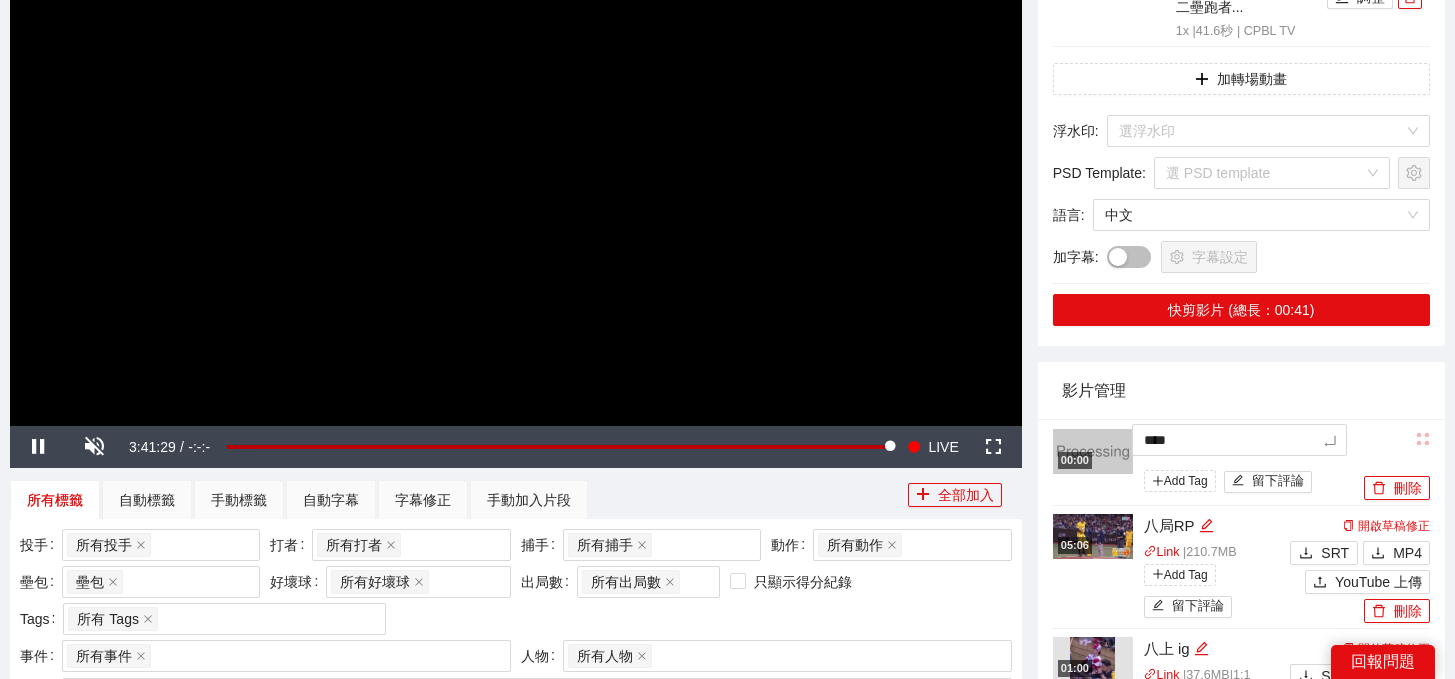 type on "*****" 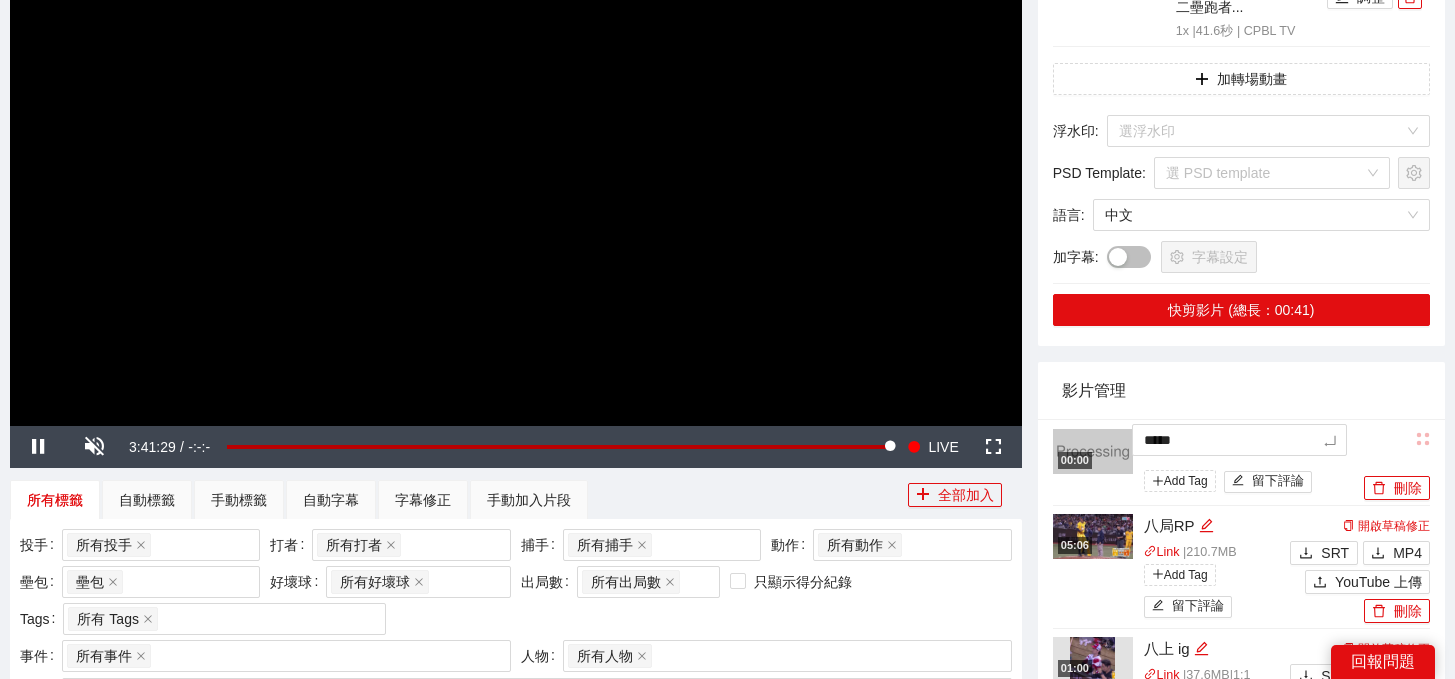 type on "******" 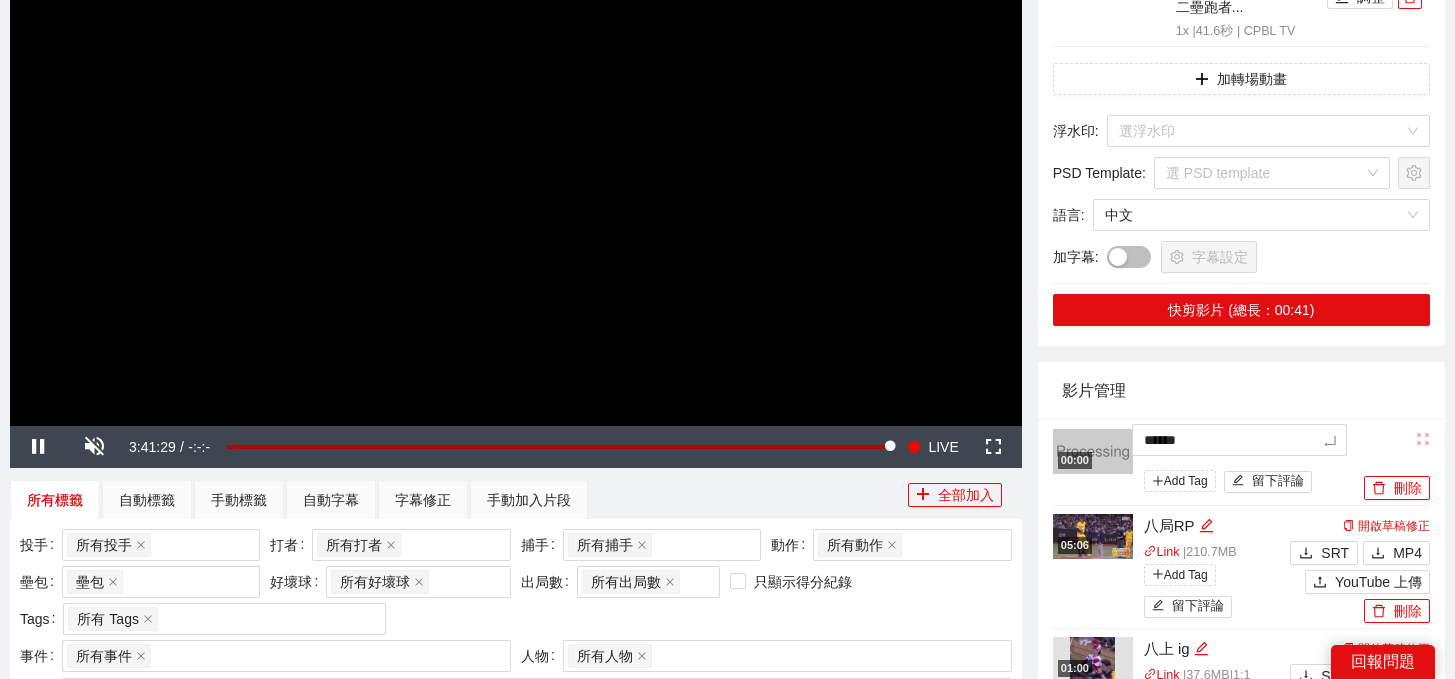 type on "*******" 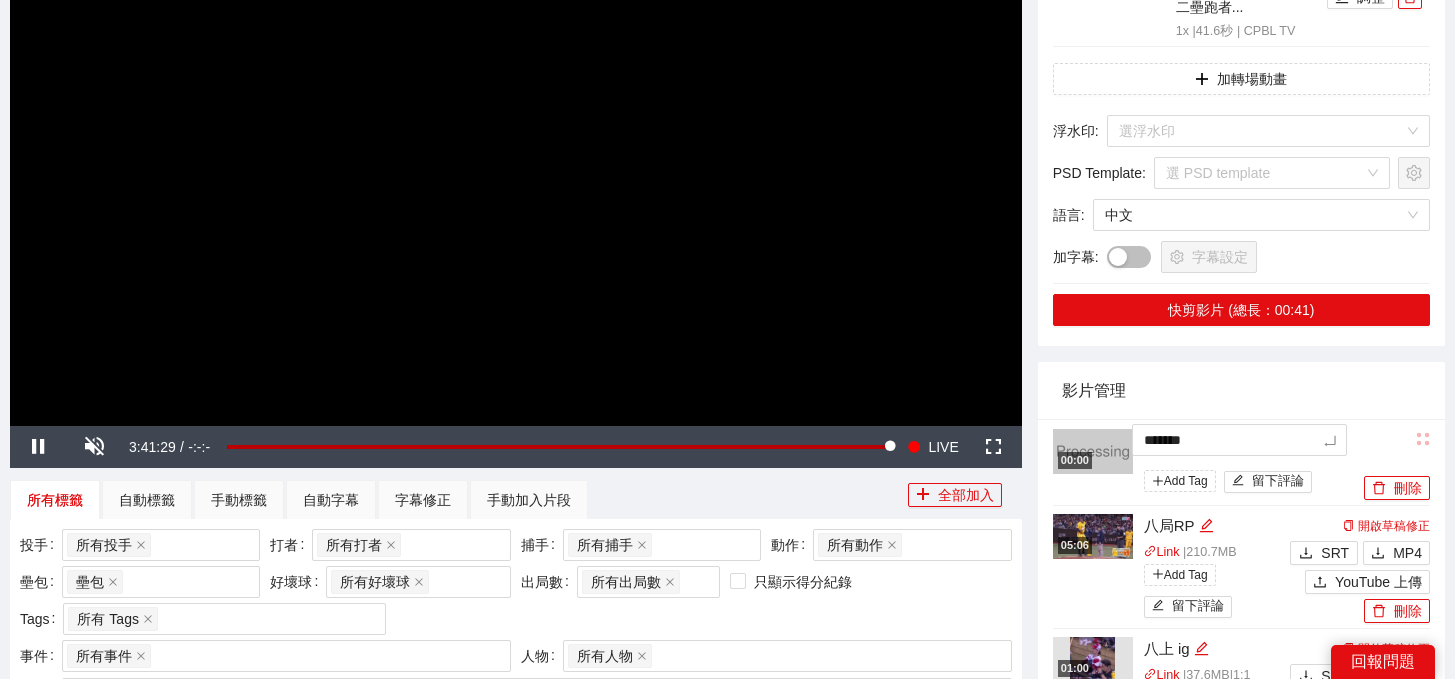 type on "*******" 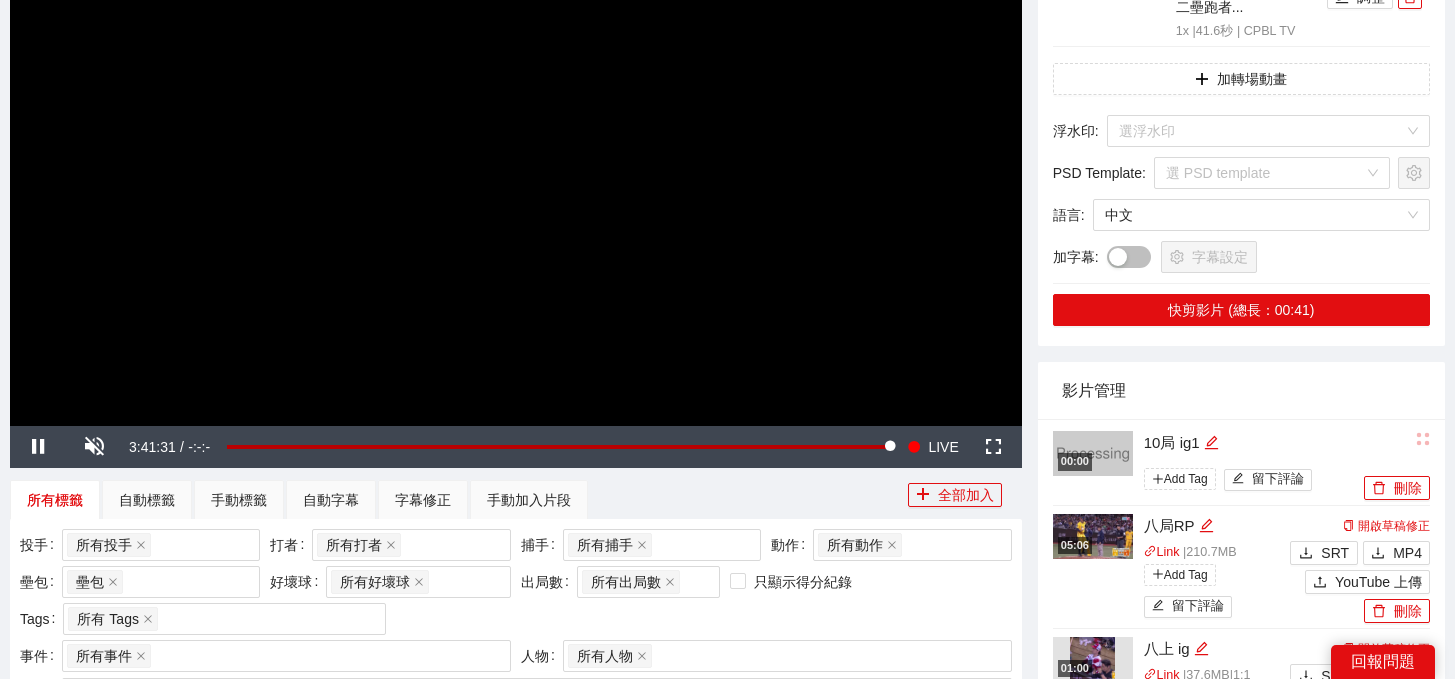scroll, scrollTop: 0, scrollLeft: 0, axis: both 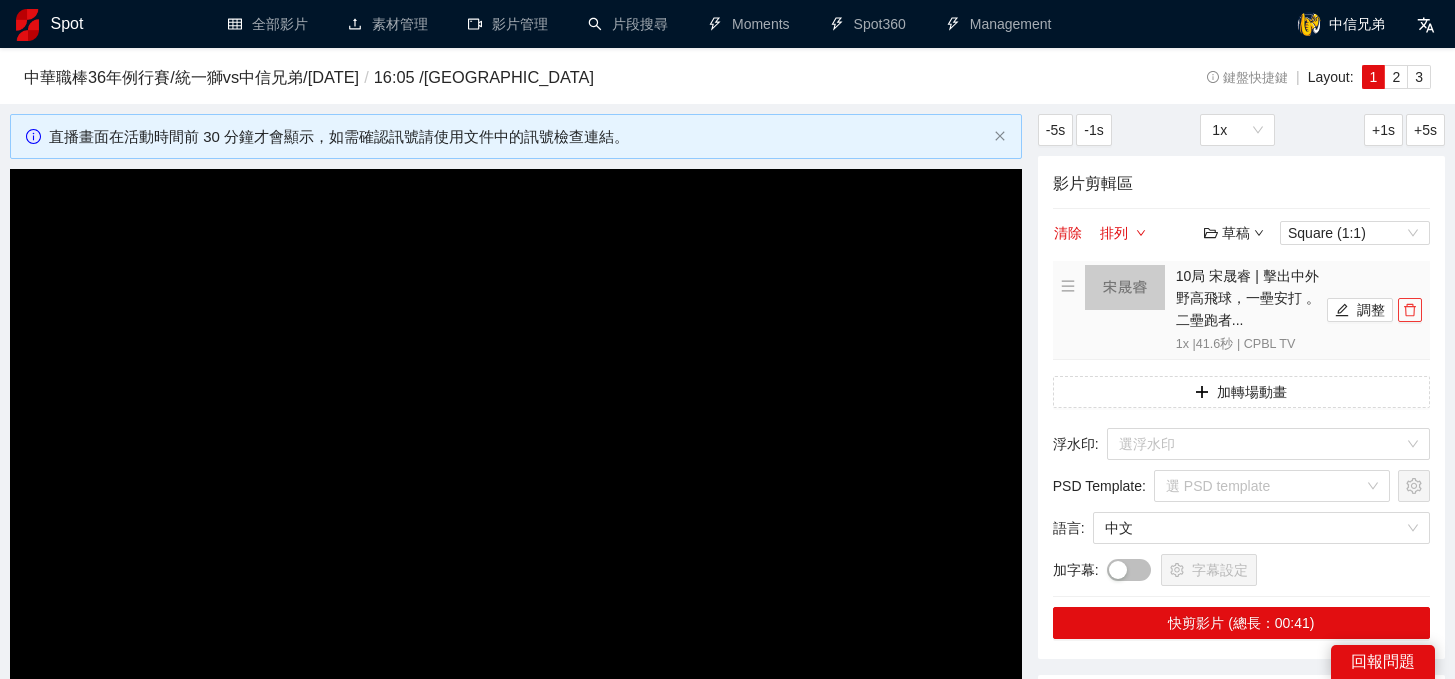 click at bounding box center [1410, 310] 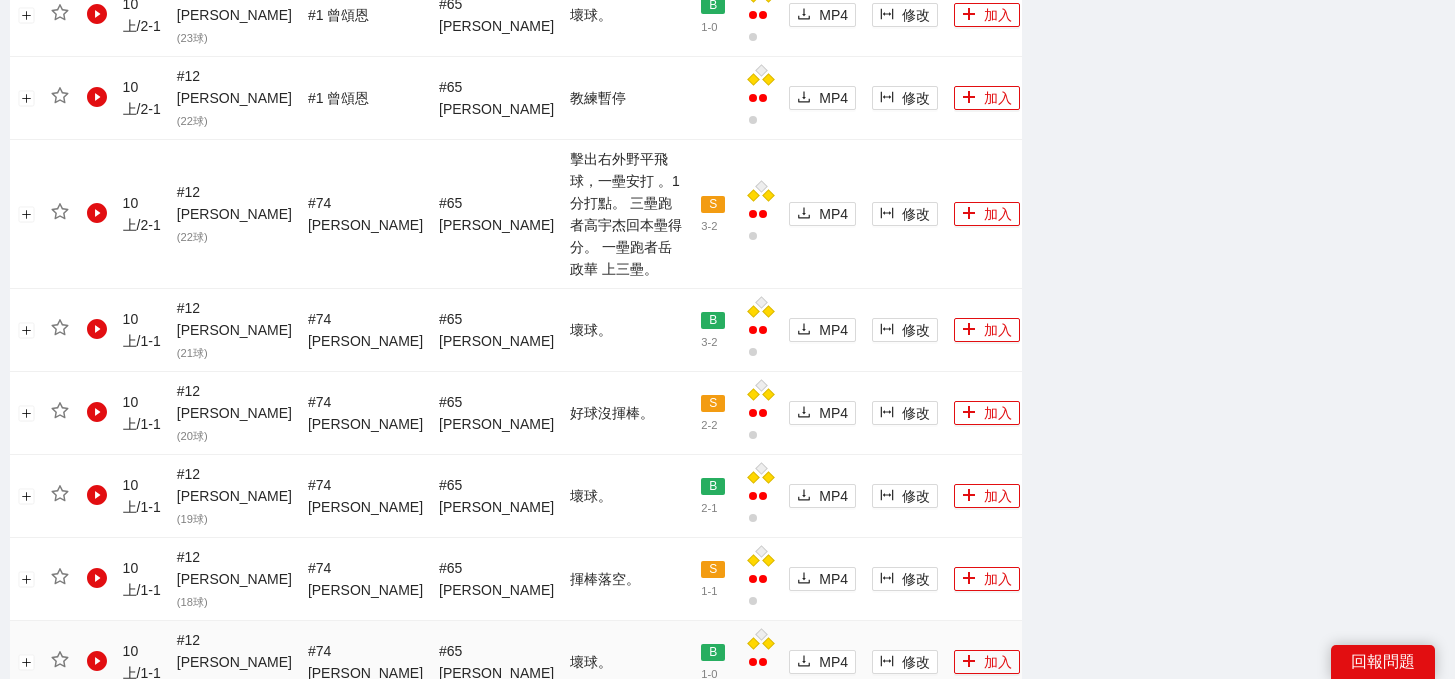 scroll, scrollTop: 2124, scrollLeft: 0, axis: vertical 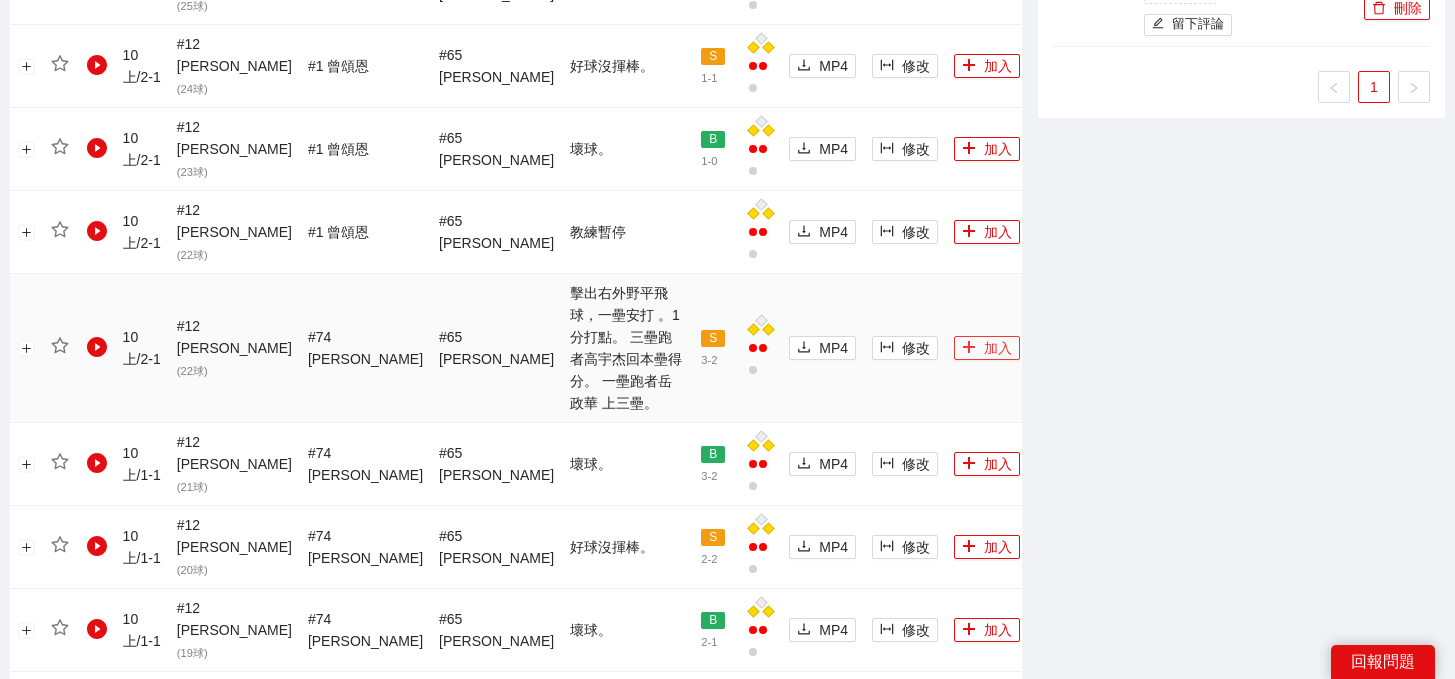 click on "加入" at bounding box center [987, 348] 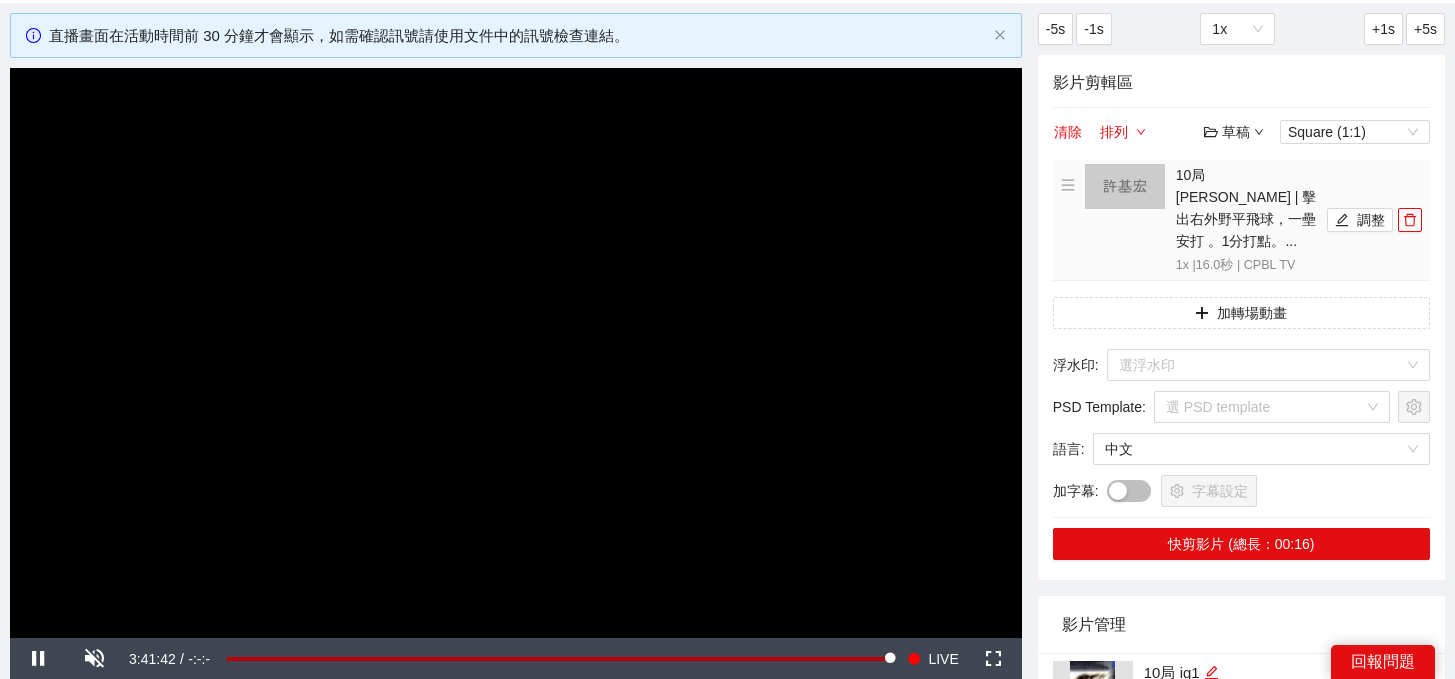 scroll, scrollTop: 0, scrollLeft: 0, axis: both 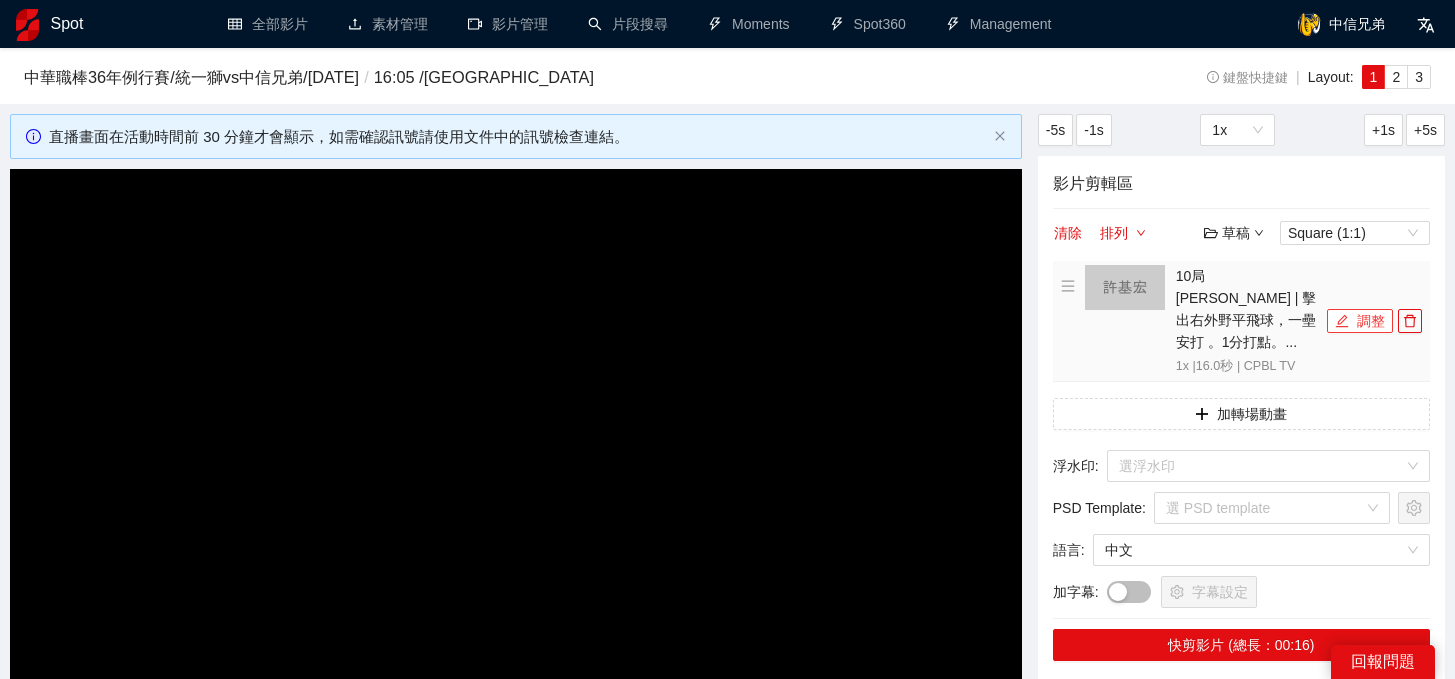click 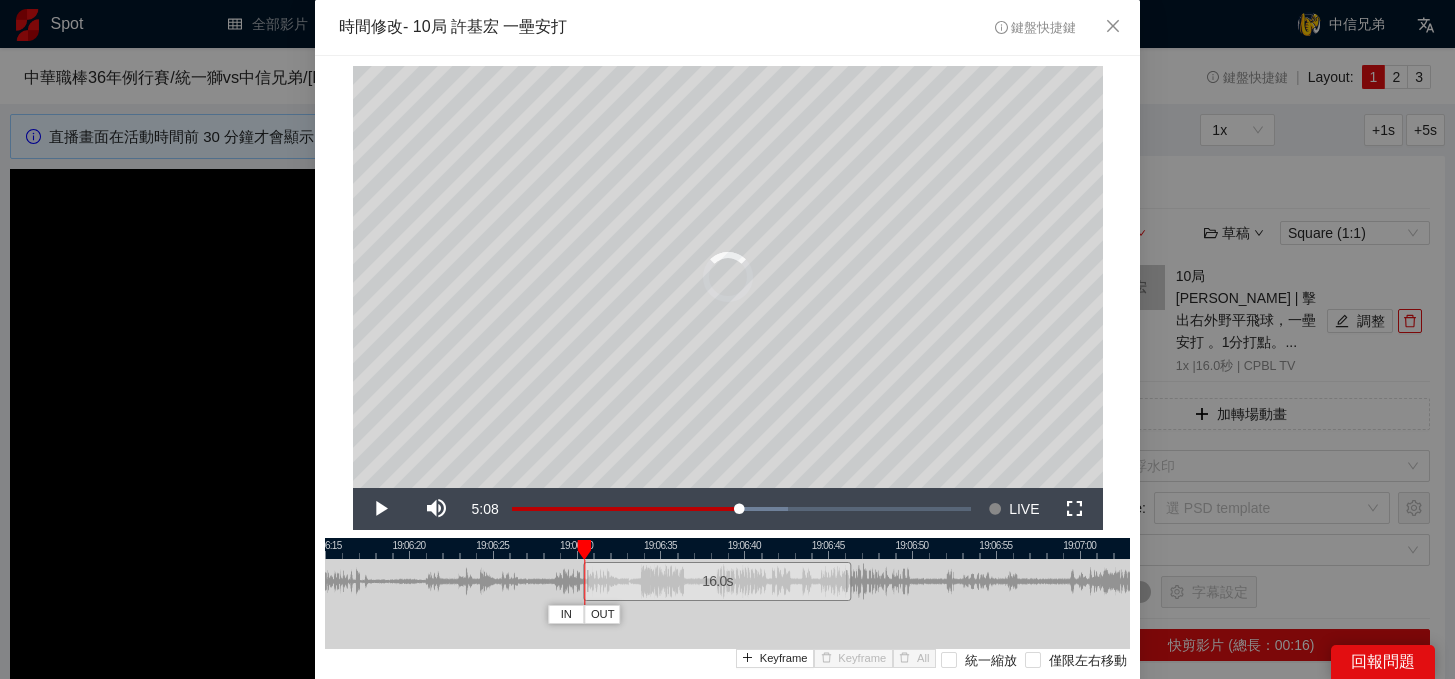 click on "16.0 s" at bounding box center [717, 581] 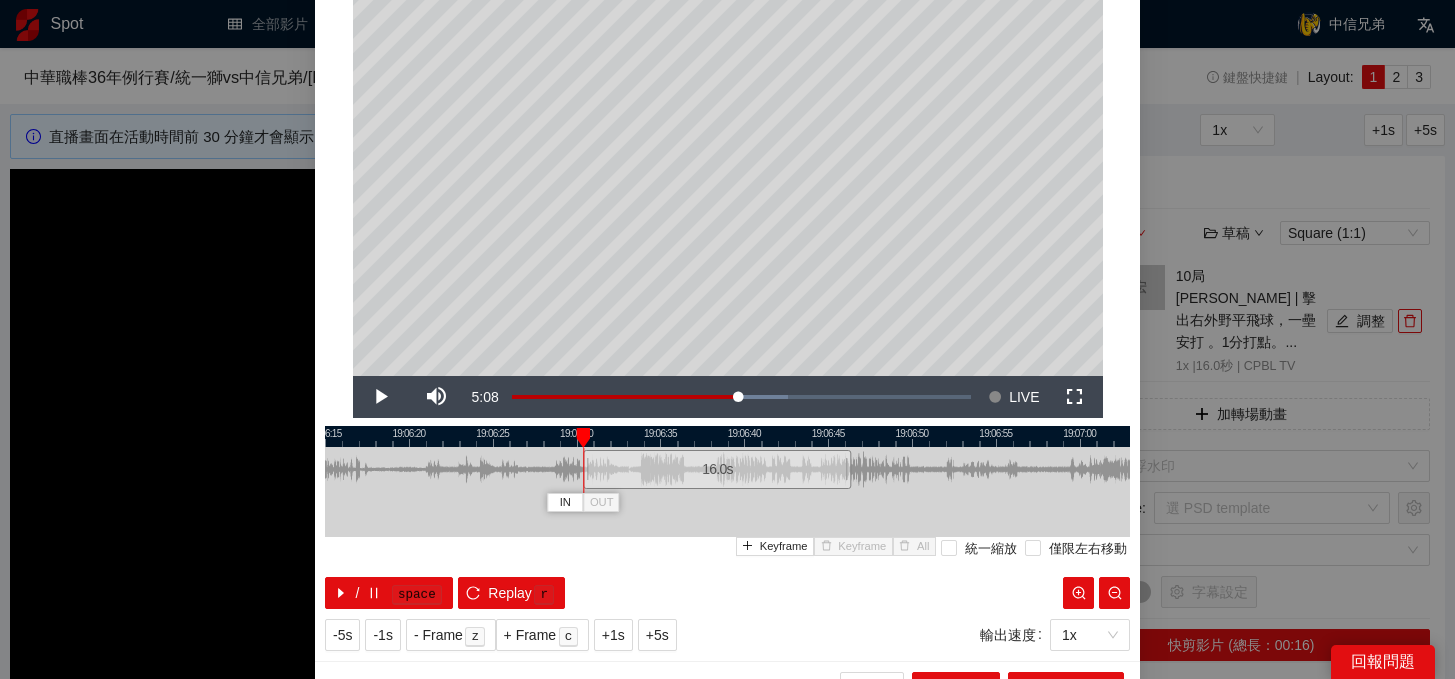 scroll, scrollTop: 119, scrollLeft: 0, axis: vertical 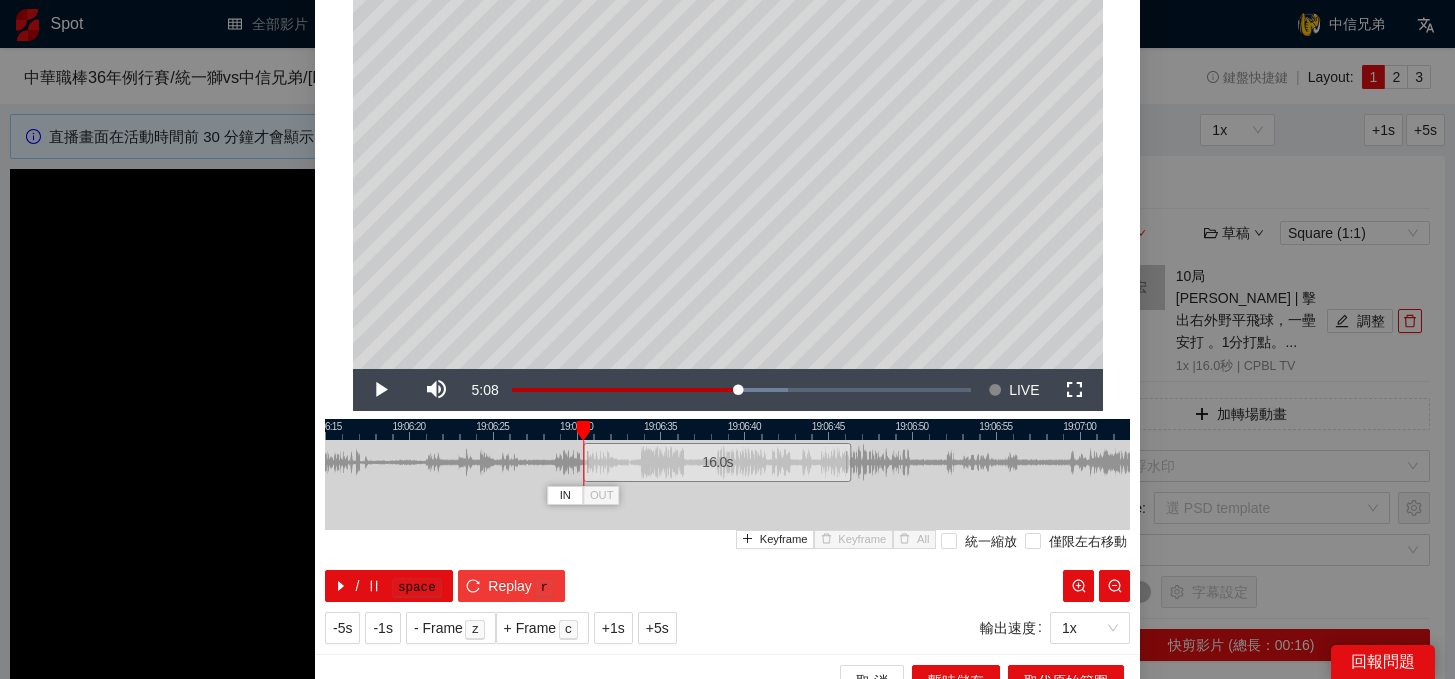 click on "Replay" at bounding box center (510, 586) 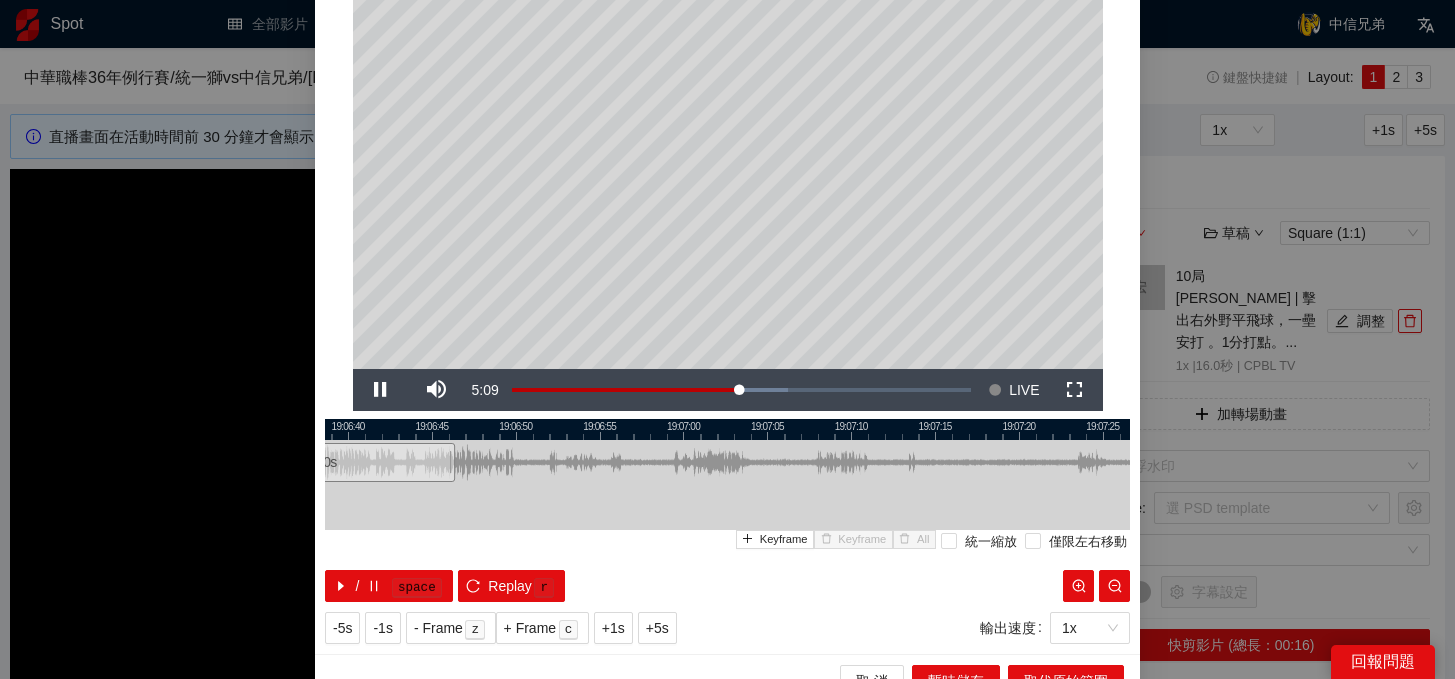 drag, startPoint x: 892, startPoint y: 432, endPoint x: 489, endPoint y: 457, distance: 403.7747 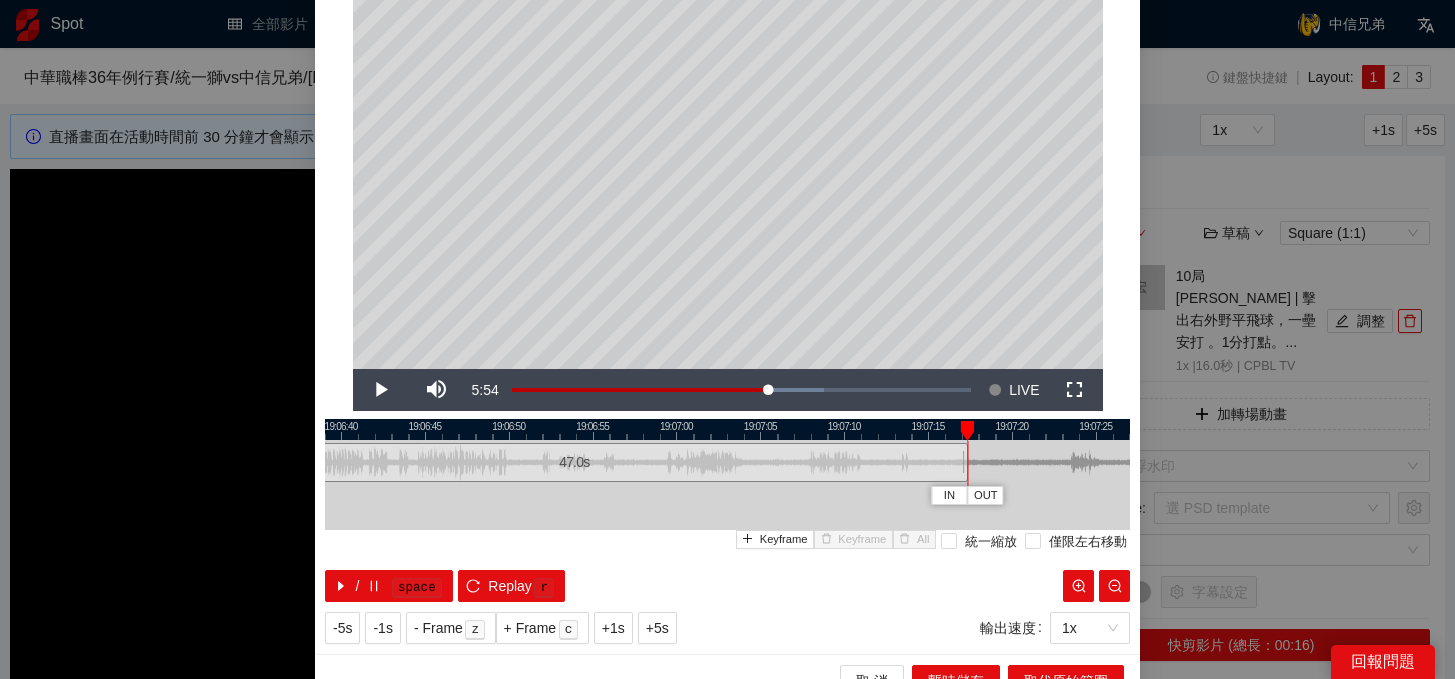 drag, startPoint x: 446, startPoint y: 462, endPoint x: 966, endPoint y: 472, distance: 520.0961 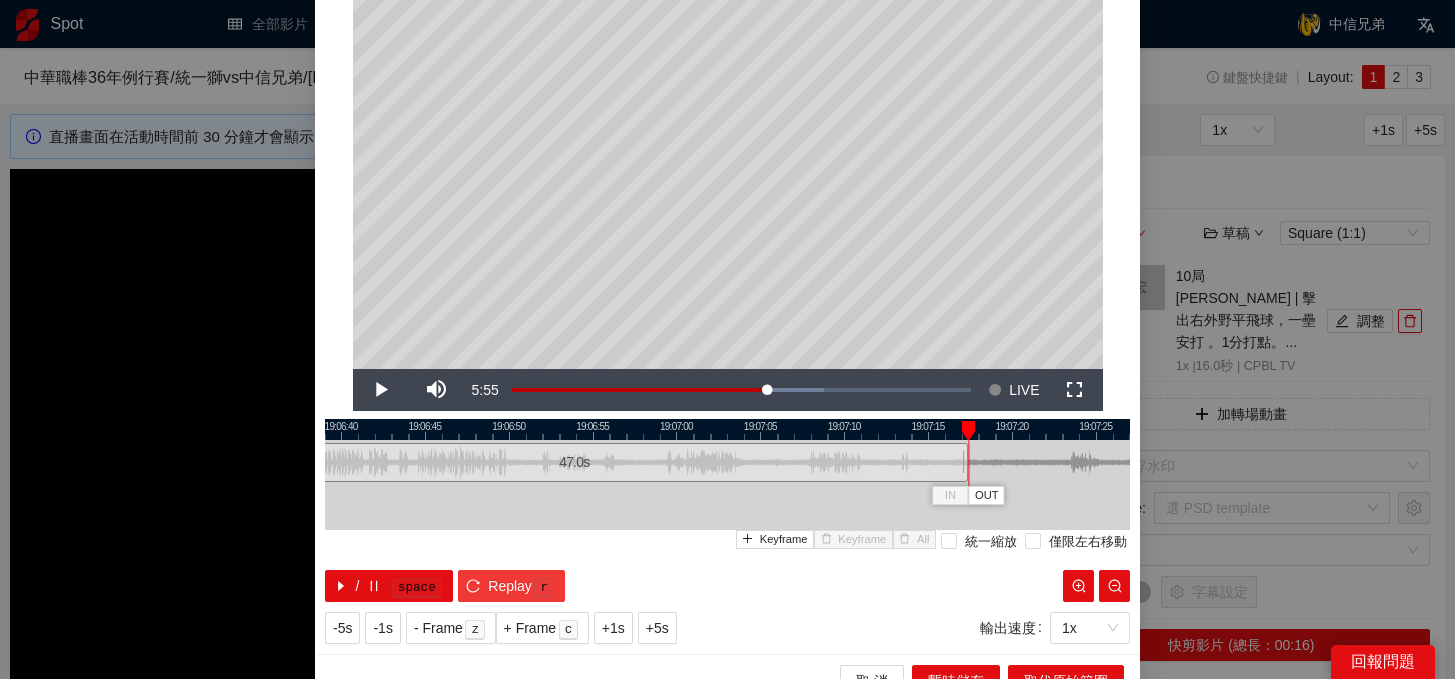 click on "Replay" at bounding box center [510, 586] 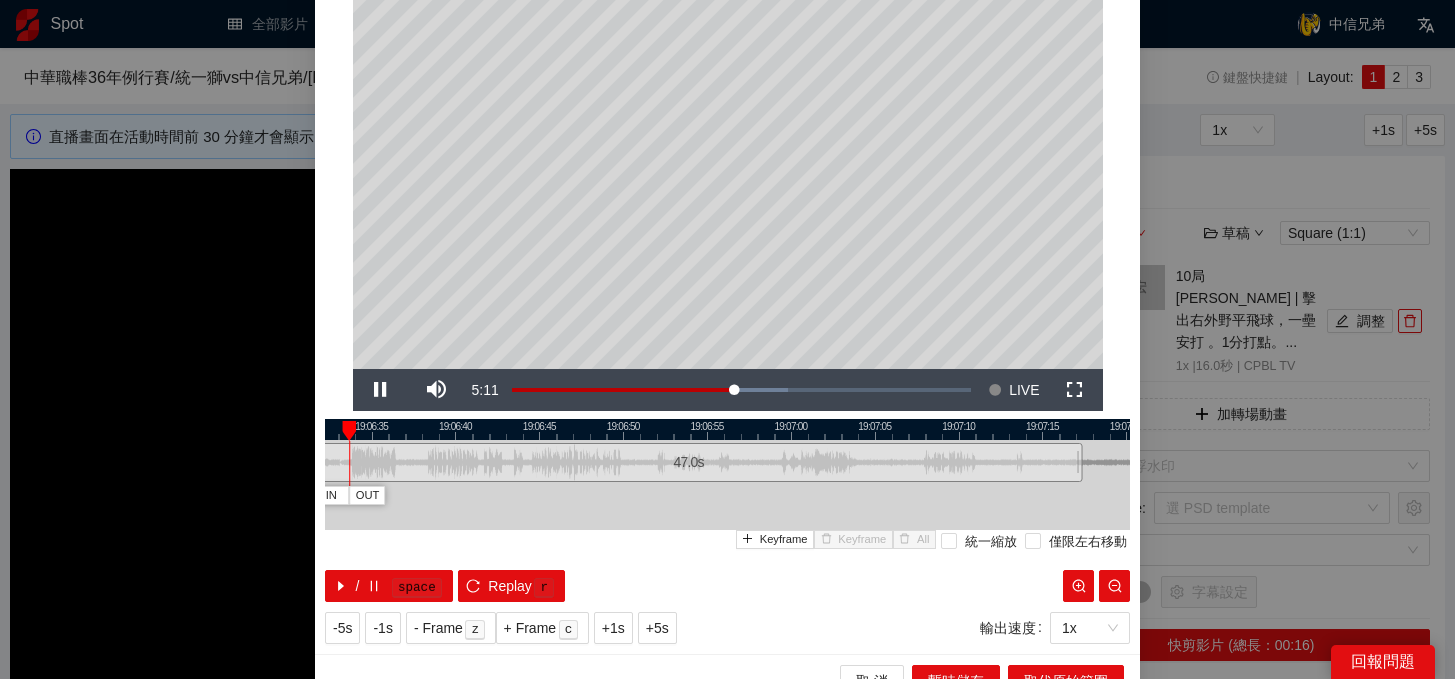 drag, startPoint x: 654, startPoint y: 427, endPoint x: 769, endPoint y: 440, distance: 115.73245 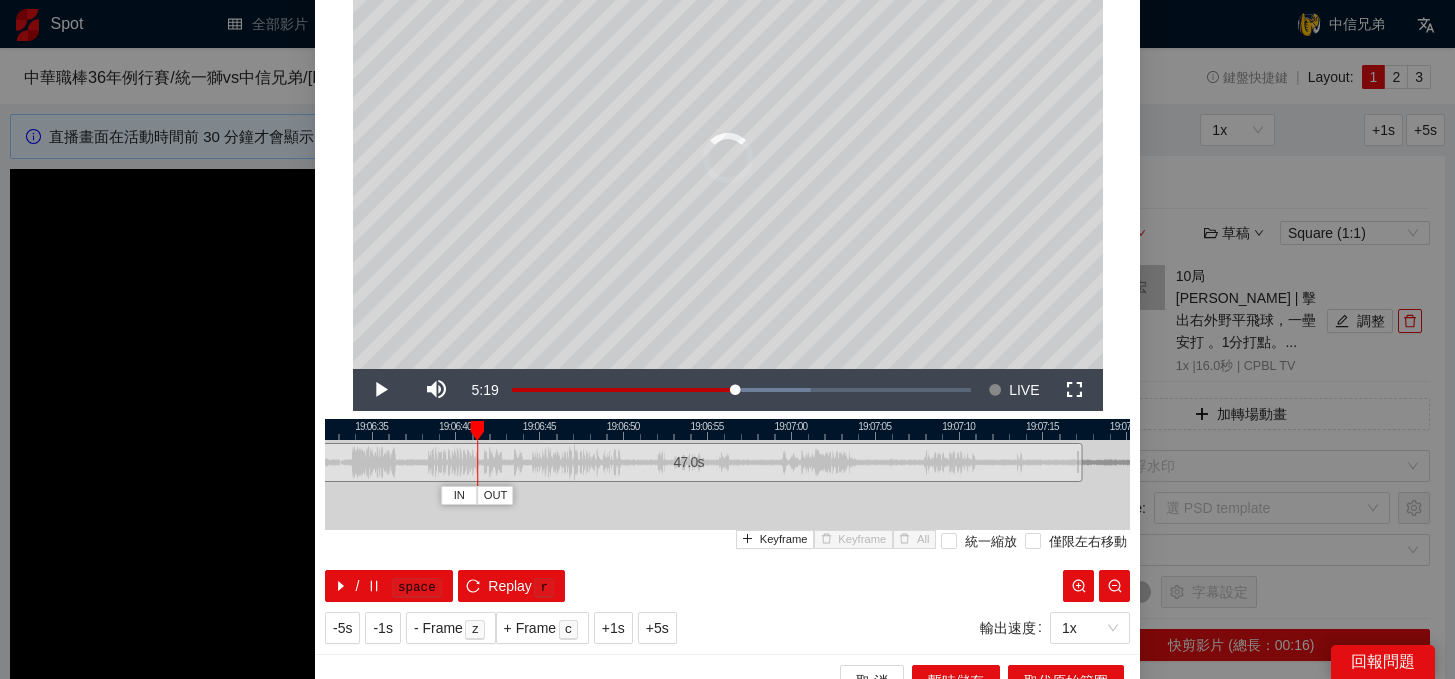 drag, startPoint x: 540, startPoint y: 423, endPoint x: 466, endPoint y: 437, distance: 75.31268 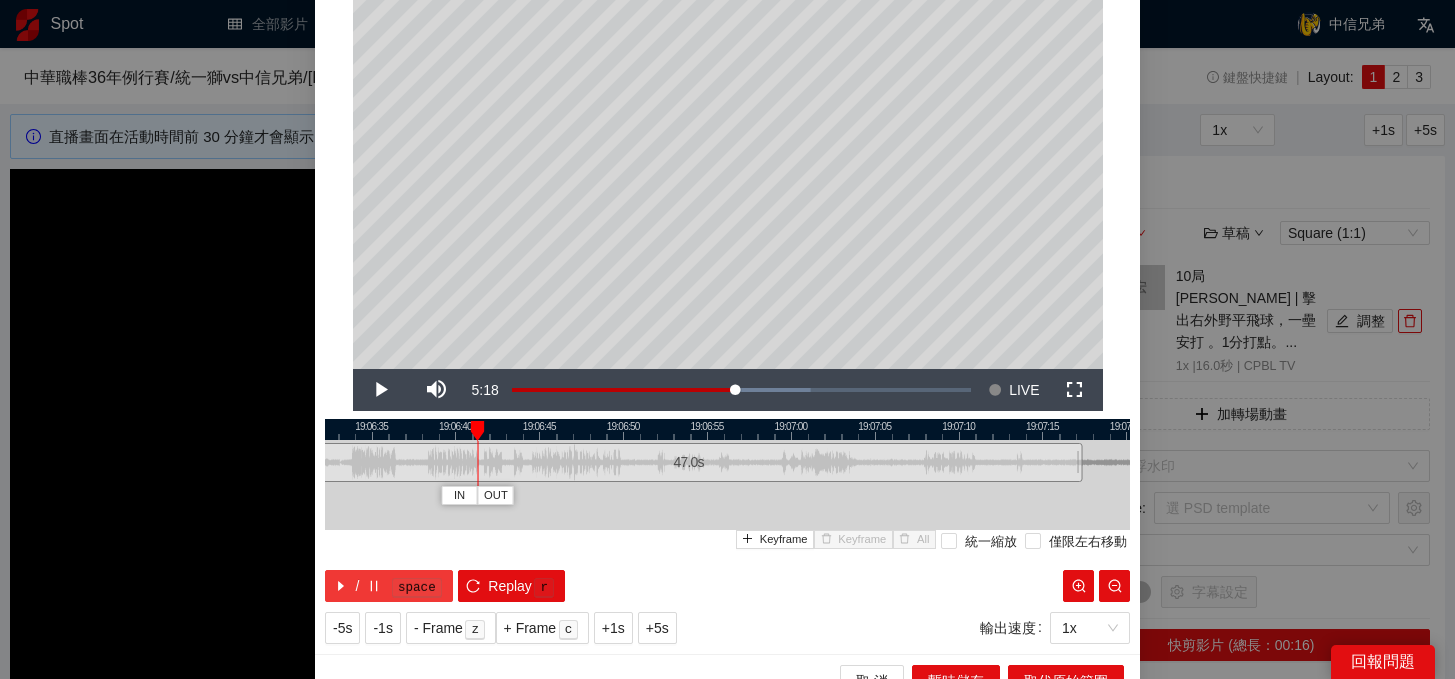 click on "/   space" at bounding box center [389, 586] 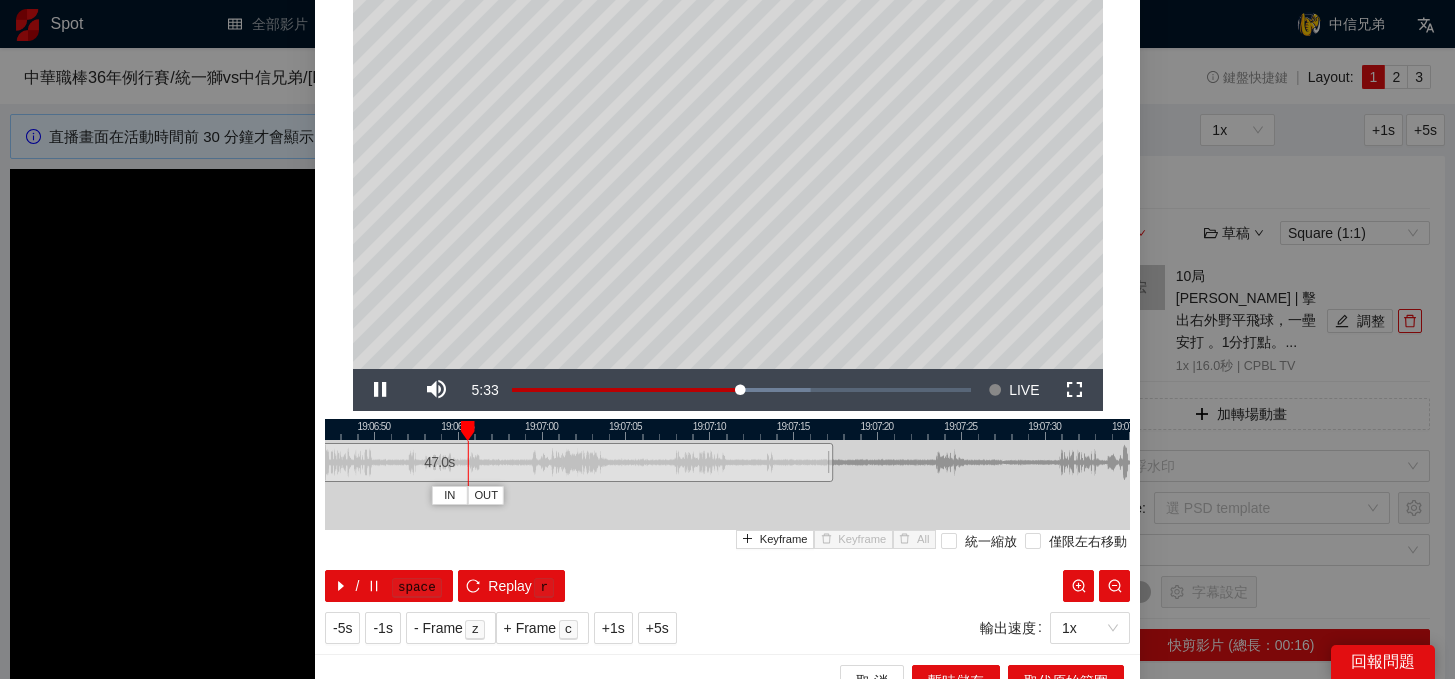 drag, startPoint x: 798, startPoint y: 426, endPoint x: 548, endPoint y: 421, distance: 250.04999 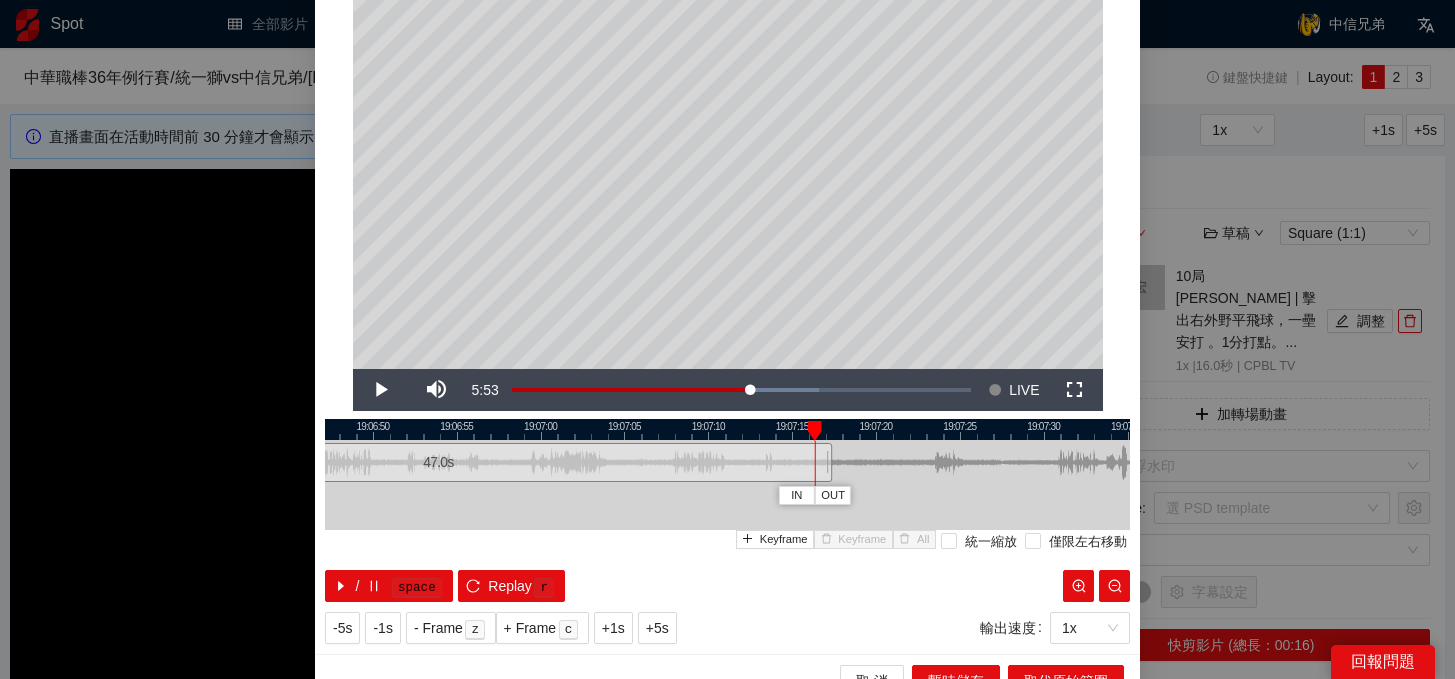 drag, startPoint x: 636, startPoint y: 427, endPoint x: 814, endPoint y: 432, distance: 178.0702 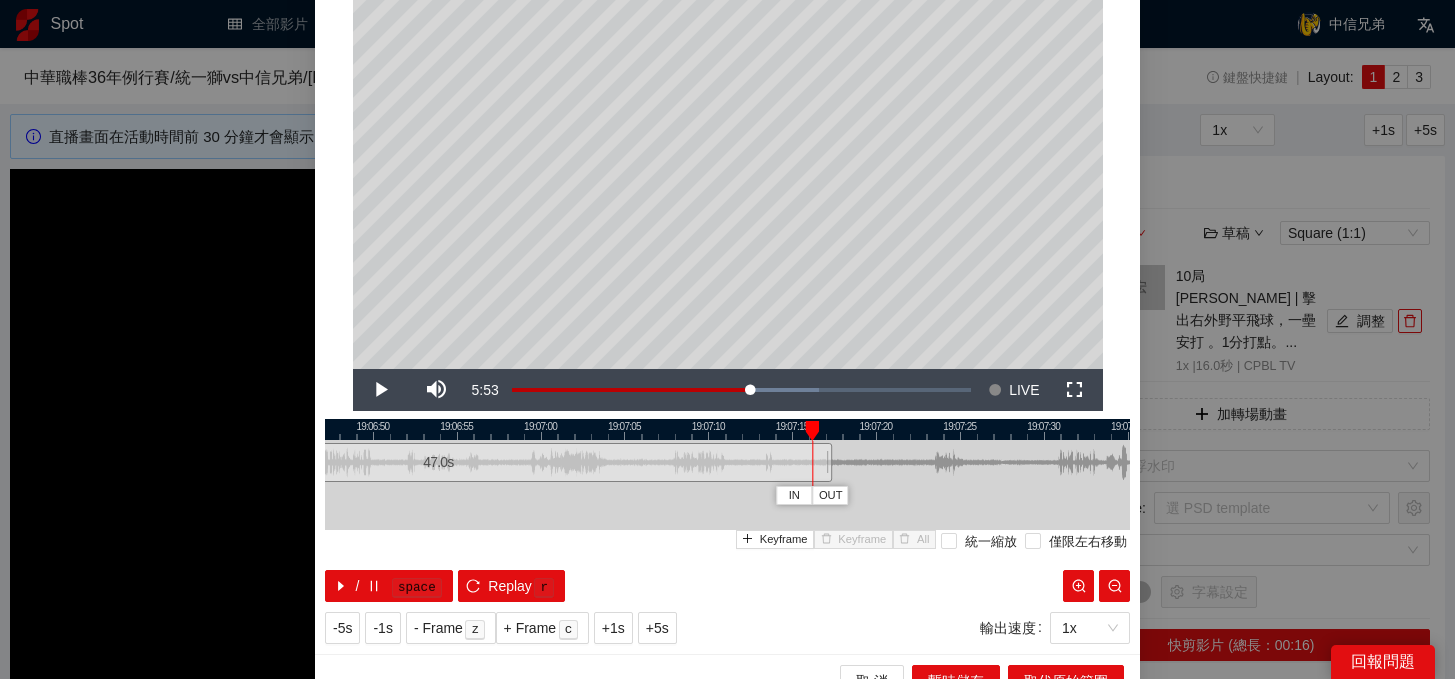 scroll, scrollTop: 146, scrollLeft: 0, axis: vertical 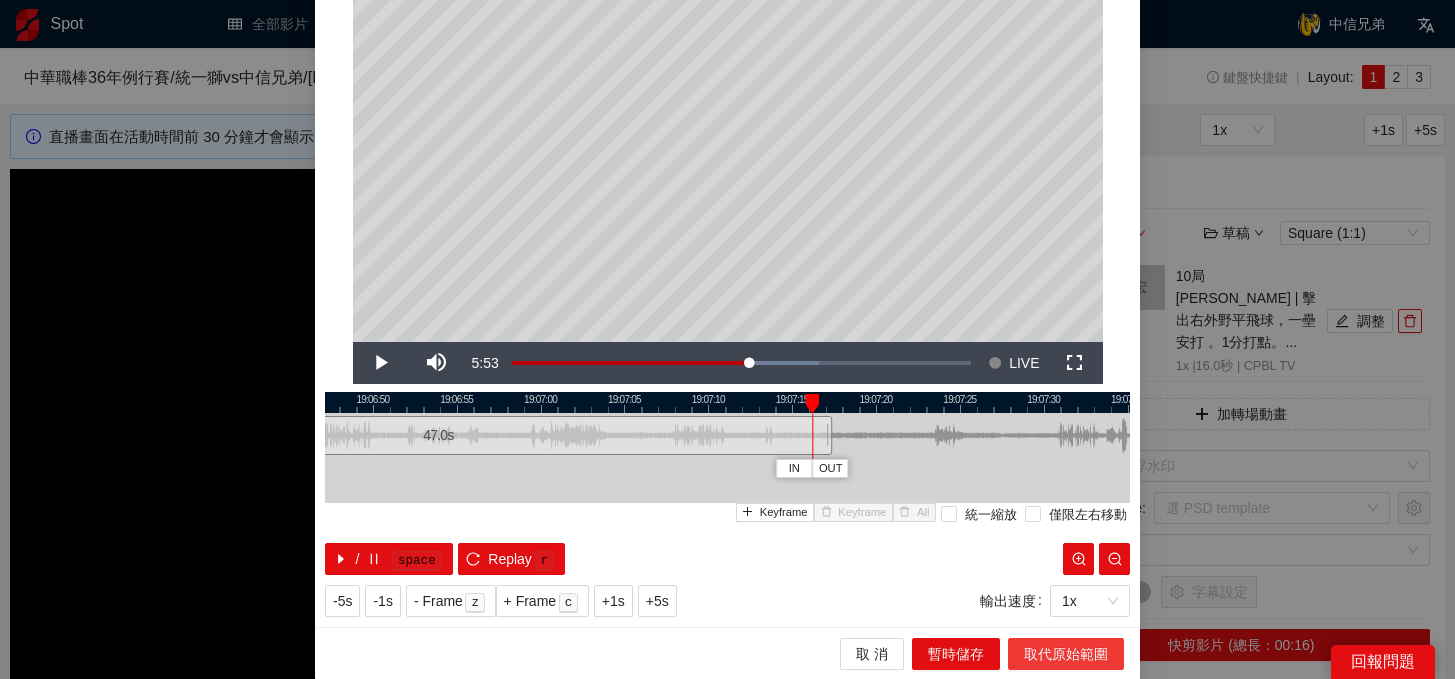 click on "取代原始範圍" at bounding box center (1066, 654) 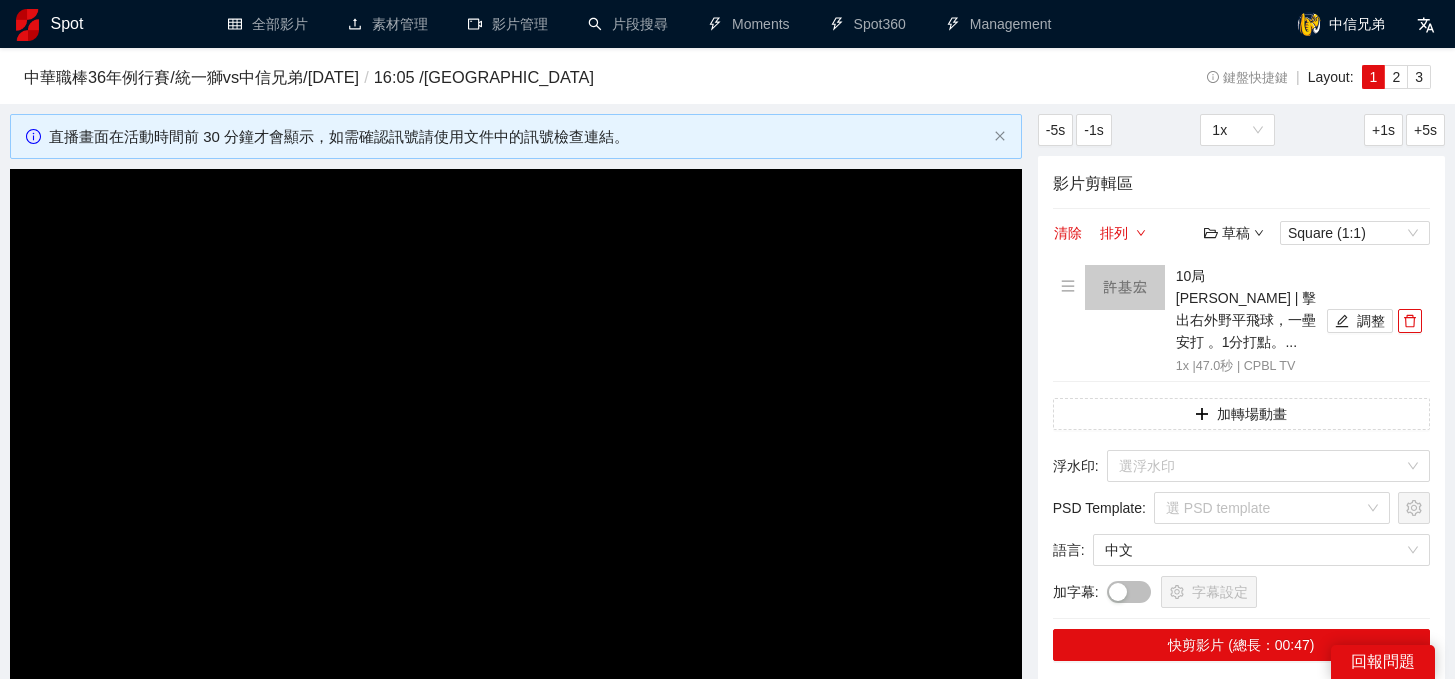 scroll, scrollTop: 0, scrollLeft: 0, axis: both 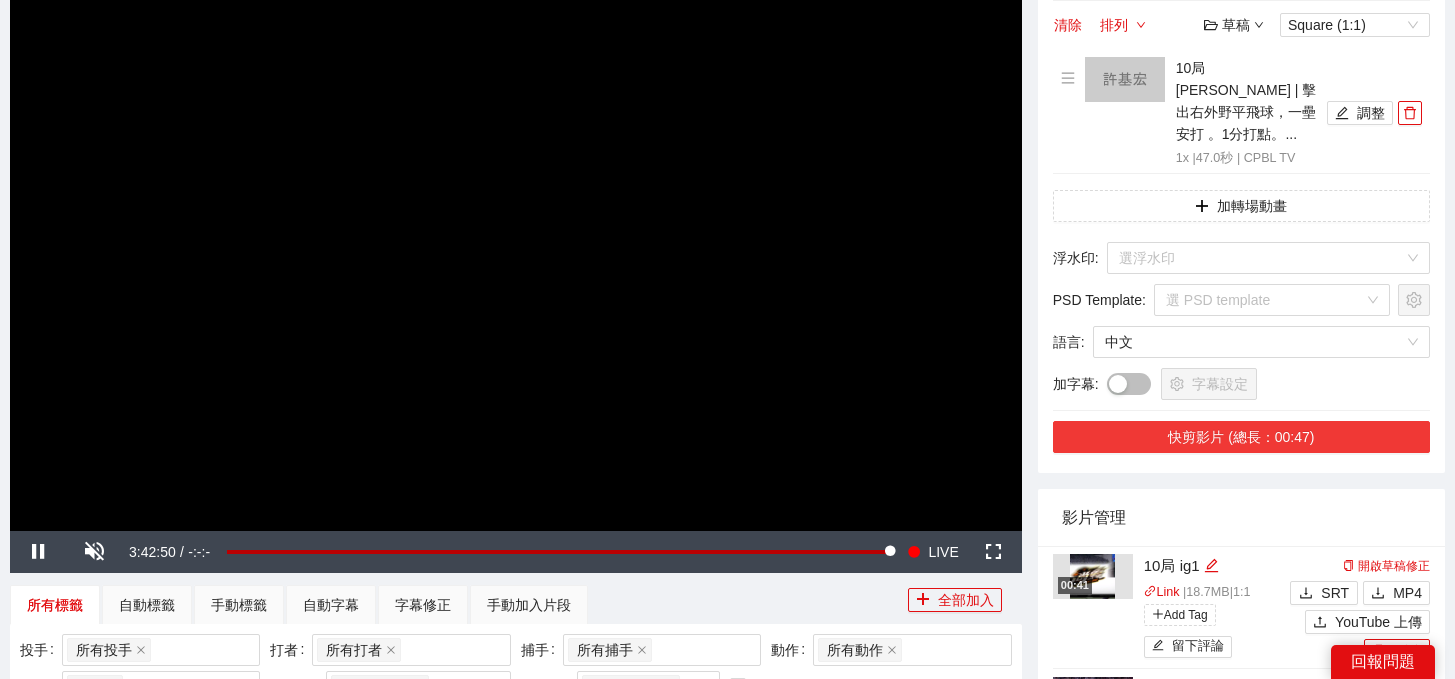 click on "快剪影片 (總長：00:47)" at bounding box center [1241, 437] 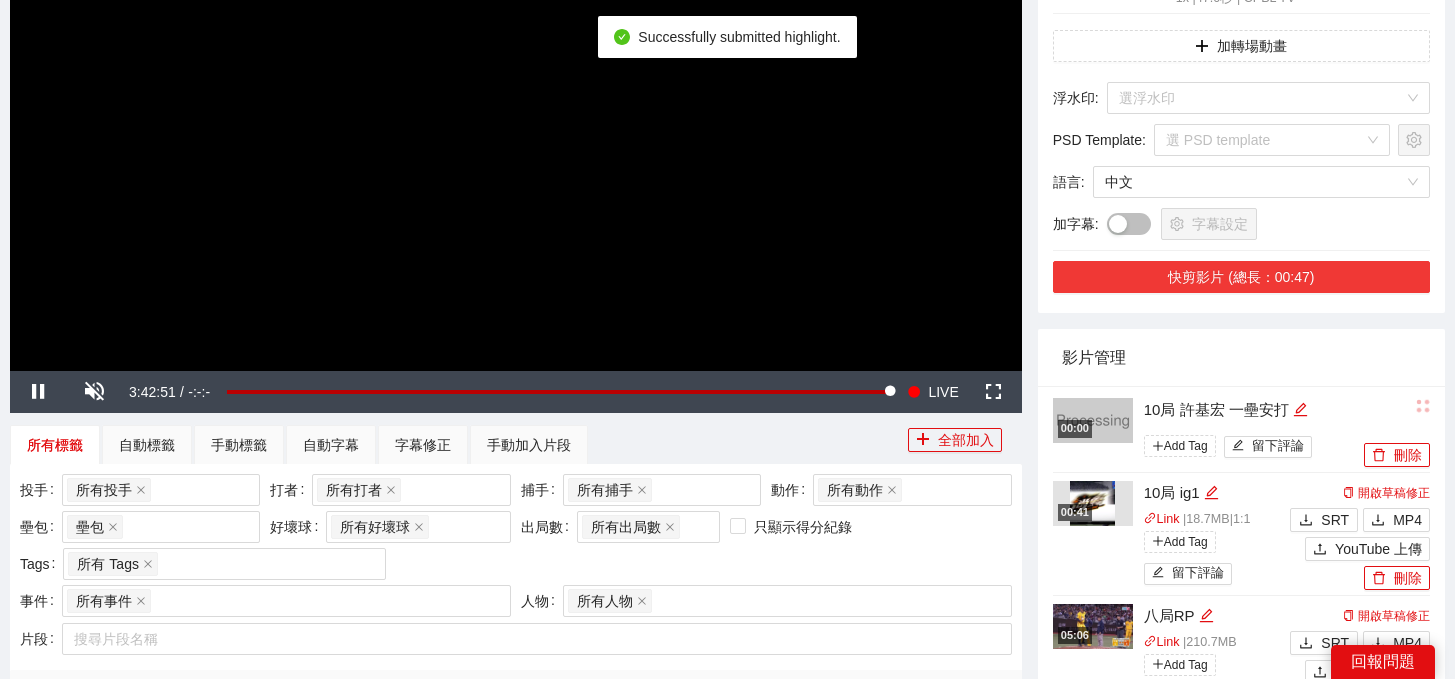 scroll, scrollTop: 365, scrollLeft: 0, axis: vertical 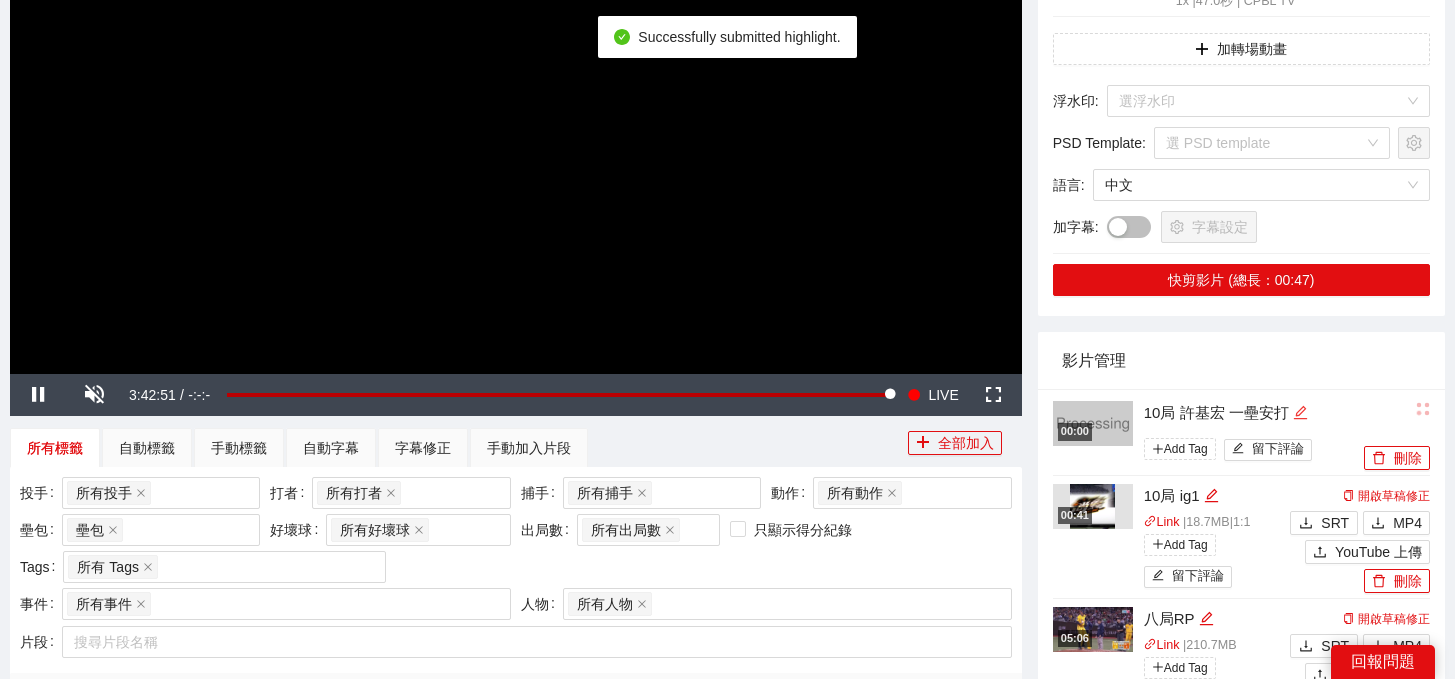 click 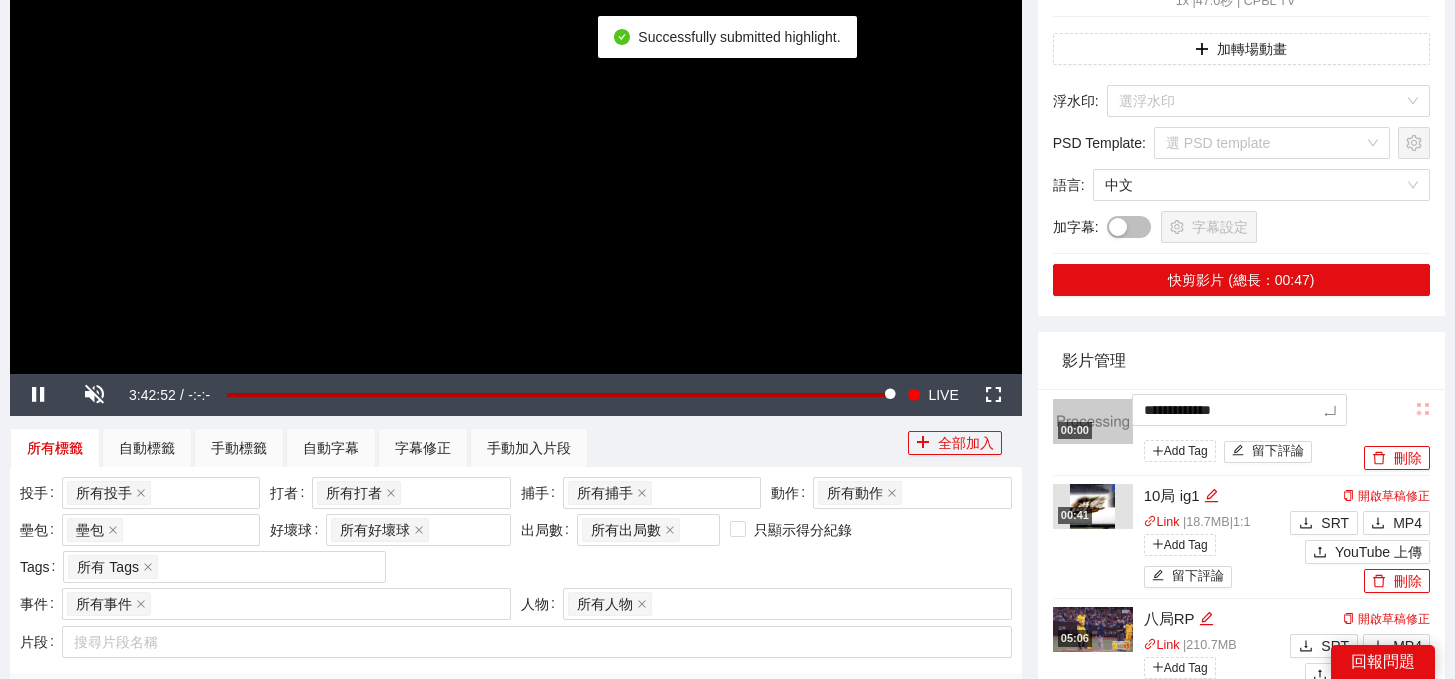 drag, startPoint x: 1308, startPoint y: 385, endPoint x: 918, endPoint y: 368, distance: 390.37033 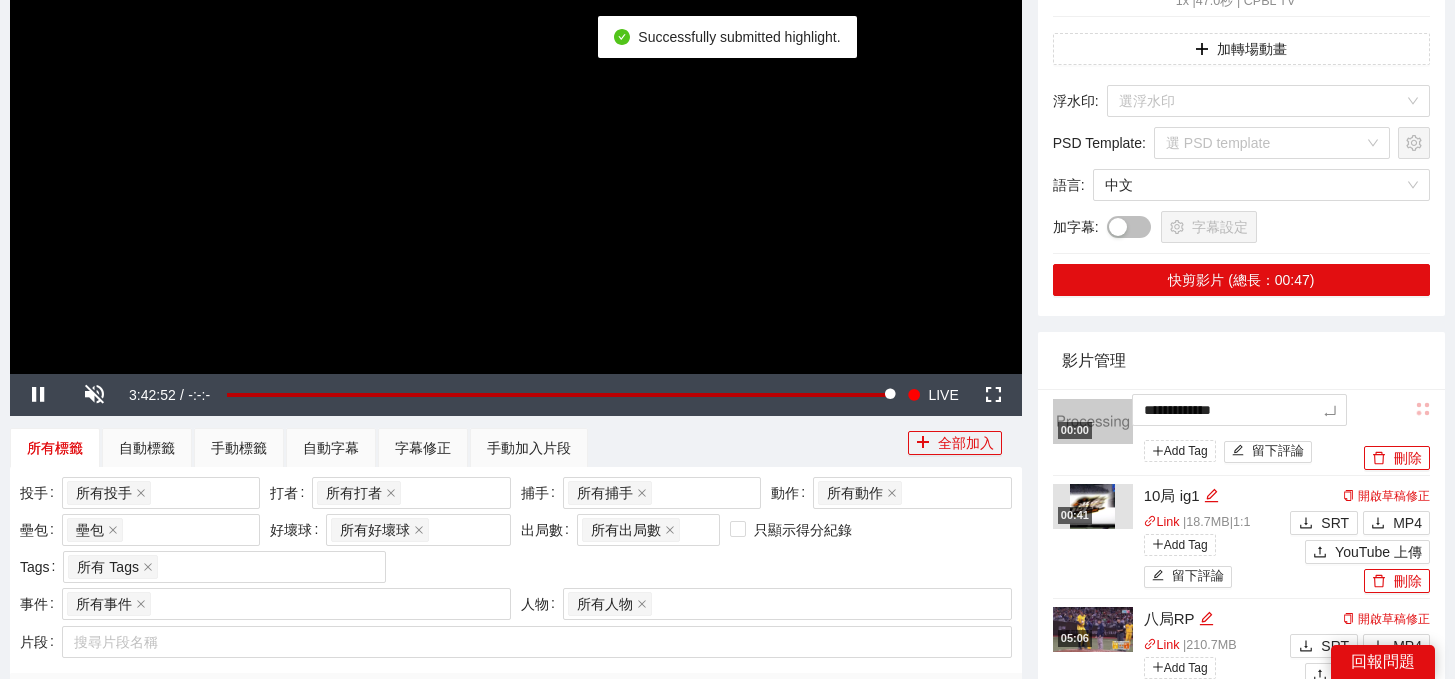 click on "**********" at bounding box center (727, 1252) 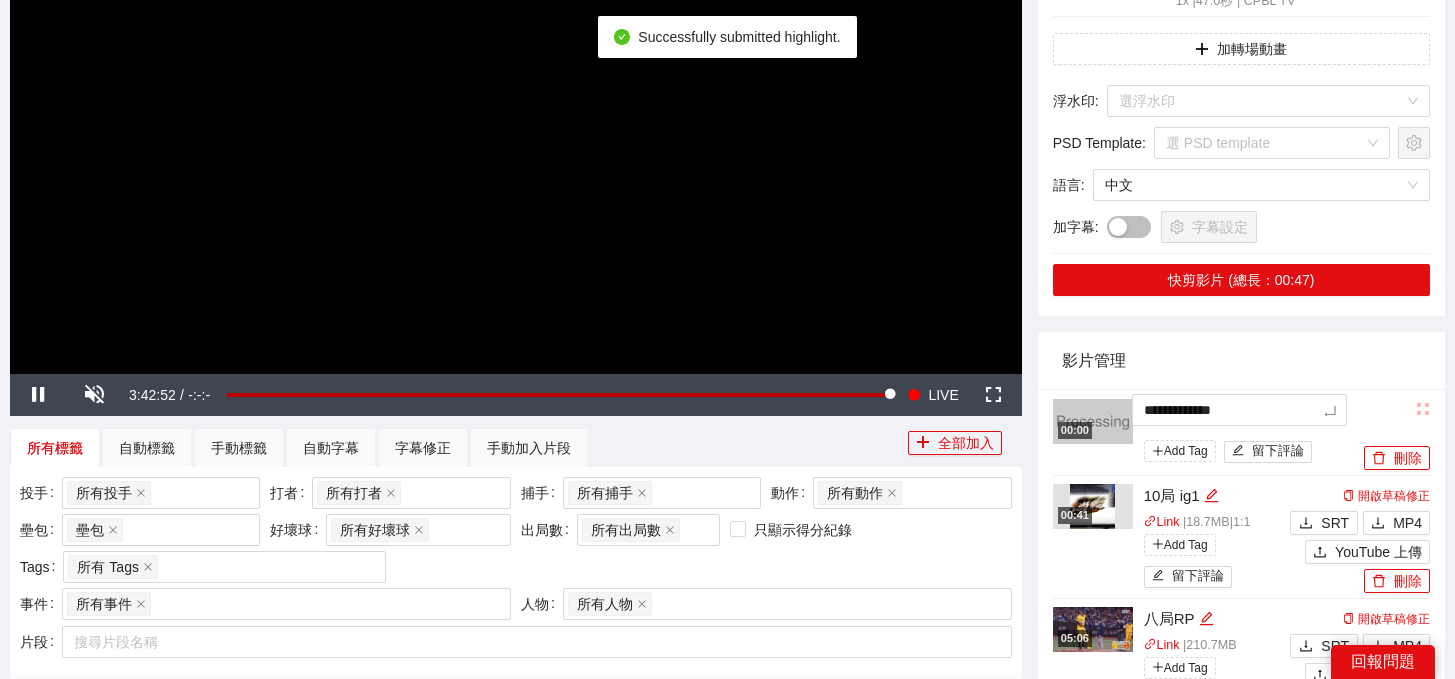 type on "*" 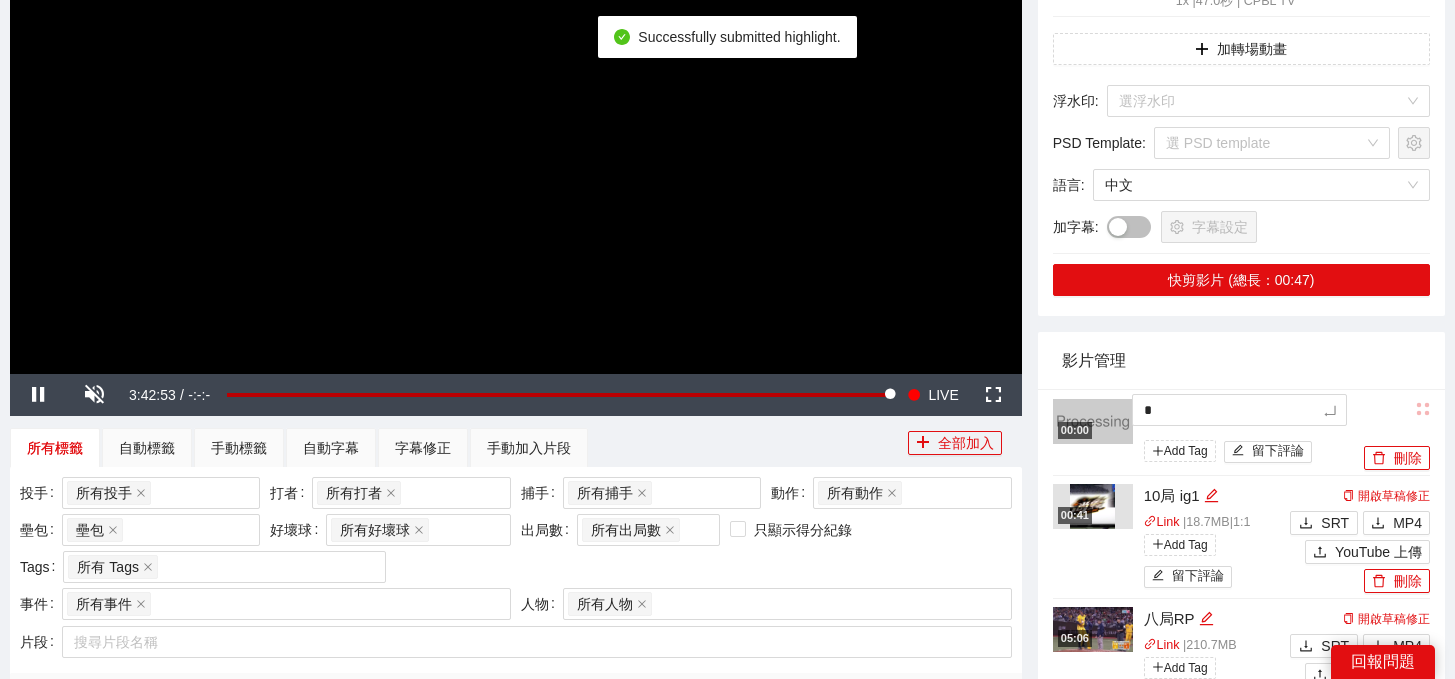 type 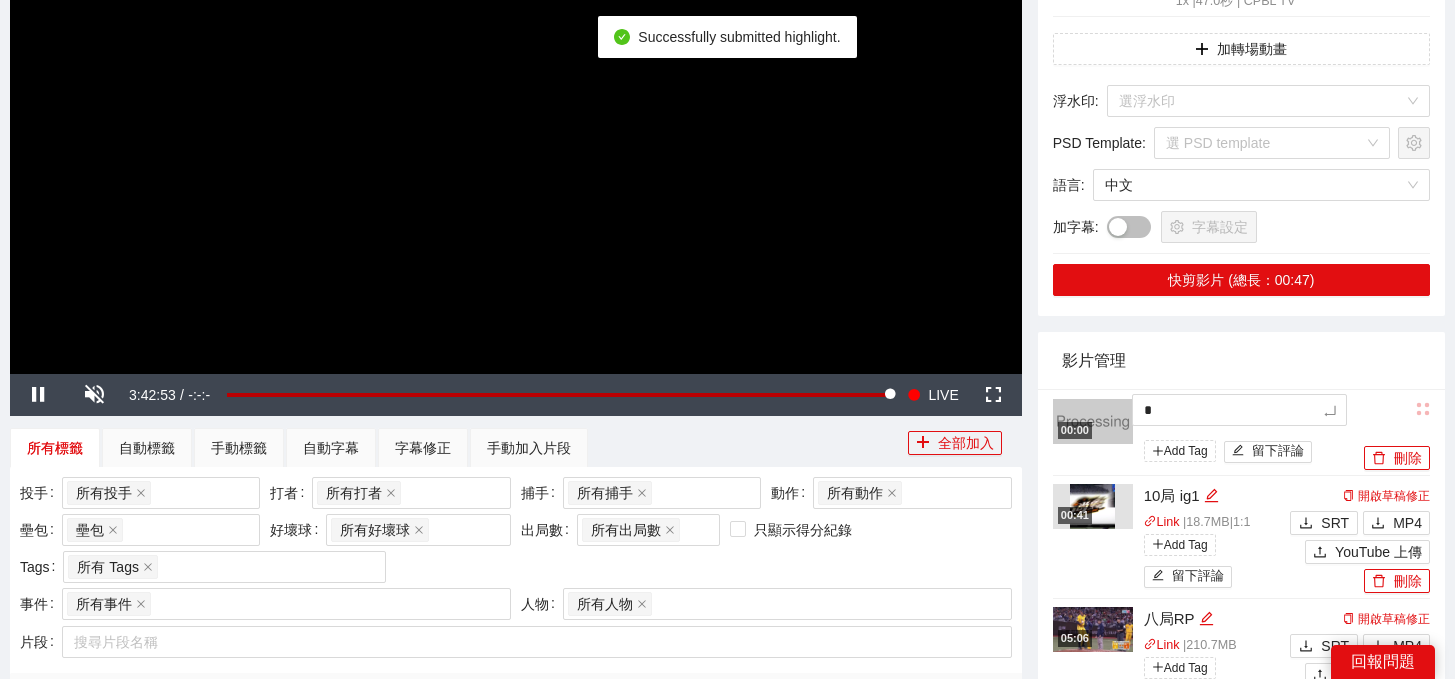 type 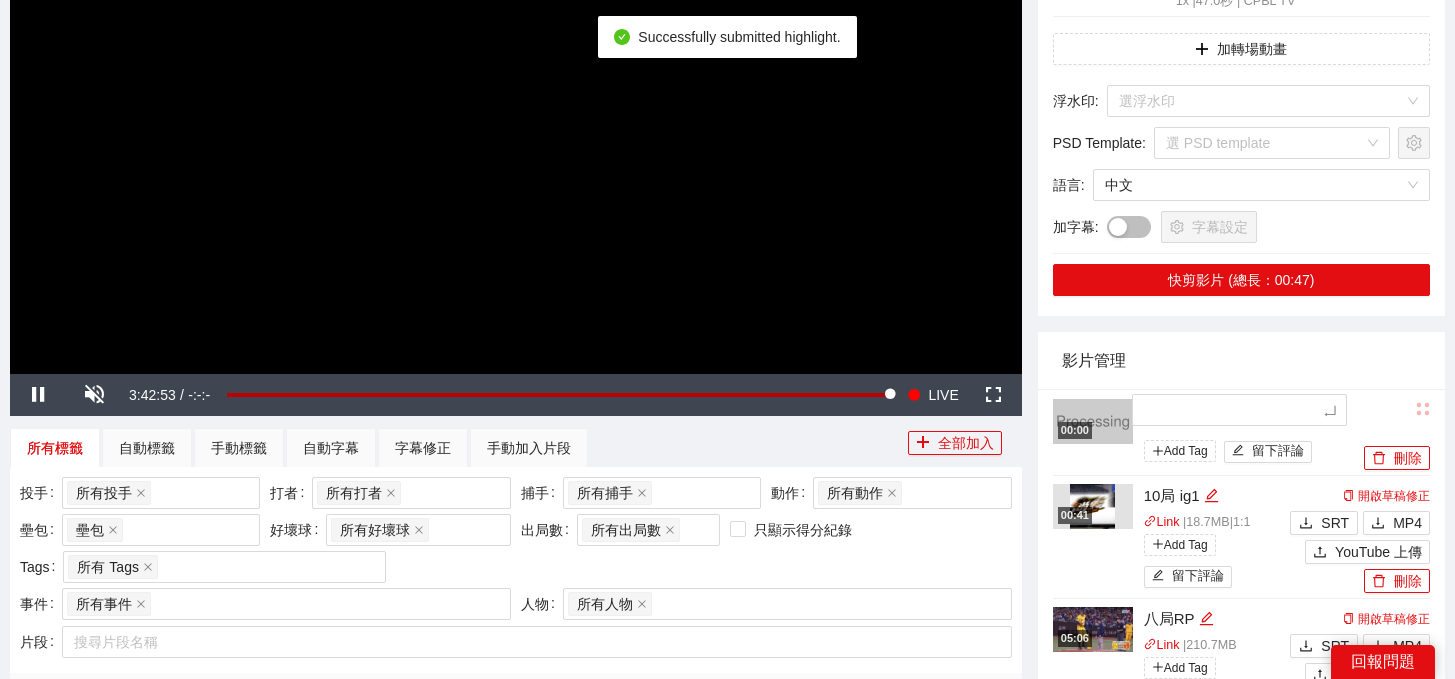 type on "*" 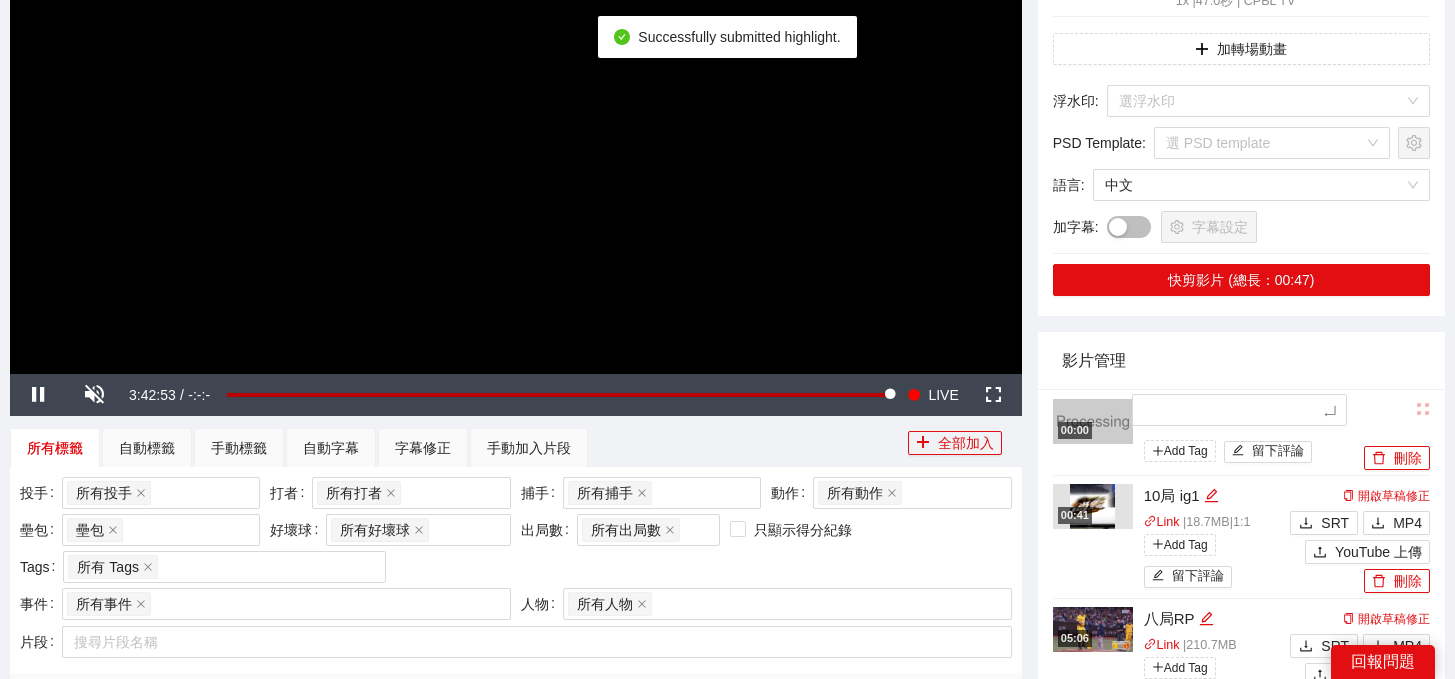 type on "*" 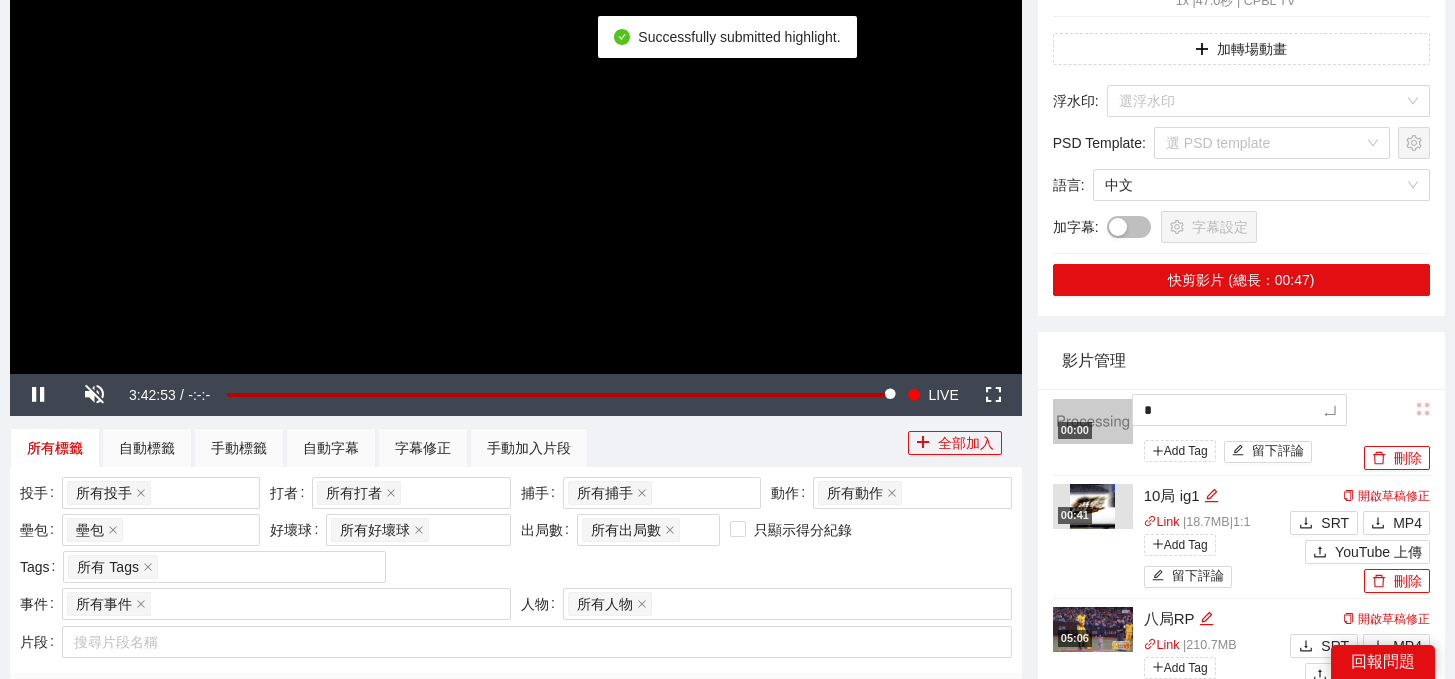 type on "**" 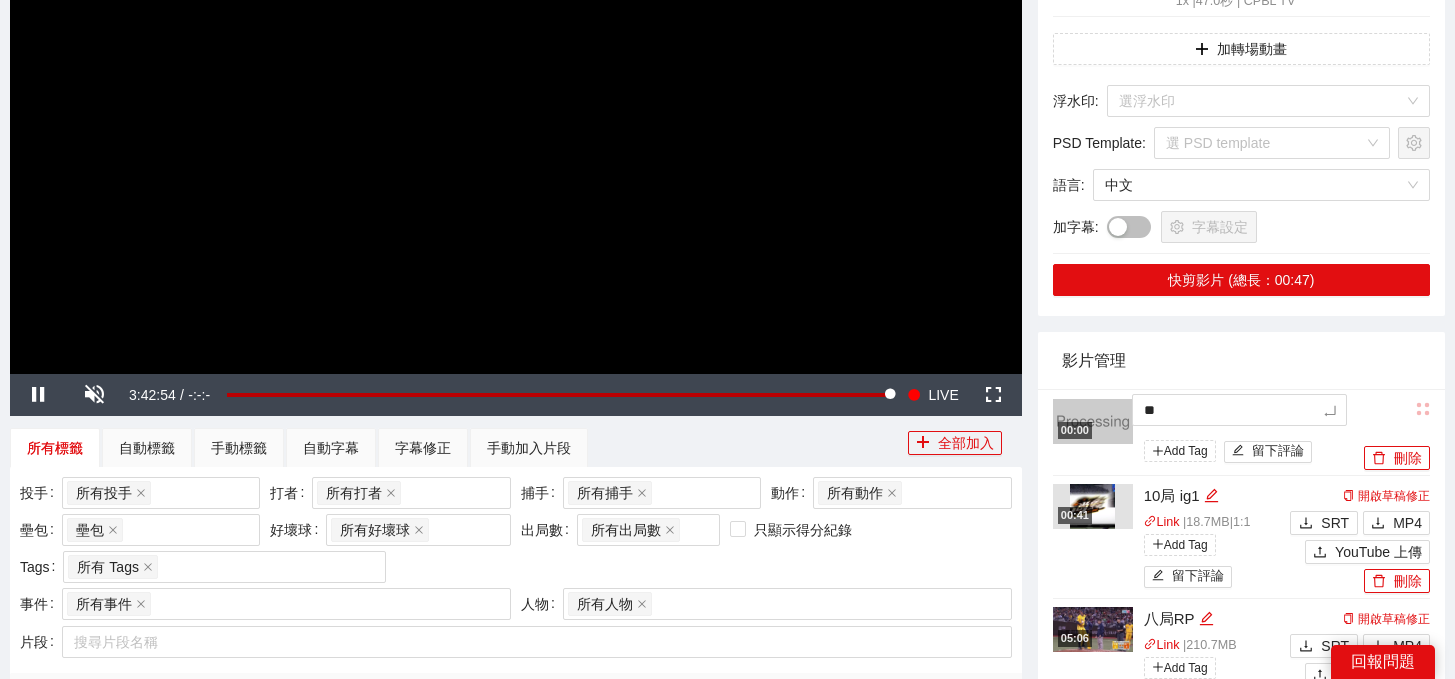 type on "***" 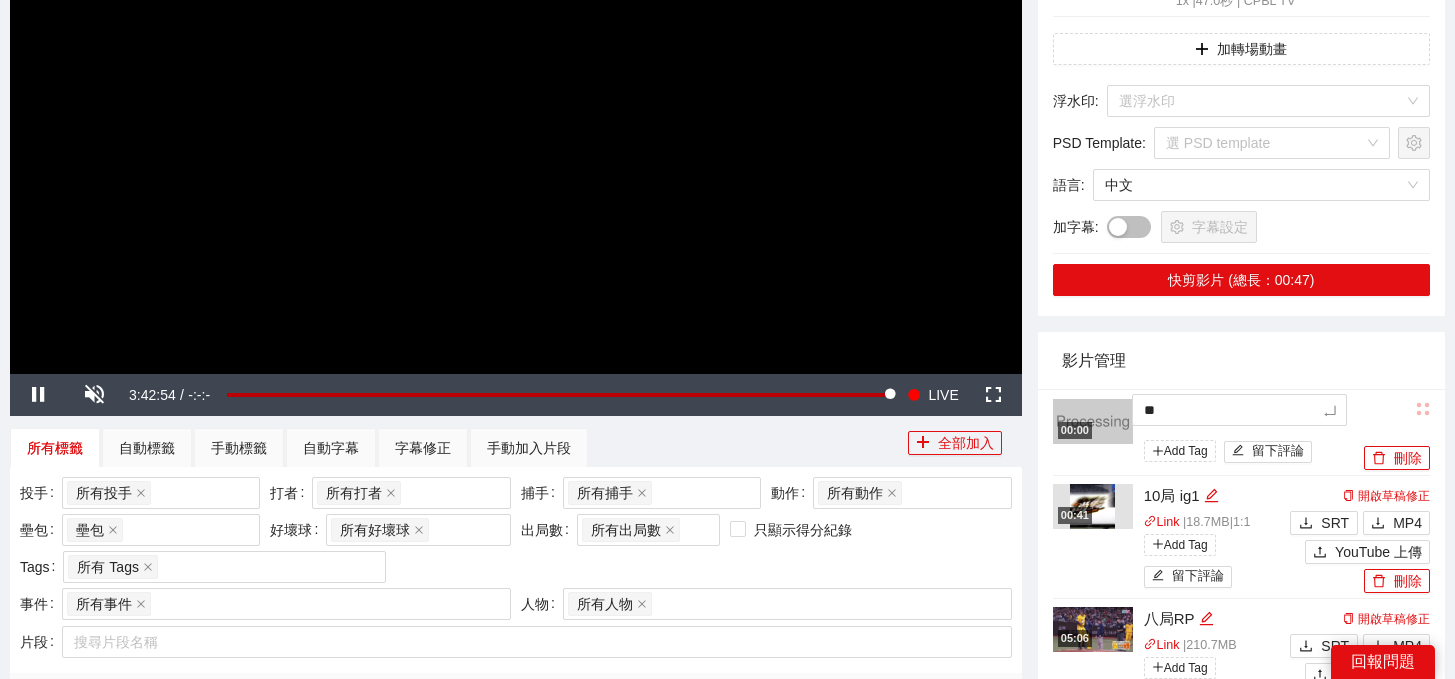 type on "***" 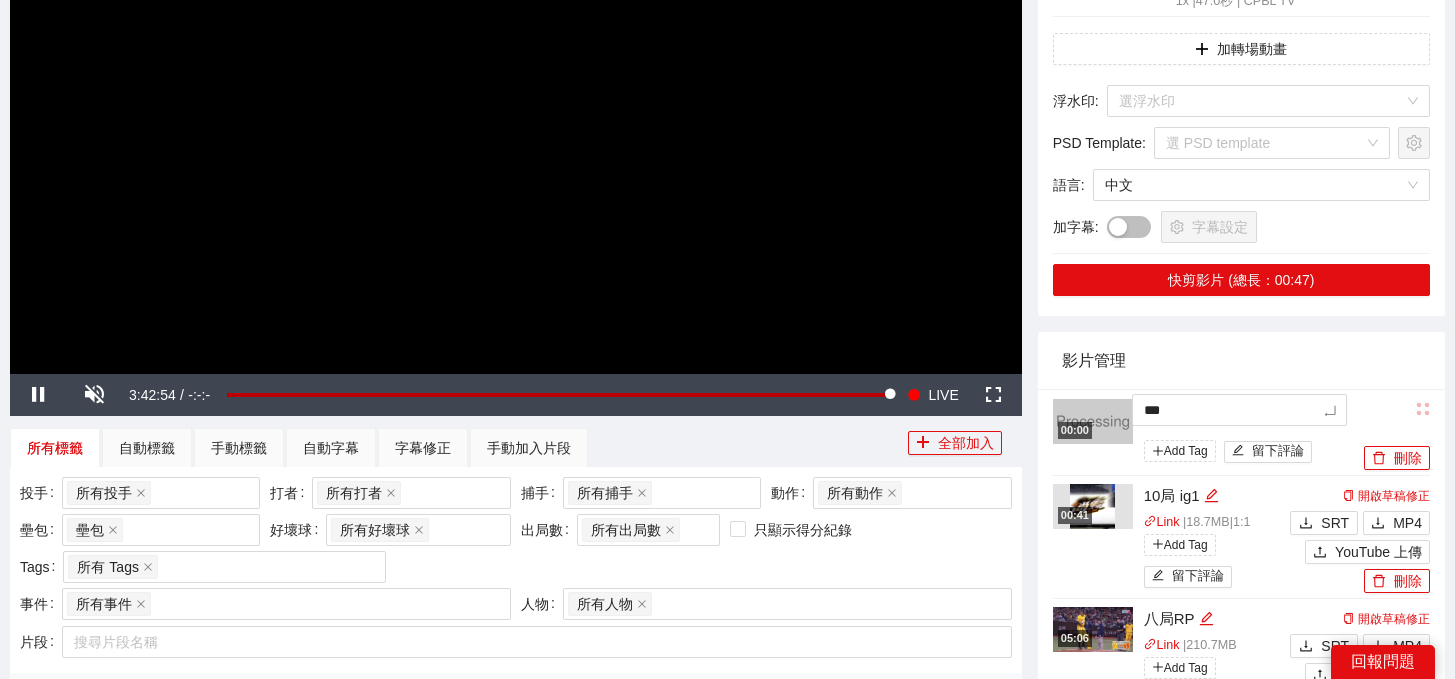 type on "****" 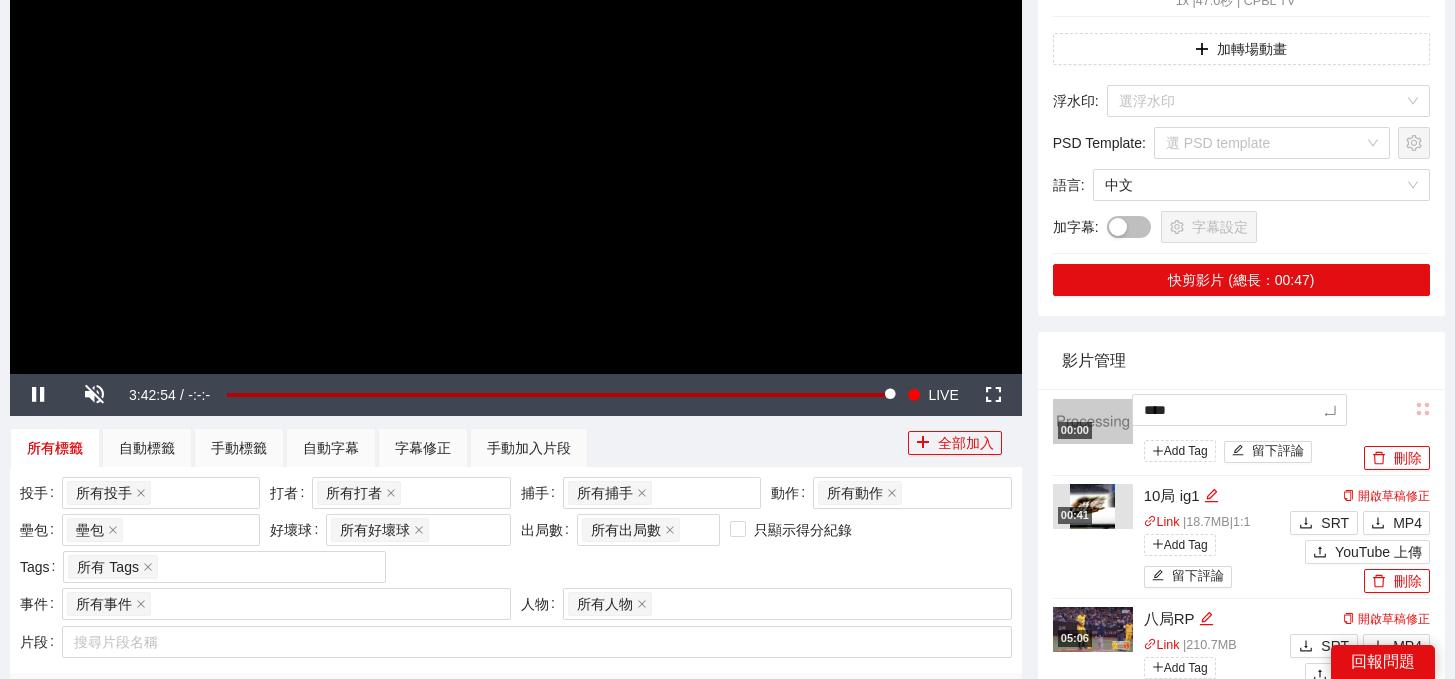 type on "*****" 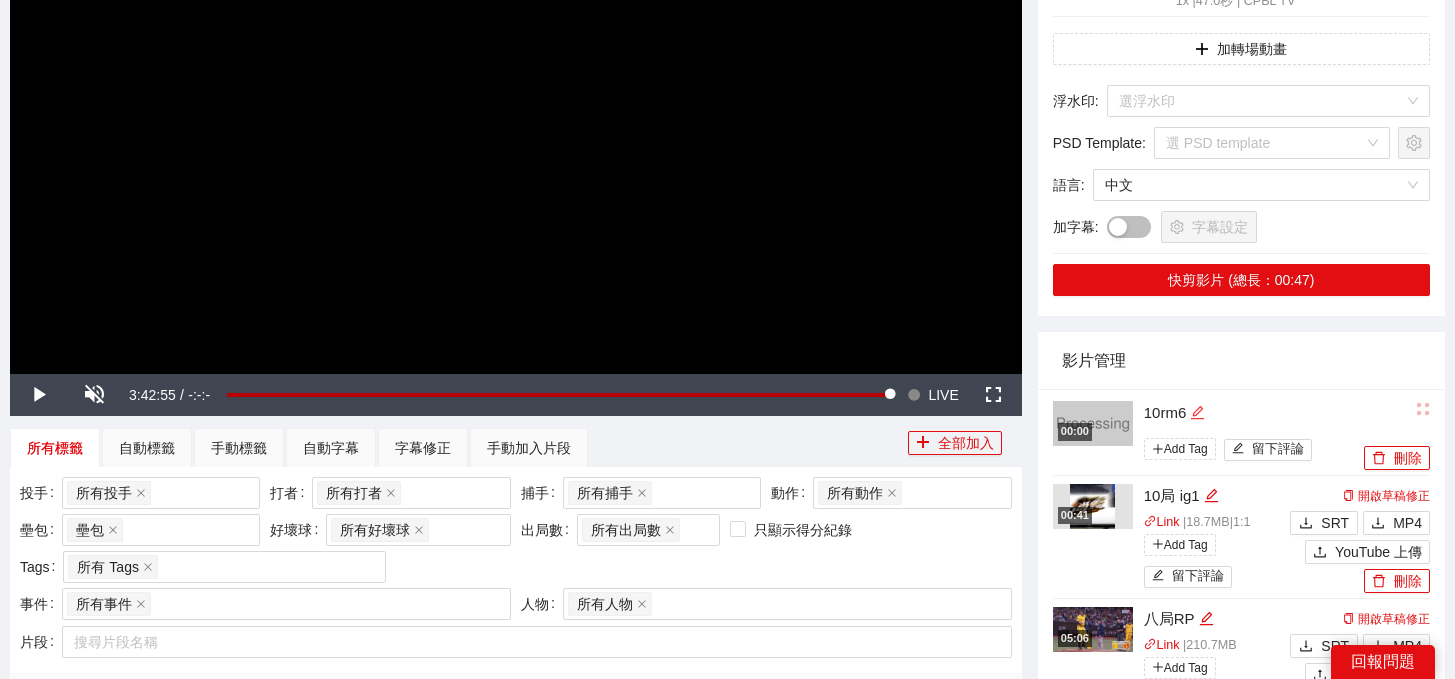 click 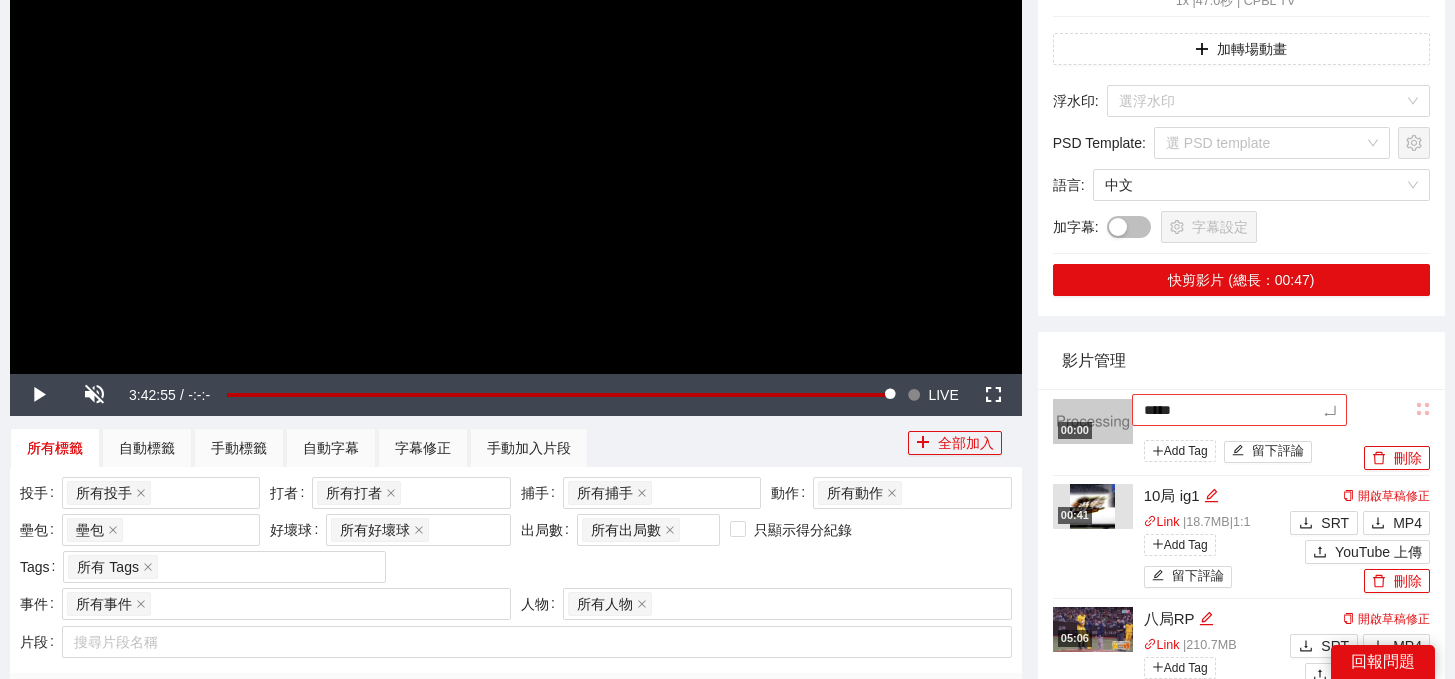drag, startPoint x: 1215, startPoint y: 390, endPoint x: 1163, endPoint y: 392, distance: 52.03845 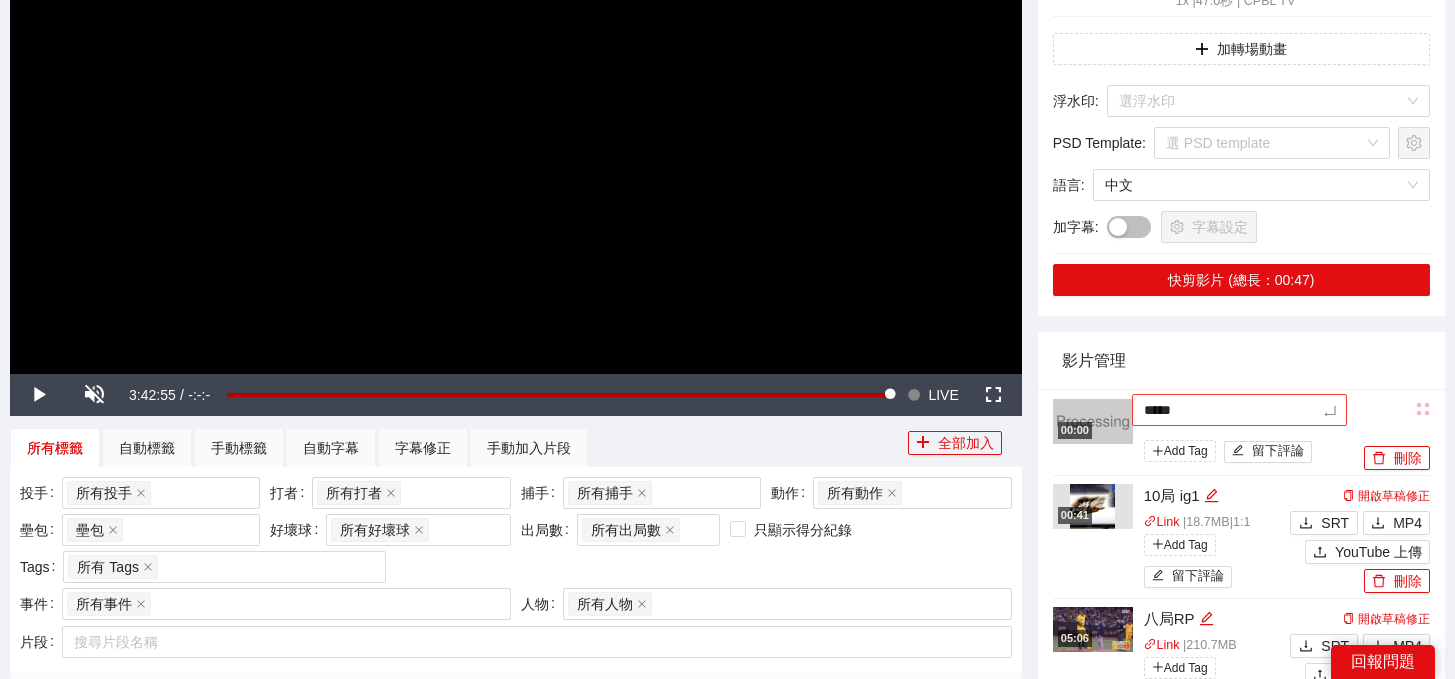 click on "*****" at bounding box center (1239, 410) 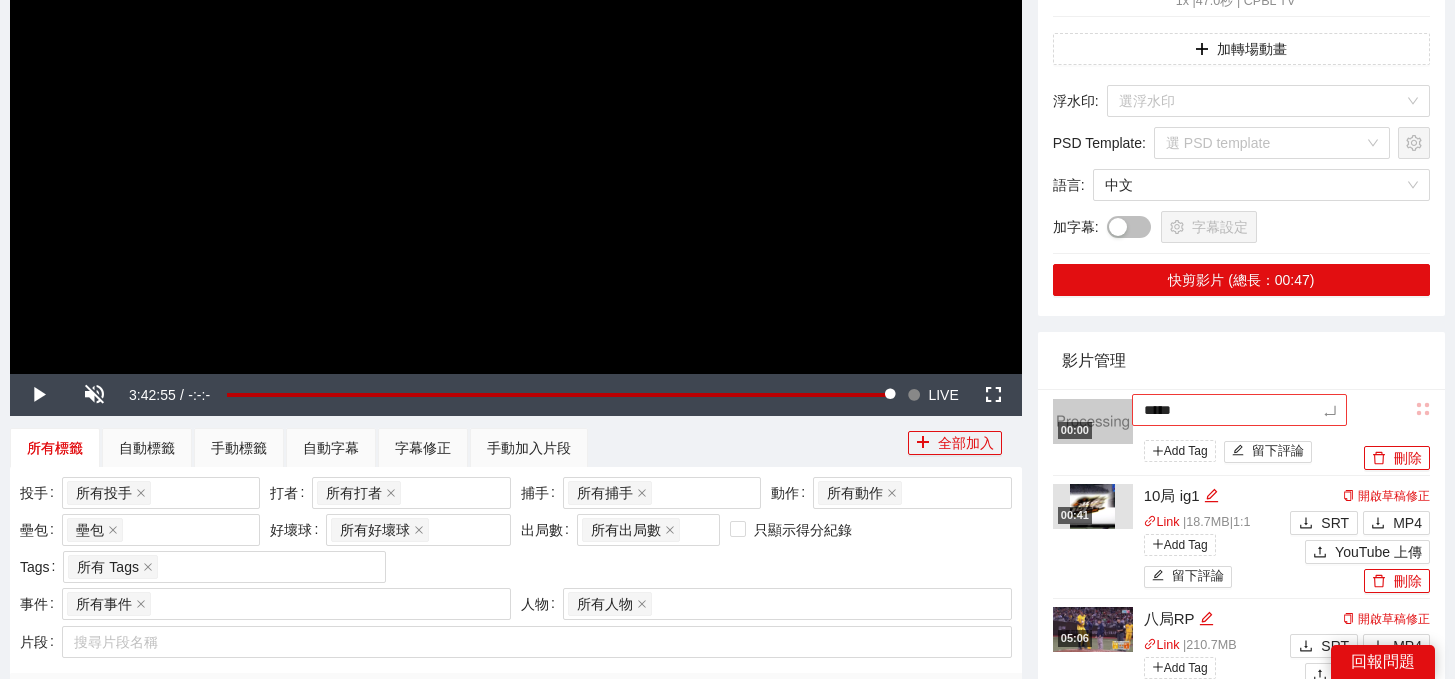 type on "**" 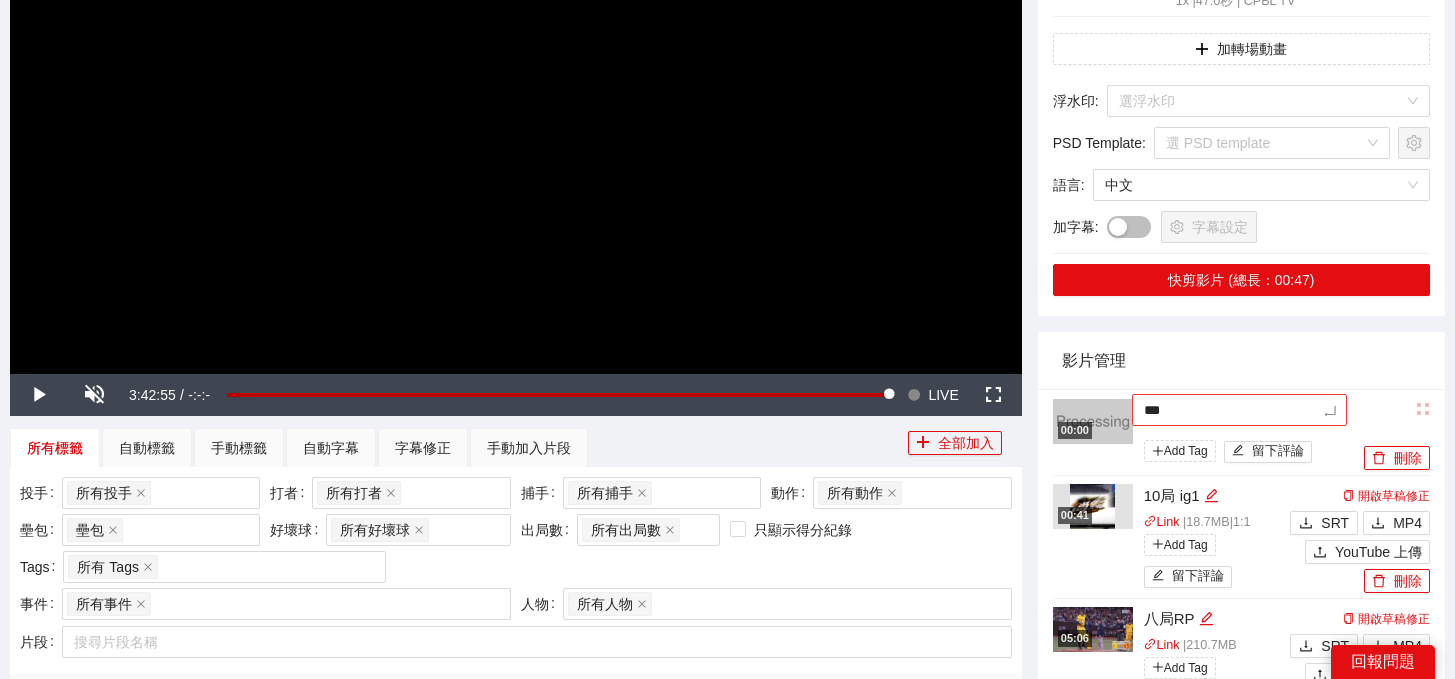 type on "****" 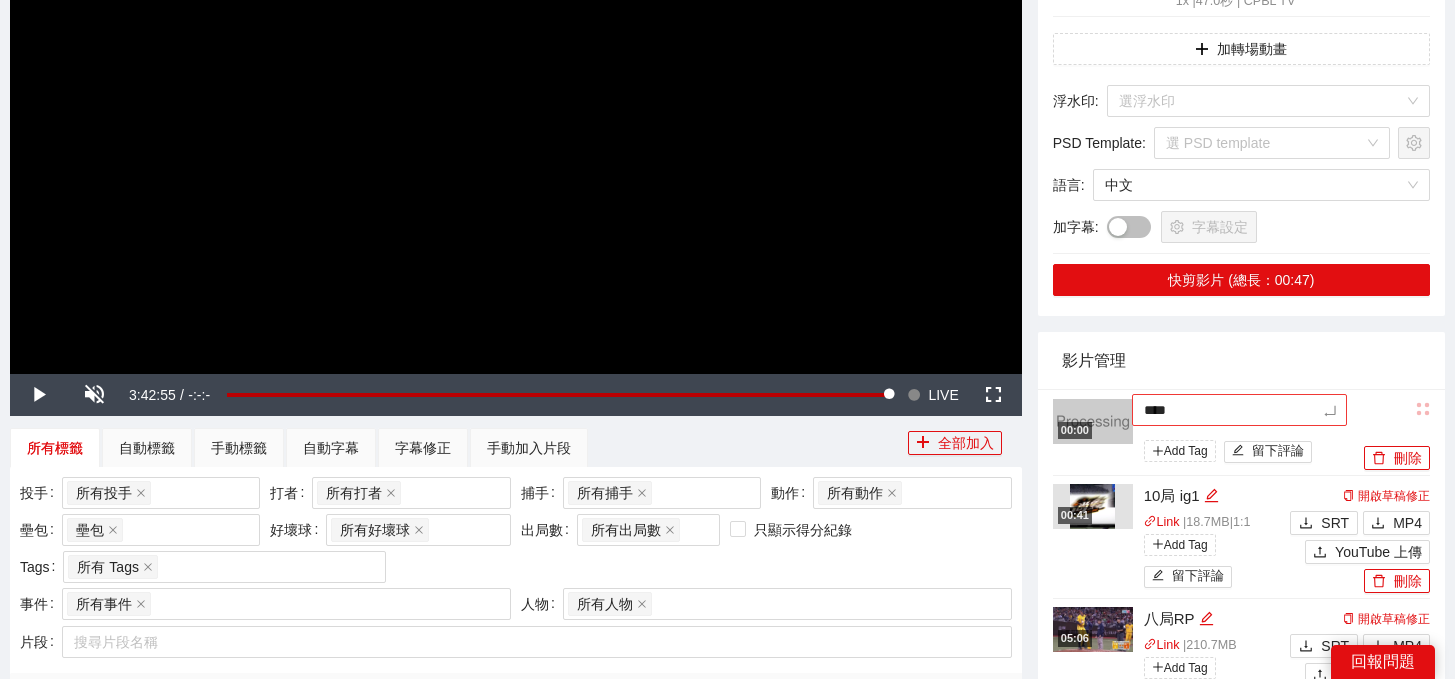 type on "***" 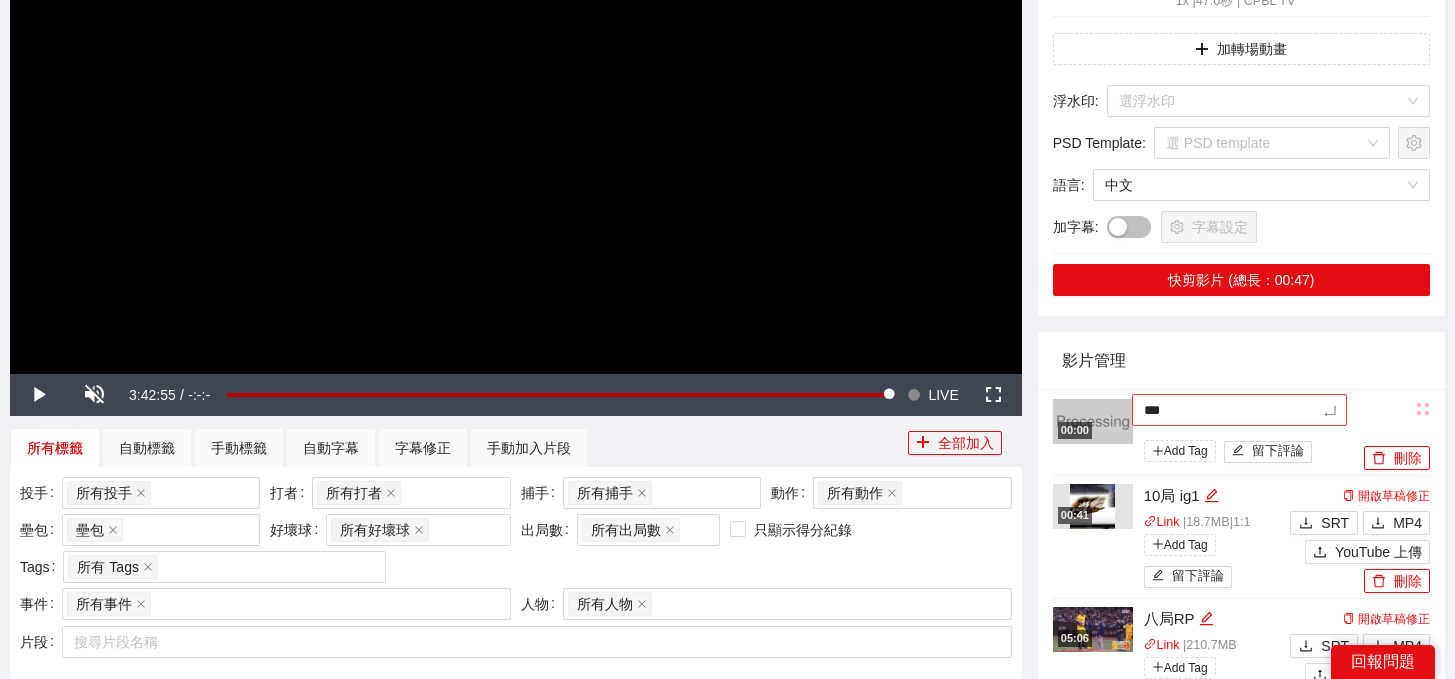 type on "***" 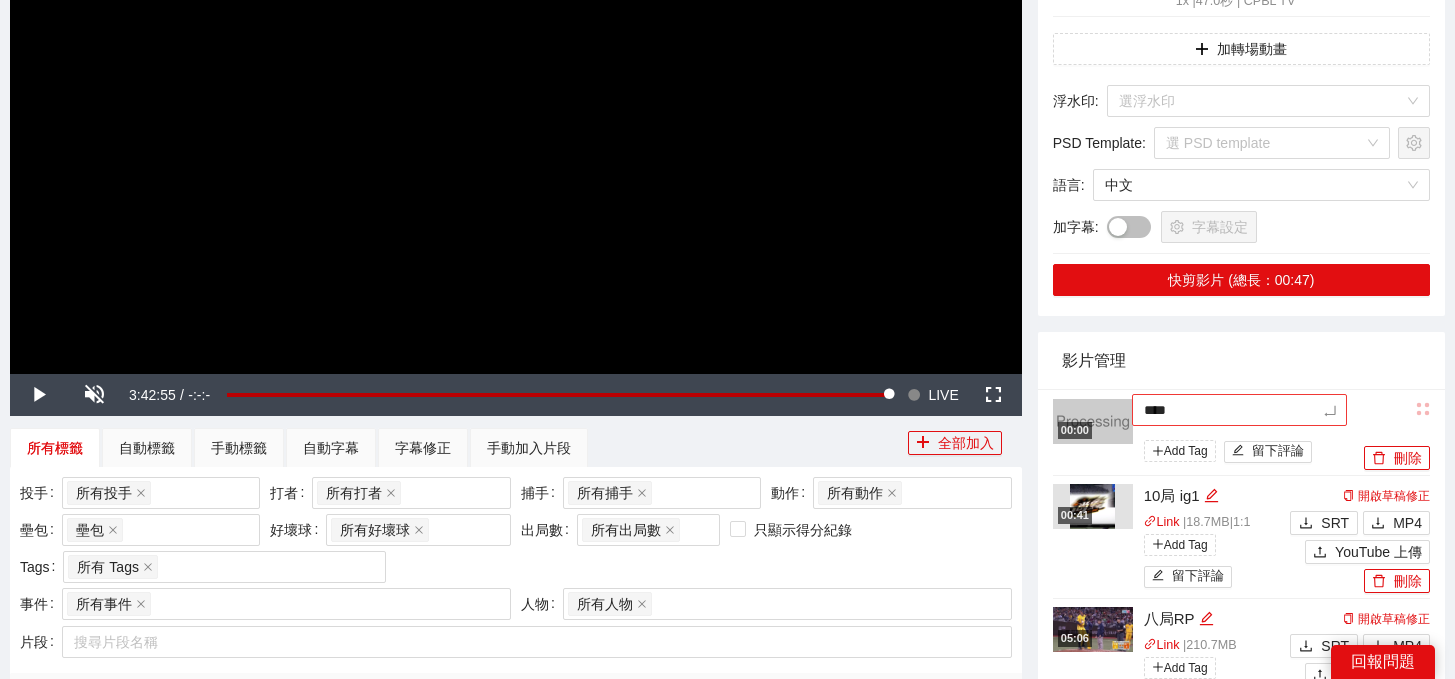 type on "*****" 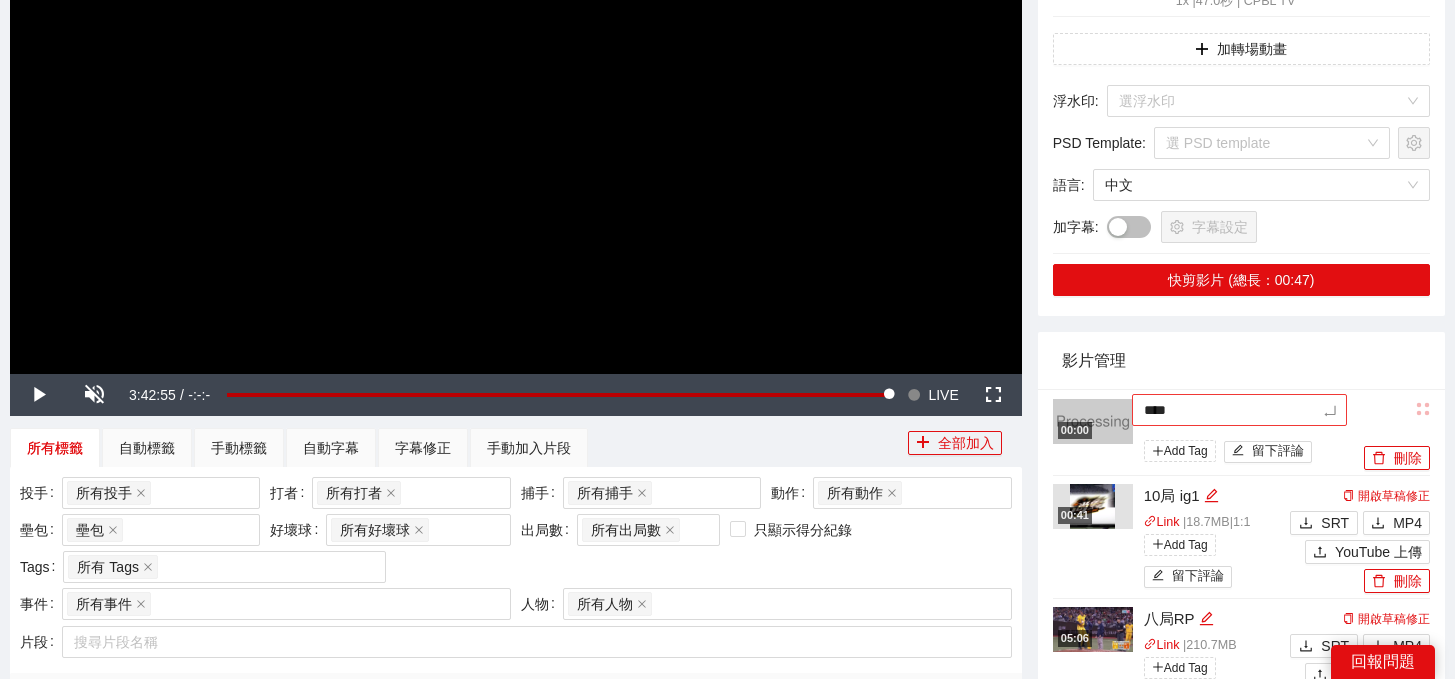 type on "*****" 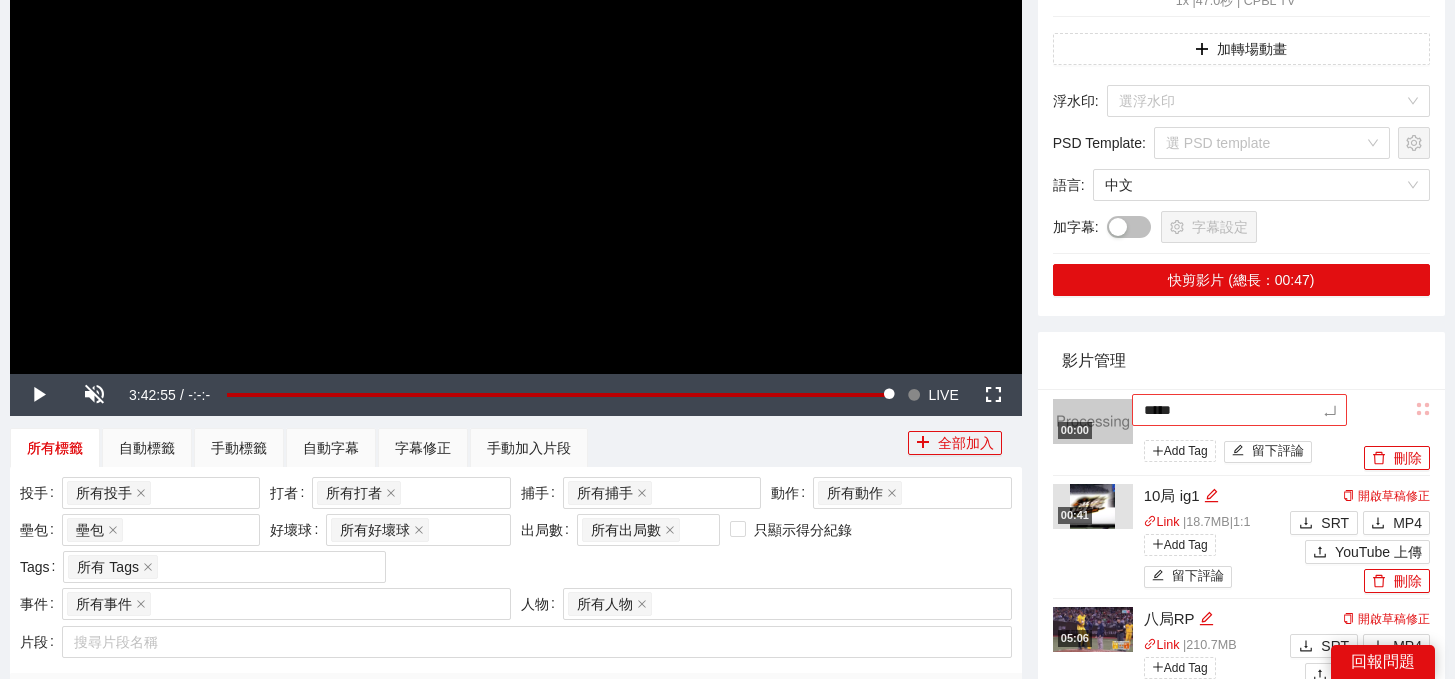 type on "******" 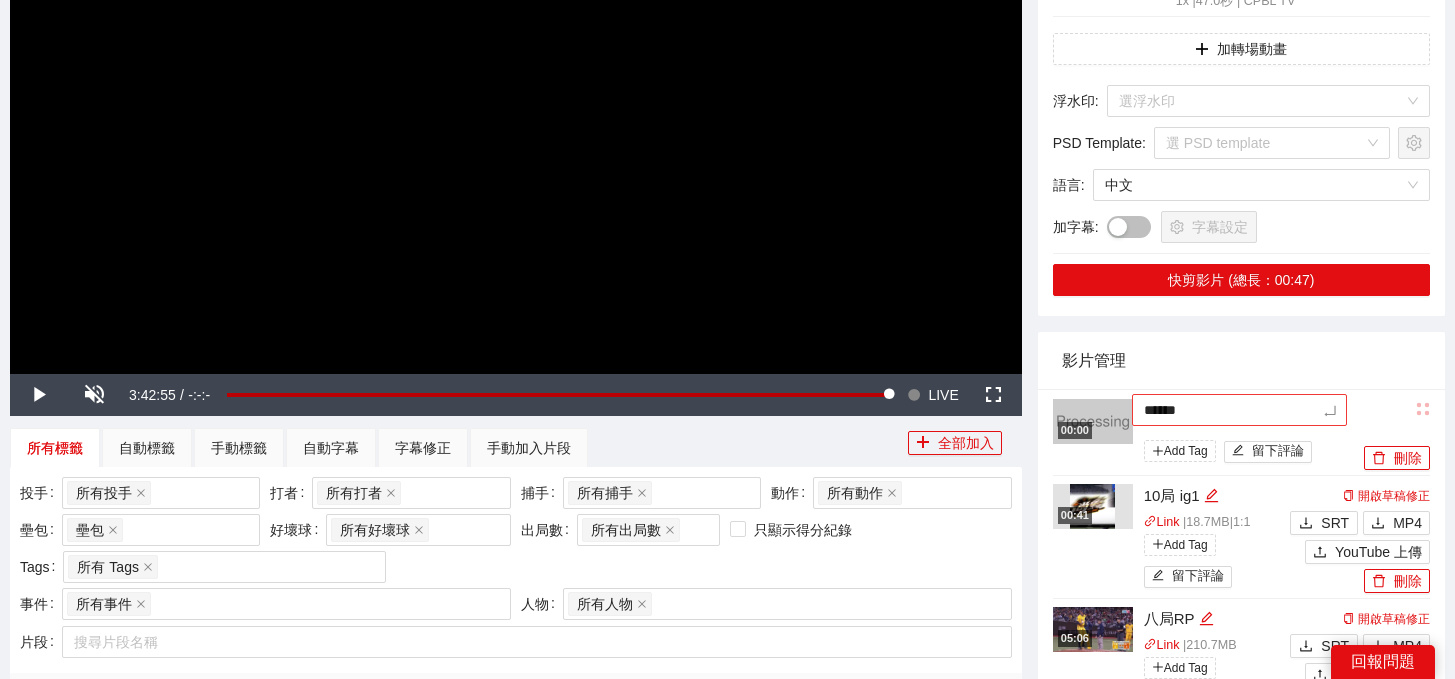 type on "*******" 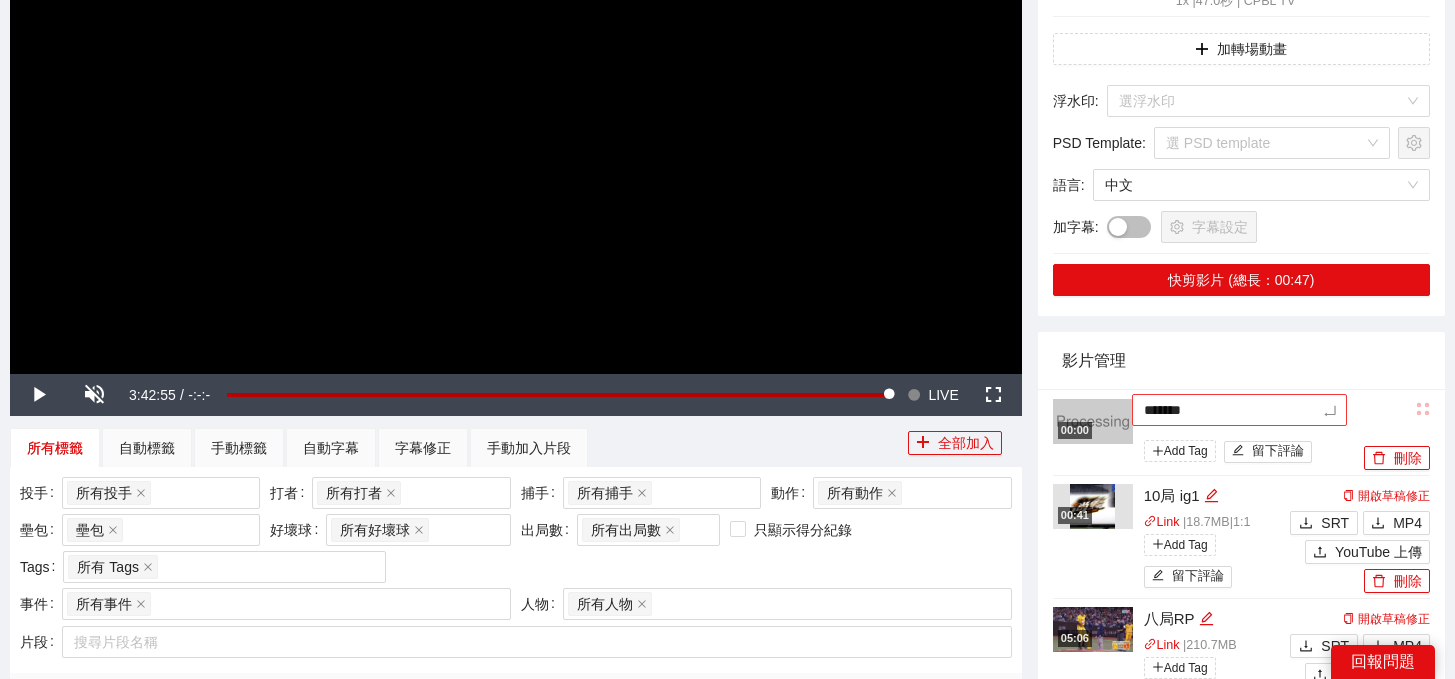 type on "*******" 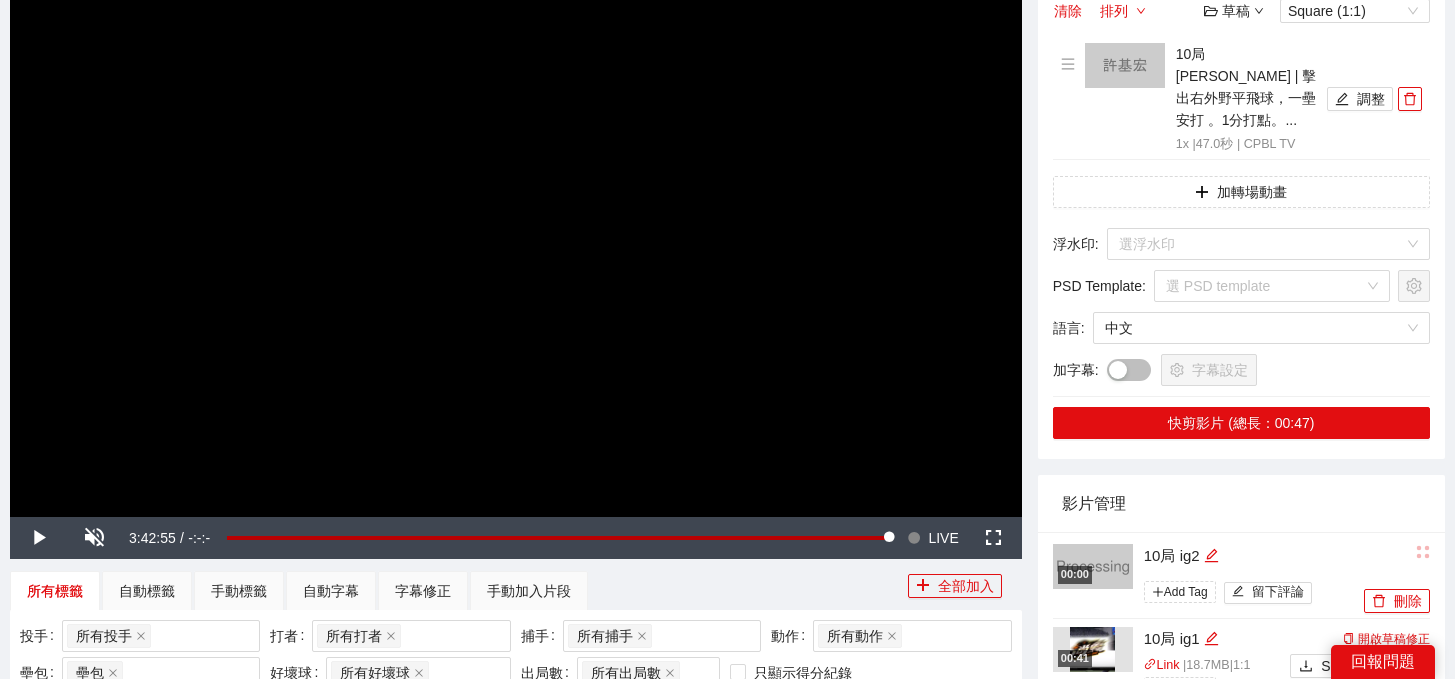 scroll, scrollTop: 18, scrollLeft: 0, axis: vertical 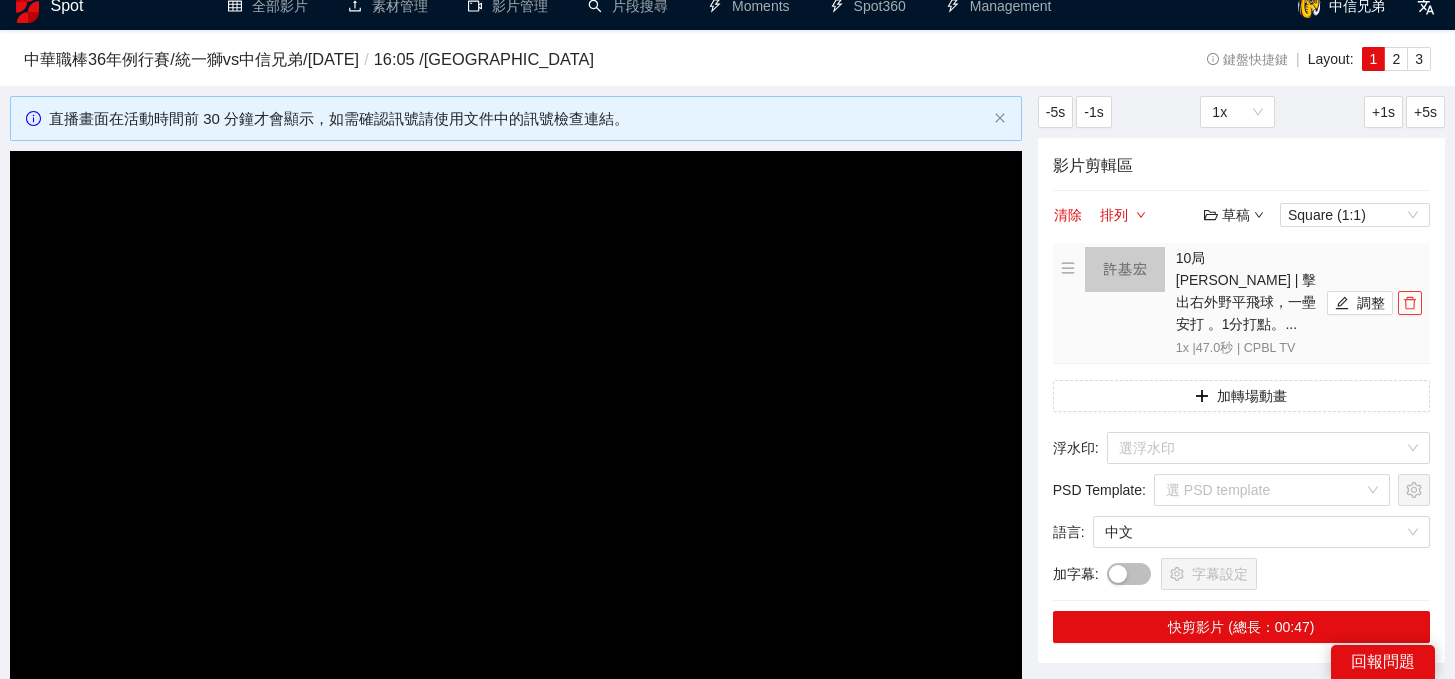 click 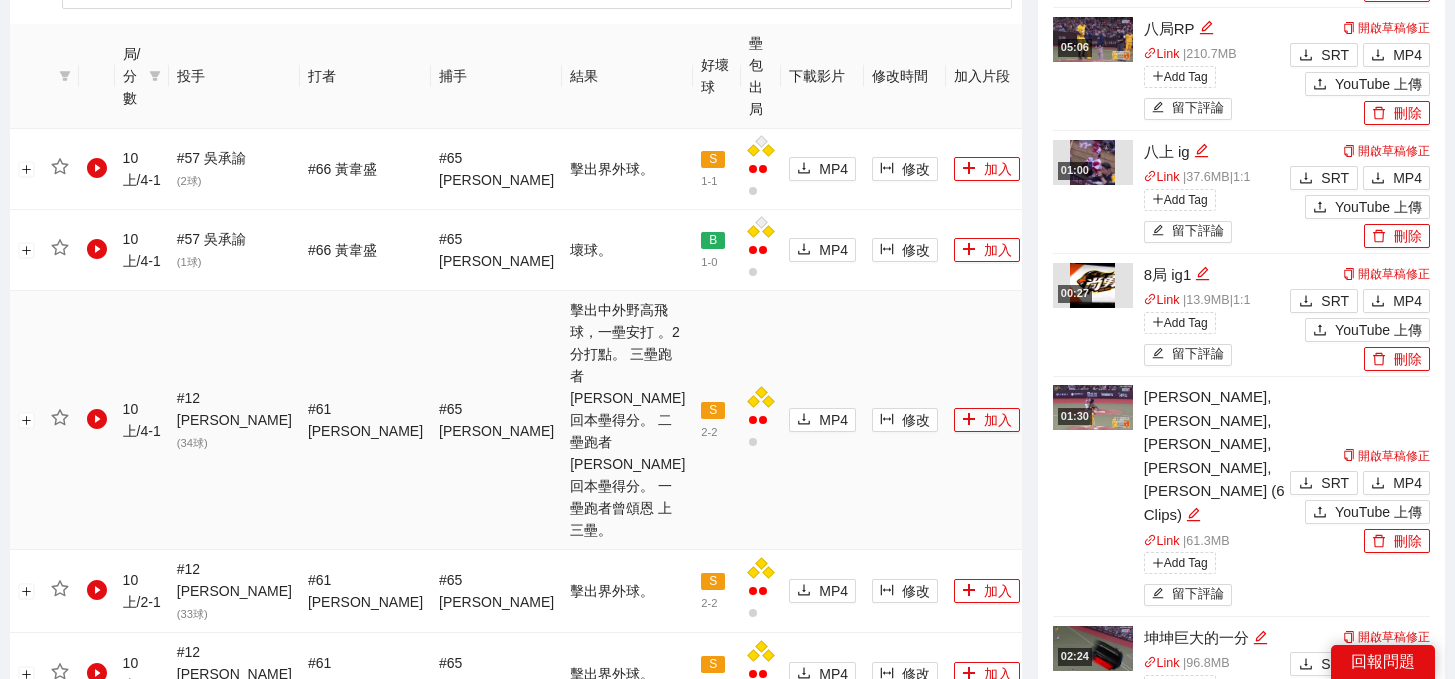 scroll, scrollTop: 933, scrollLeft: 0, axis: vertical 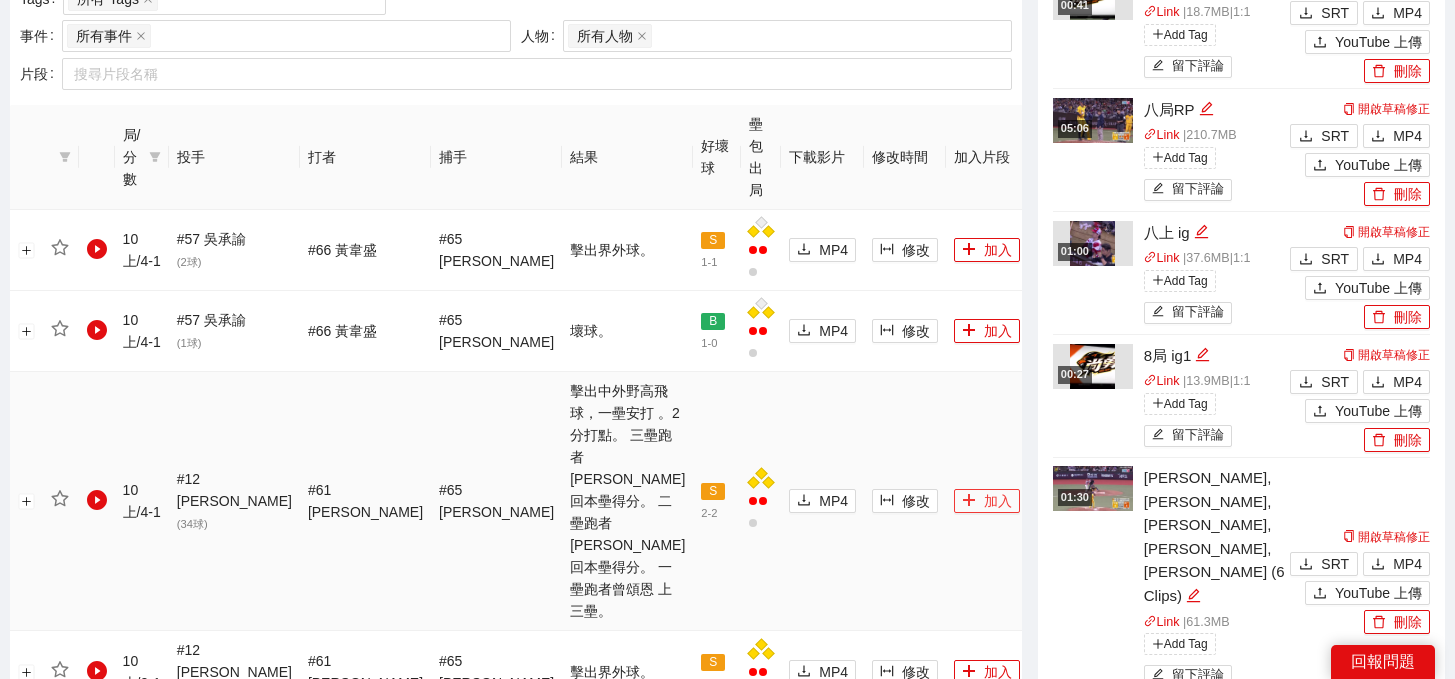 click on "加入" at bounding box center [987, 501] 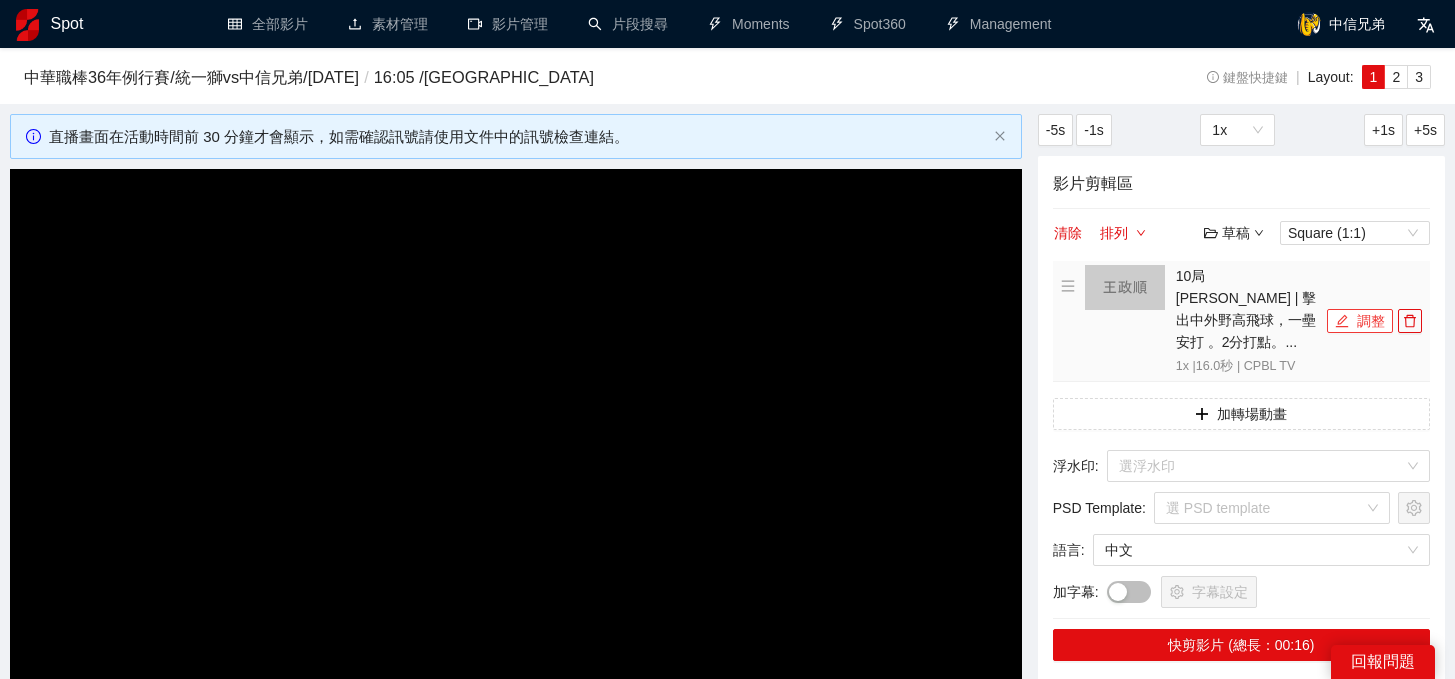 click on "調整" at bounding box center (1360, 321) 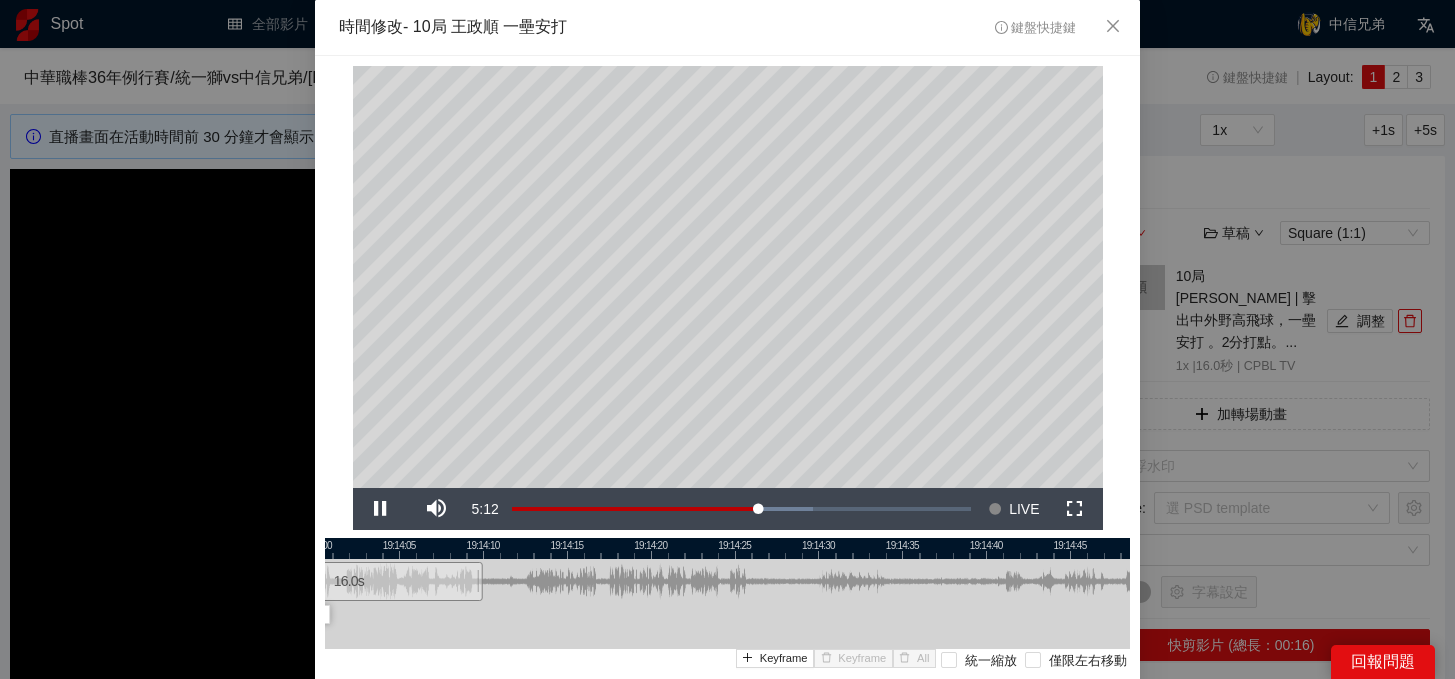 drag, startPoint x: 923, startPoint y: 549, endPoint x: 534, endPoint y: 550, distance: 389.00128 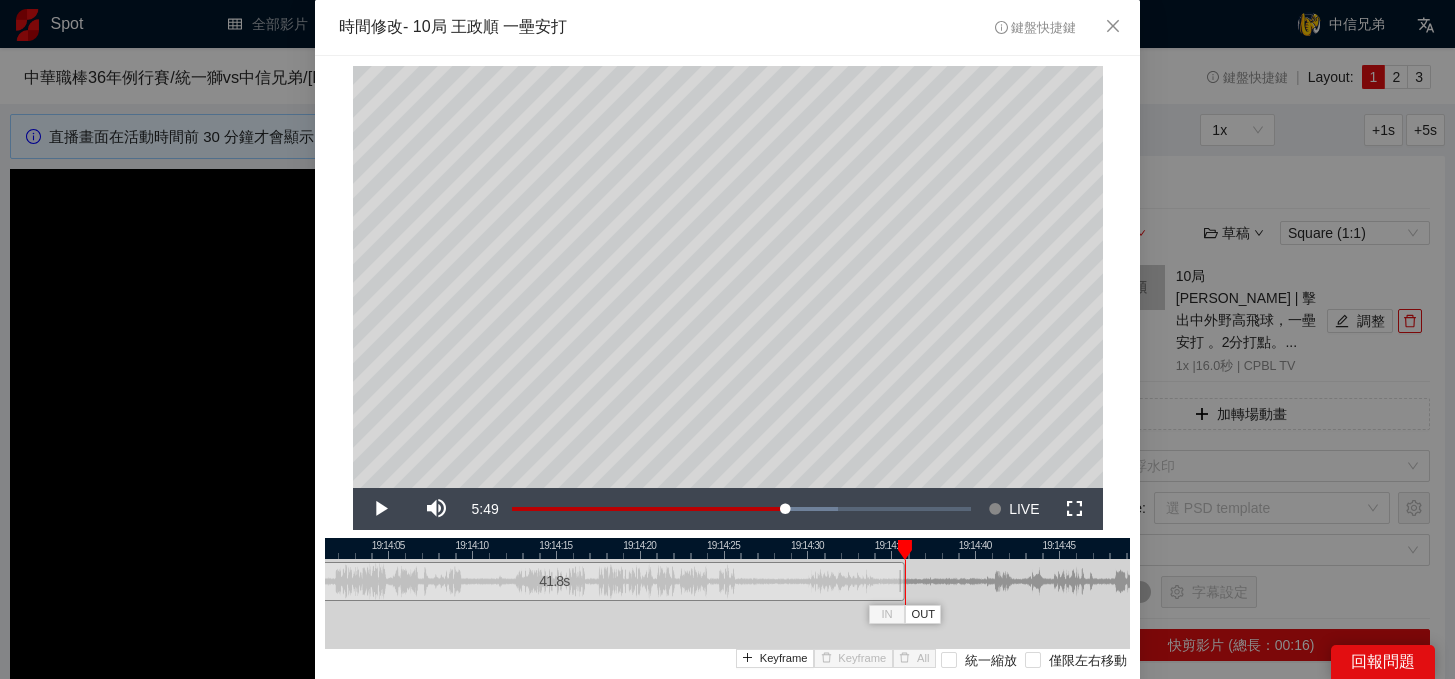 drag, startPoint x: 468, startPoint y: 583, endPoint x: 901, endPoint y: 599, distance: 433.2955 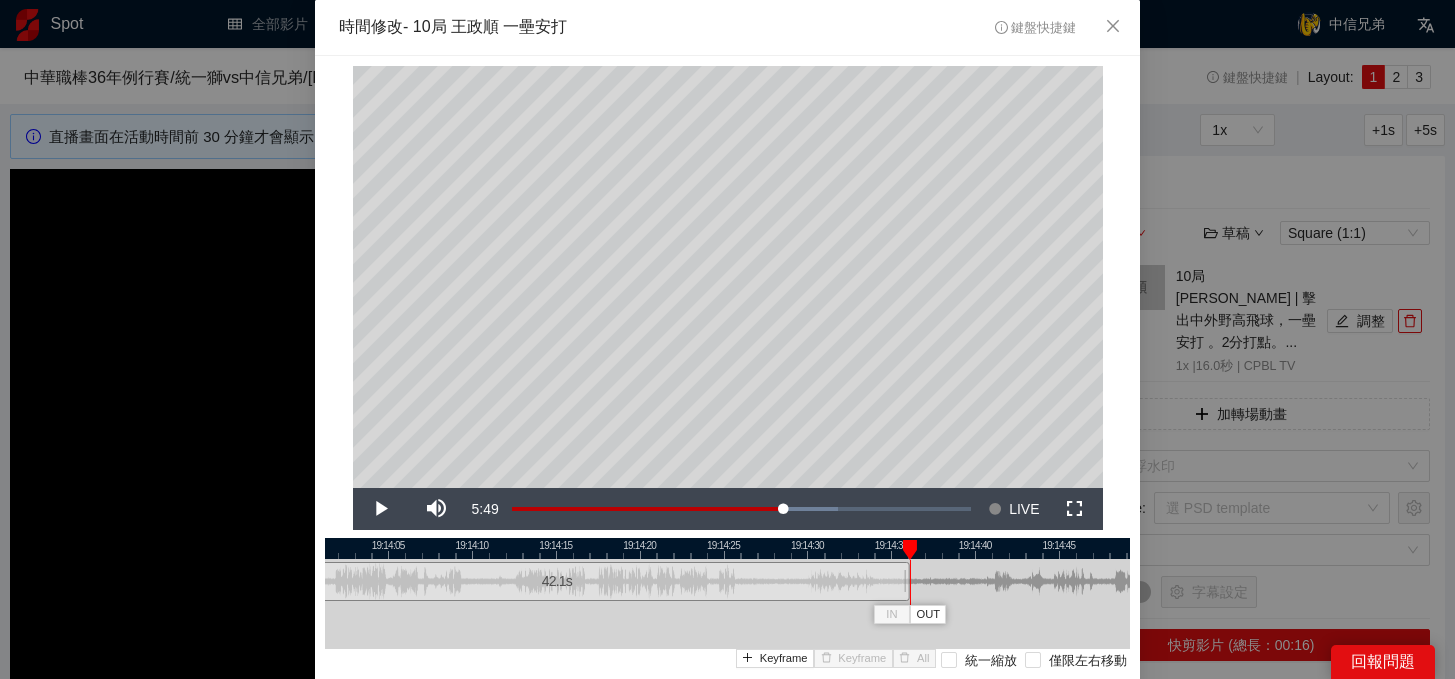 click at bounding box center [907, 581] 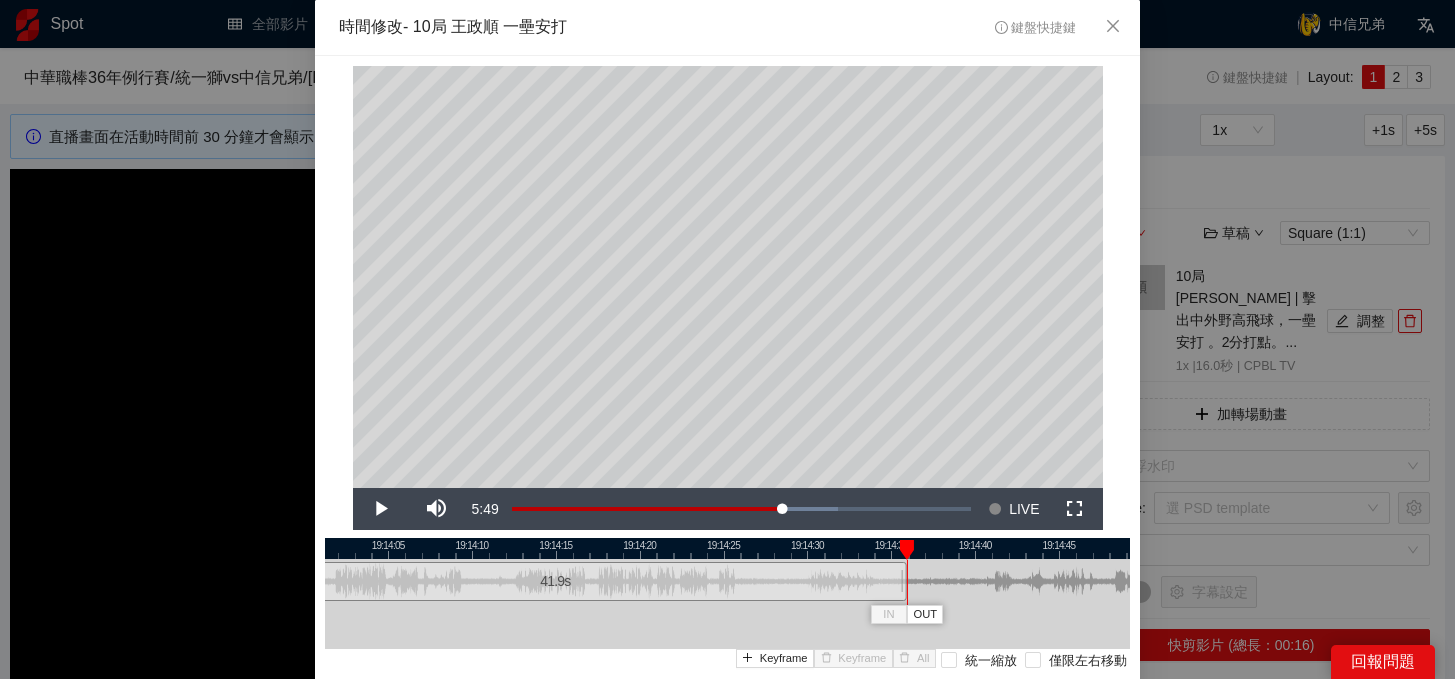 click at bounding box center (904, 581) 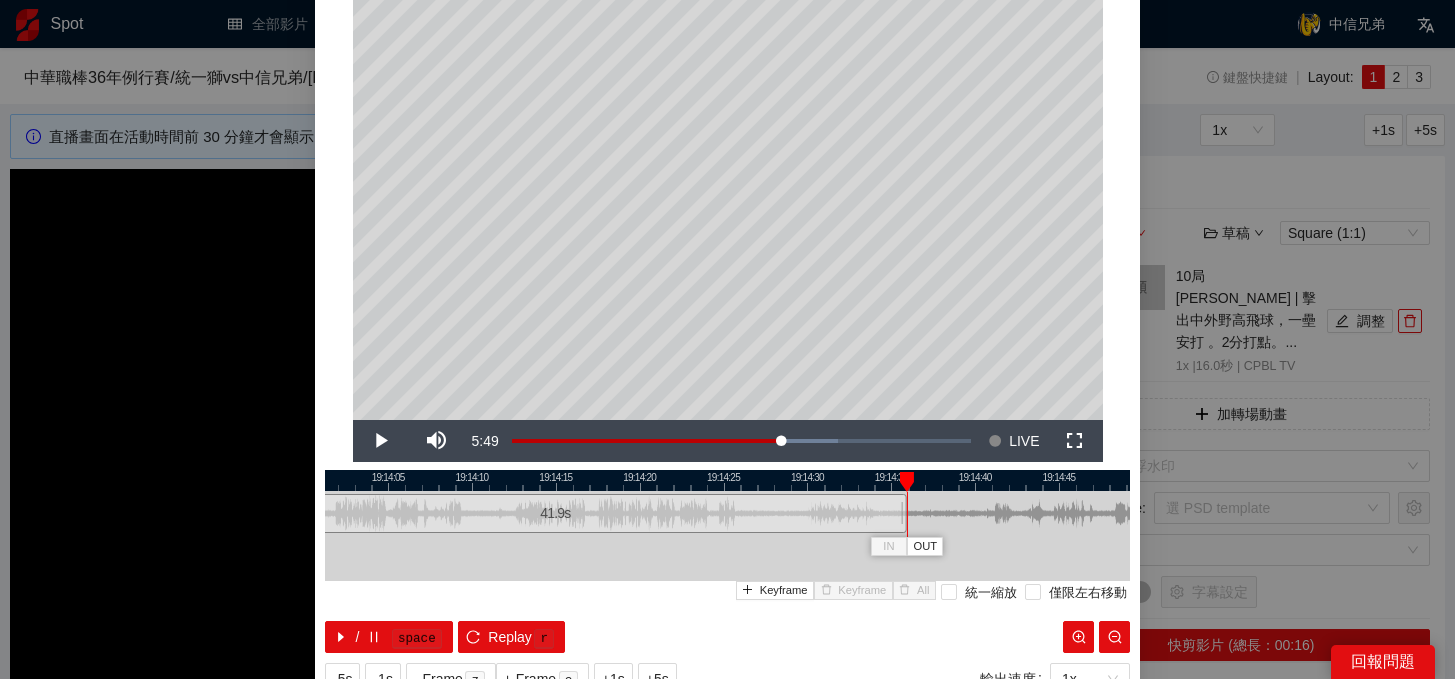 scroll, scrollTop: 146, scrollLeft: 0, axis: vertical 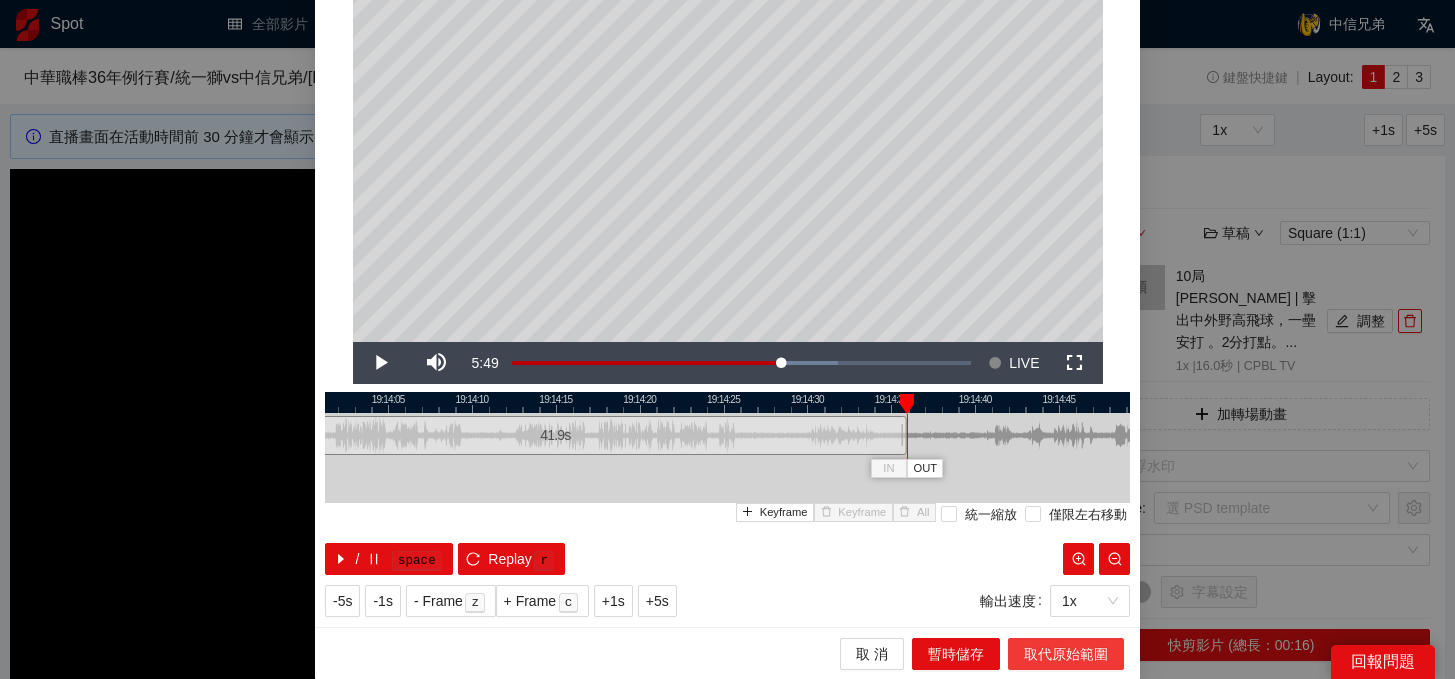 click on "取代原始範圍" at bounding box center (1066, 654) 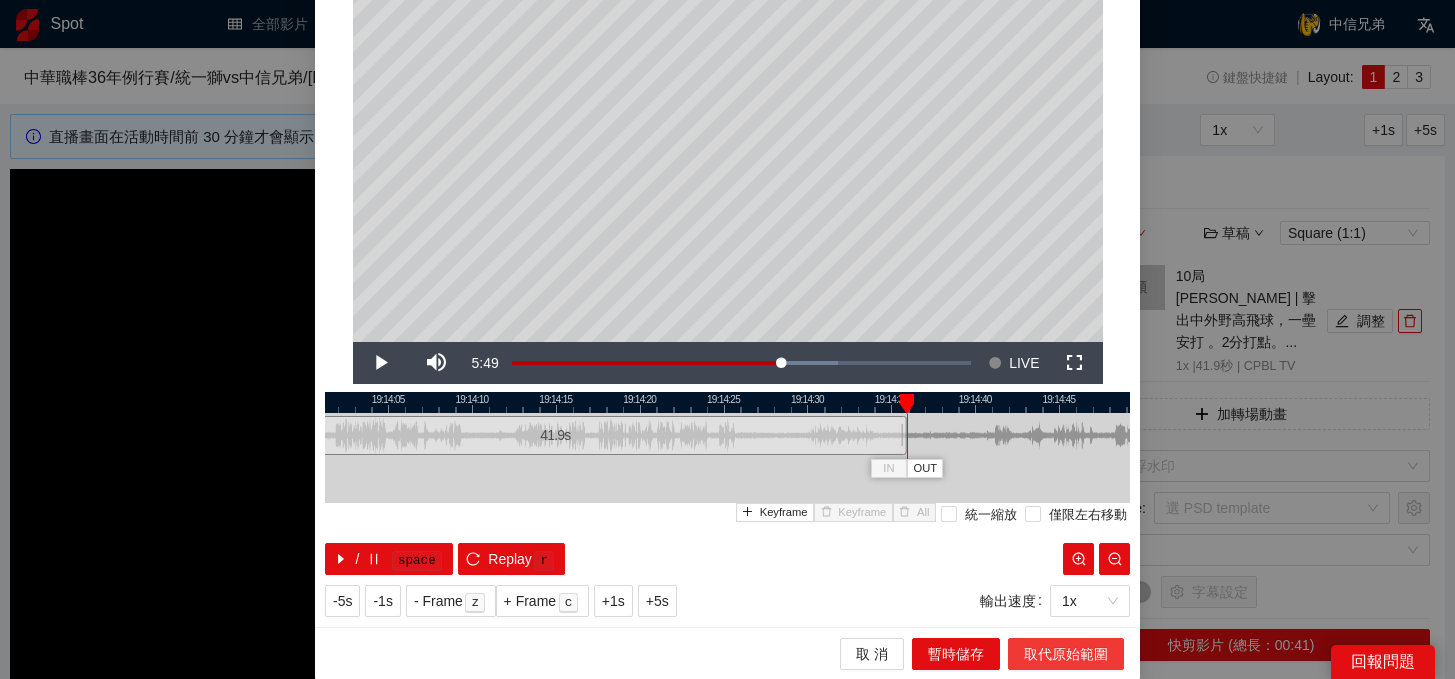 scroll, scrollTop: 0, scrollLeft: 0, axis: both 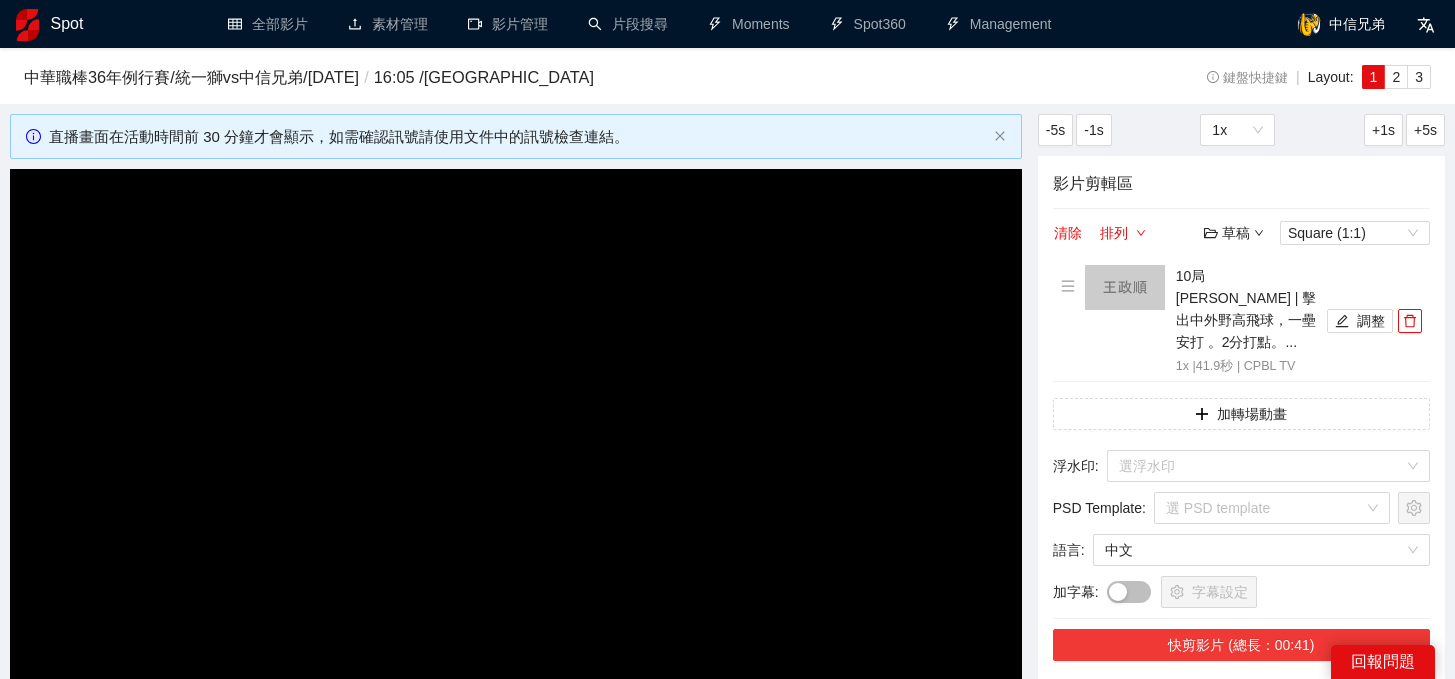click on "快剪影片 (總長：00:41)" at bounding box center (1241, 645) 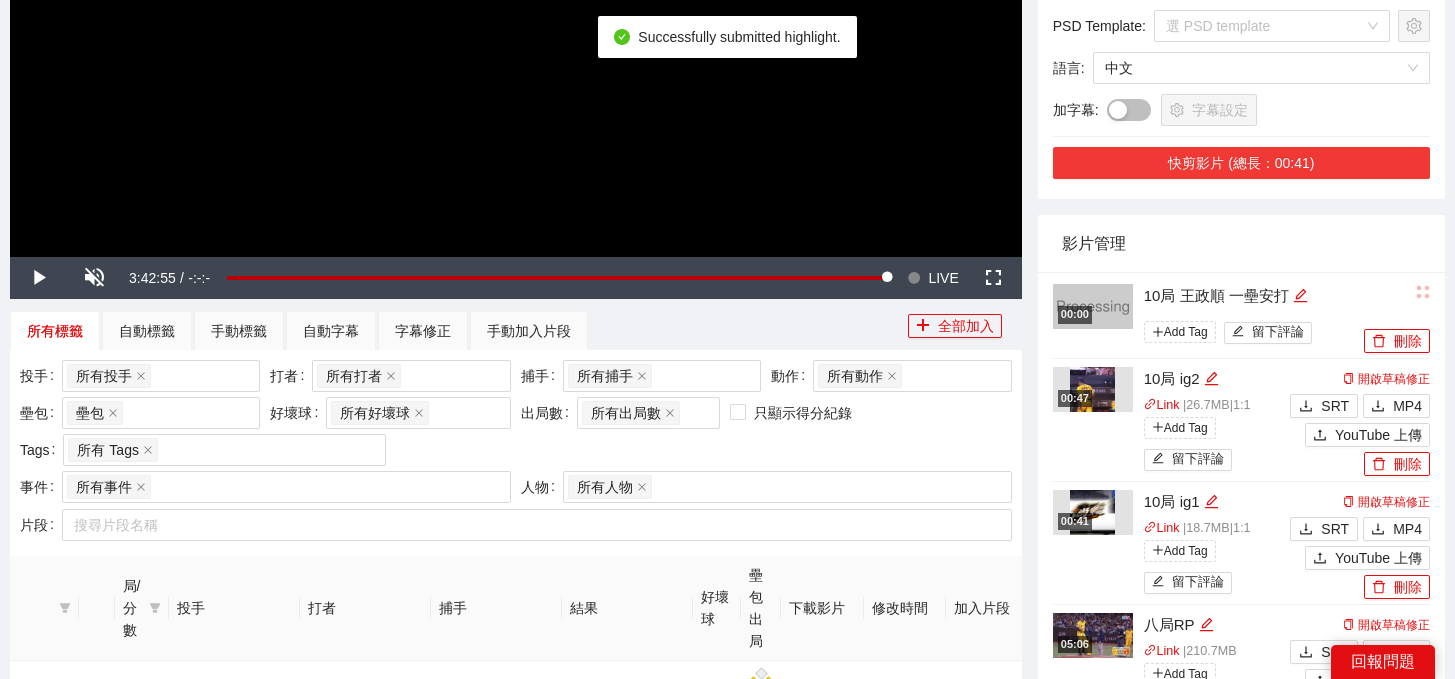 scroll, scrollTop: 629, scrollLeft: 0, axis: vertical 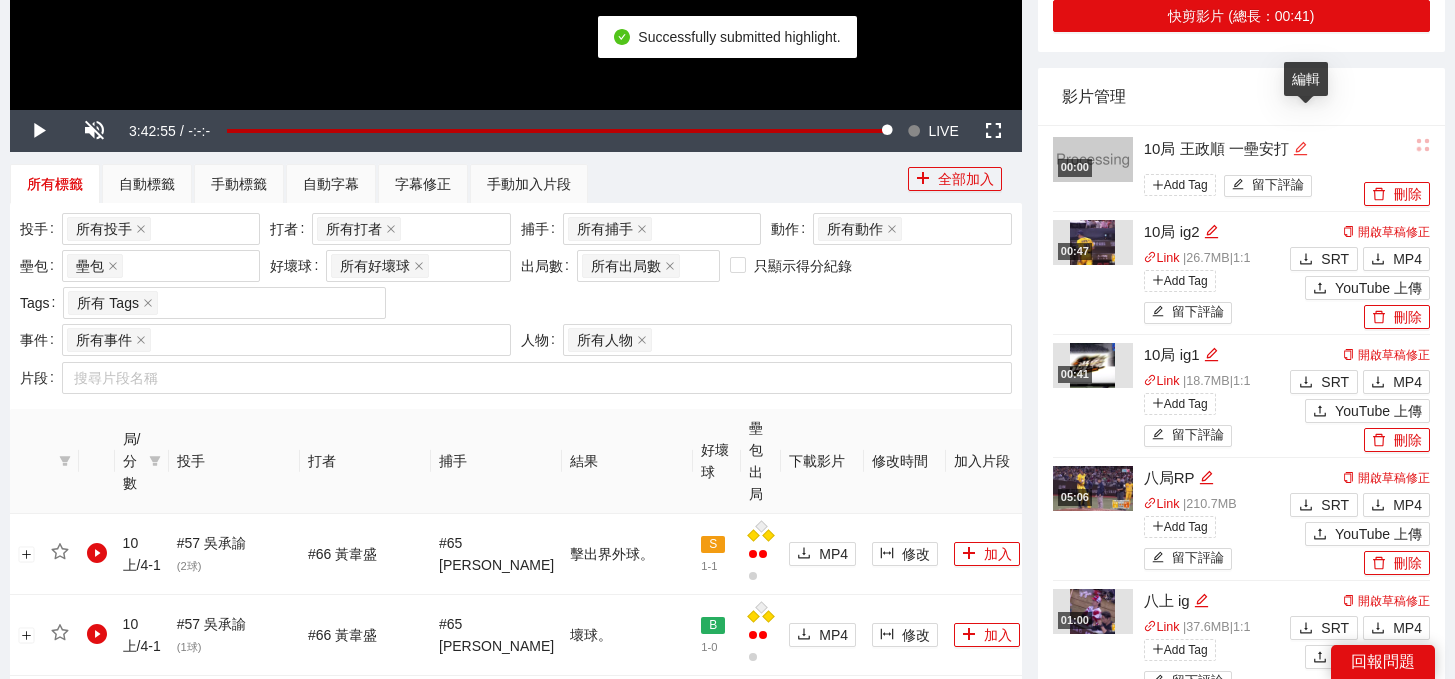 click 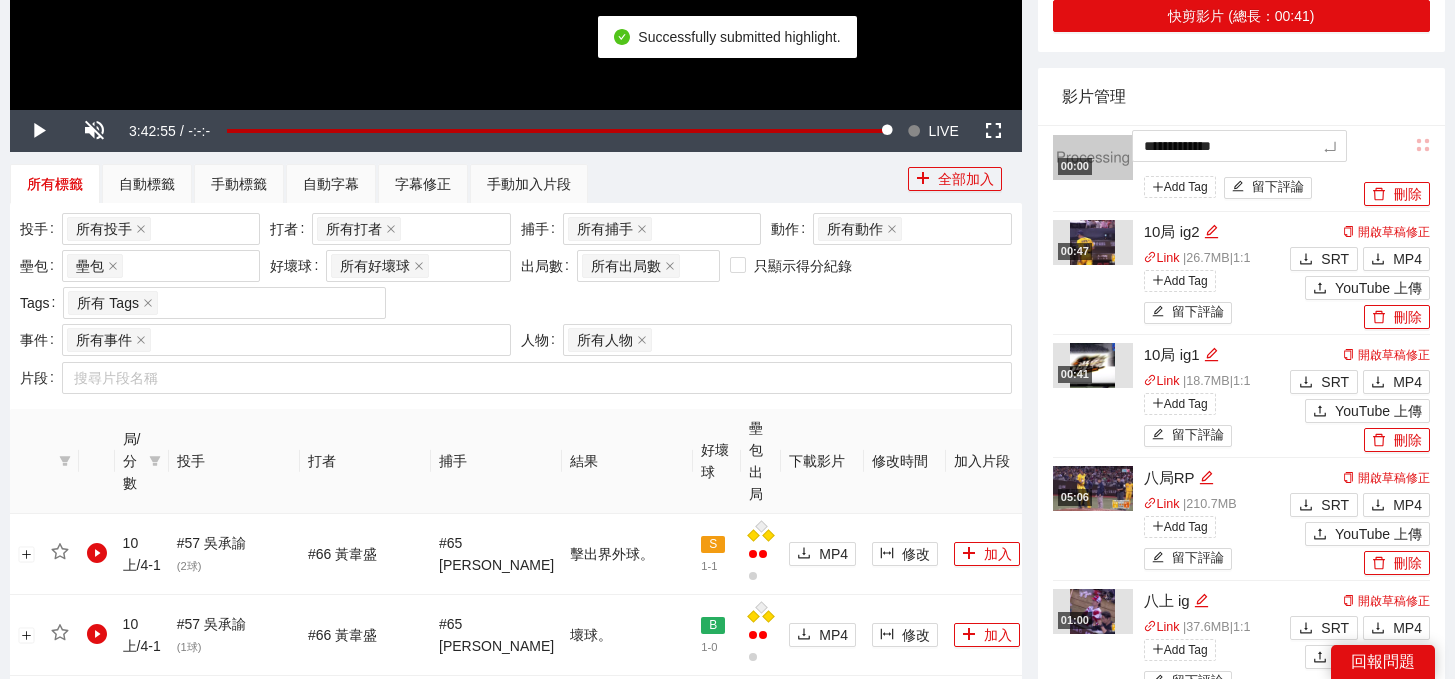 drag, startPoint x: 1304, startPoint y: 131, endPoint x: 1016, endPoint y: 120, distance: 288.21 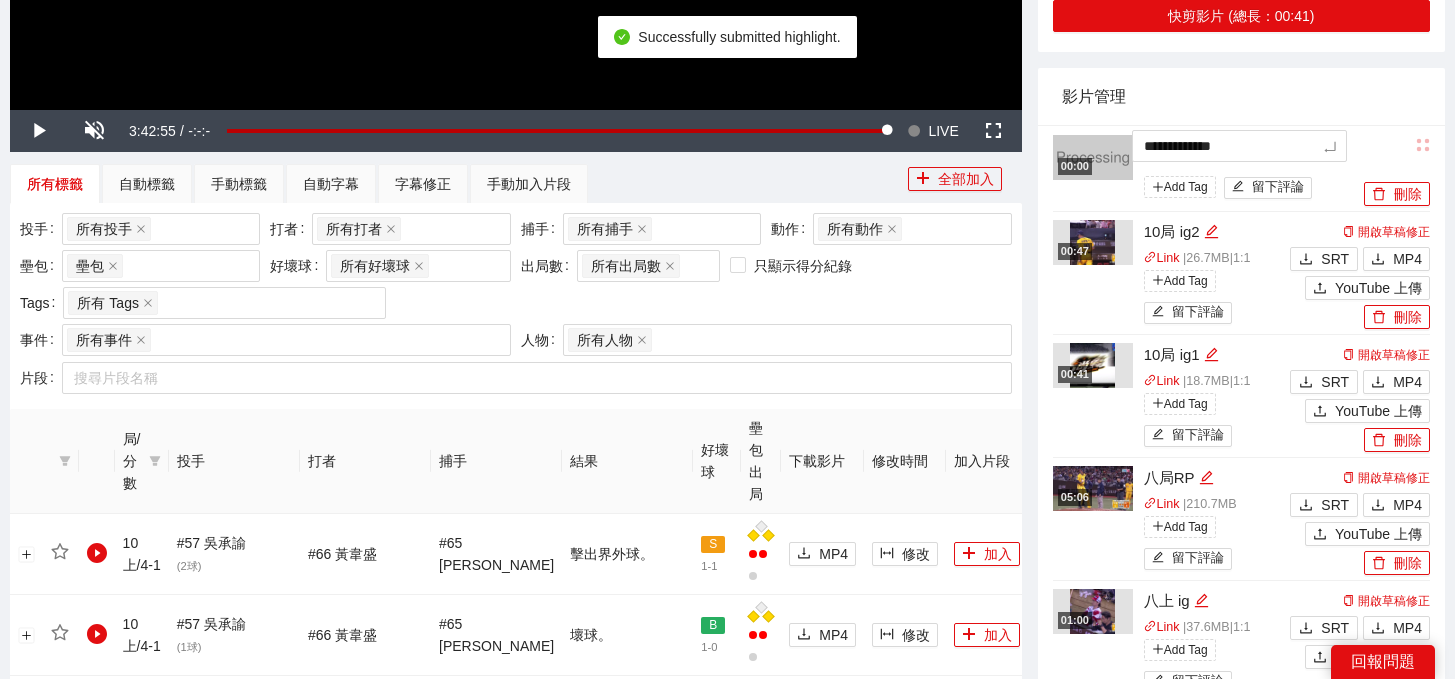 click on "**********" at bounding box center (727, 988) 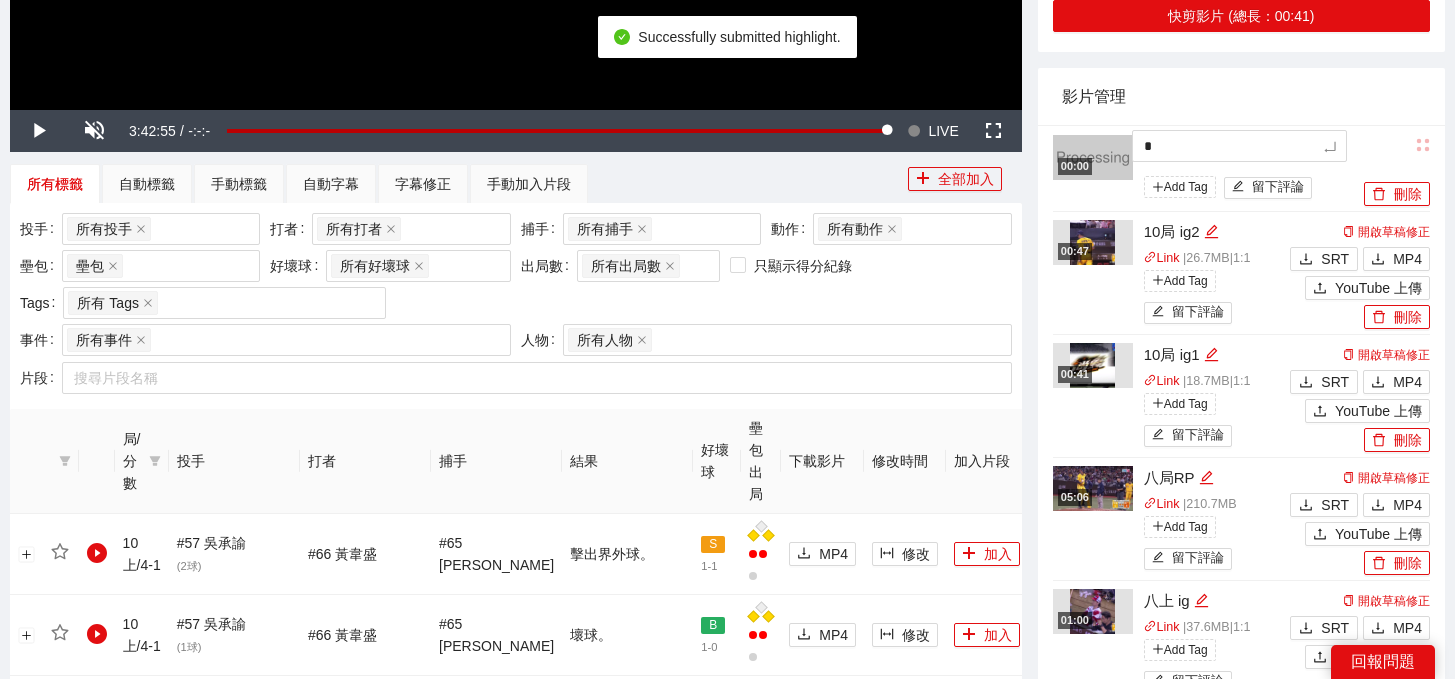 type 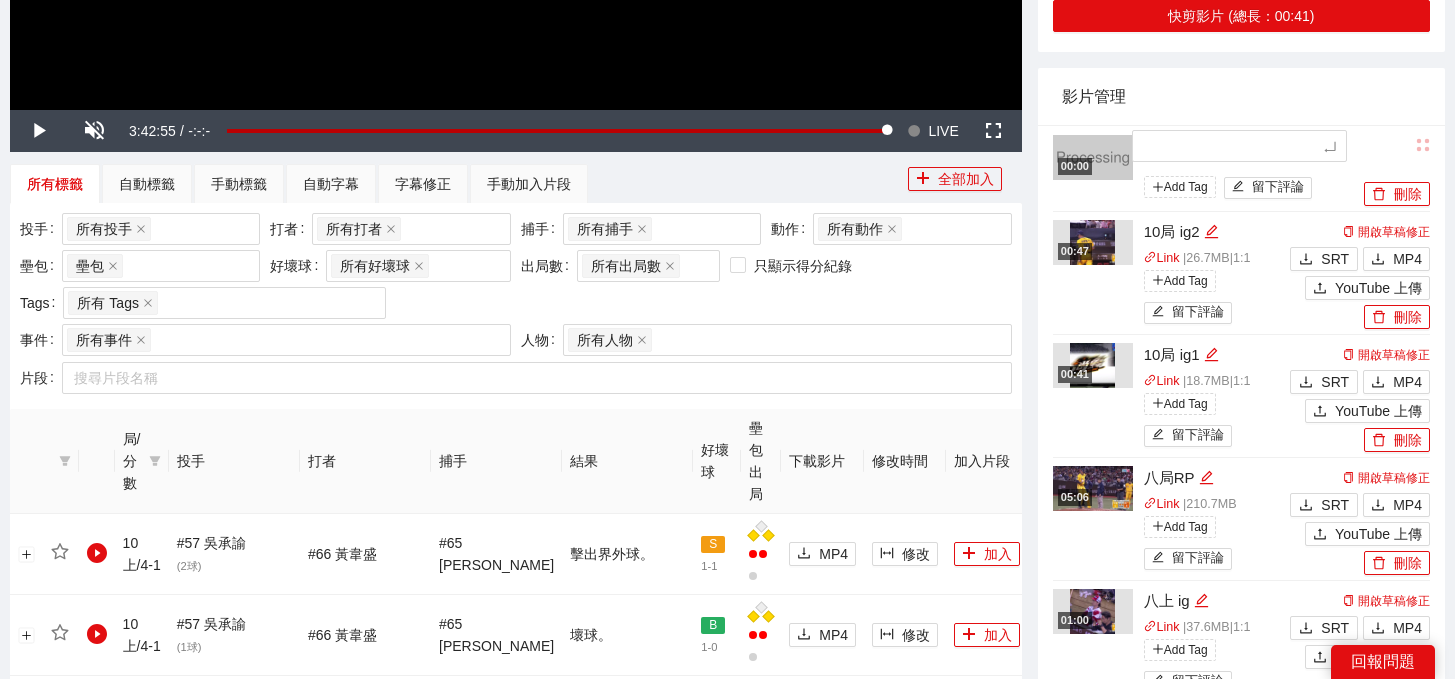 type on "*" 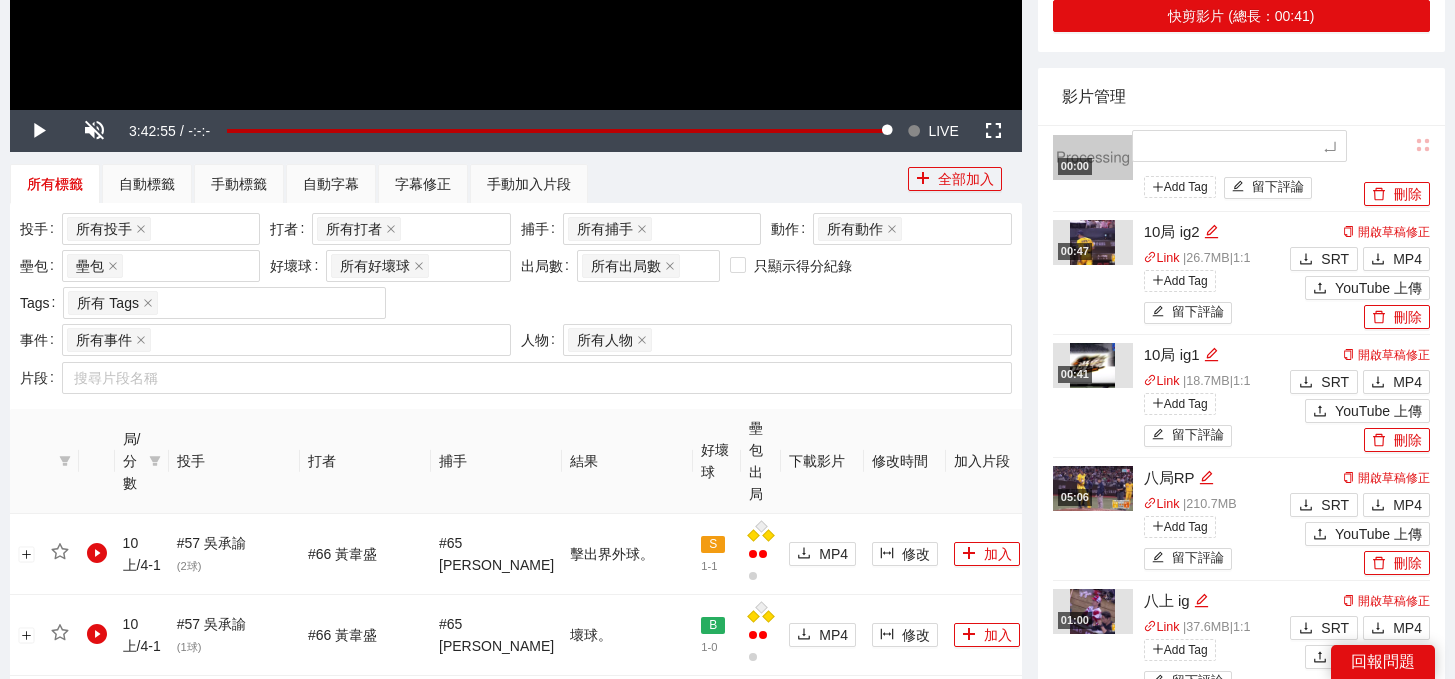 type on "*" 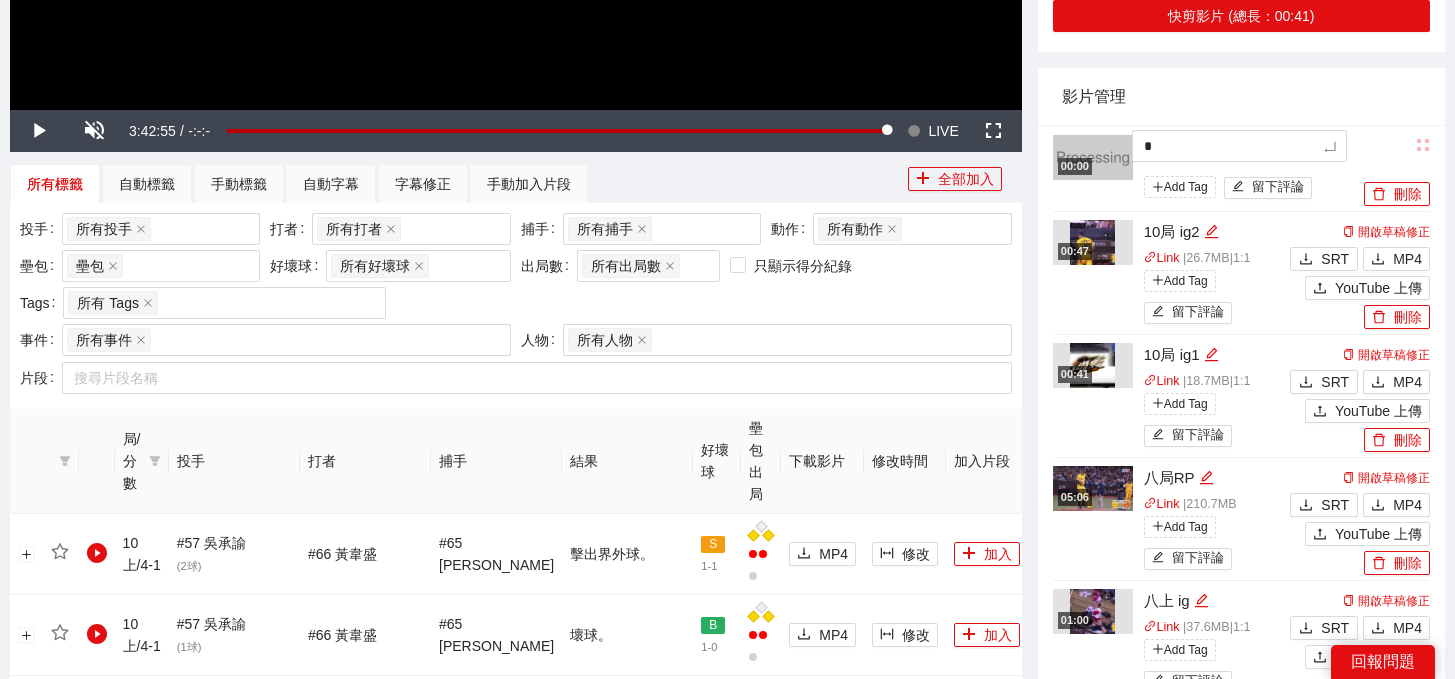 type on "**" 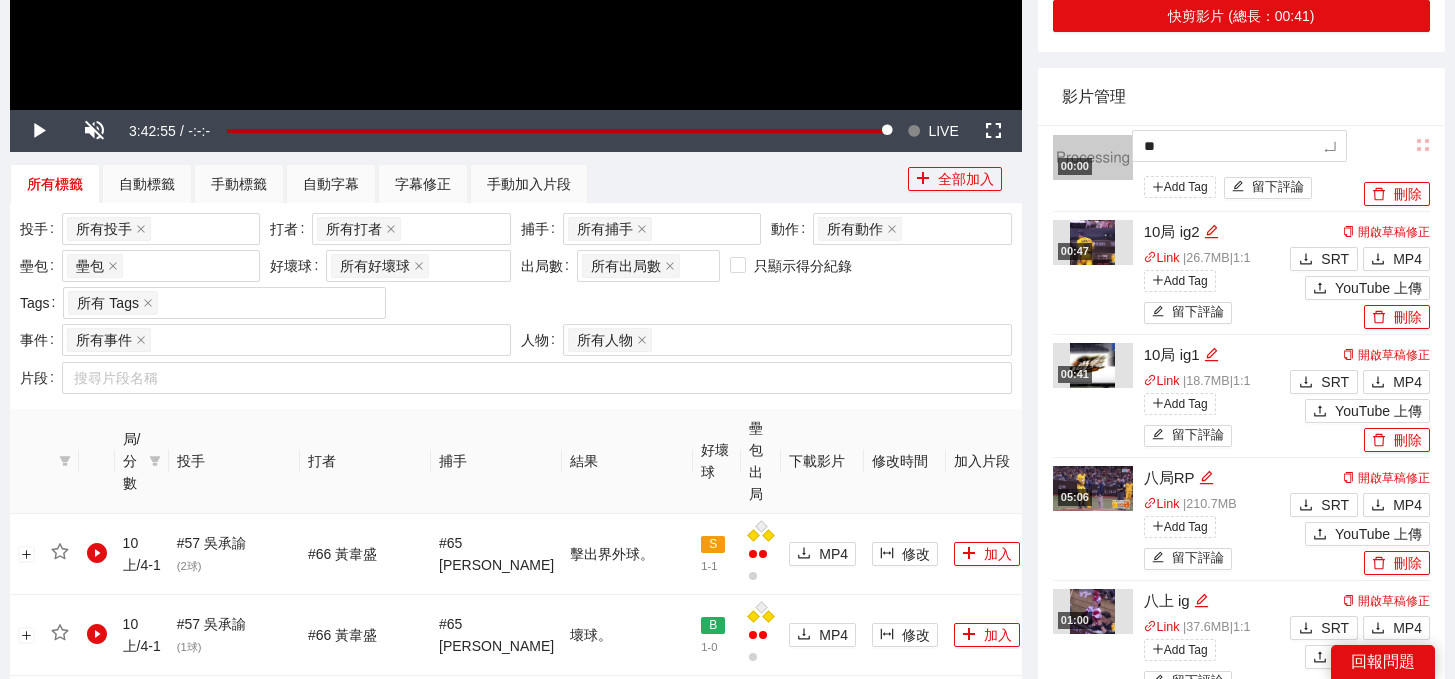 type on "***" 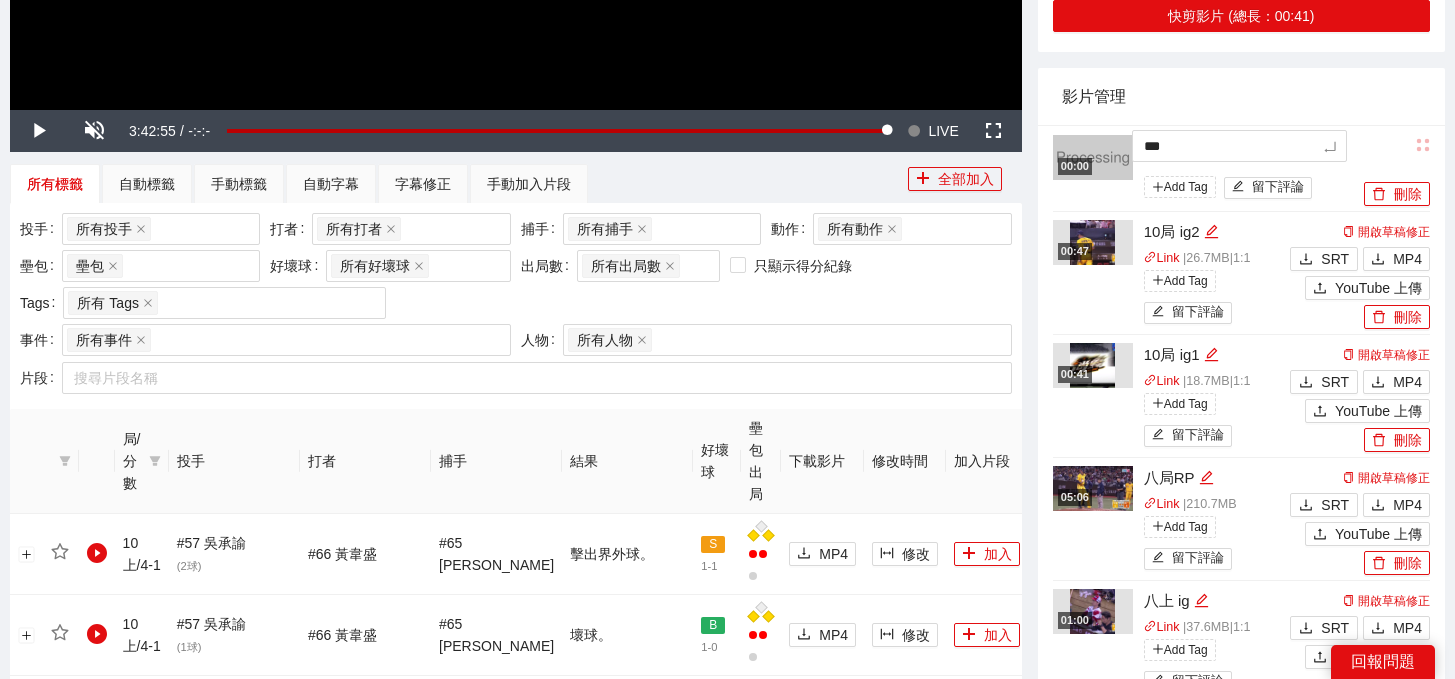 type on "****" 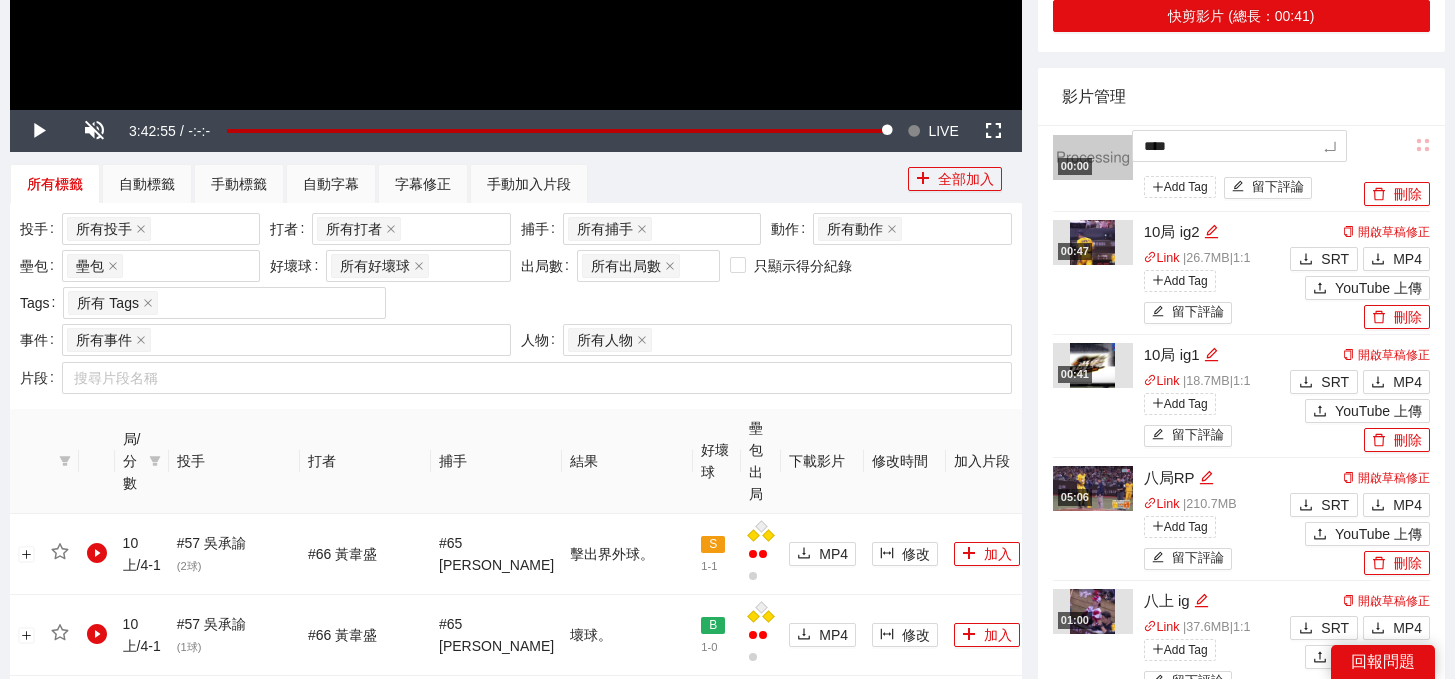 type on "***" 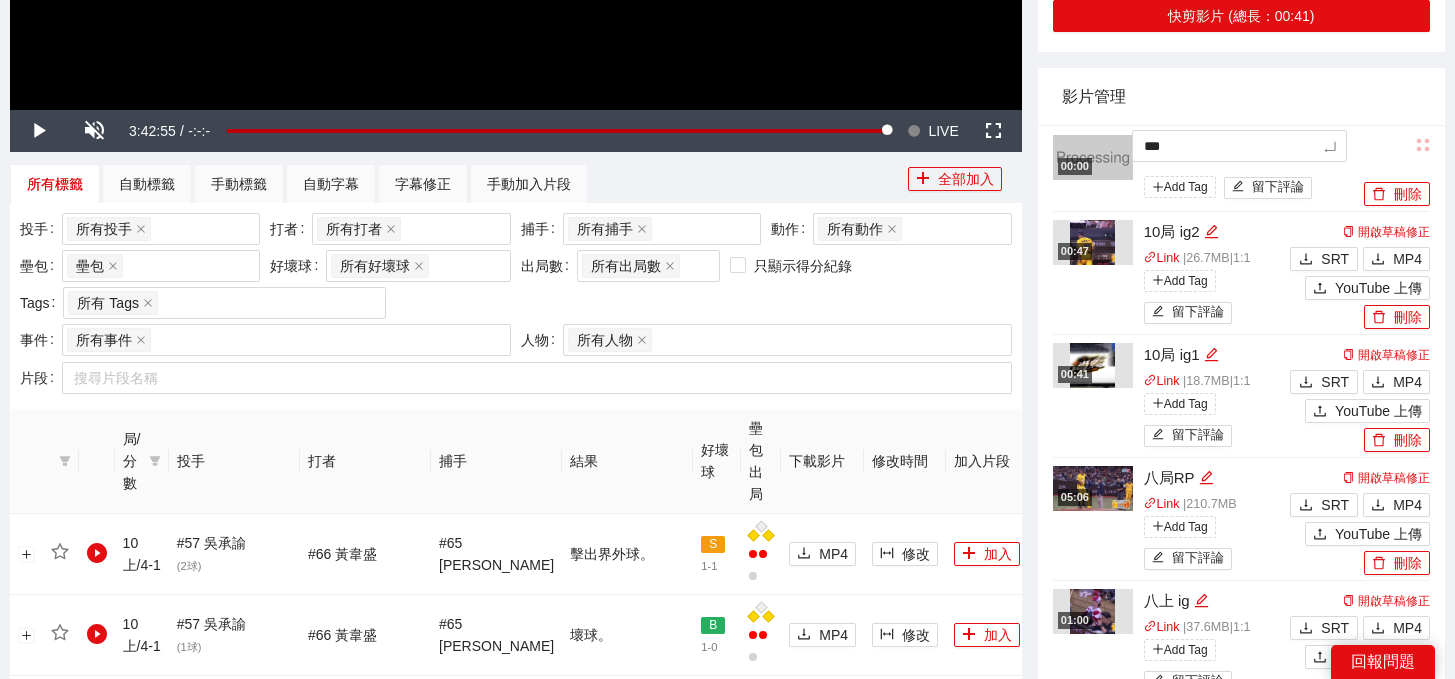 type on "***" 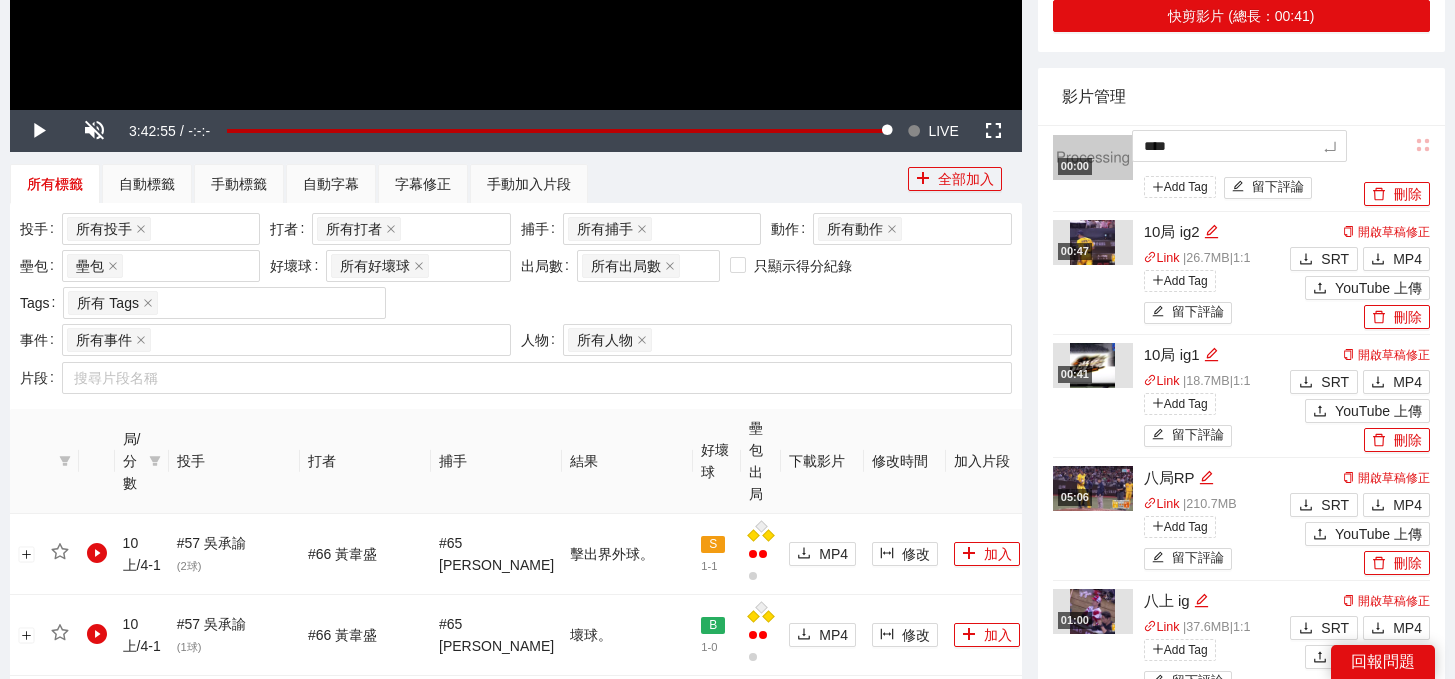 type on "*****" 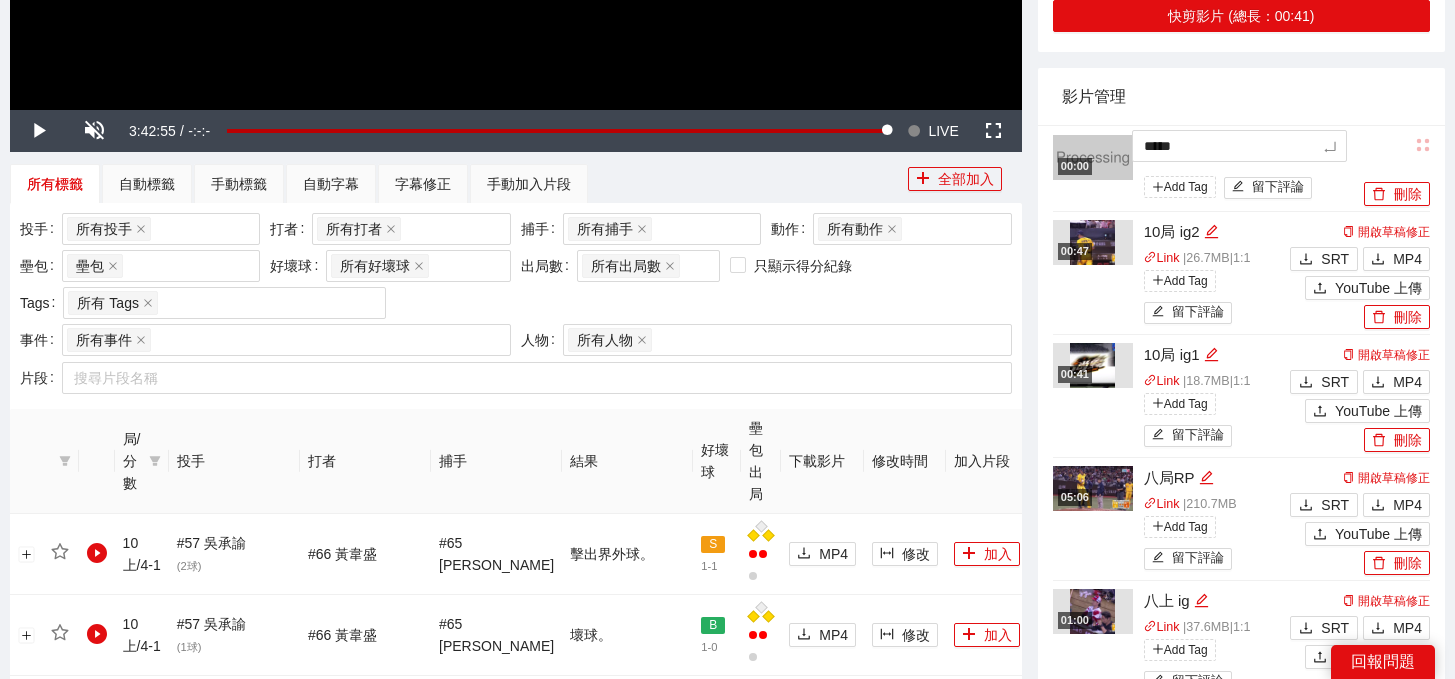 type on "******" 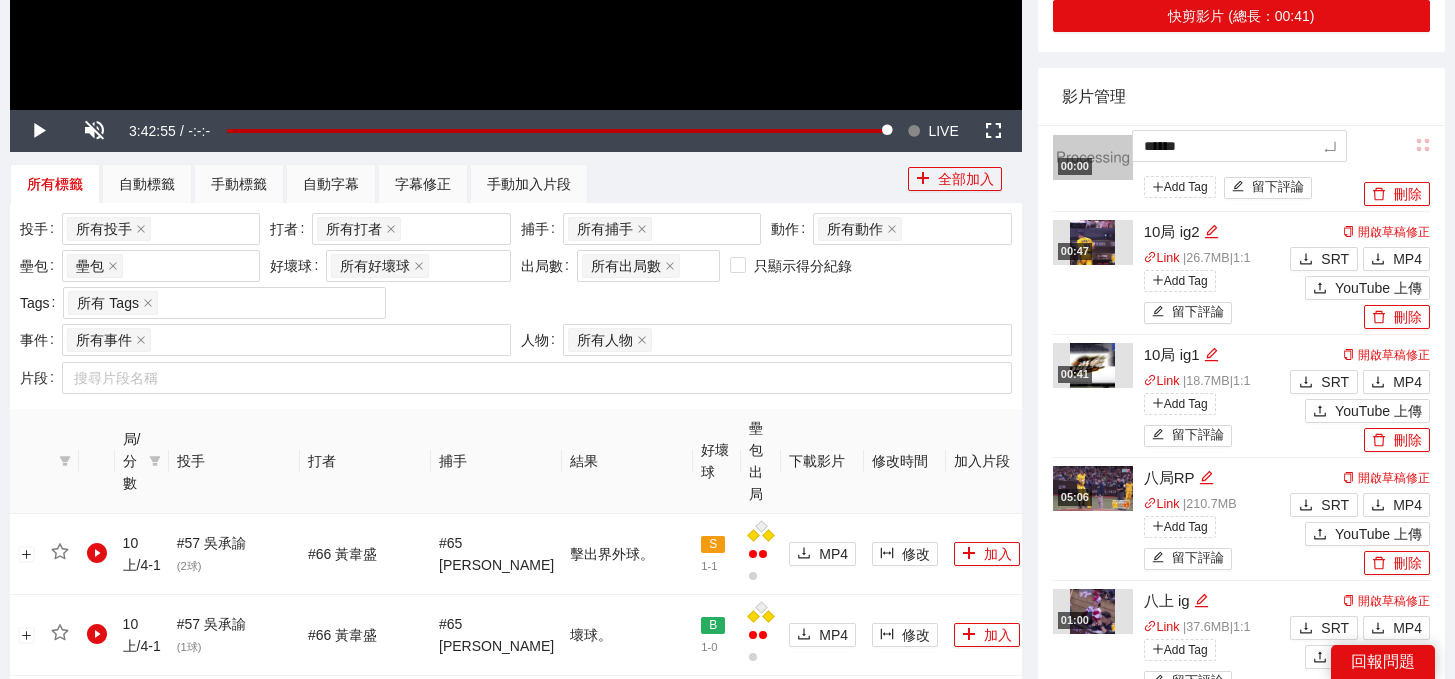 type on "*******" 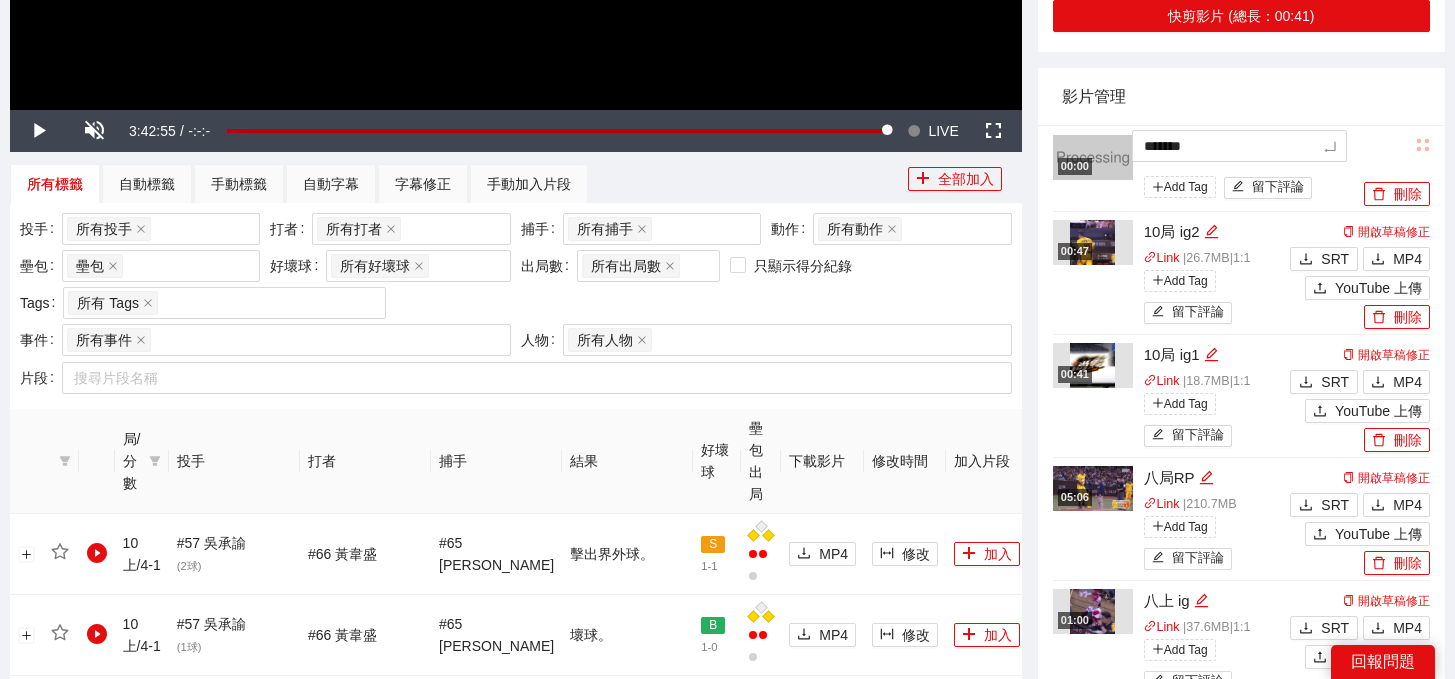 type on "*******" 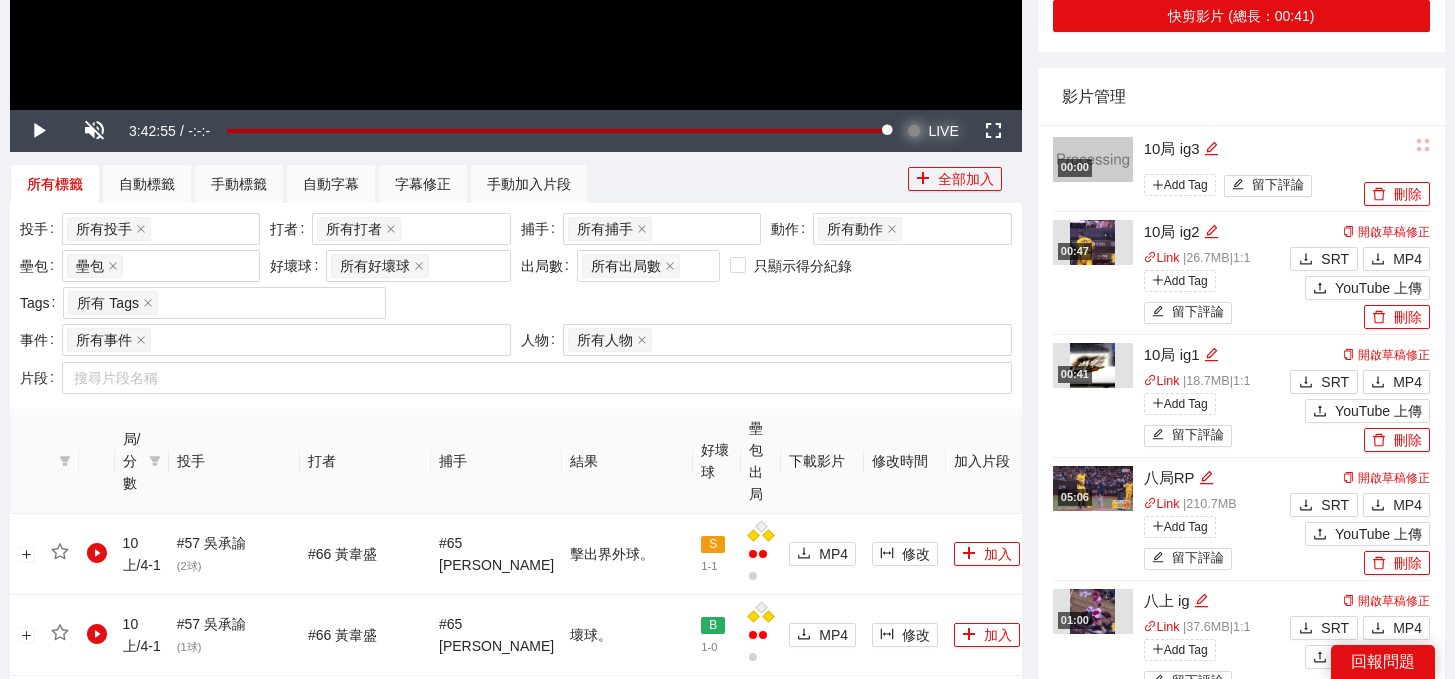 click on "LIVE" at bounding box center [943, 131] 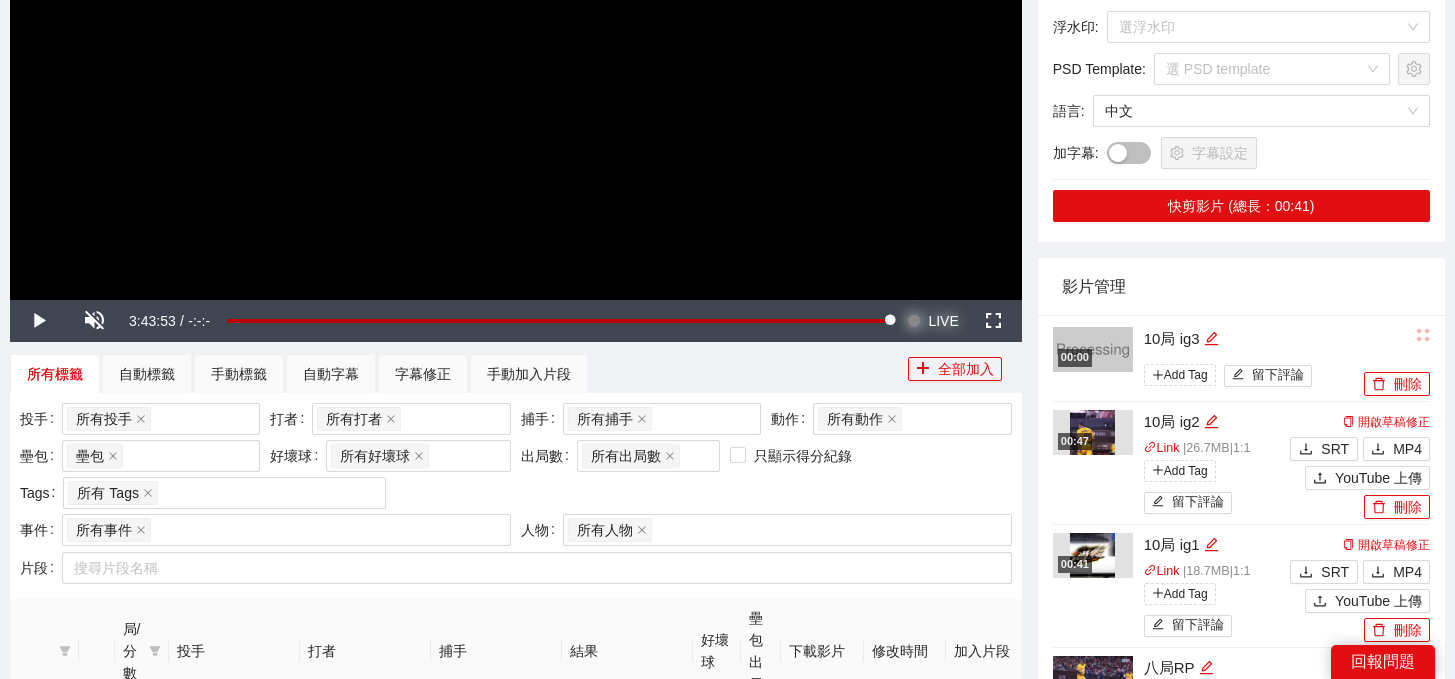 scroll, scrollTop: 302, scrollLeft: 0, axis: vertical 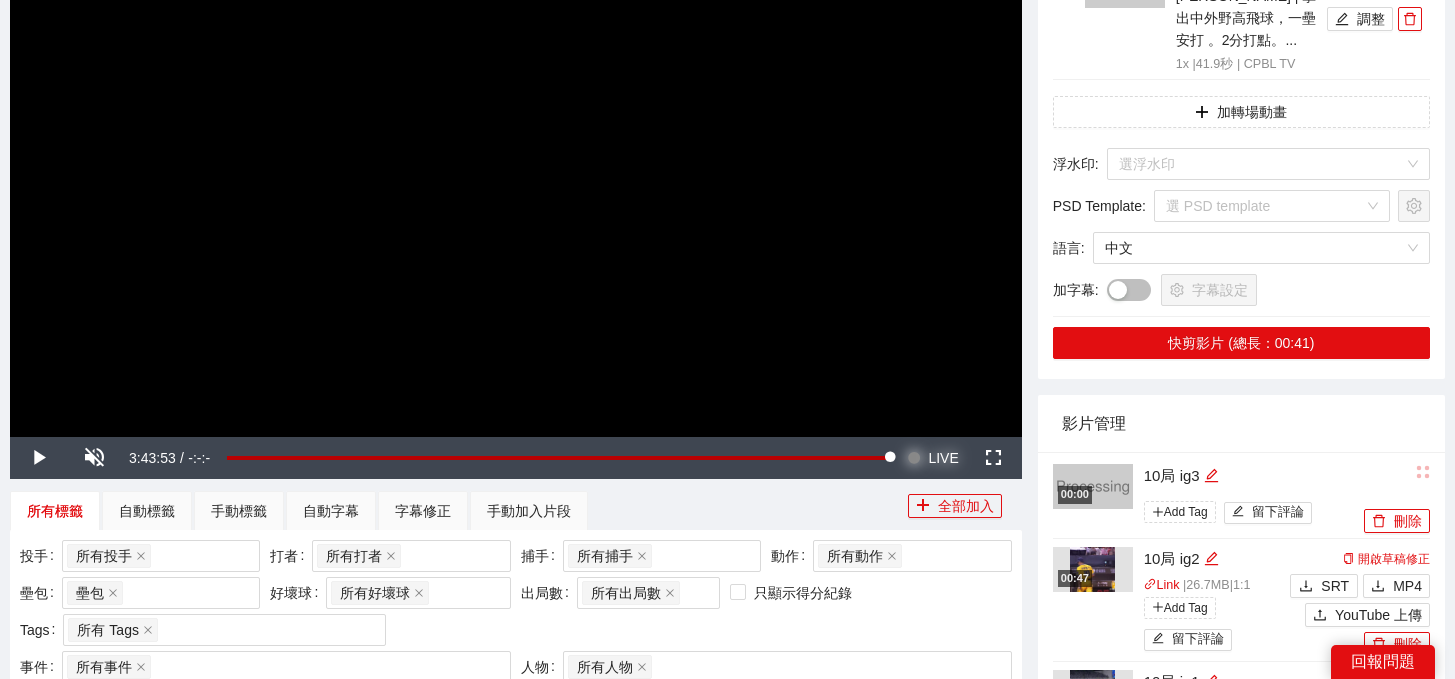 click on "Seek to live, currently behind live LIVE" at bounding box center [932, 458] 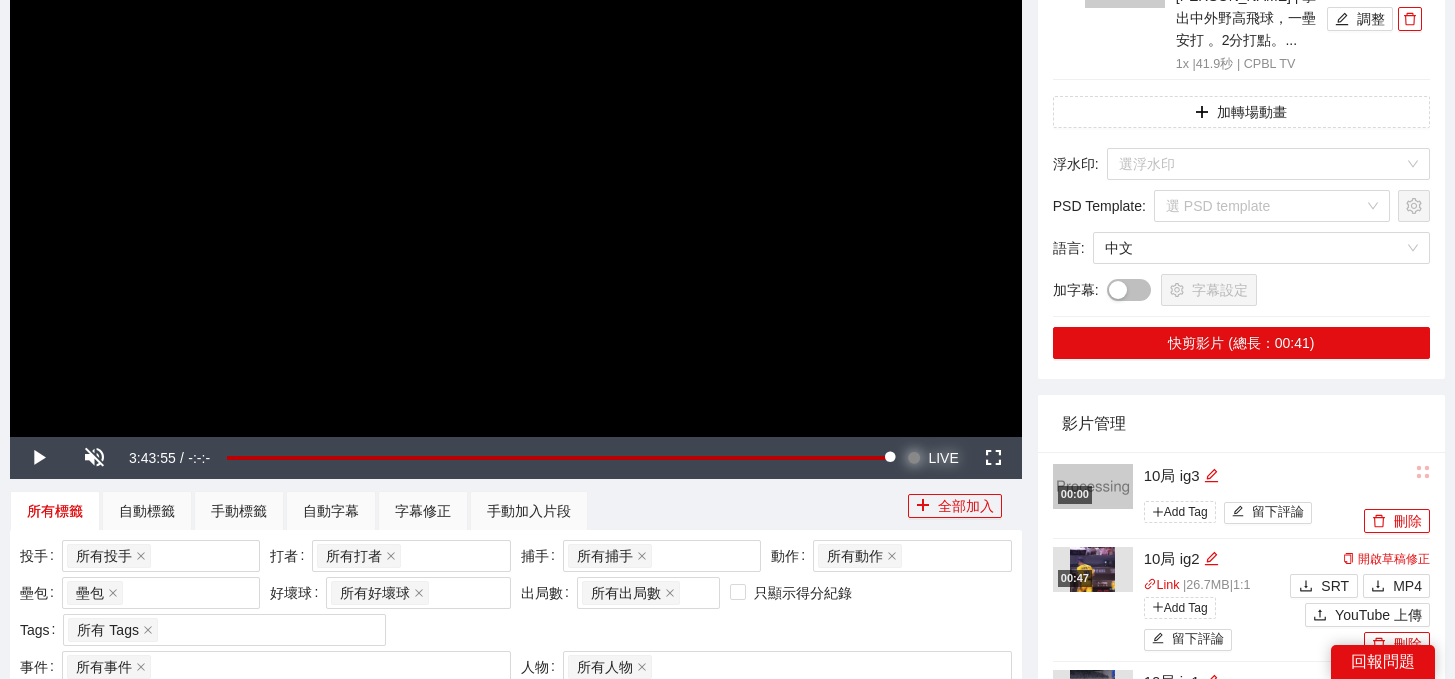 click on "LIVE" at bounding box center [943, 458] 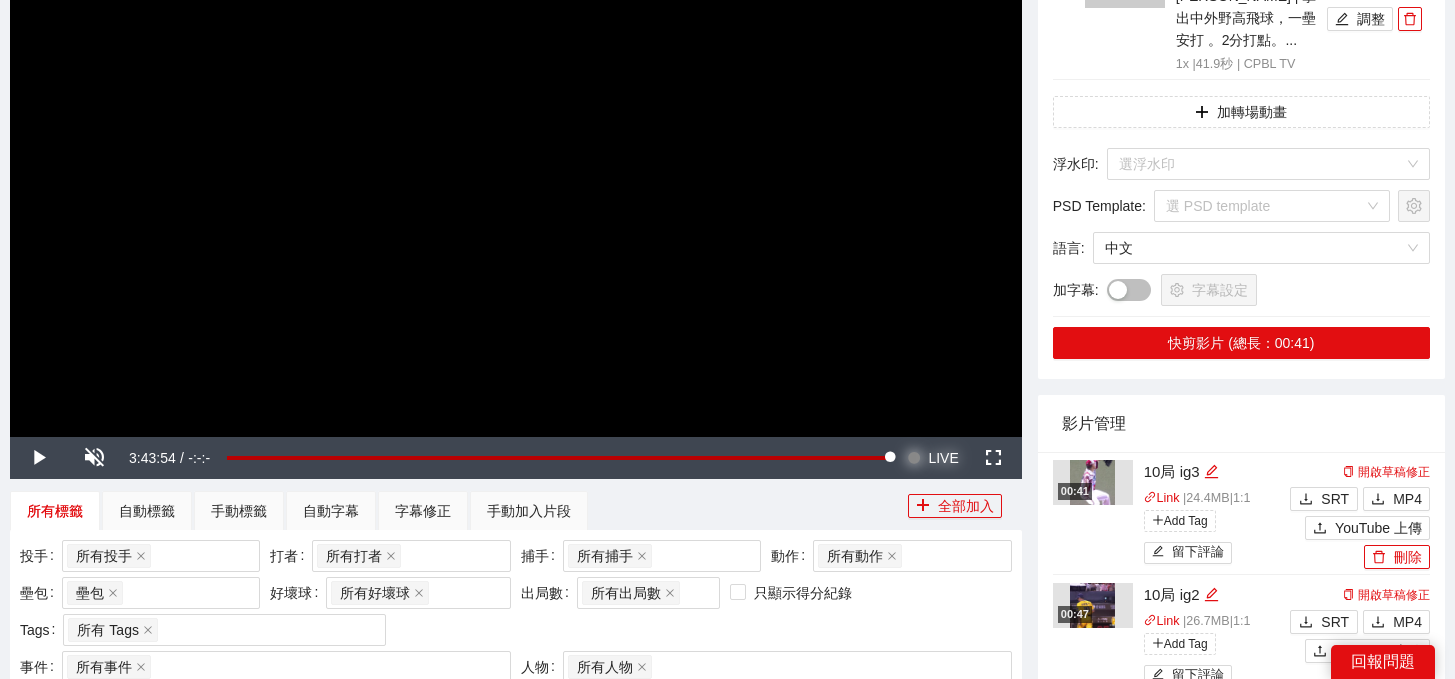click on "LIVE" at bounding box center (943, 458) 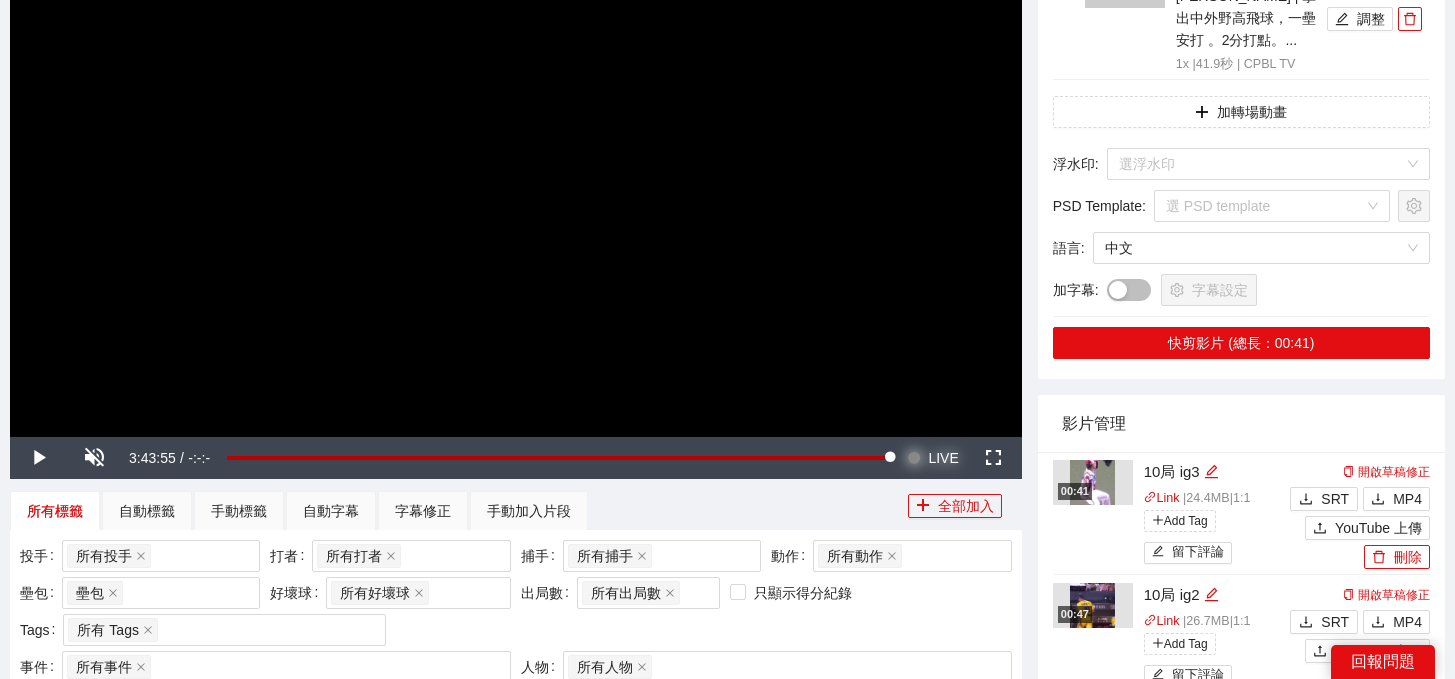 click on "LIVE" at bounding box center [943, 458] 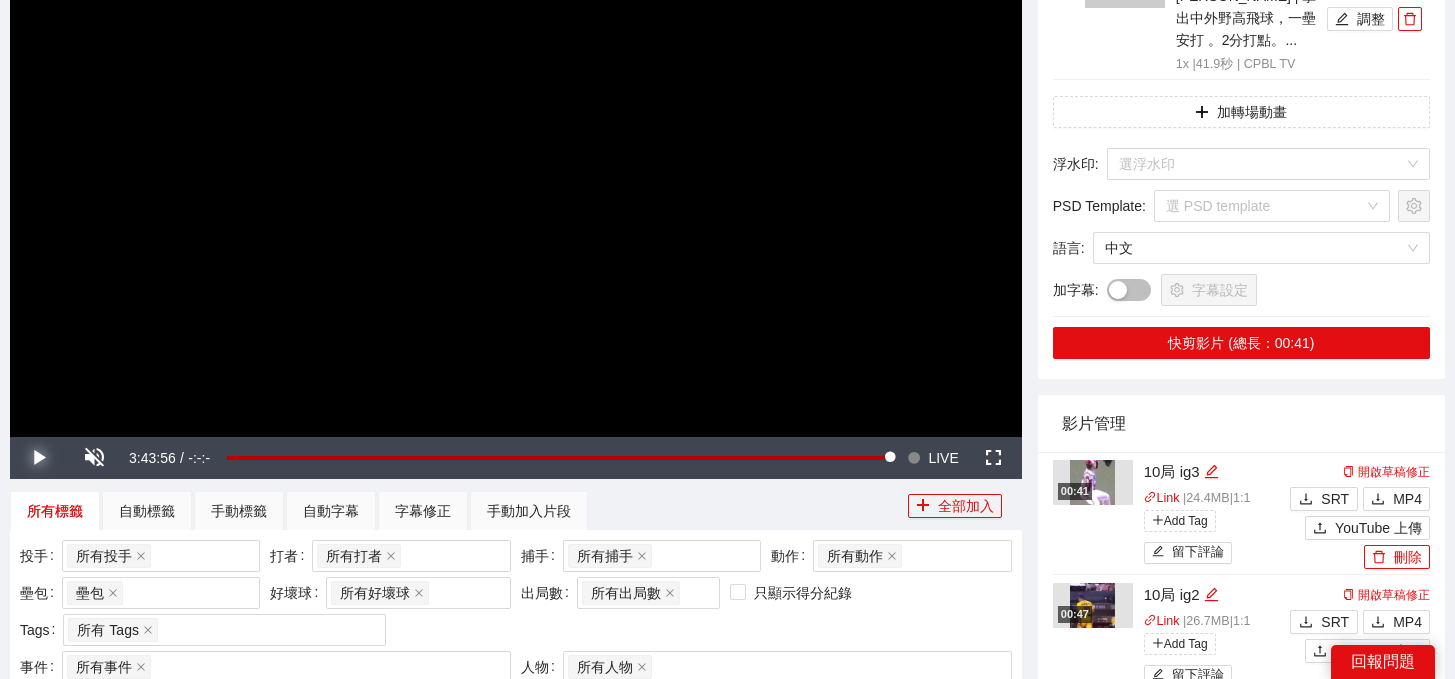 click at bounding box center [38, 458] 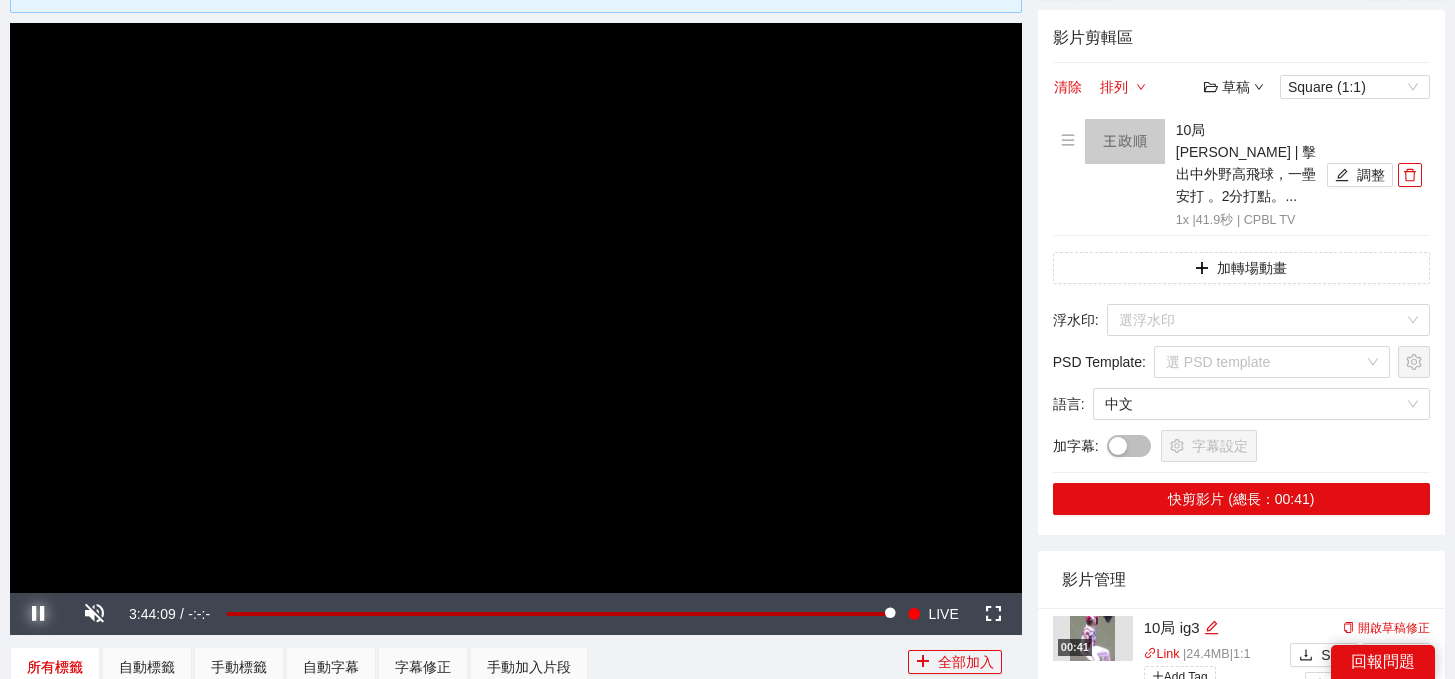 scroll, scrollTop: 106, scrollLeft: 0, axis: vertical 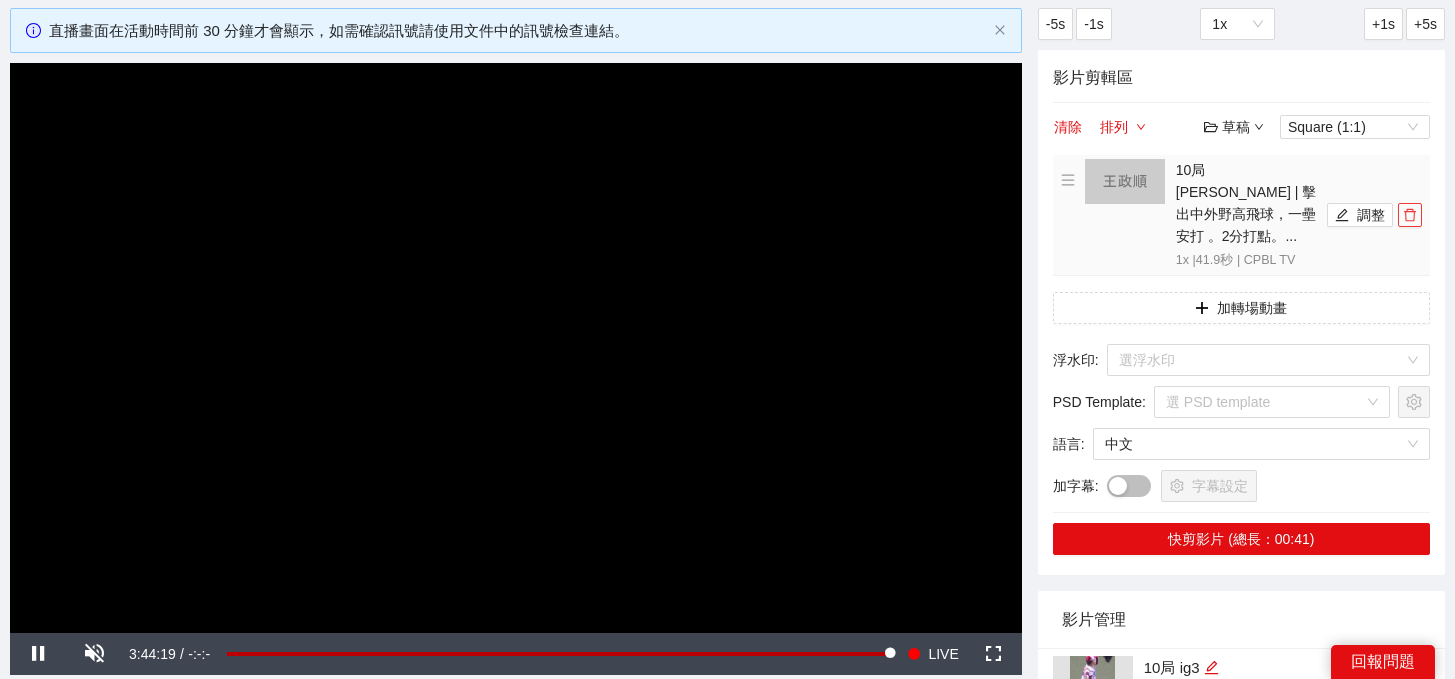 click 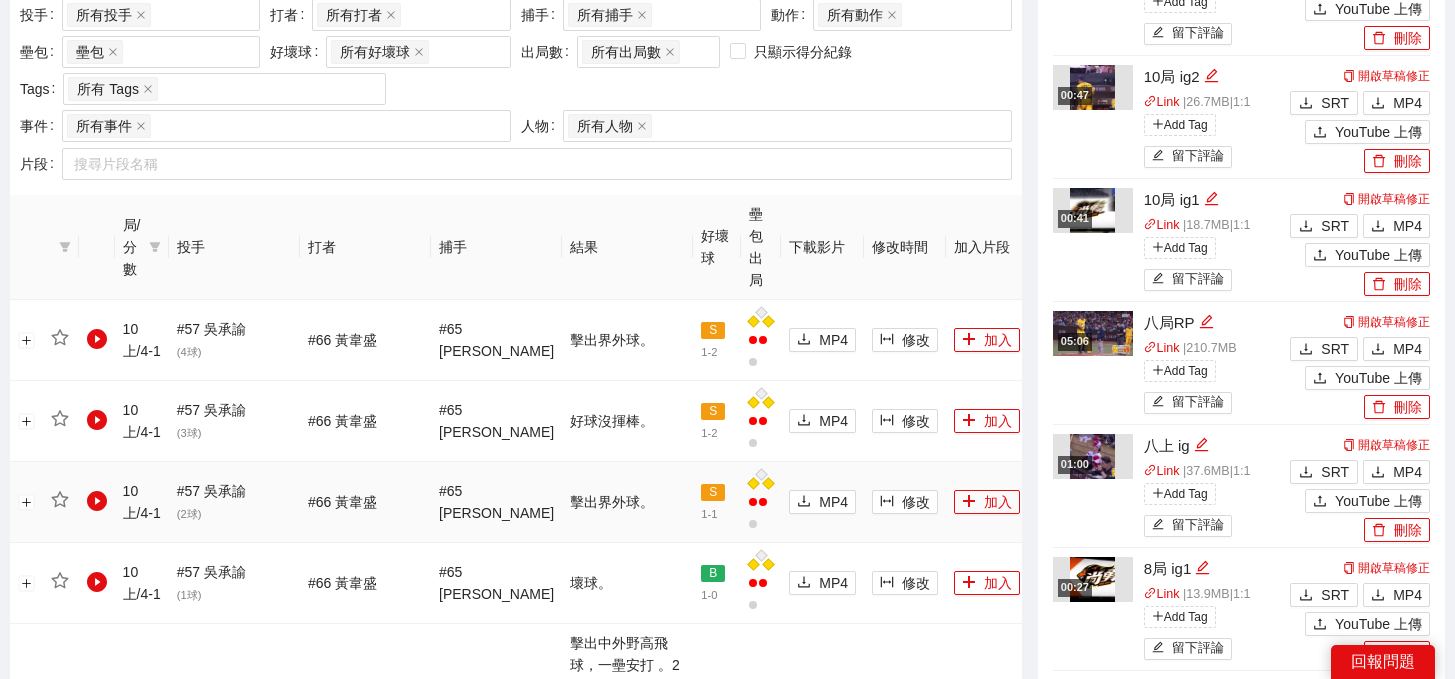 scroll, scrollTop: 807, scrollLeft: 0, axis: vertical 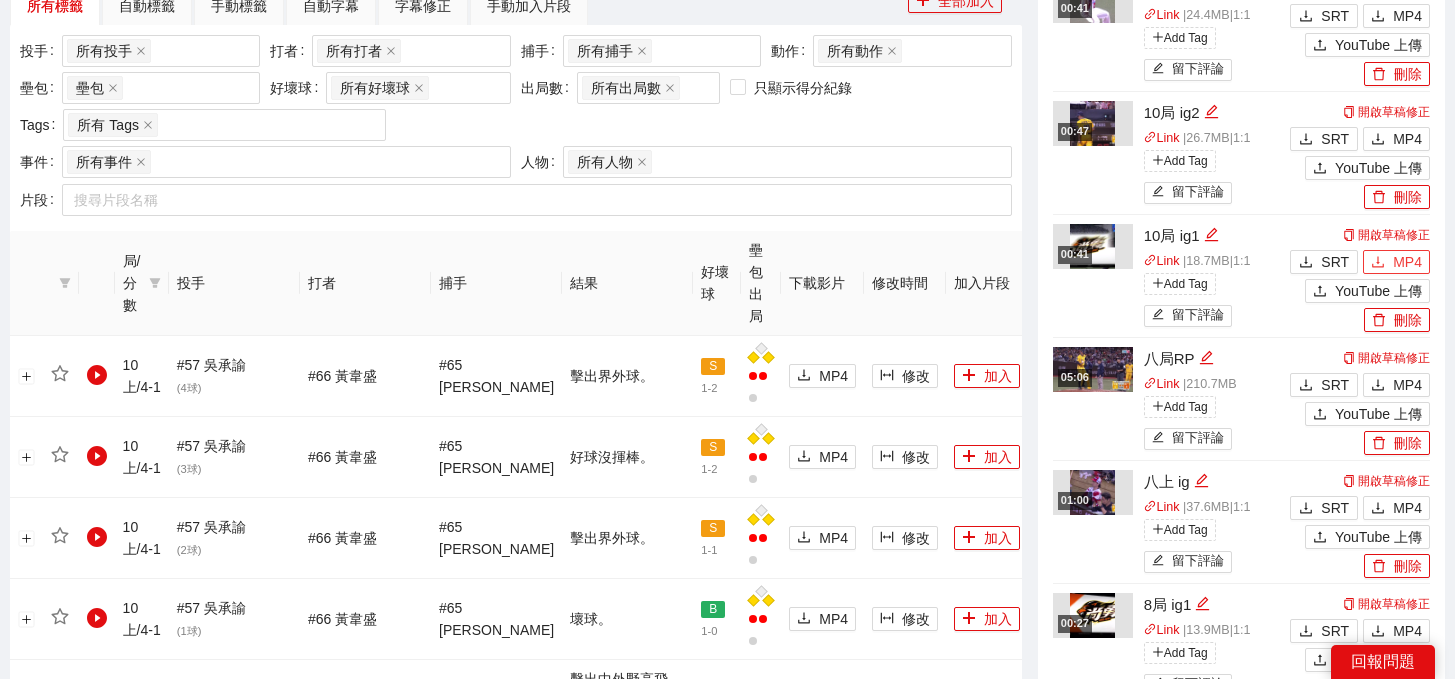 click on "MP4" at bounding box center (1407, 262) 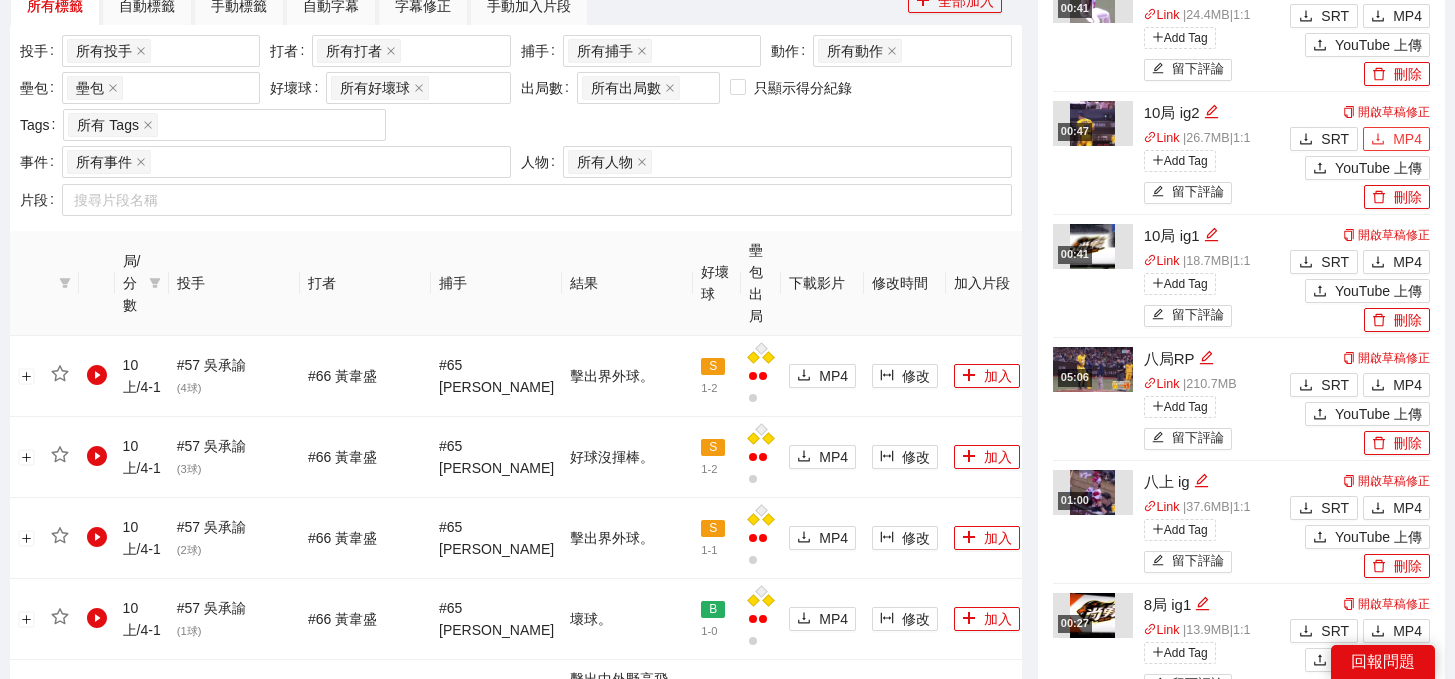 click on "MP4" at bounding box center [1407, 139] 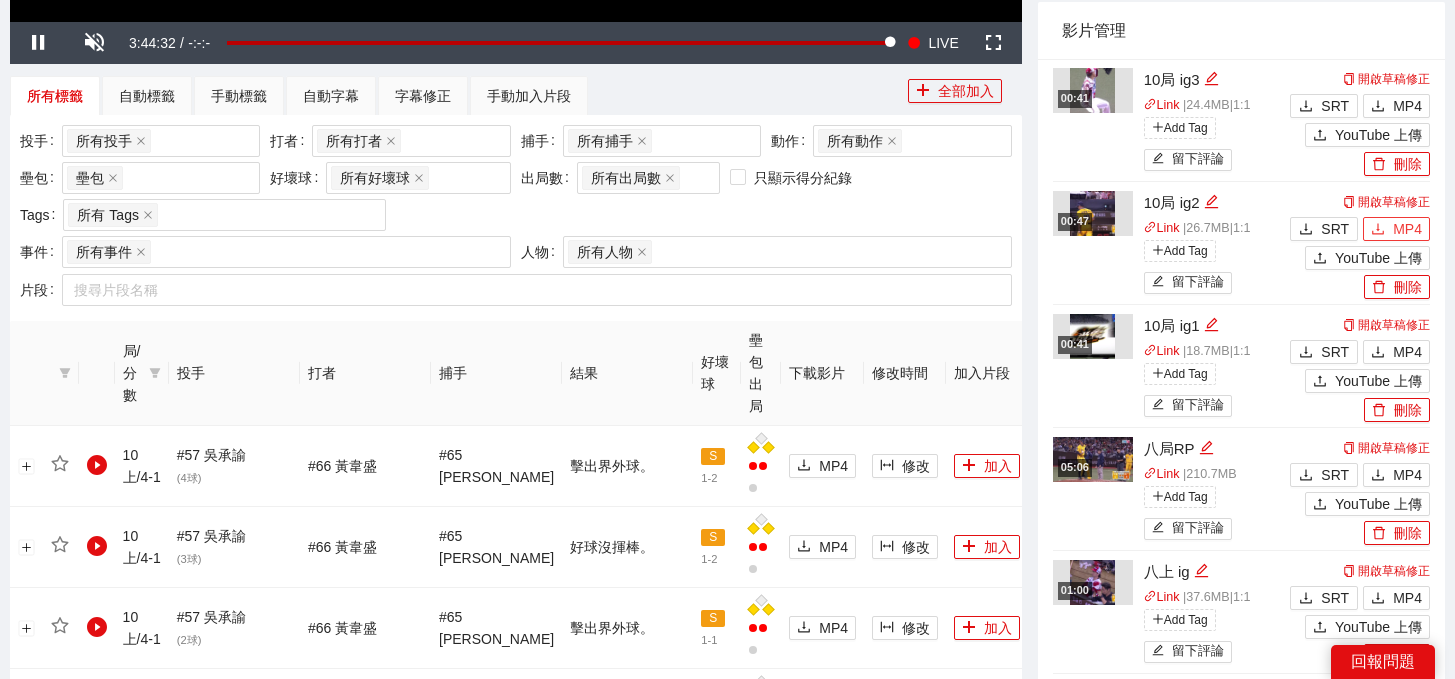 scroll, scrollTop: 659, scrollLeft: 0, axis: vertical 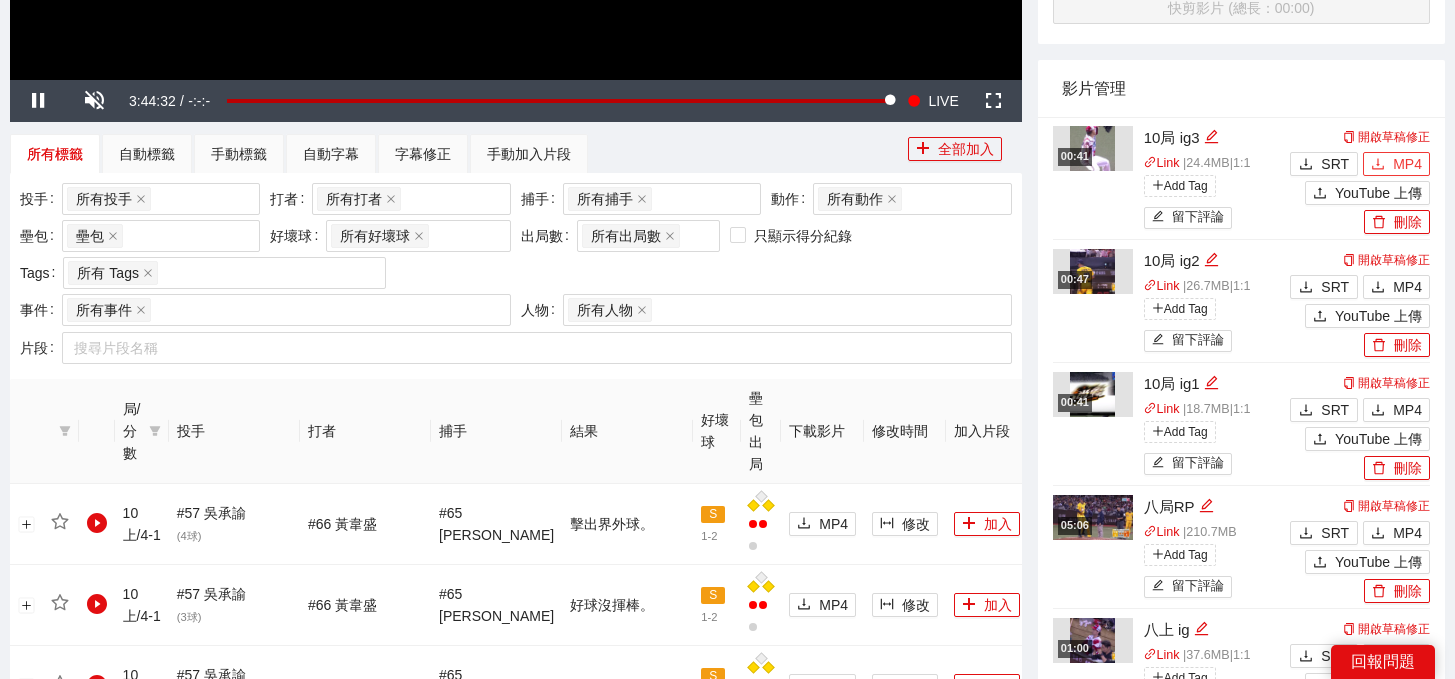 click on "MP4" at bounding box center [1407, 164] 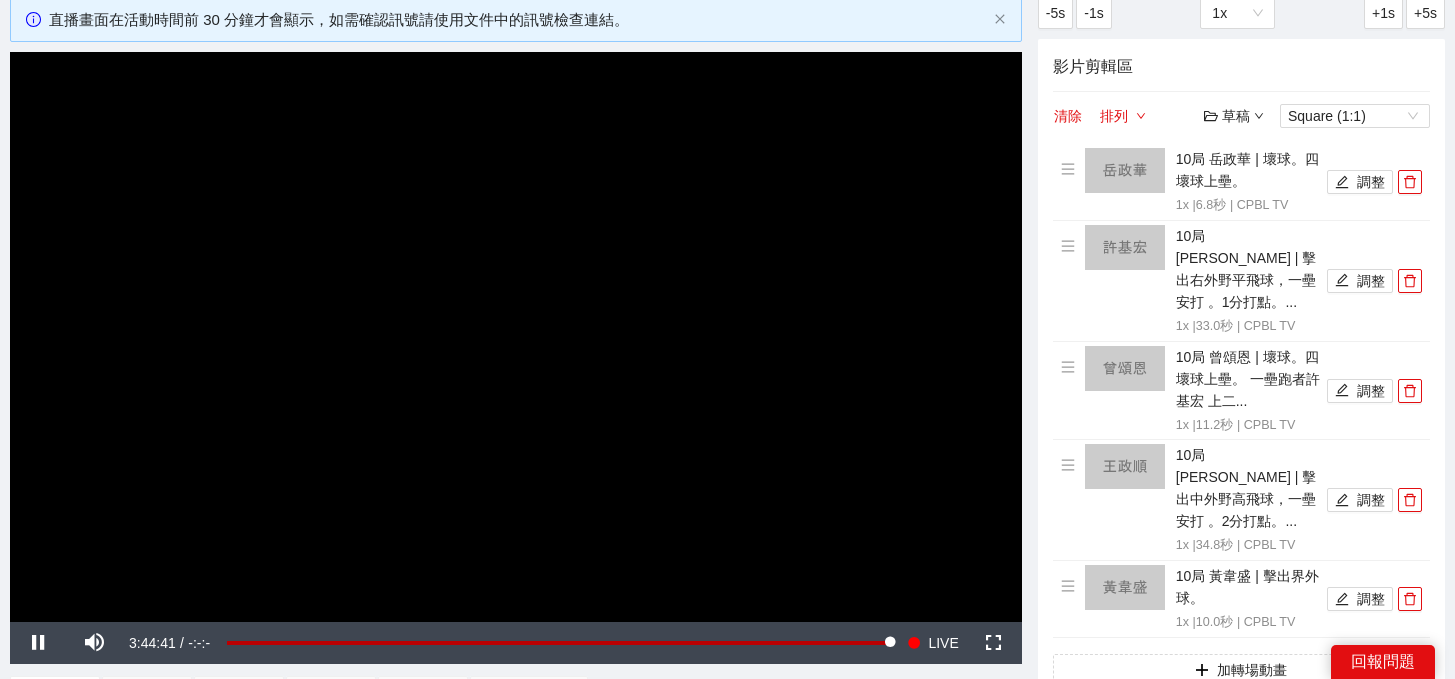 scroll, scrollTop: 295, scrollLeft: 0, axis: vertical 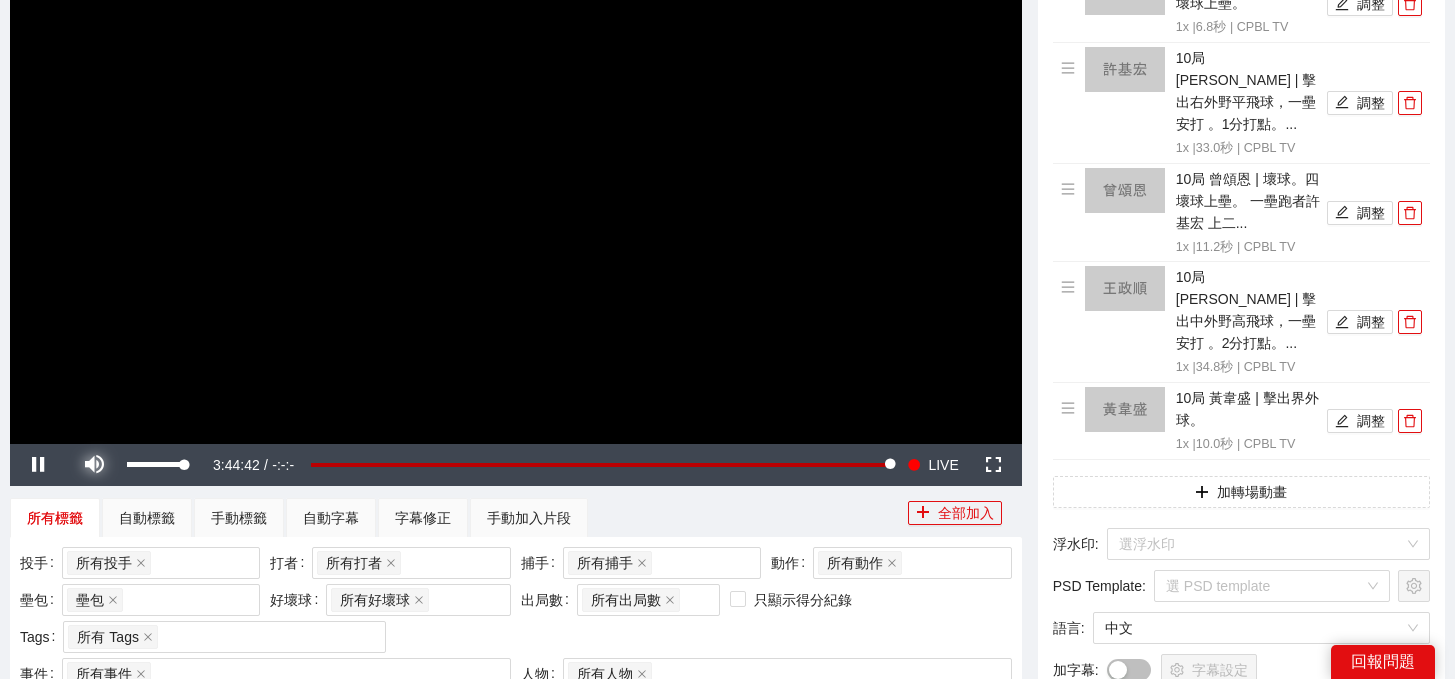 click at bounding box center [94, 465] 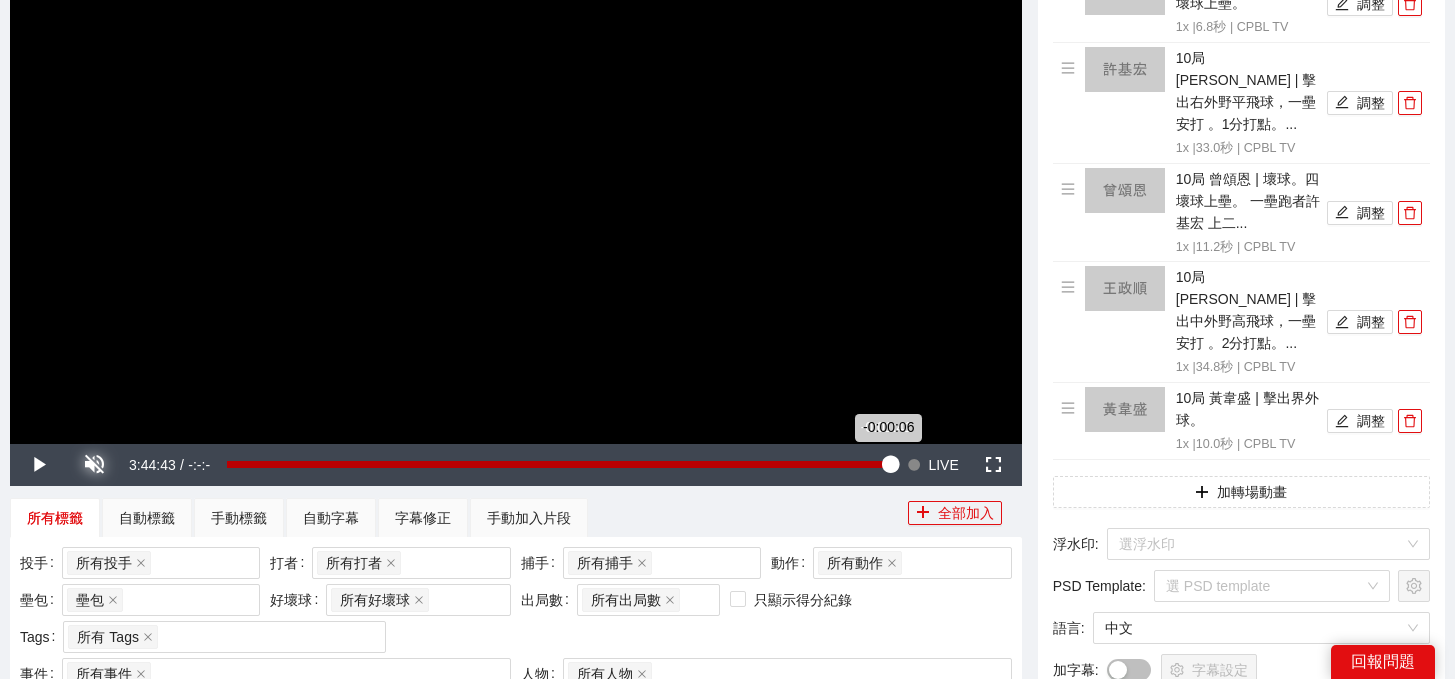click on "-0:00:06" at bounding box center [558, 464] 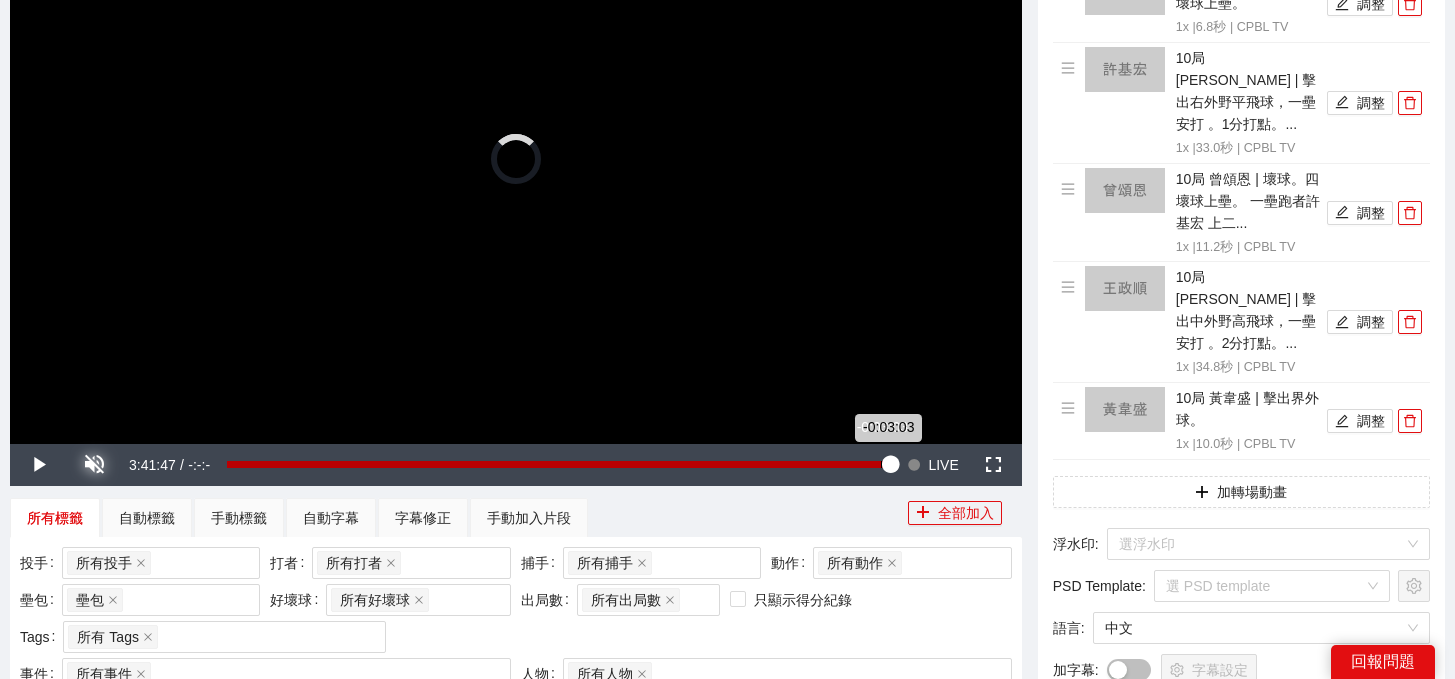 click on "-0:03:03" at bounding box center (558, 464) 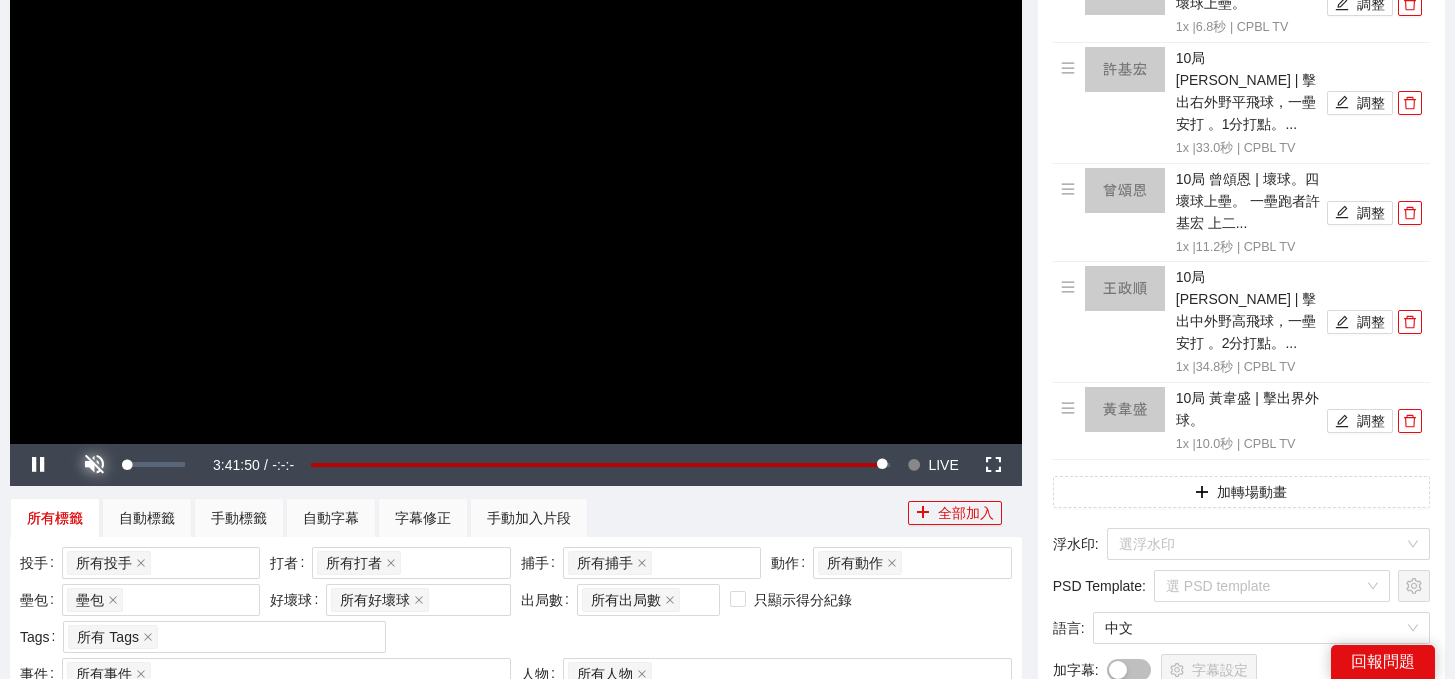 click at bounding box center (94, 465) 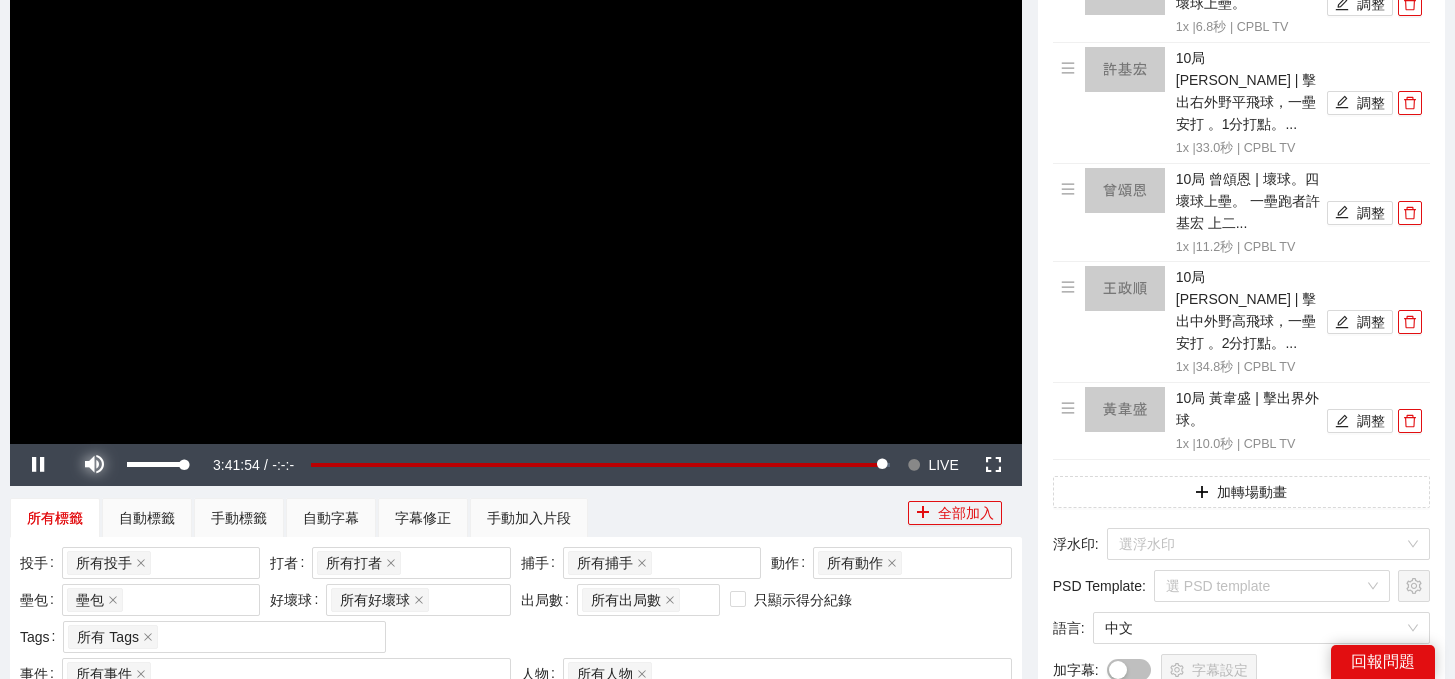 type 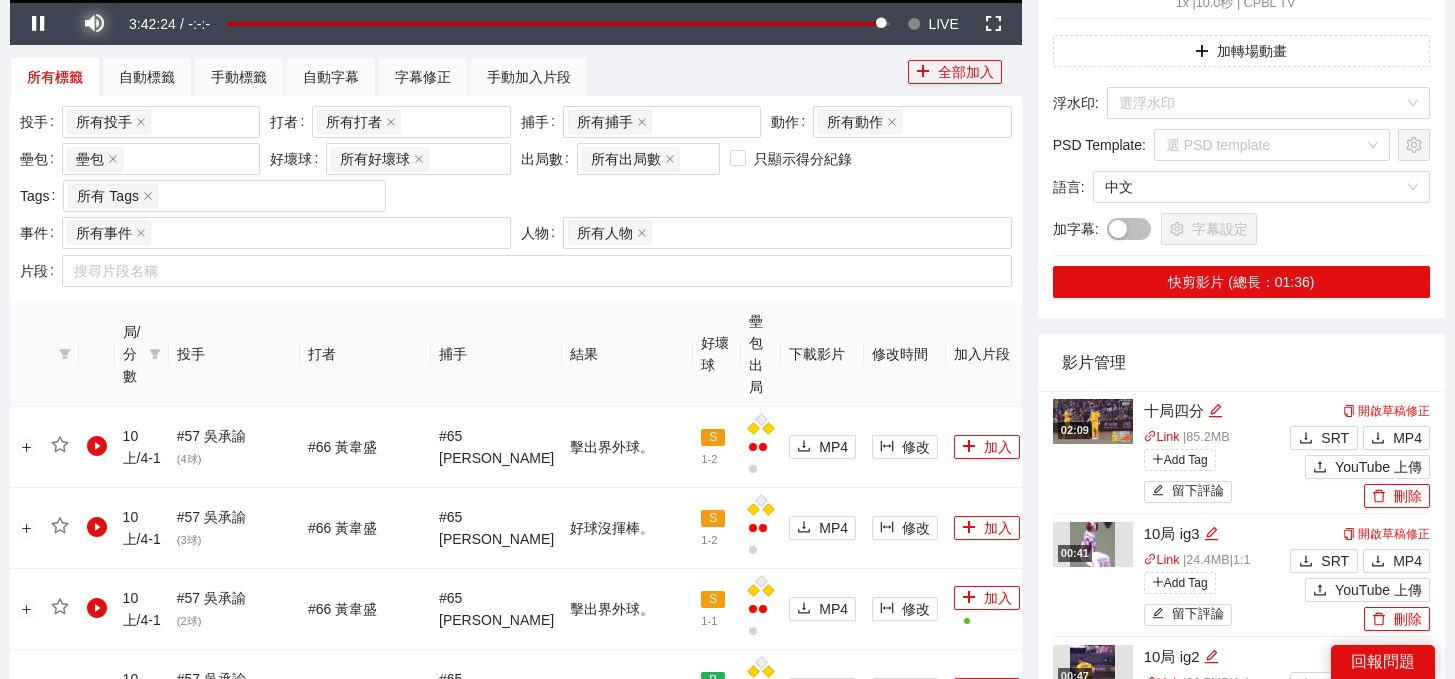scroll, scrollTop: 756, scrollLeft: 0, axis: vertical 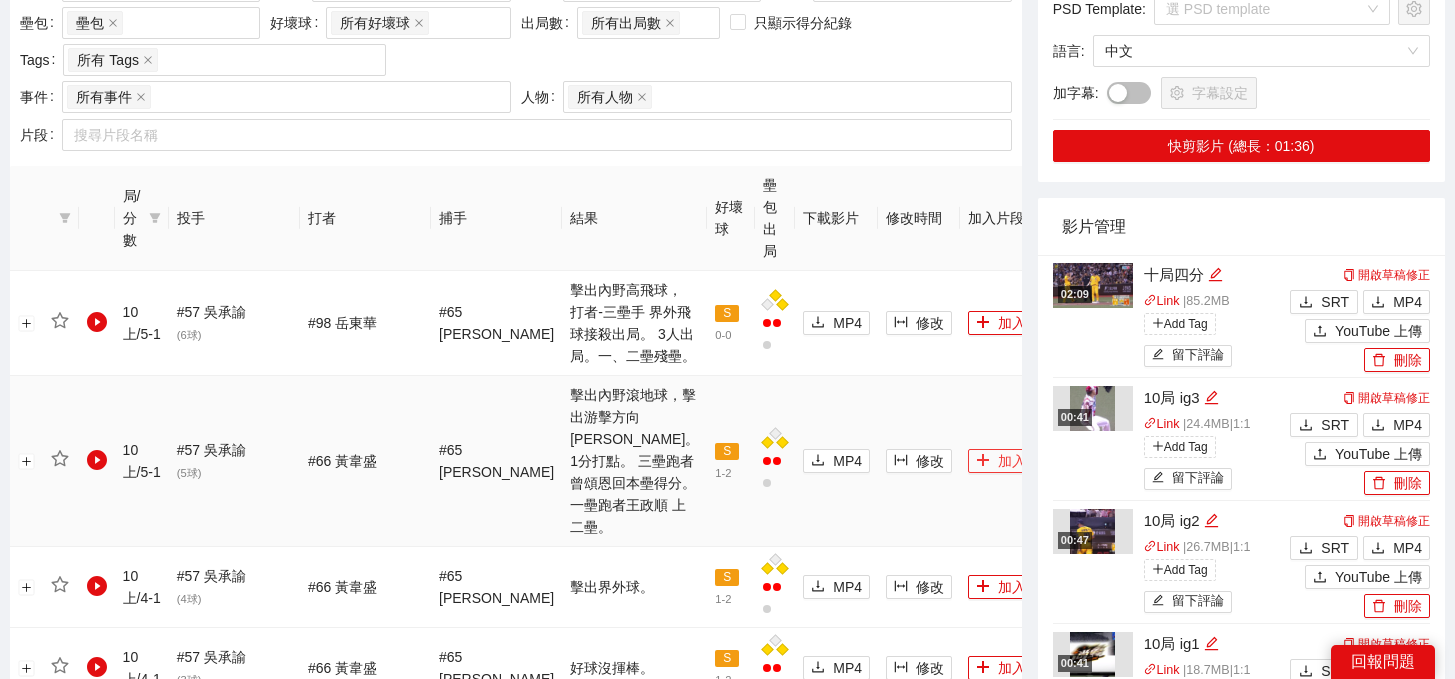 click on "加入" at bounding box center (1001, 461) 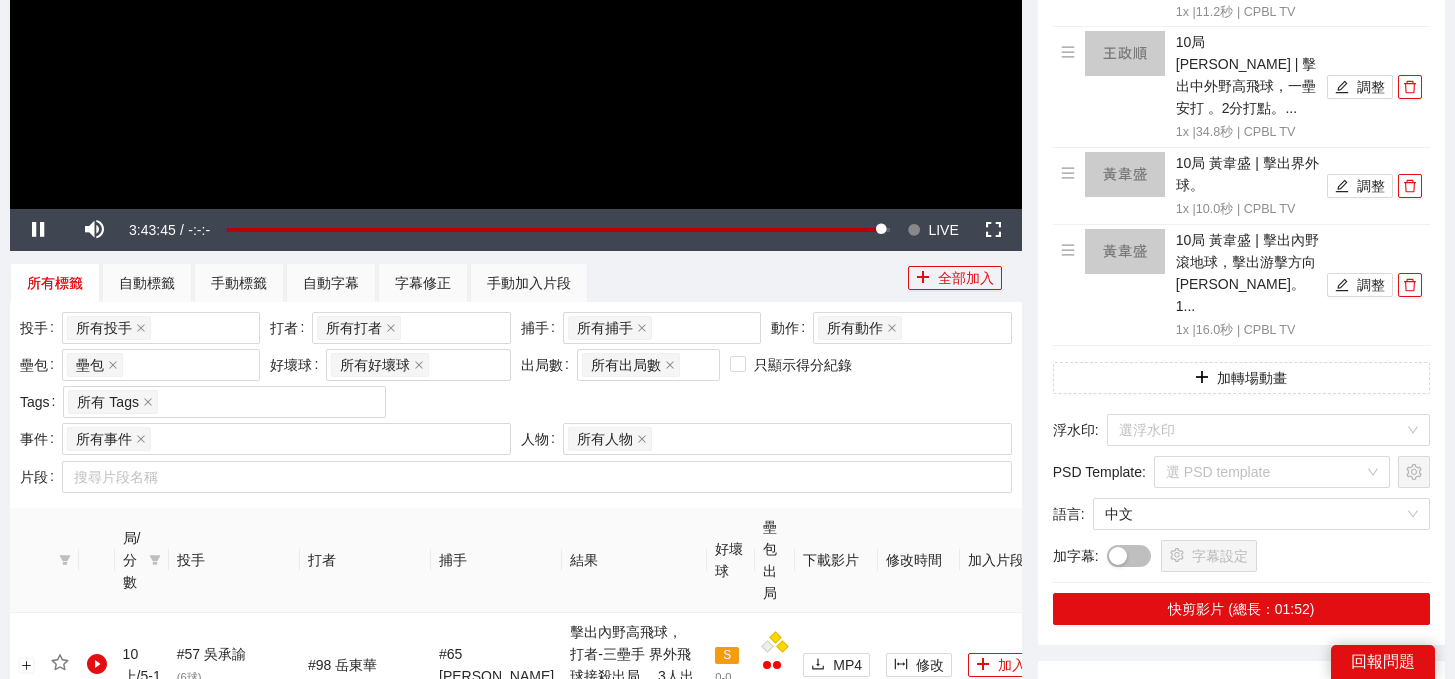 scroll, scrollTop: 201, scrollLeft: 0, axis: vertical 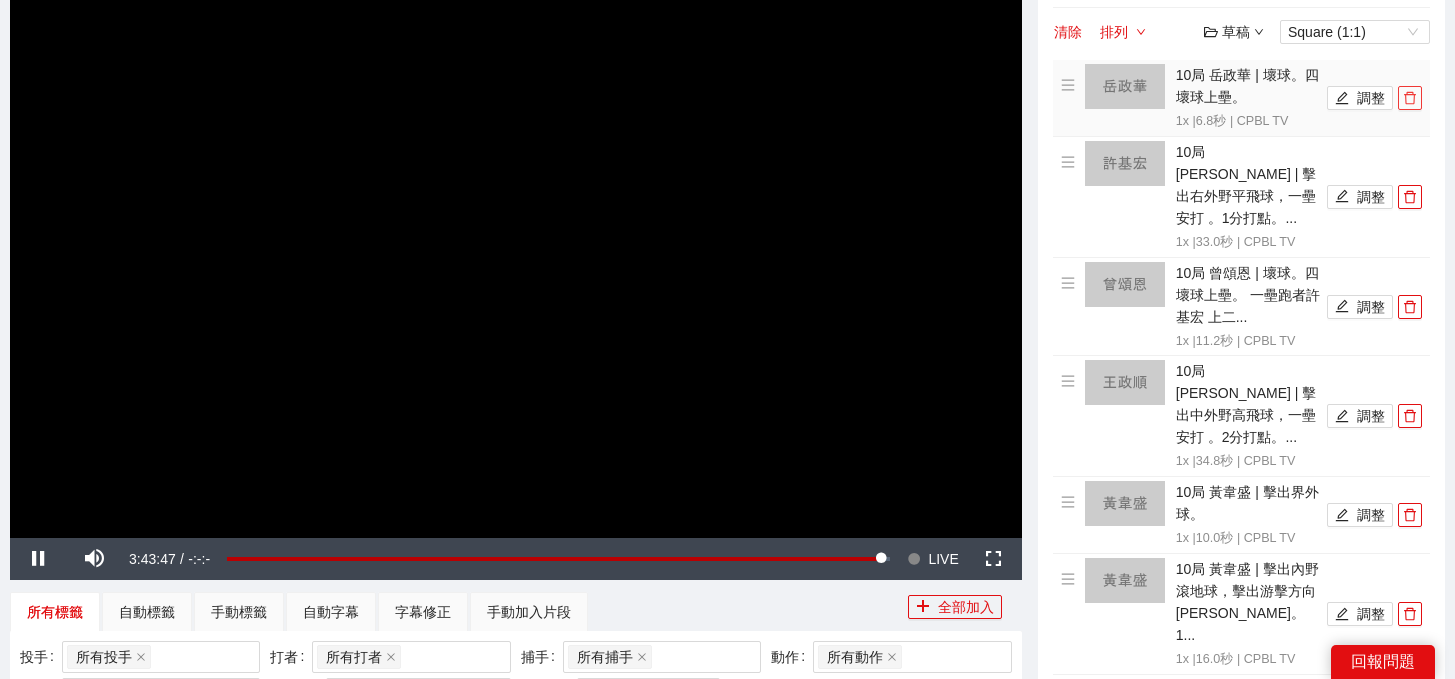 click 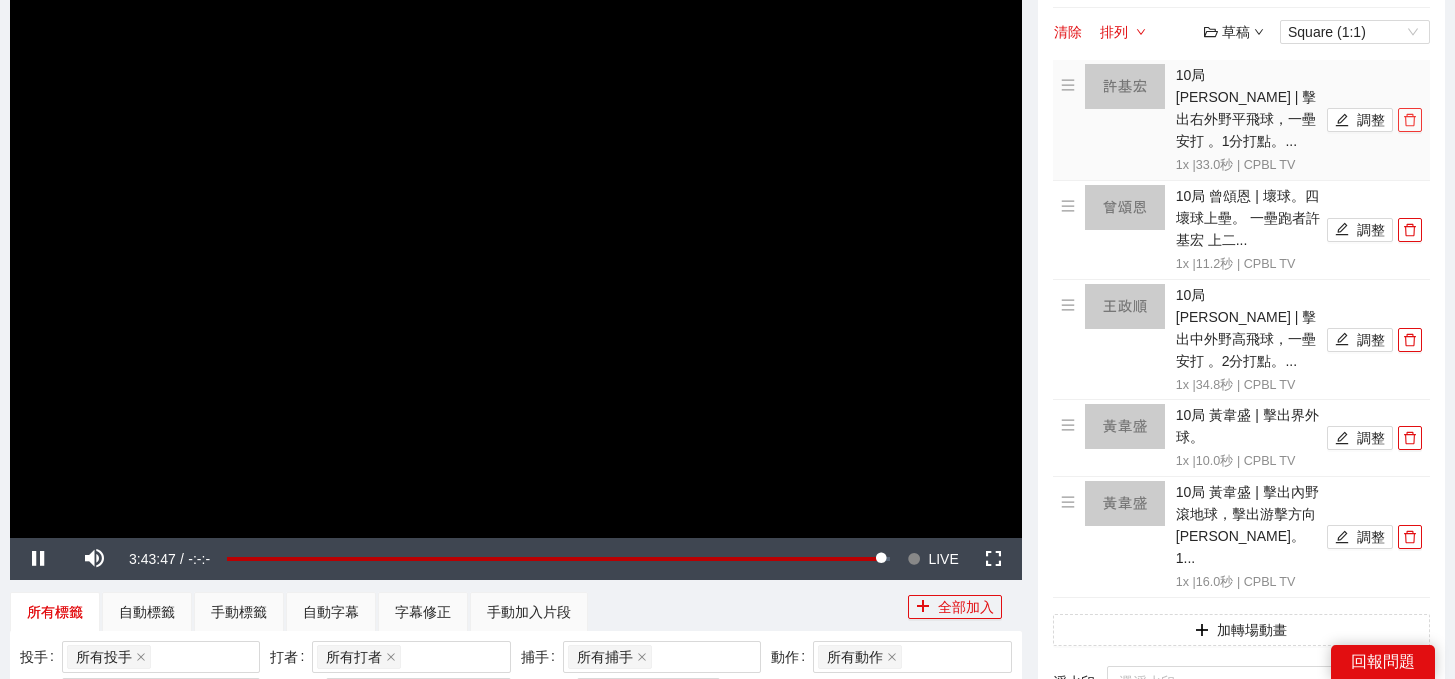 click 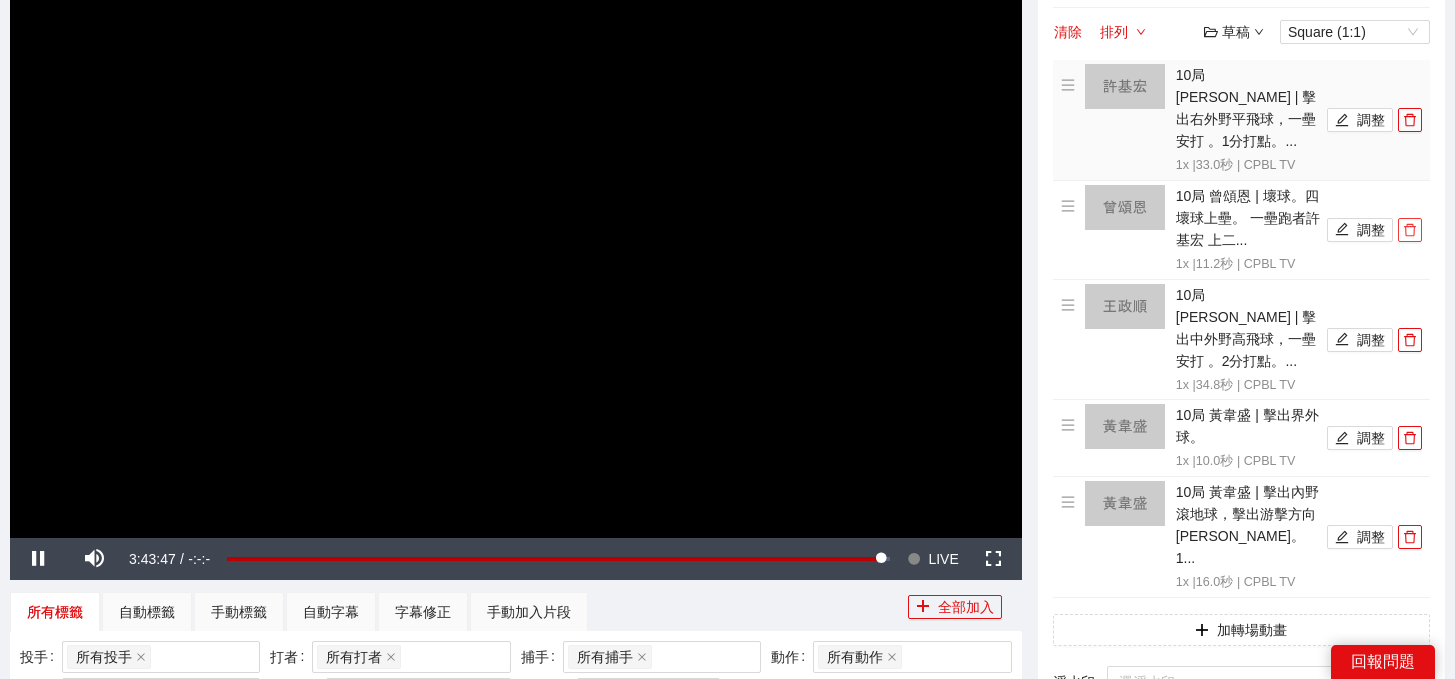 click 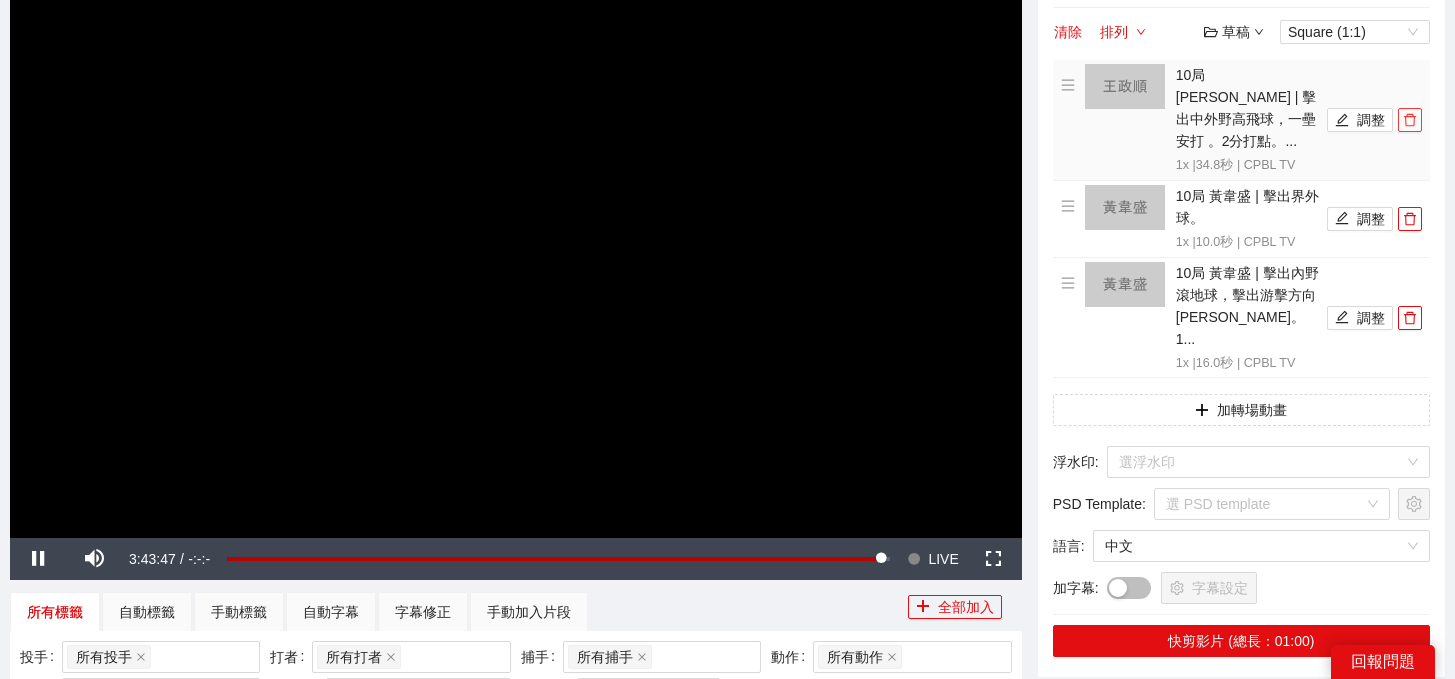 click 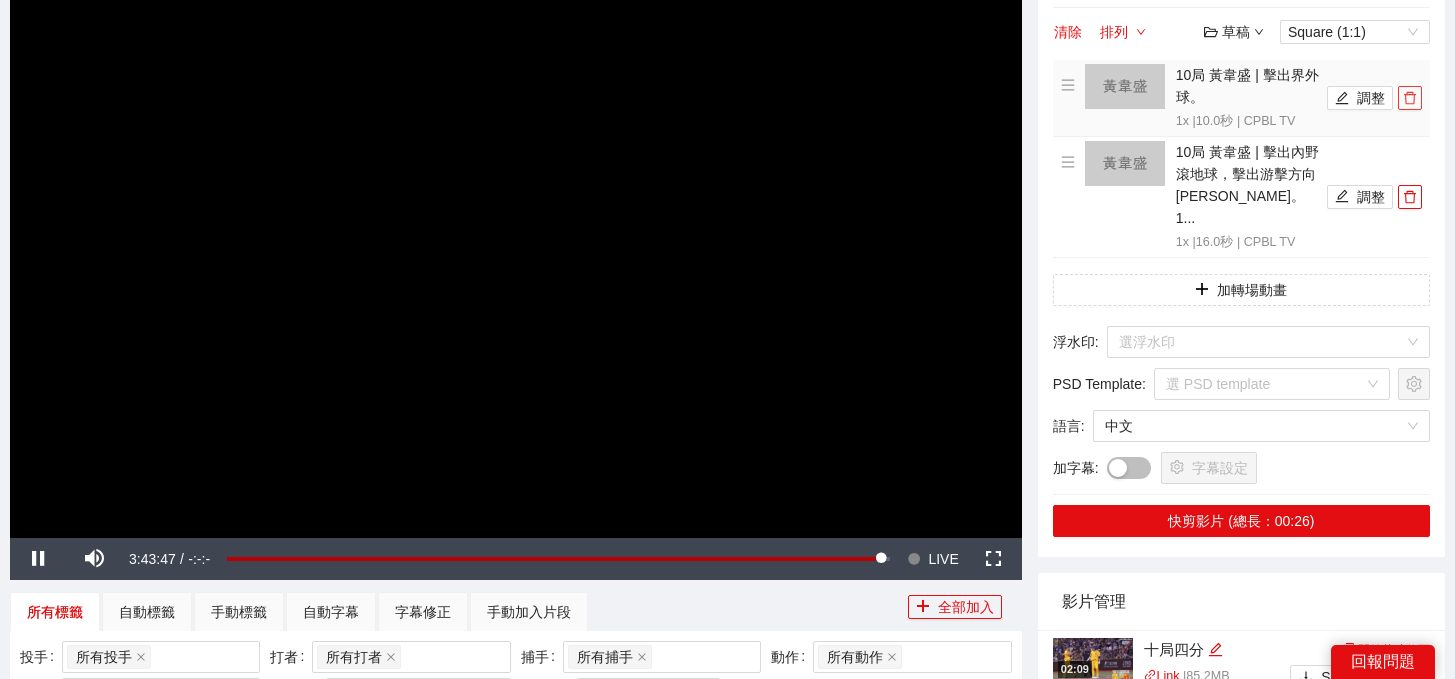 click 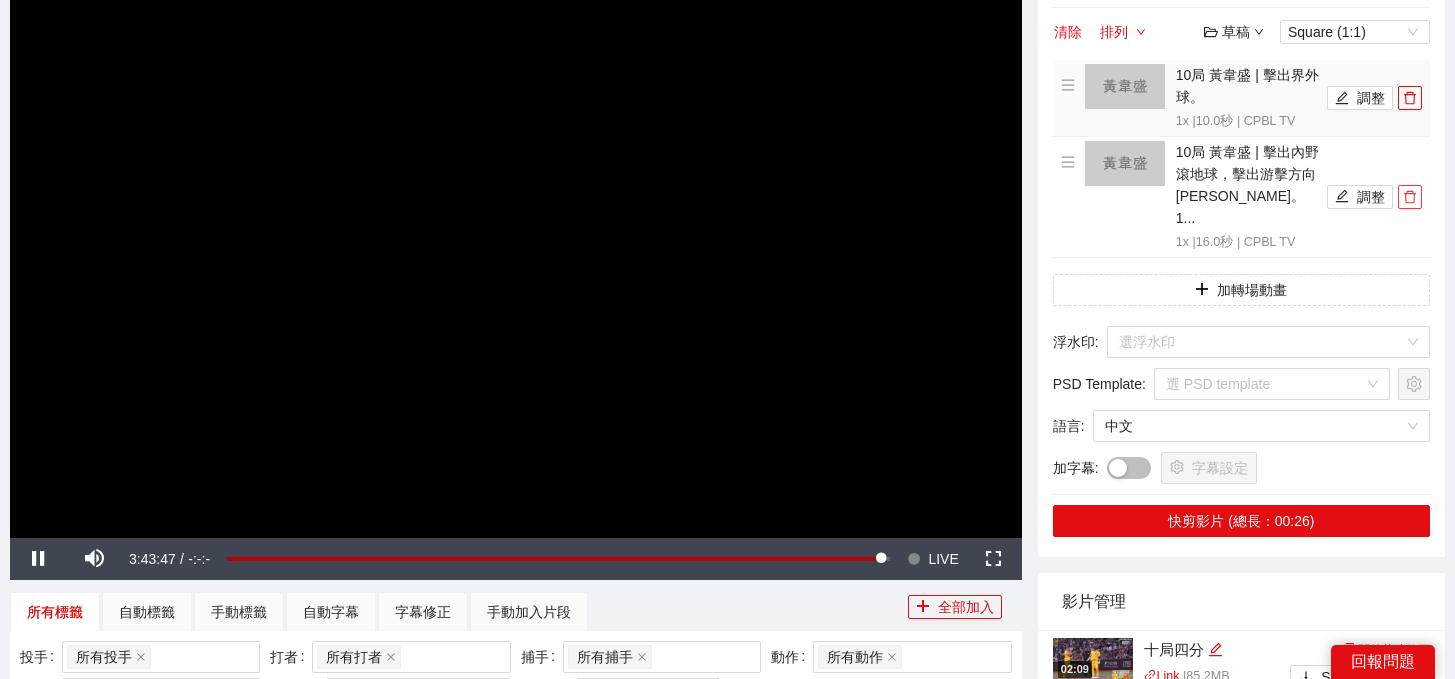 click 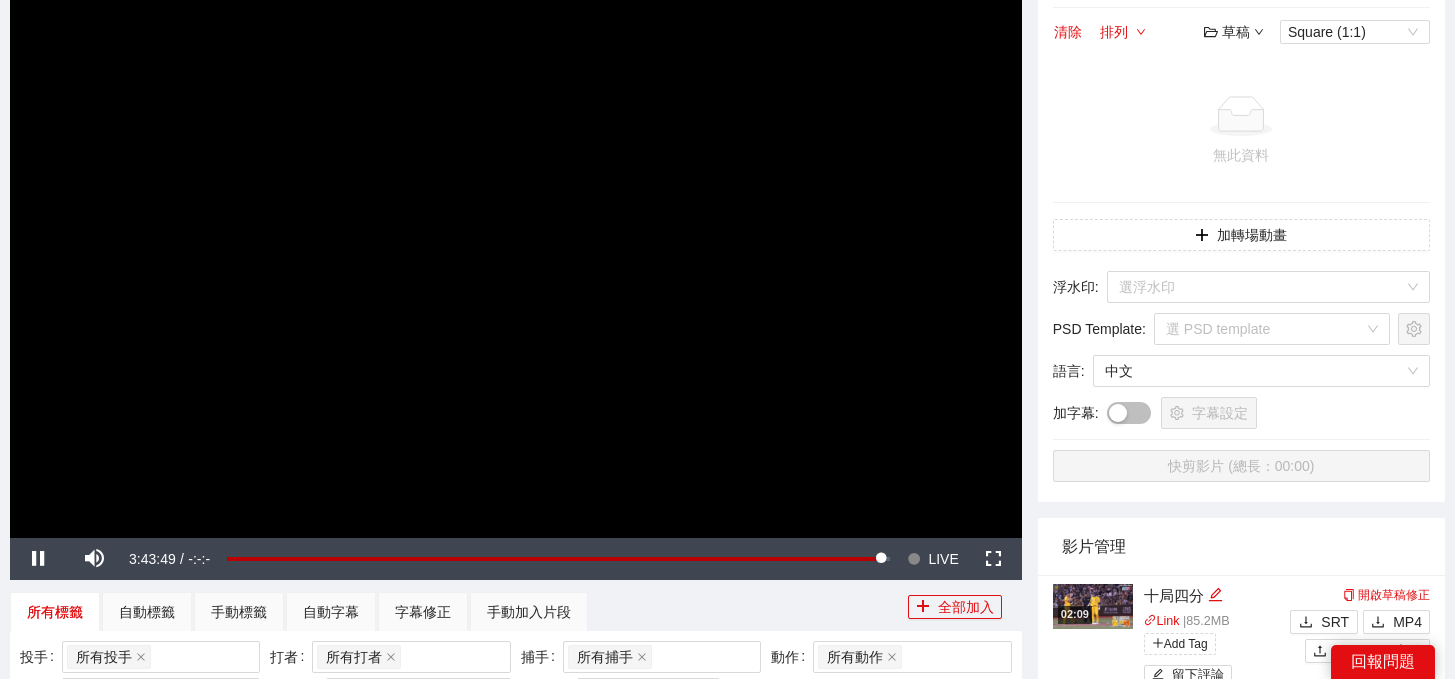 scroll, scrollTop: 1023, scrollLeft: 0, axis: vertical 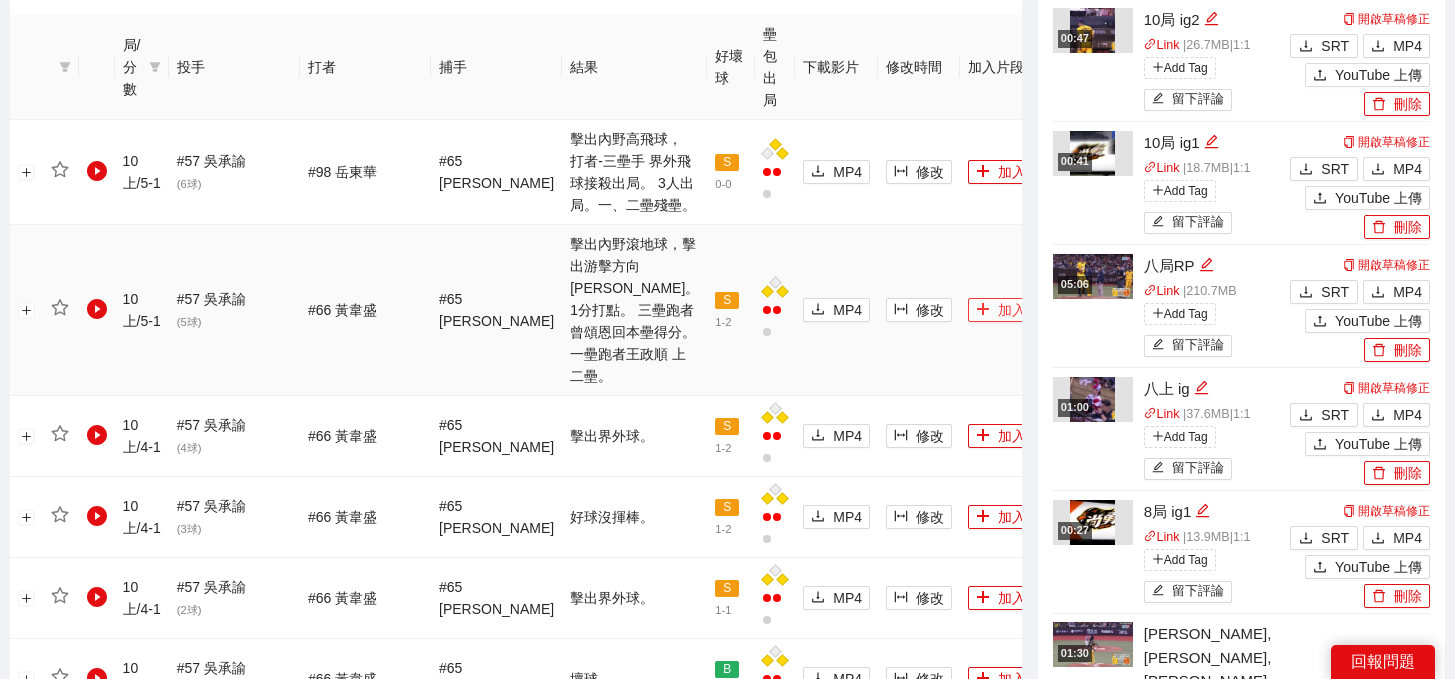 click 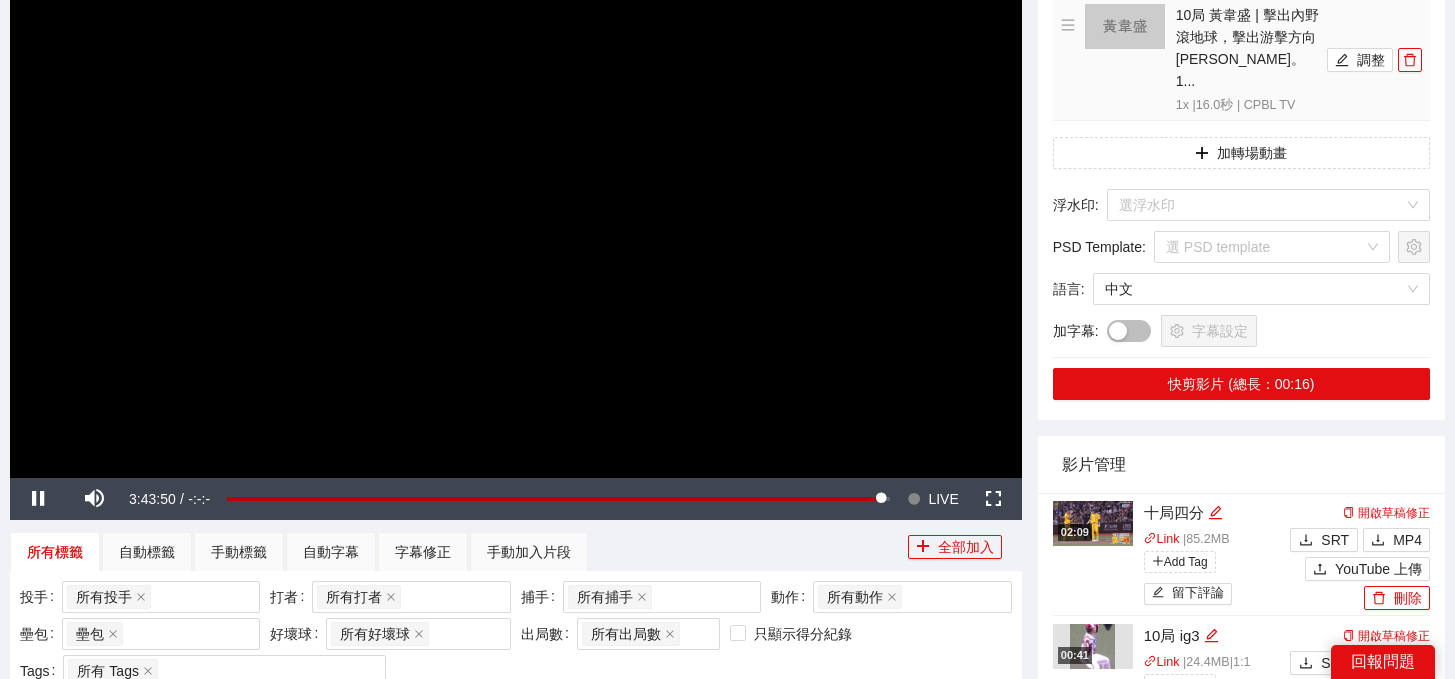 scroll, scrollTop: 0, scrollLeft: 0, axis: both 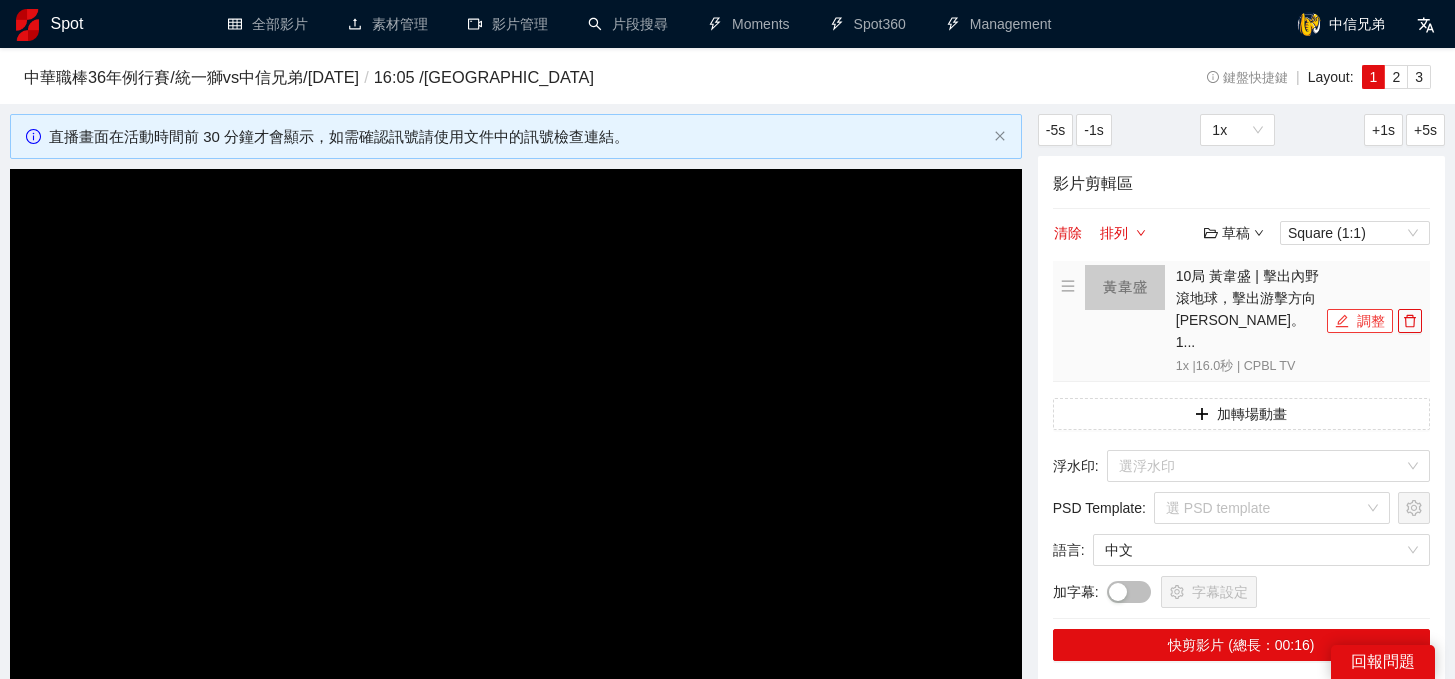 click on "調整" at bounding box center (1360, 321) 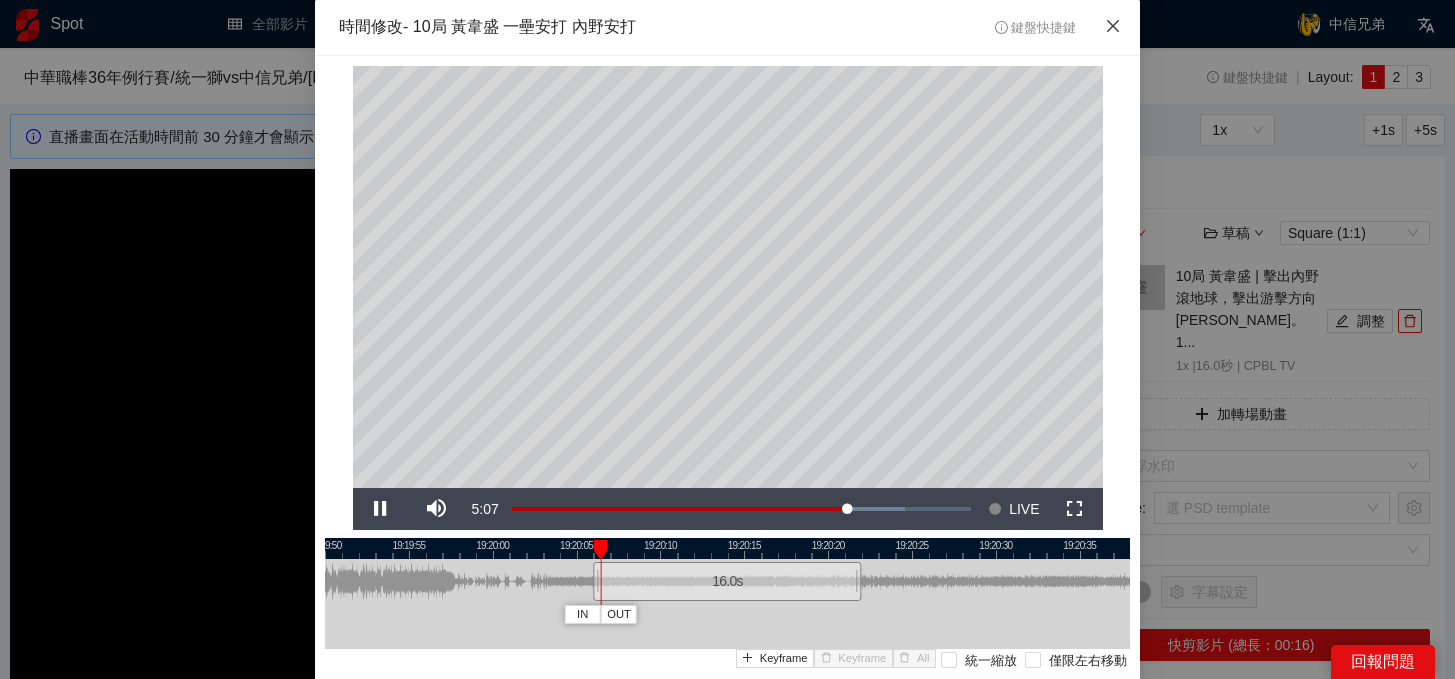 click at bounding box center (1113, 27) 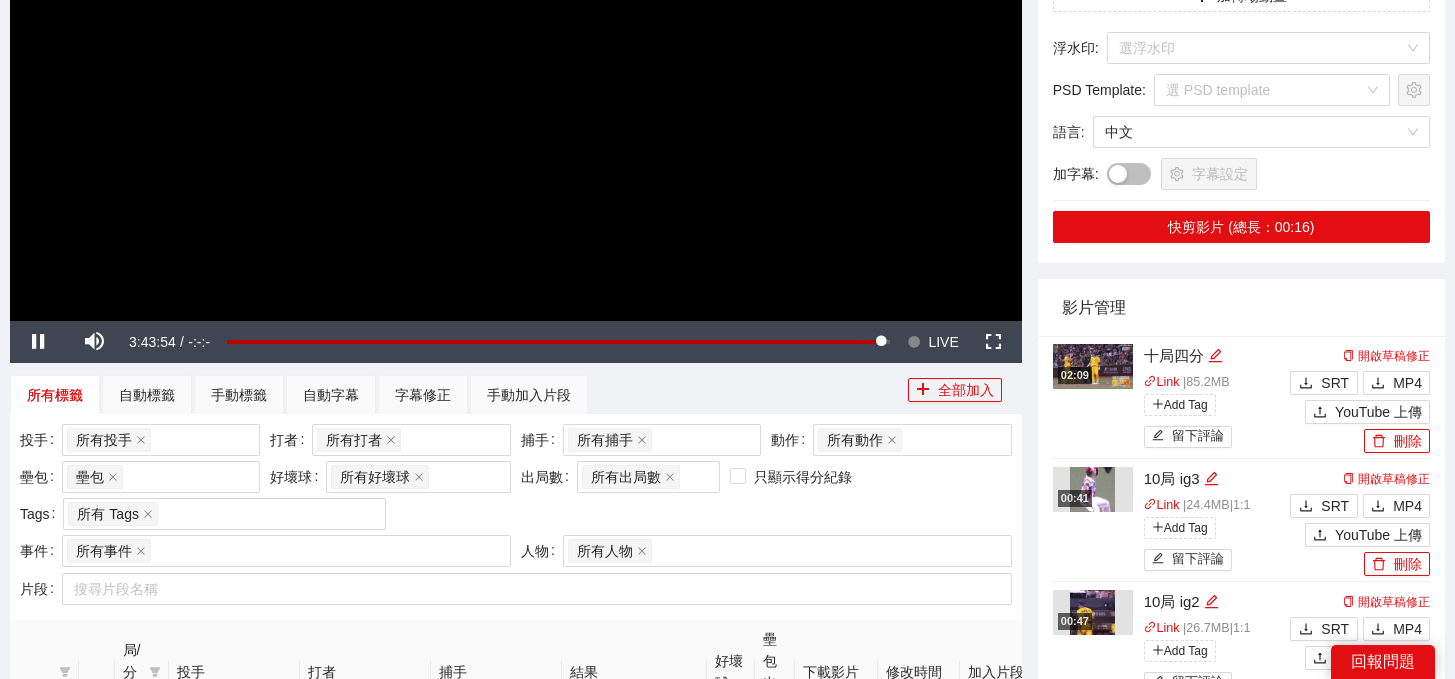 scroll, scrollTop: 699, scrollLeft: 0, axis: vertical 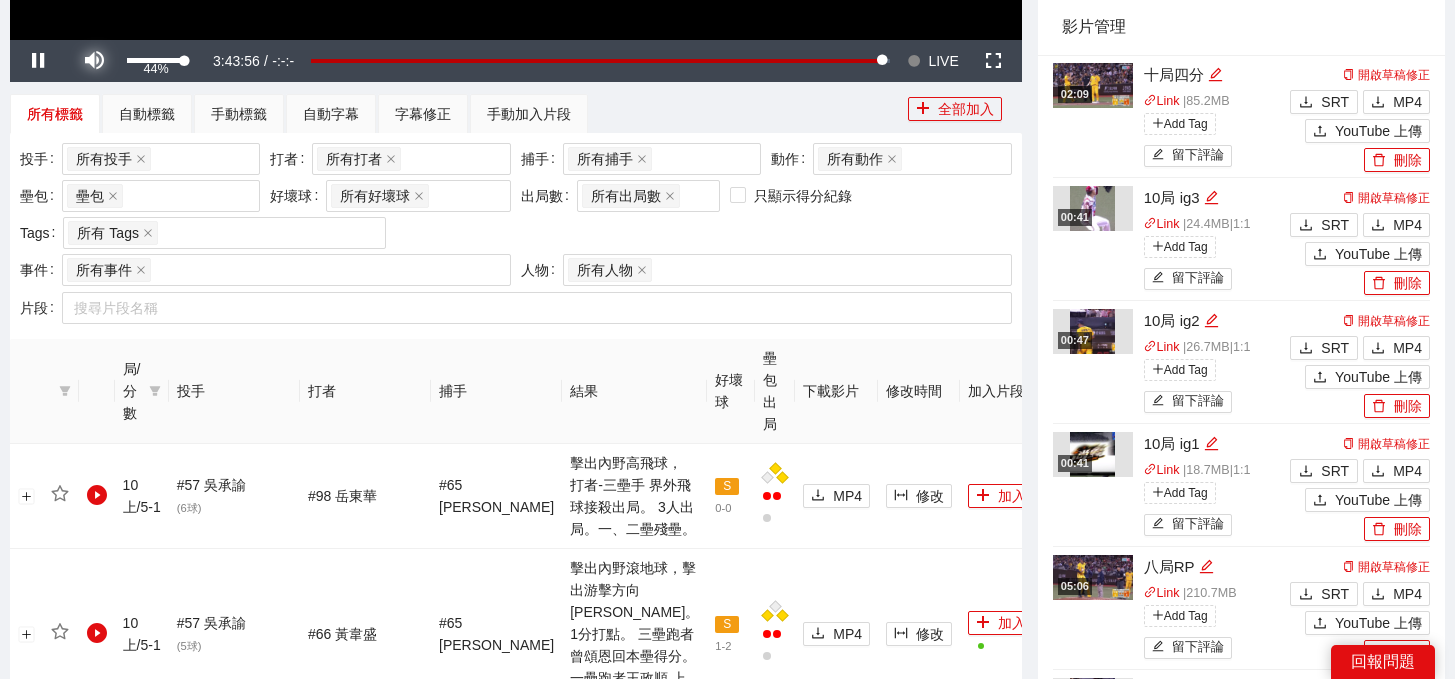 click at bounding box center [94, 61] 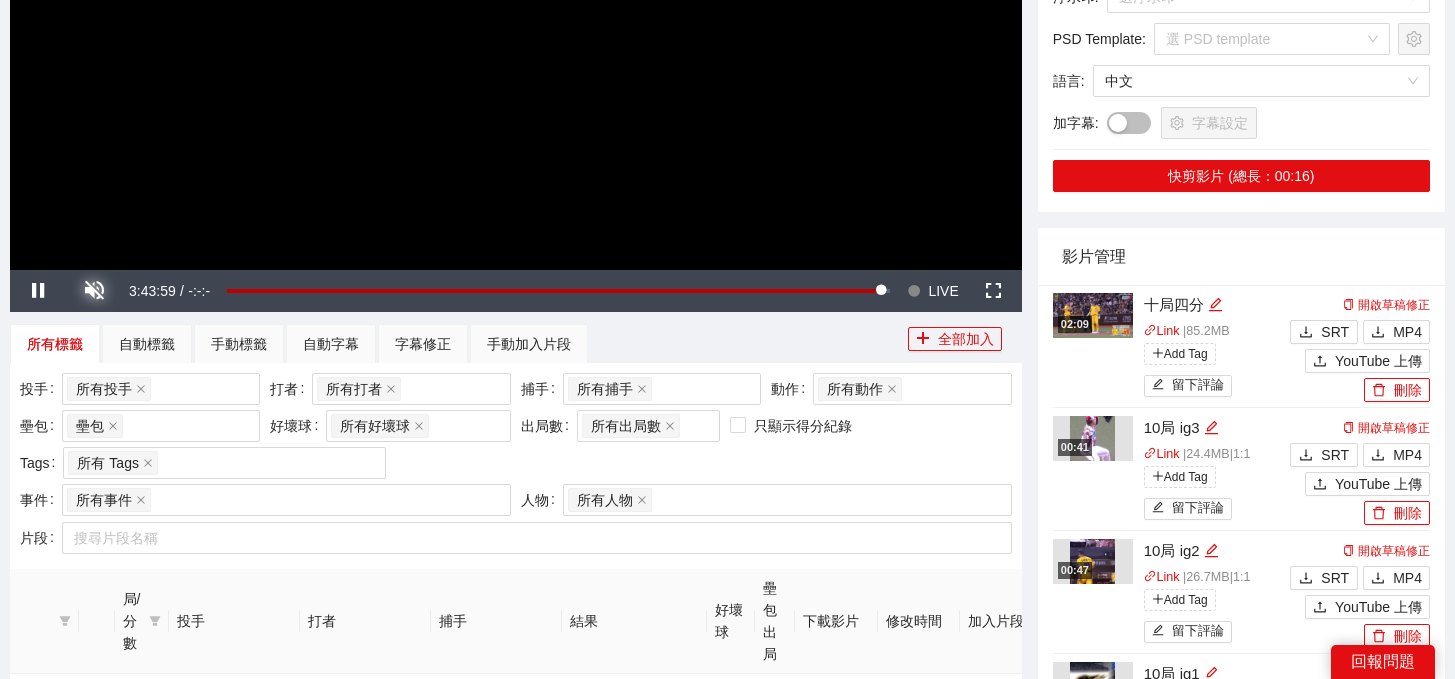 scroll, scrollTop: 60, scrollLeft: 0, axis: vertical 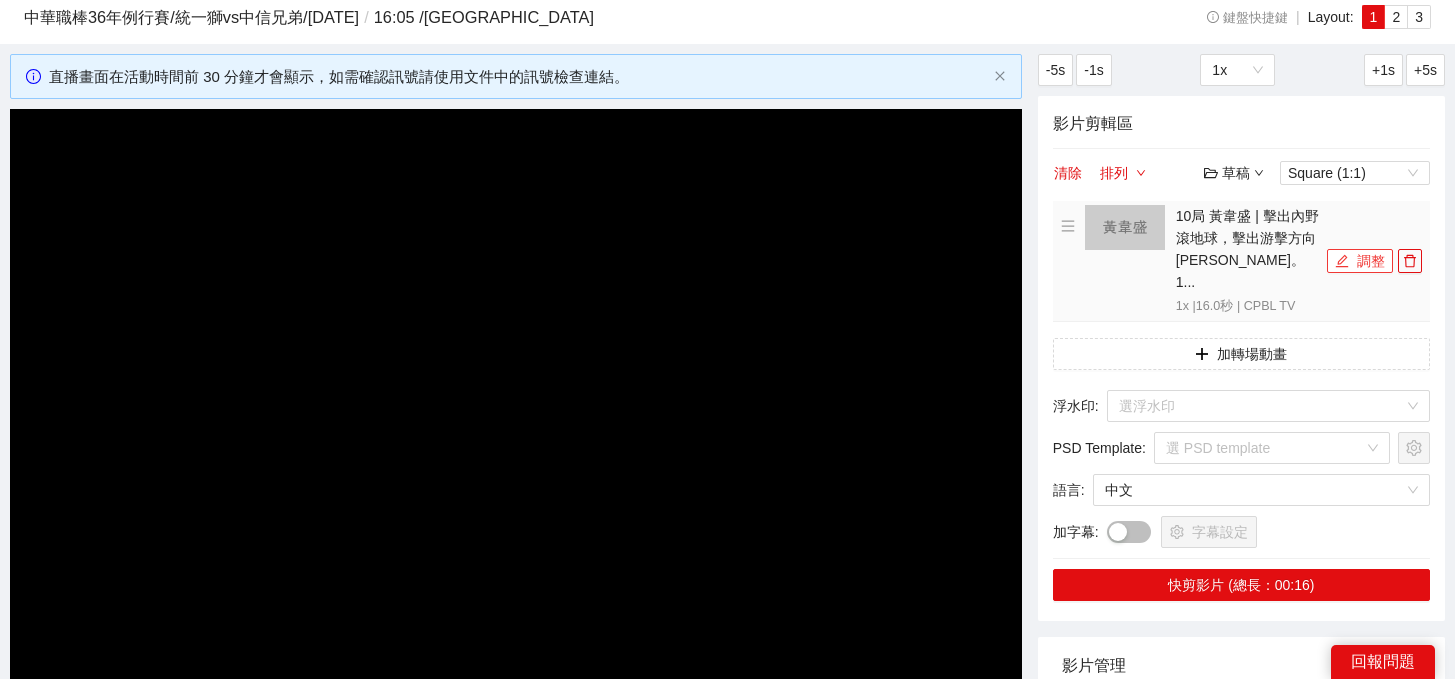 click on "調整" at bounding box center (1360, 261) 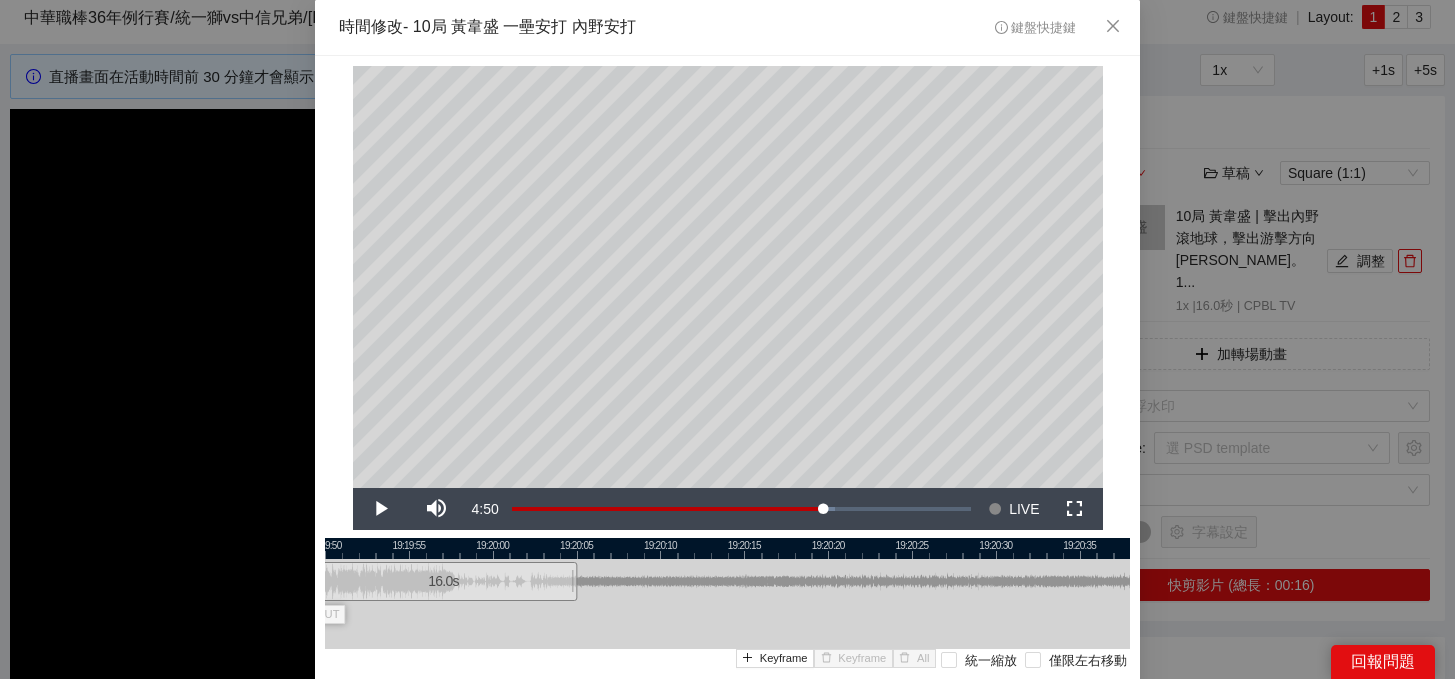 drag, startPoint x: 803, startPoint y: 585, endPoint x: 516, endPoint y: 582, distance: 287.0157 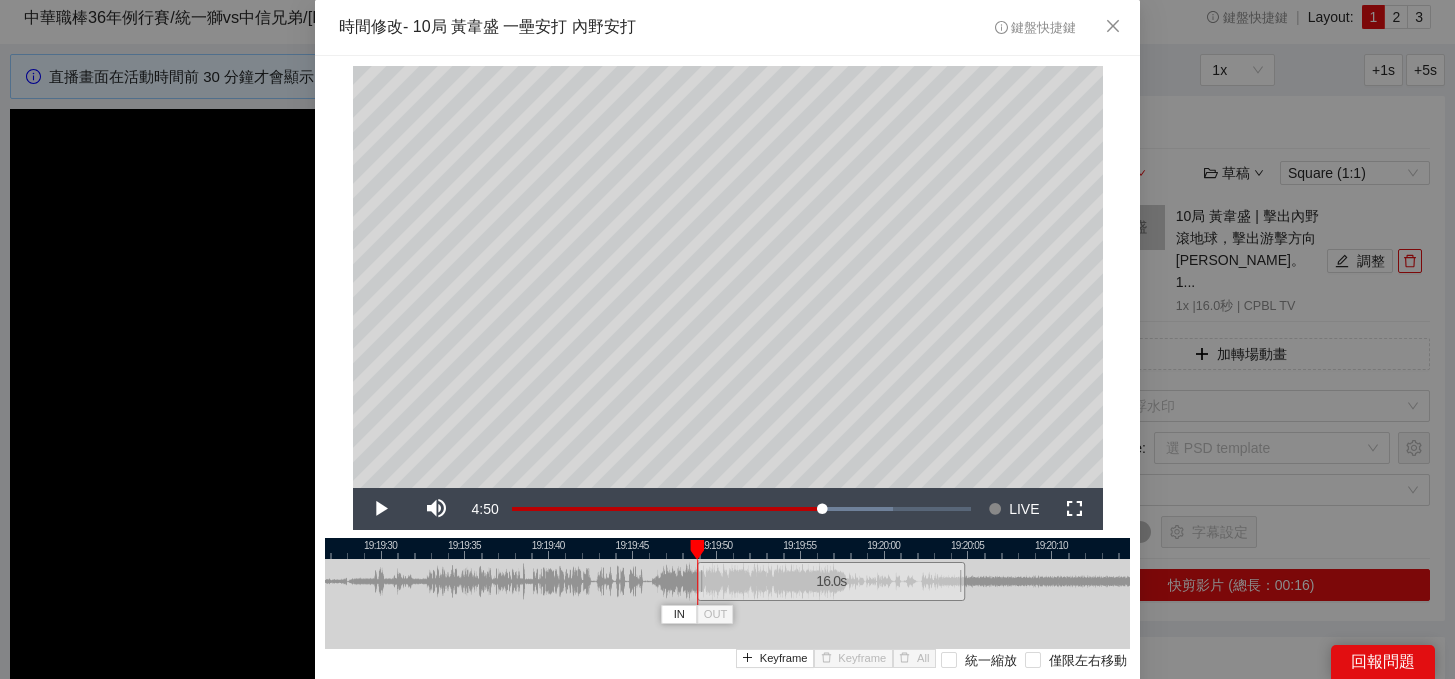 drag, startPoint x: 605, startPoint y: 547, endPoint x: 1042, endPoint y: 546, distance: 437.00113 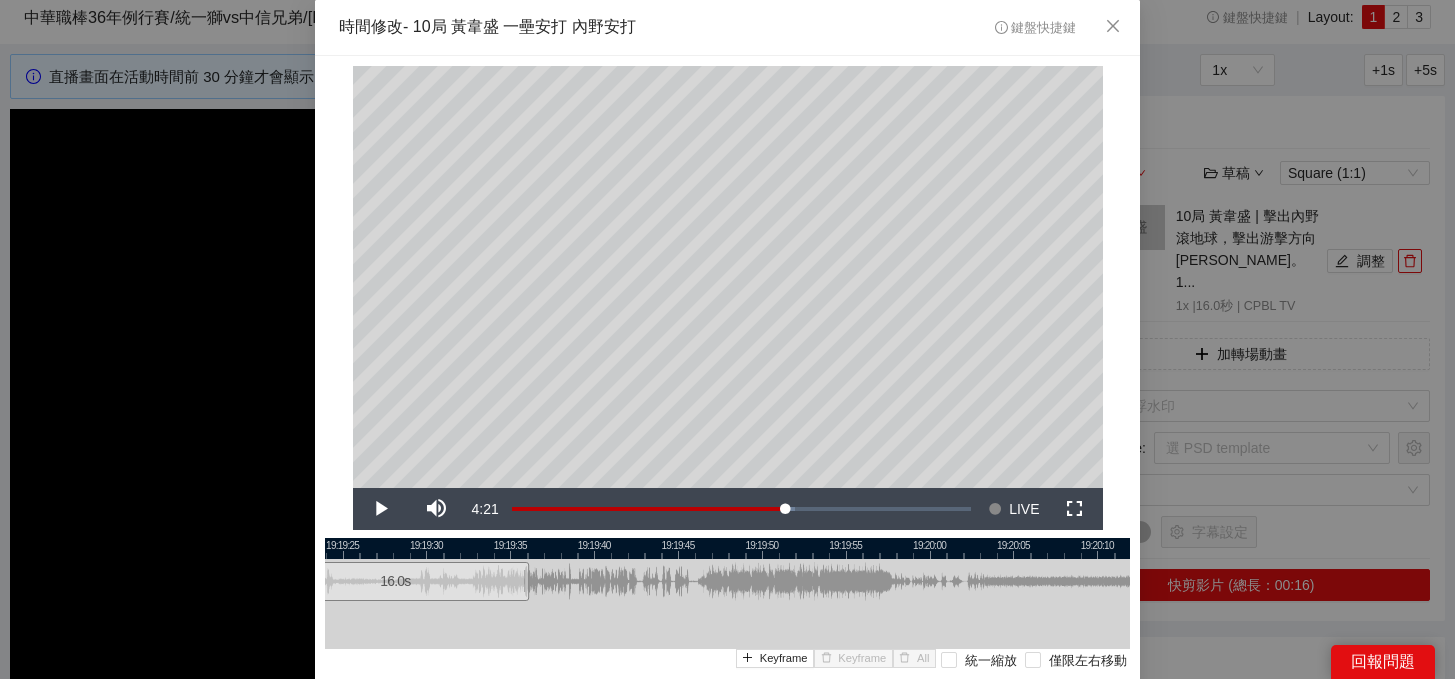 drag, startPoint x: 899, startPoint y: 579, endPoint x: 418, endPoint y: 571, distance: 481.06653 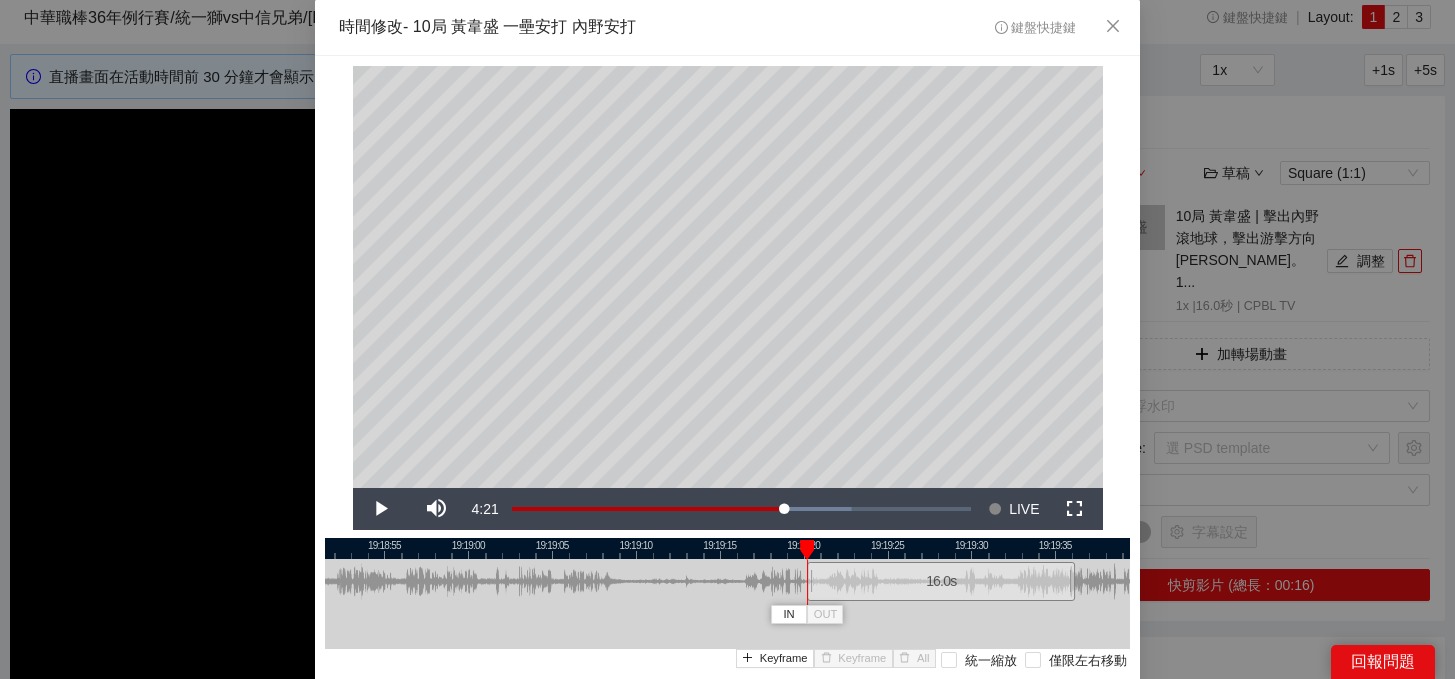drag, startPoint x: 475, startPoint y: 547, endPoint x: 1019, endPoint y: 550, distance: 544.0083 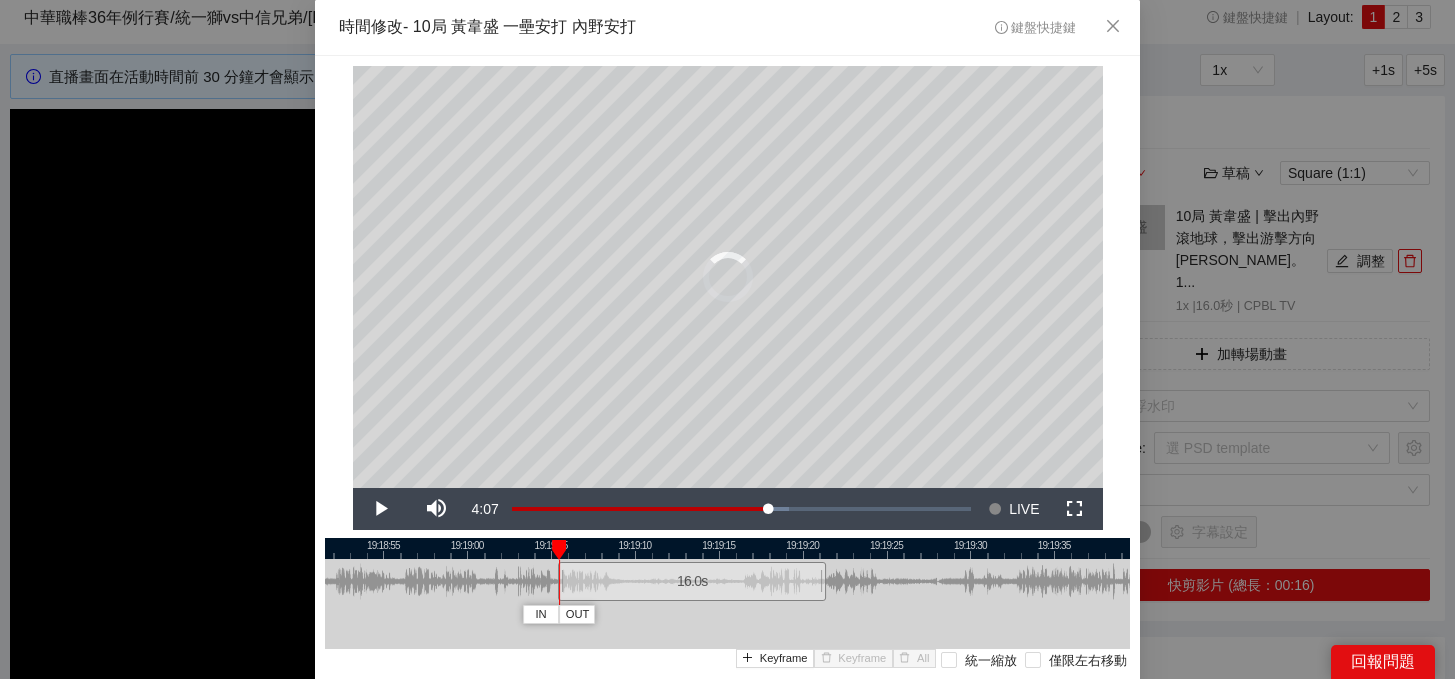 drag, startPoint x: 941, startPoint y: 583, endPoint x: 692, endPoint y: 575, distance: 249.12848 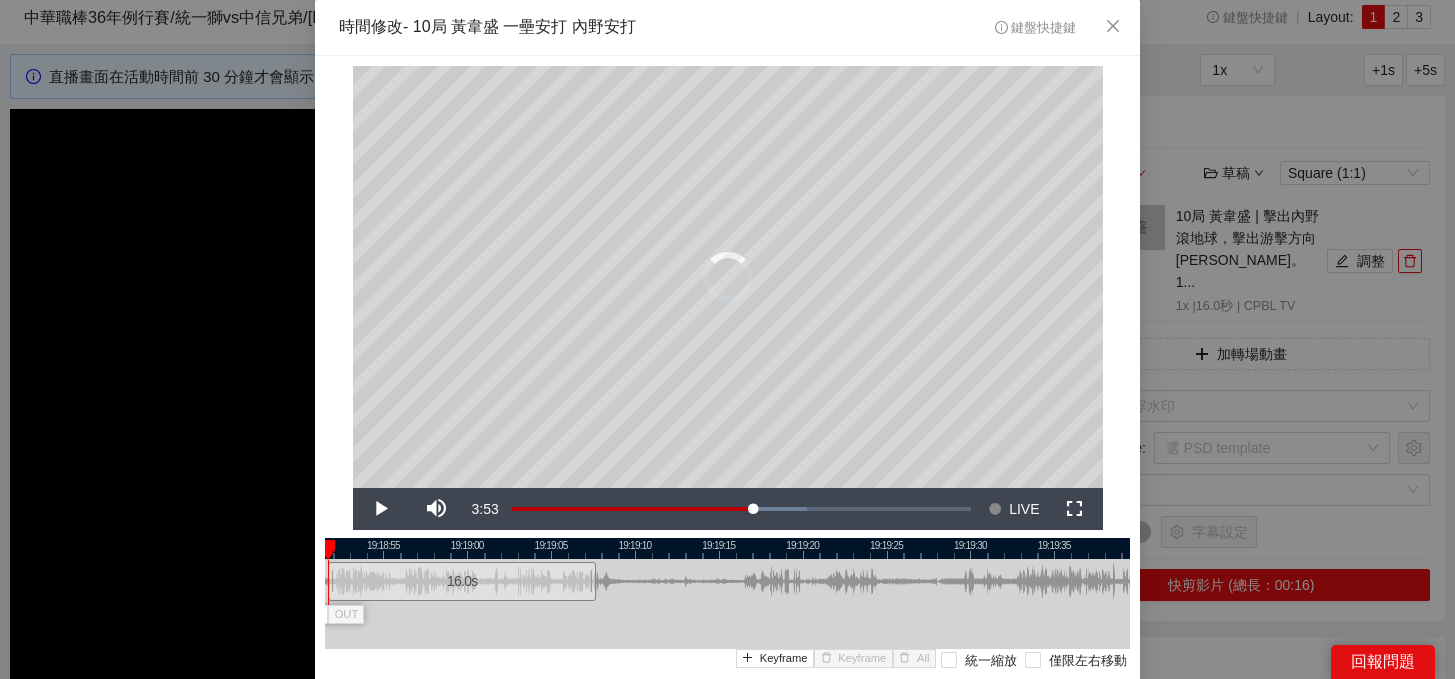 drag, startPoint x: 692, startPoint y: 575, endPoint x: 464, endPoint y: 574, distance: 228.0022 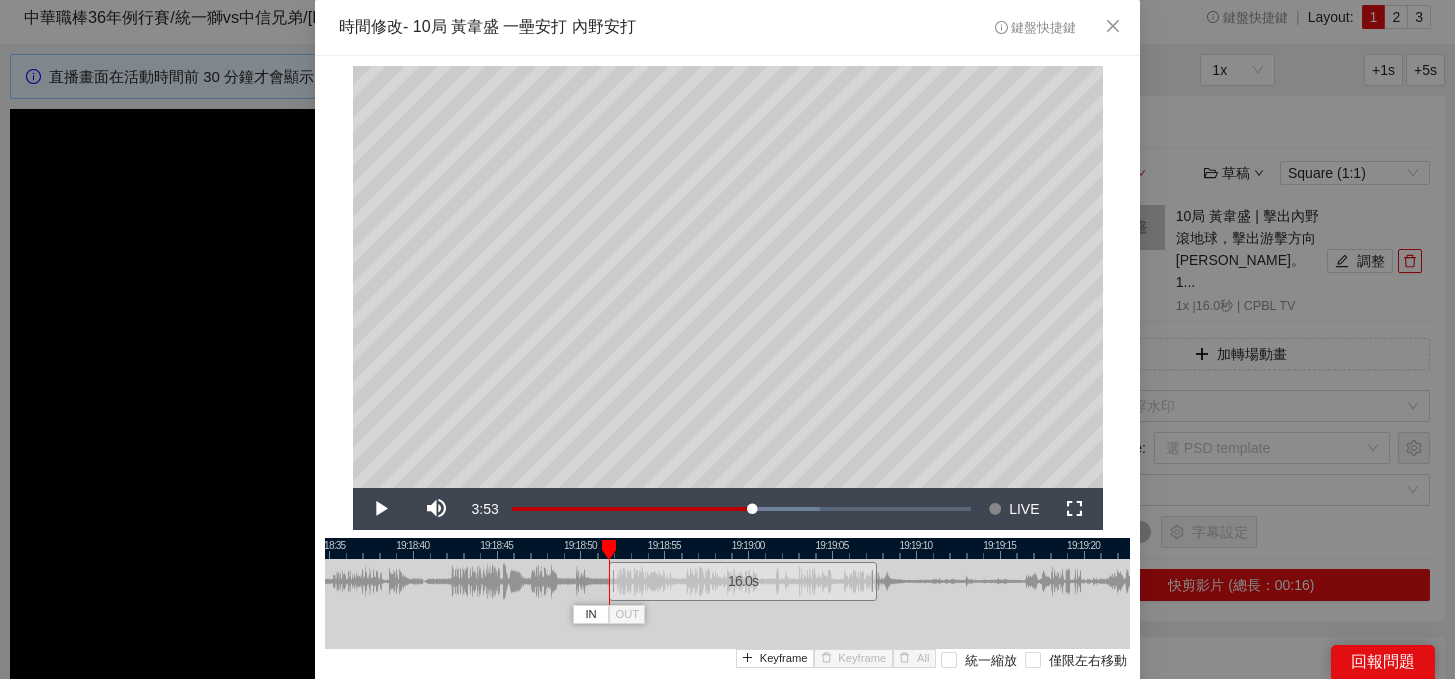 drag, startPoint x: 494, startPoint y: 543, endPoint x: 854, endPoint y: 558, distance: 360.31238 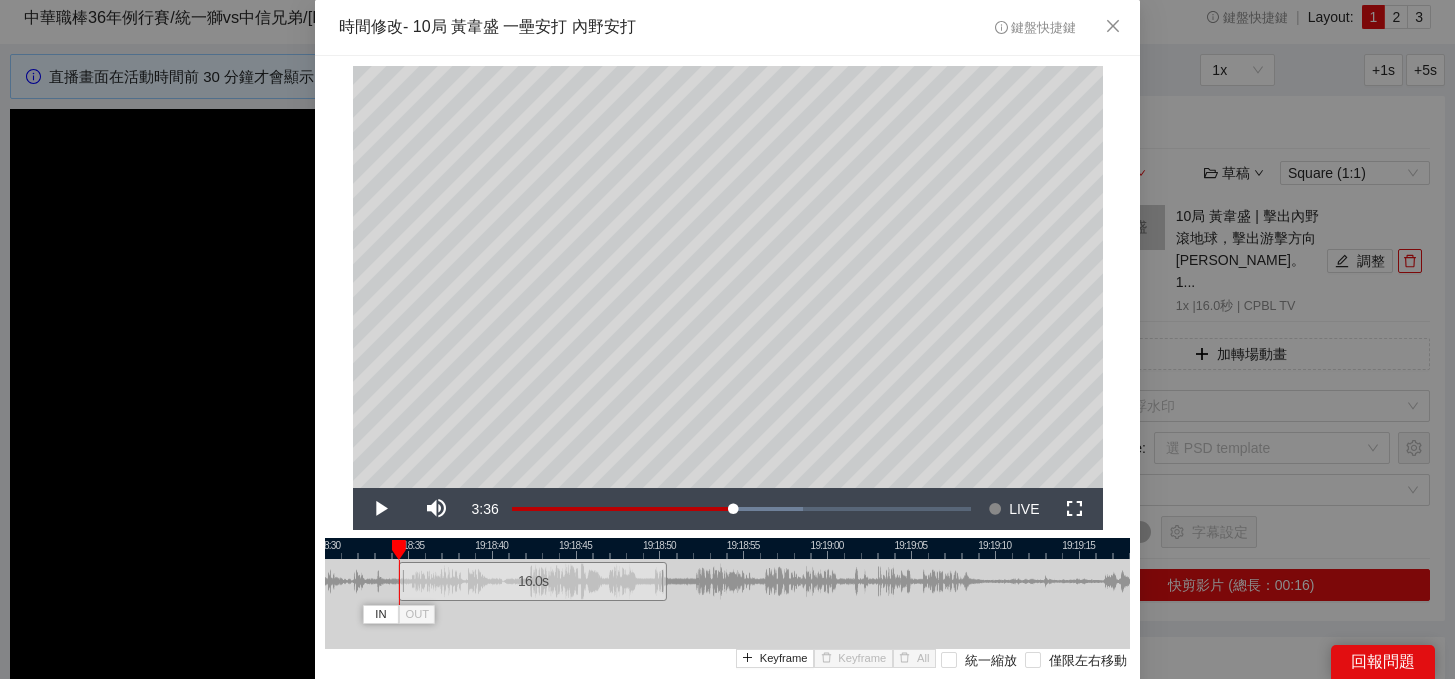 drag, startPoint x: 819, startPoint y: 581, endPoint x: 529, endPoint y: 581, distance: 290 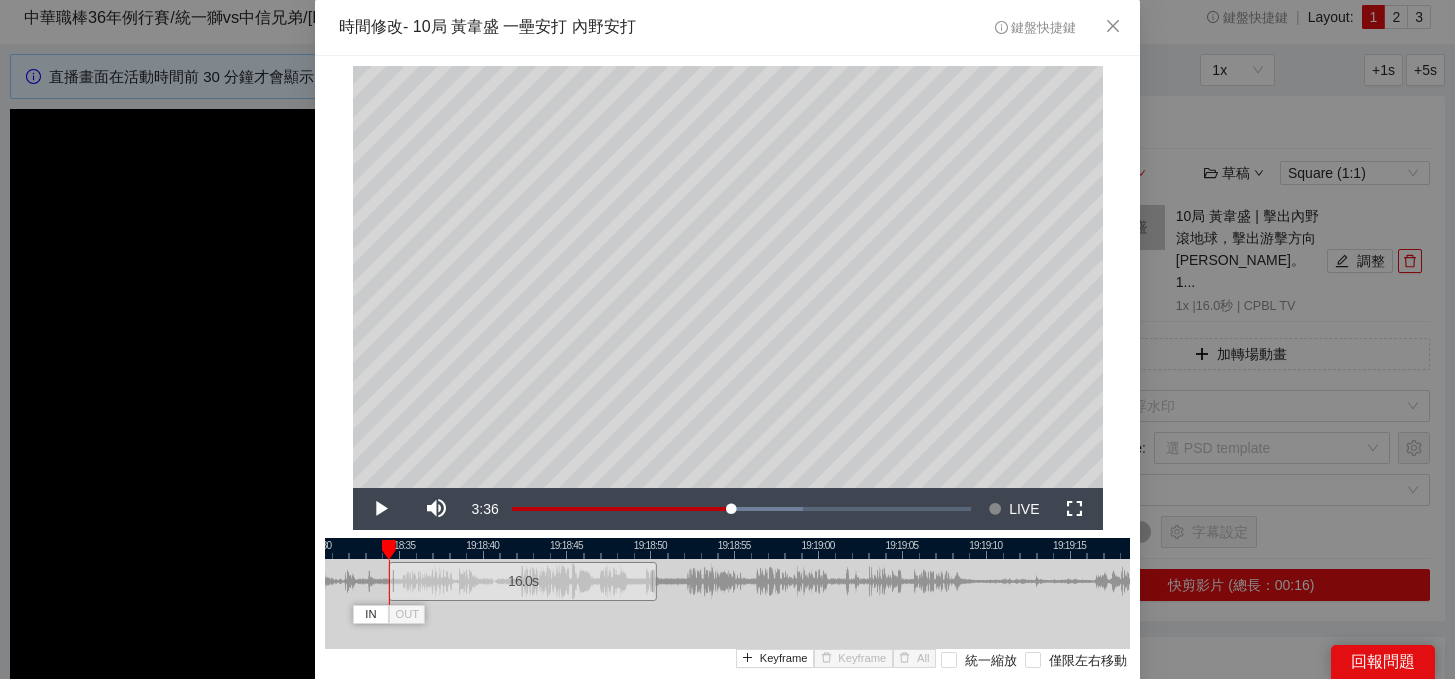 click at bounding box center [718, 548] 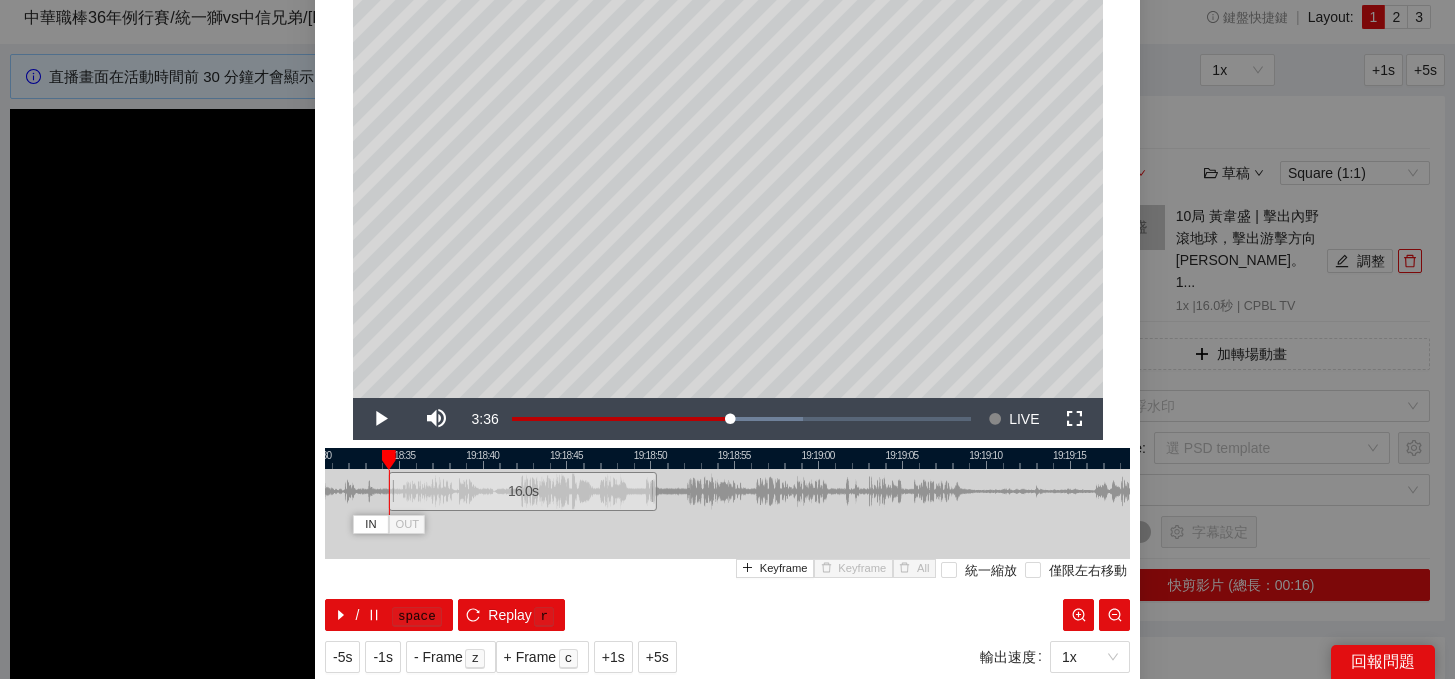scroll, scrollTop: 107, scrollLeft: 0, axis: vertical 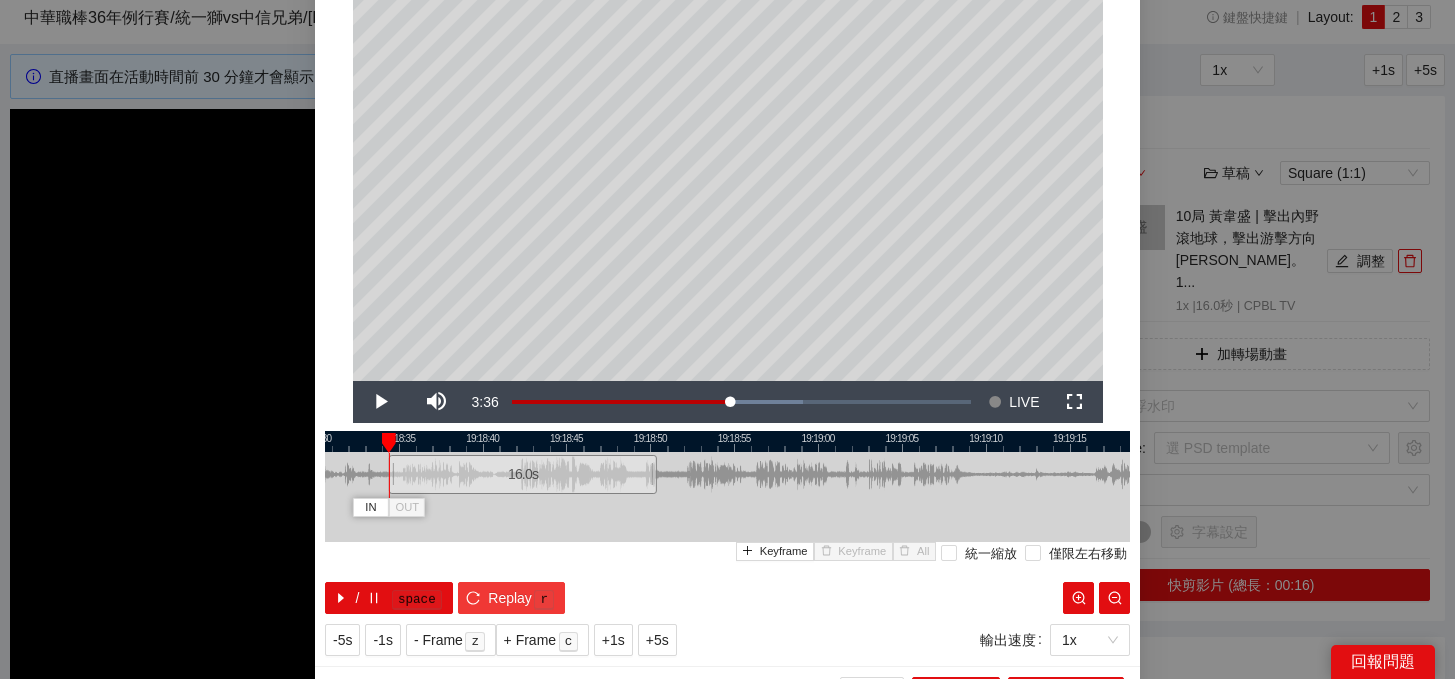 click on "Replay" at bounding box center [510, 598] 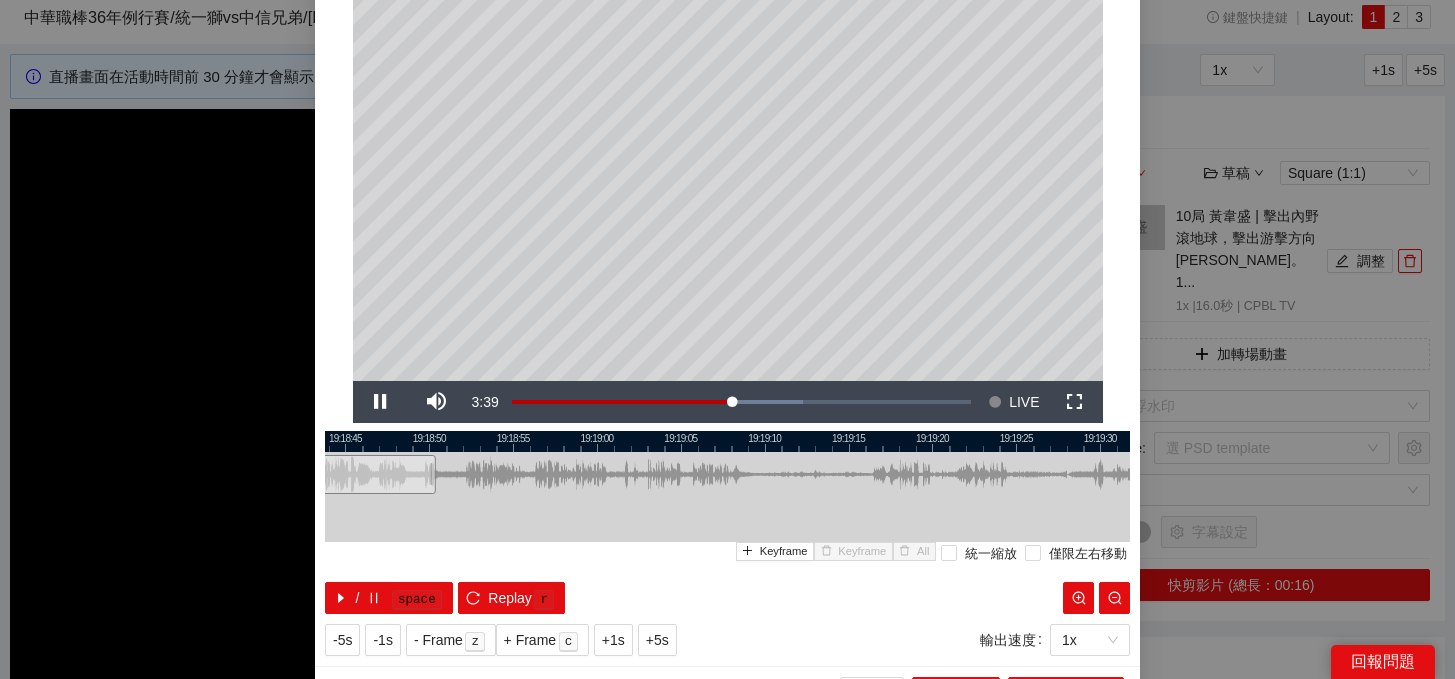 drag, startPoint x: 839, startPoint y: 438, endPoint x: 585, endPoint y: 443, distance: 254.04921 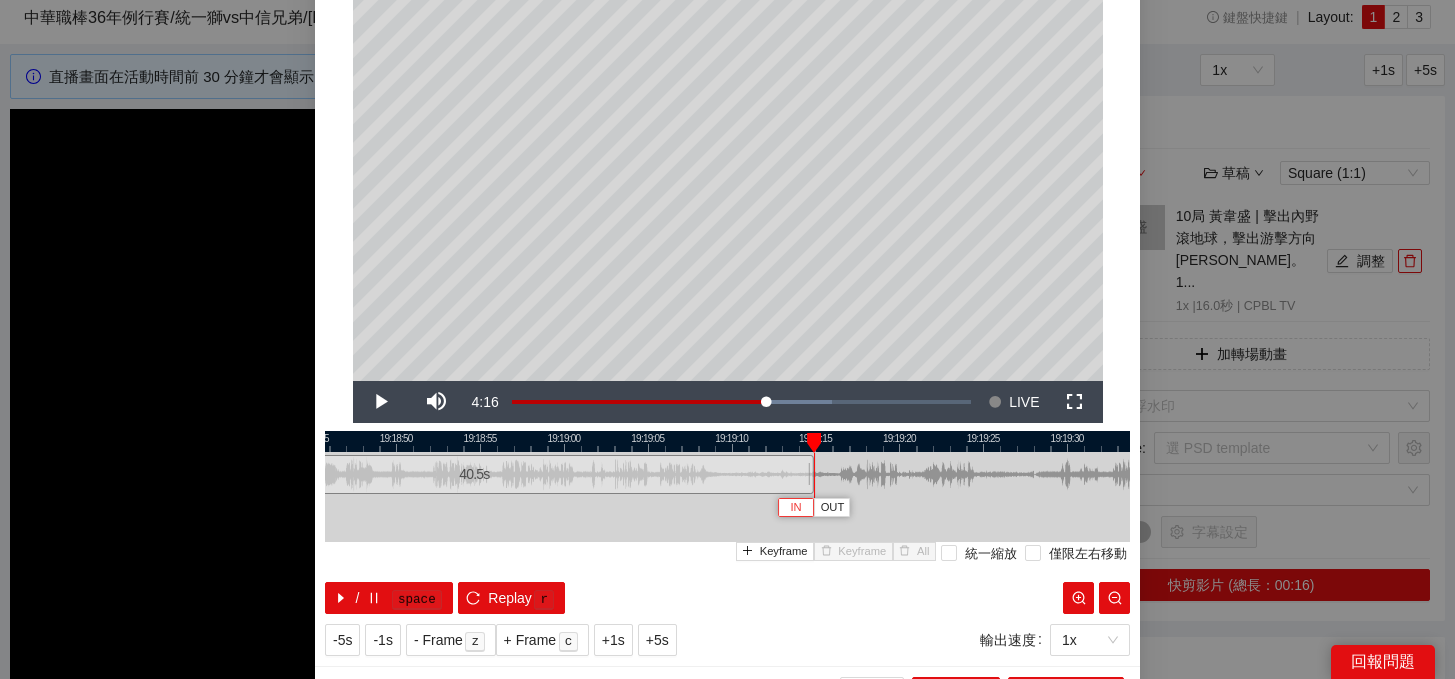 drag, startPoint x: 398, startPoint y: 477, endPoint x: 809, endPoint y: 499, distance: 411.58838 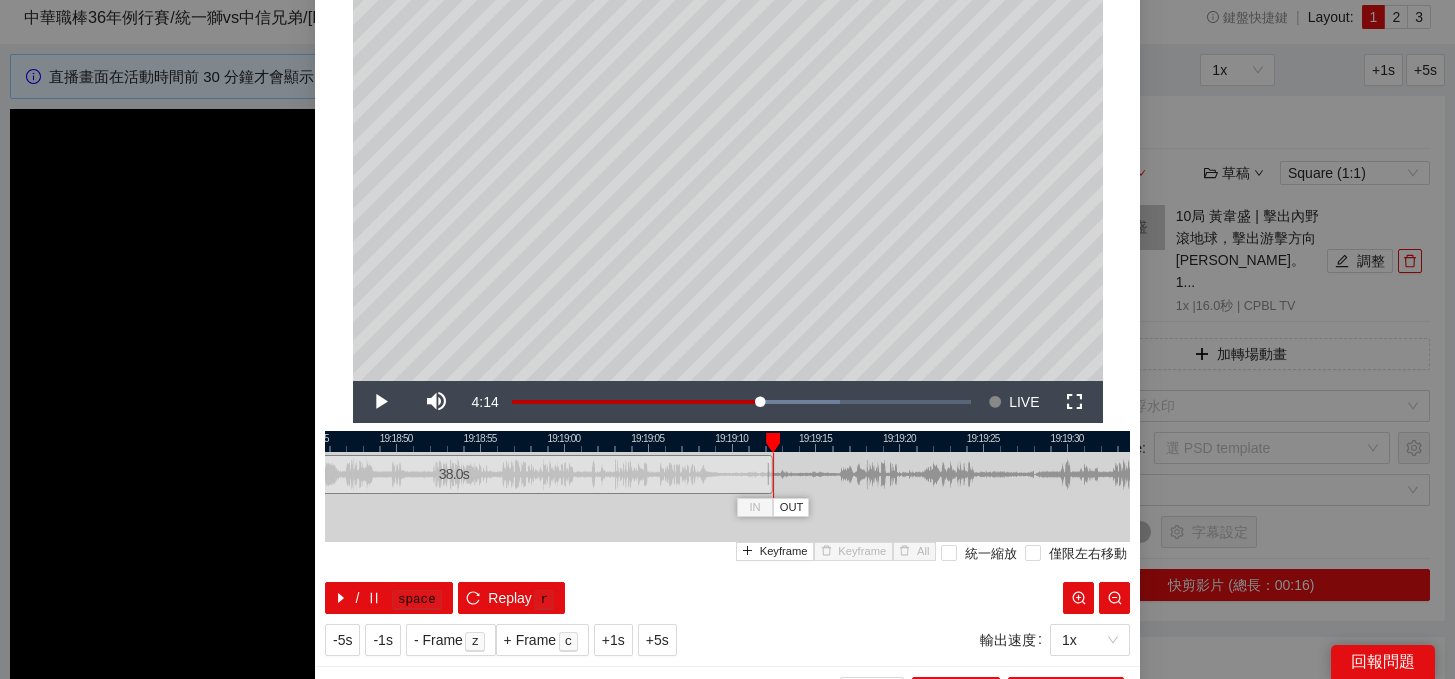 drag, startPoint x: 808, startPoint y: 472, endPoint x: 767, endPoint y: 479, distance: 41.59327 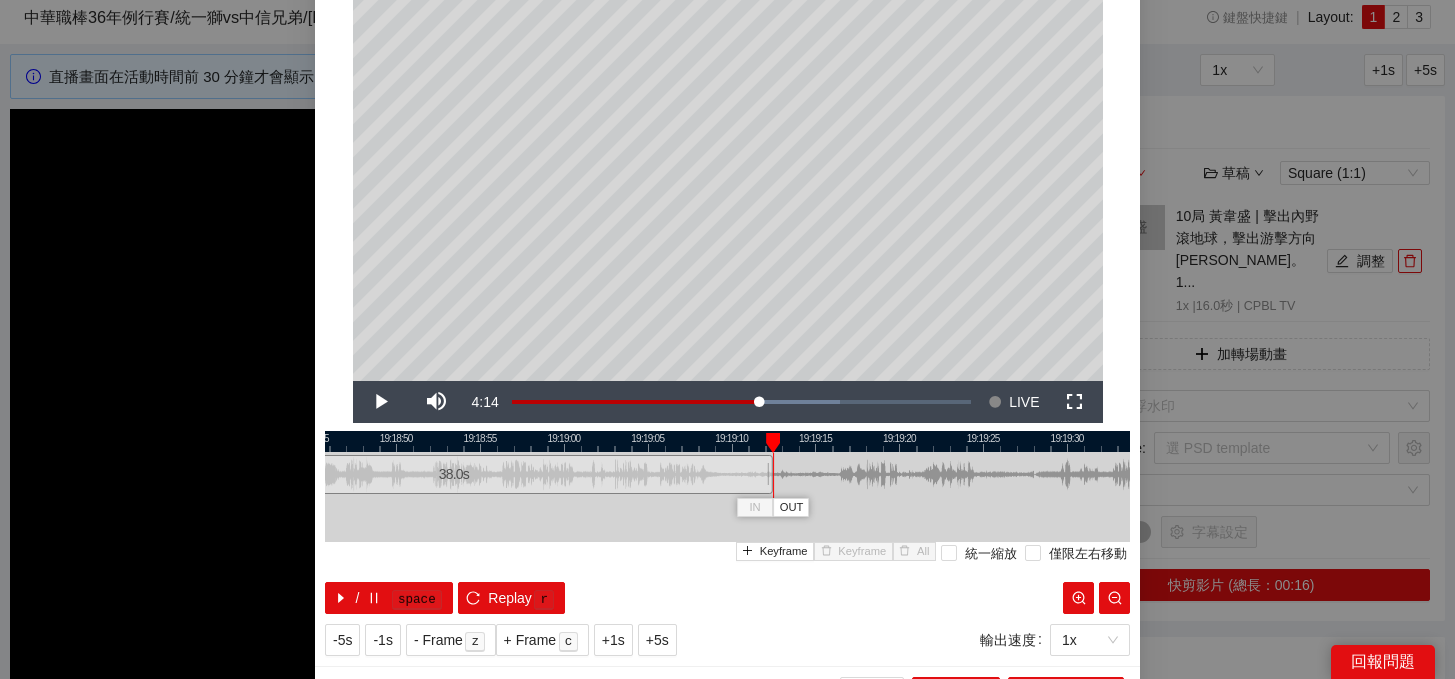 scroll, scrollTop: 146, scrollLeft: 0, axis: vertical 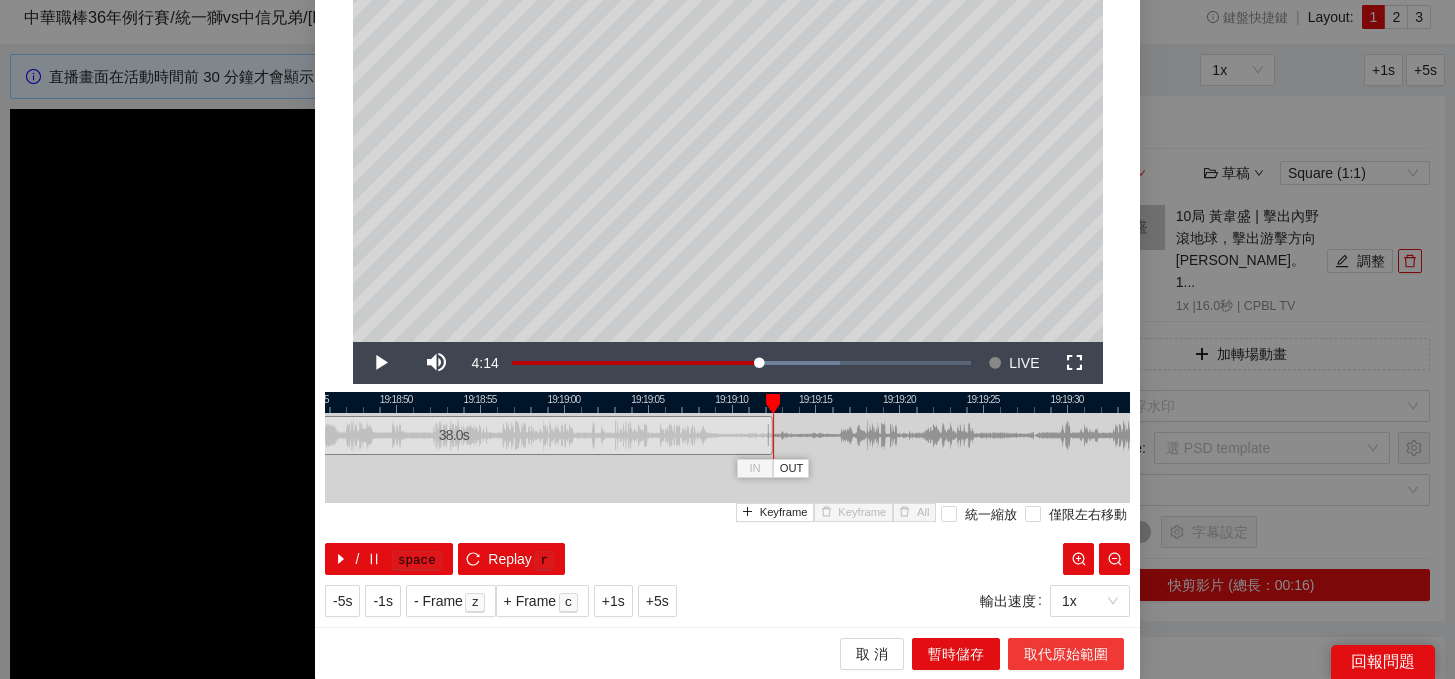 click on "取代原始範圍" at bounding box center (1066, 654) 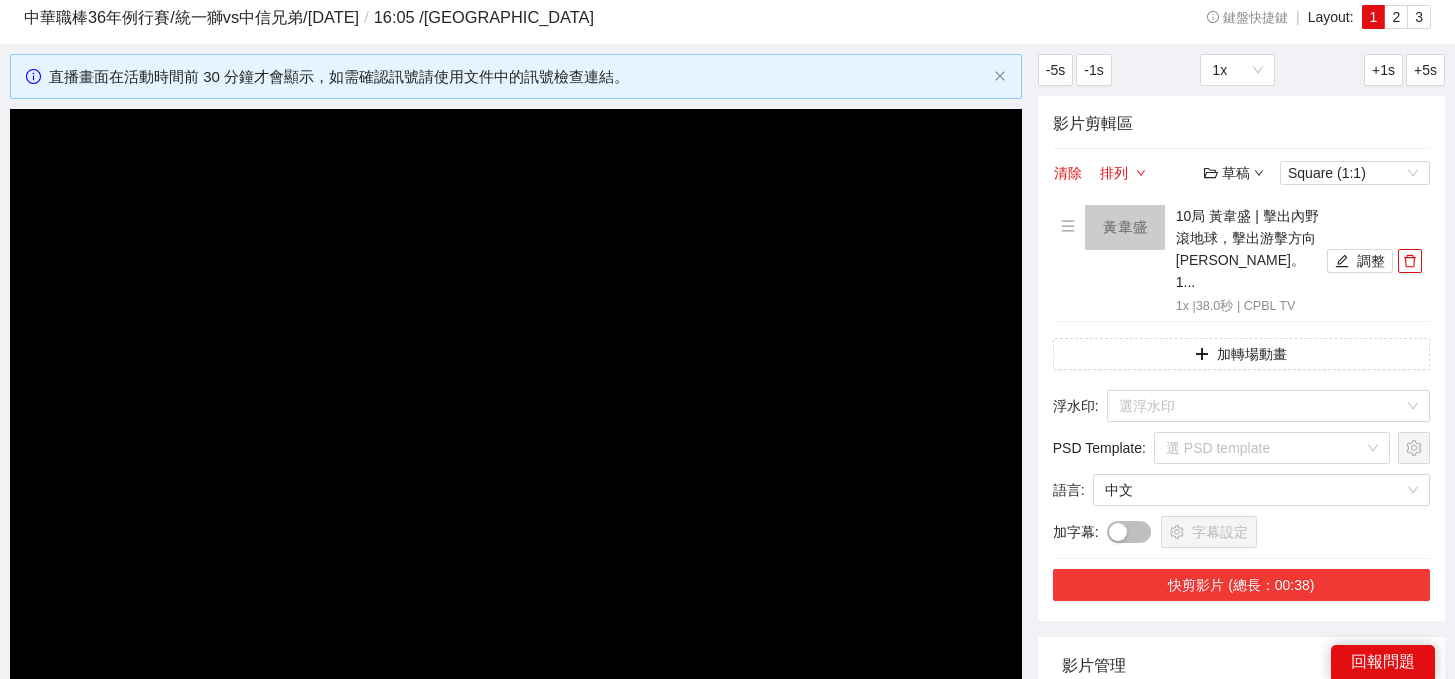 click on "快剪影片 (總長：00:38)" at bounding box center (1241, 585) 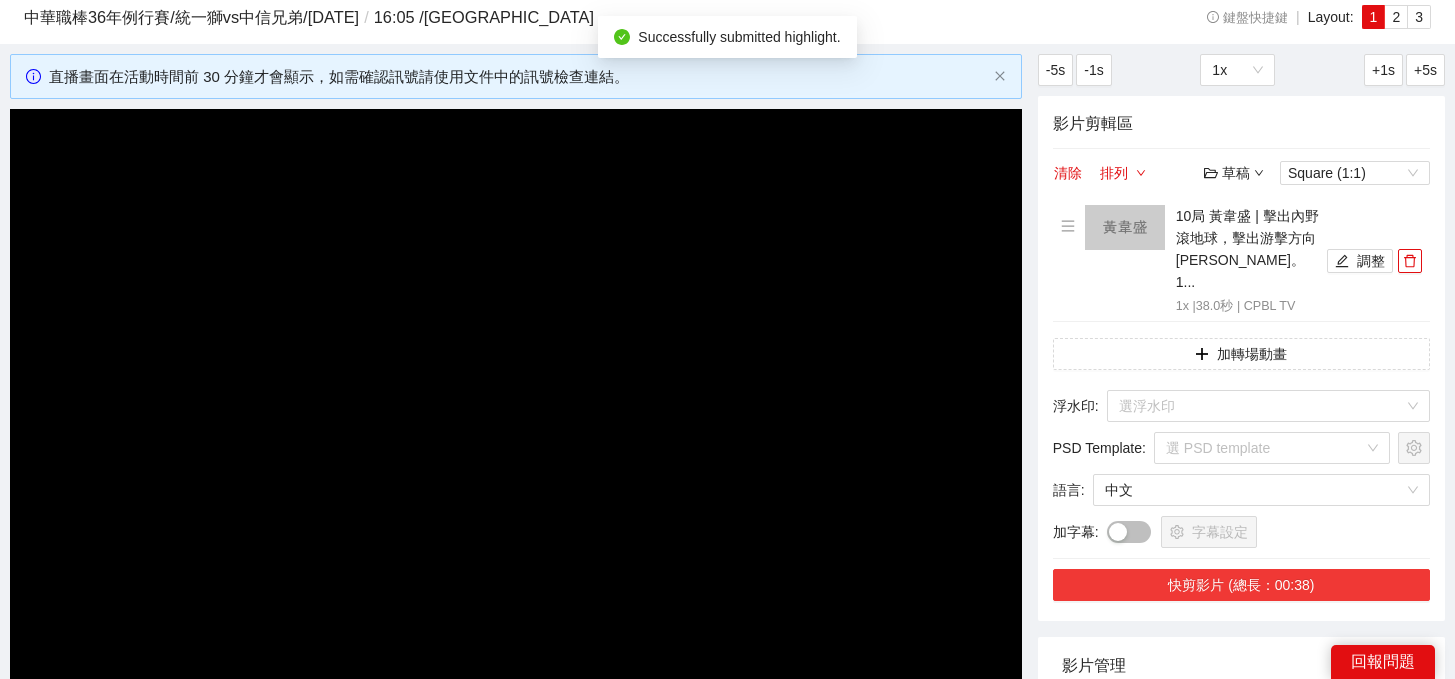 scroll, scrollTop: 351, scrollLeft: 0, axis: vertical 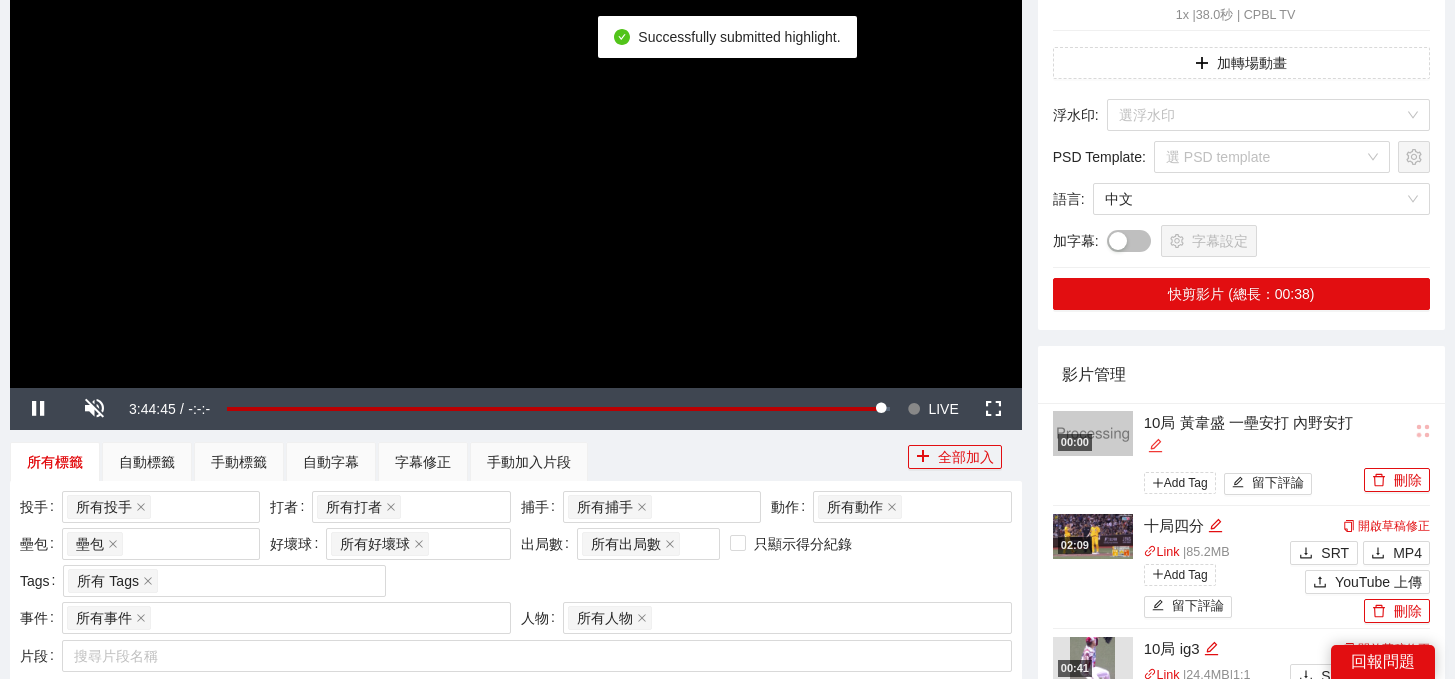 click 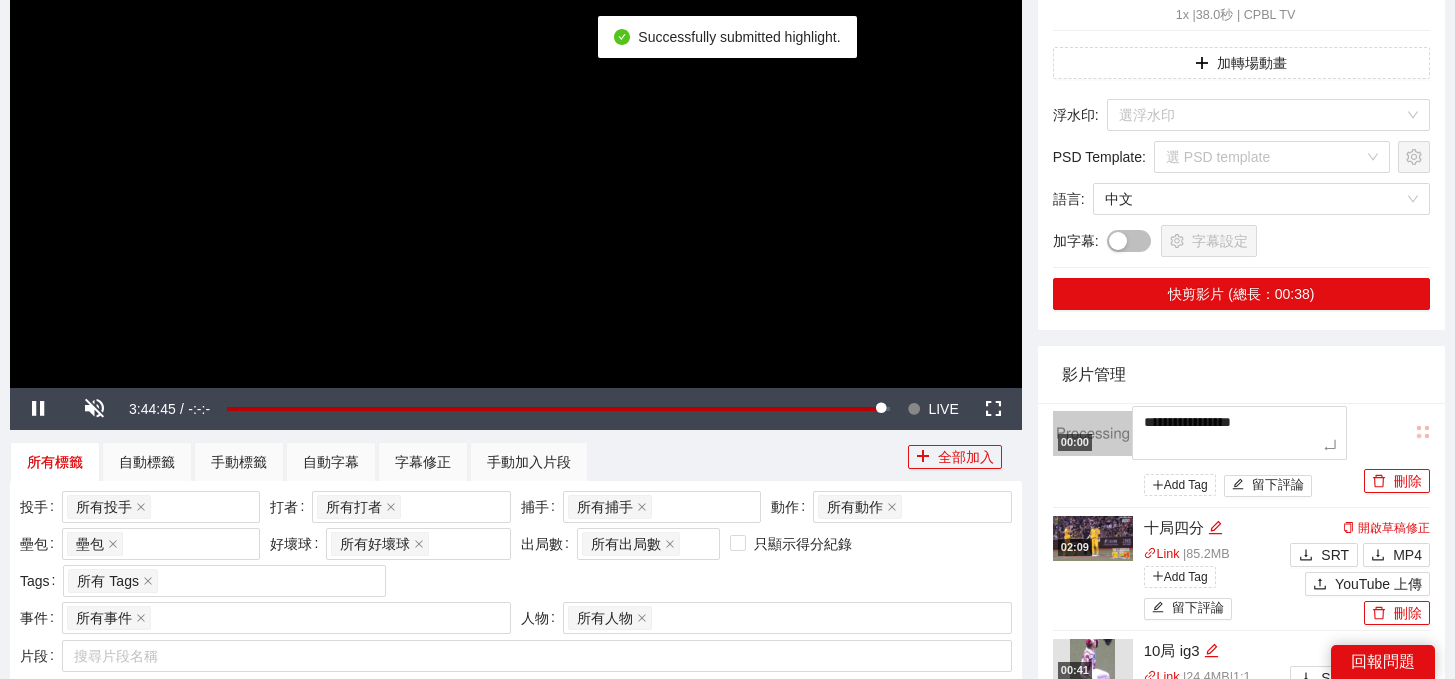 drag, startPoint x: 1215, startPoint y: 418, endPoint x: 1036, endPoint y: 372, distance: 184.81613 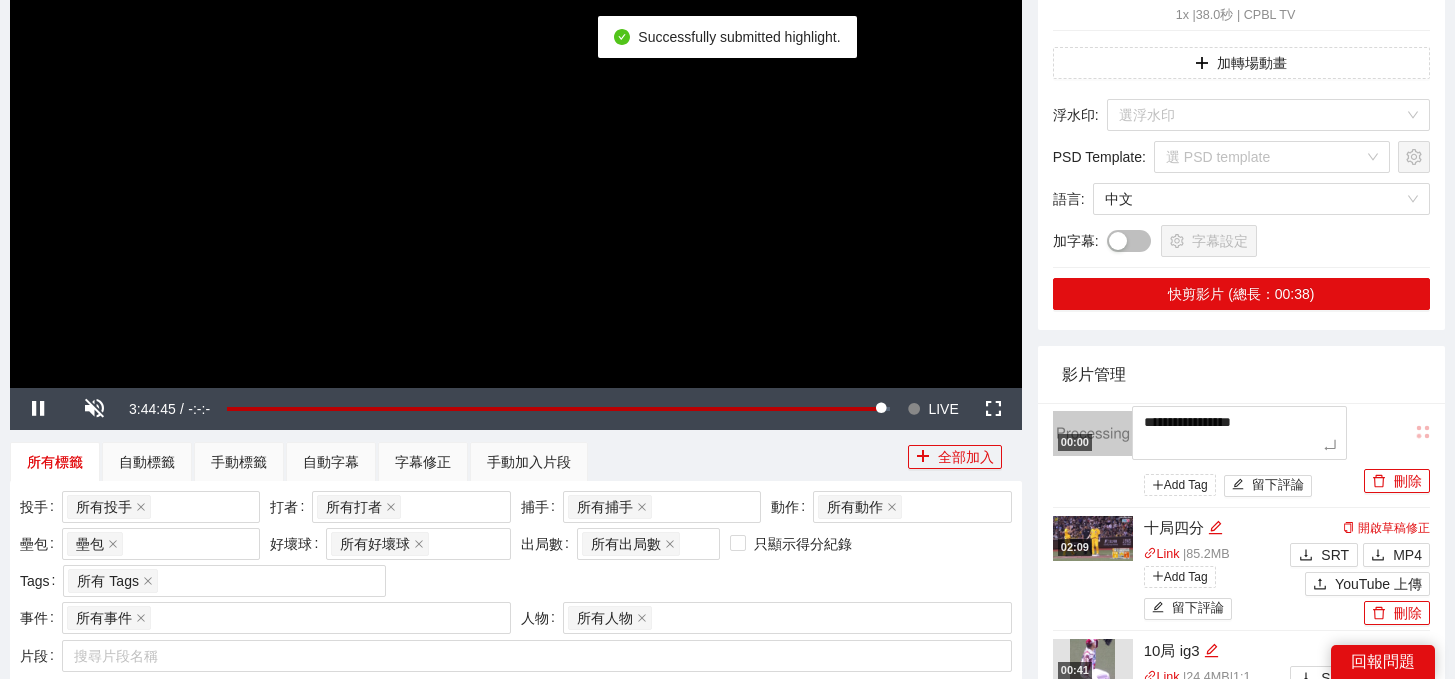 click on "**********" at bounding box center [1241, 1272] 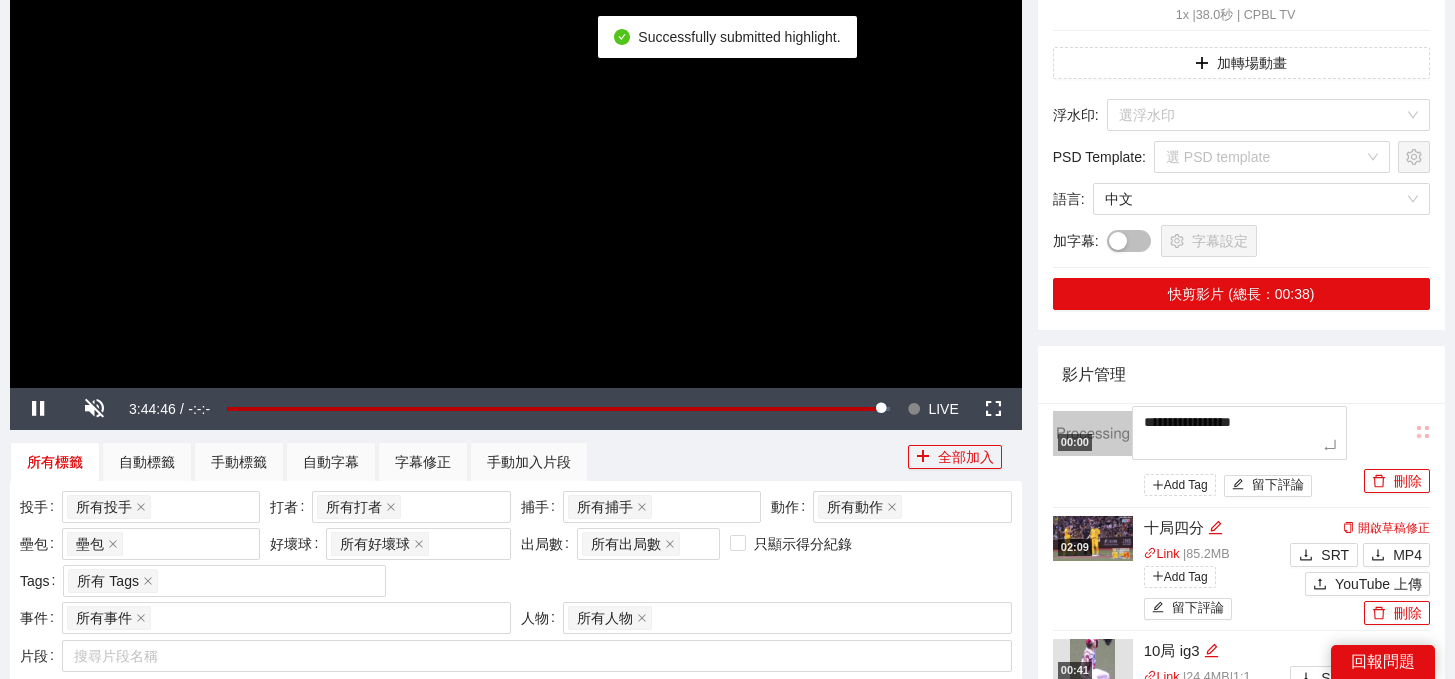 type on "*" 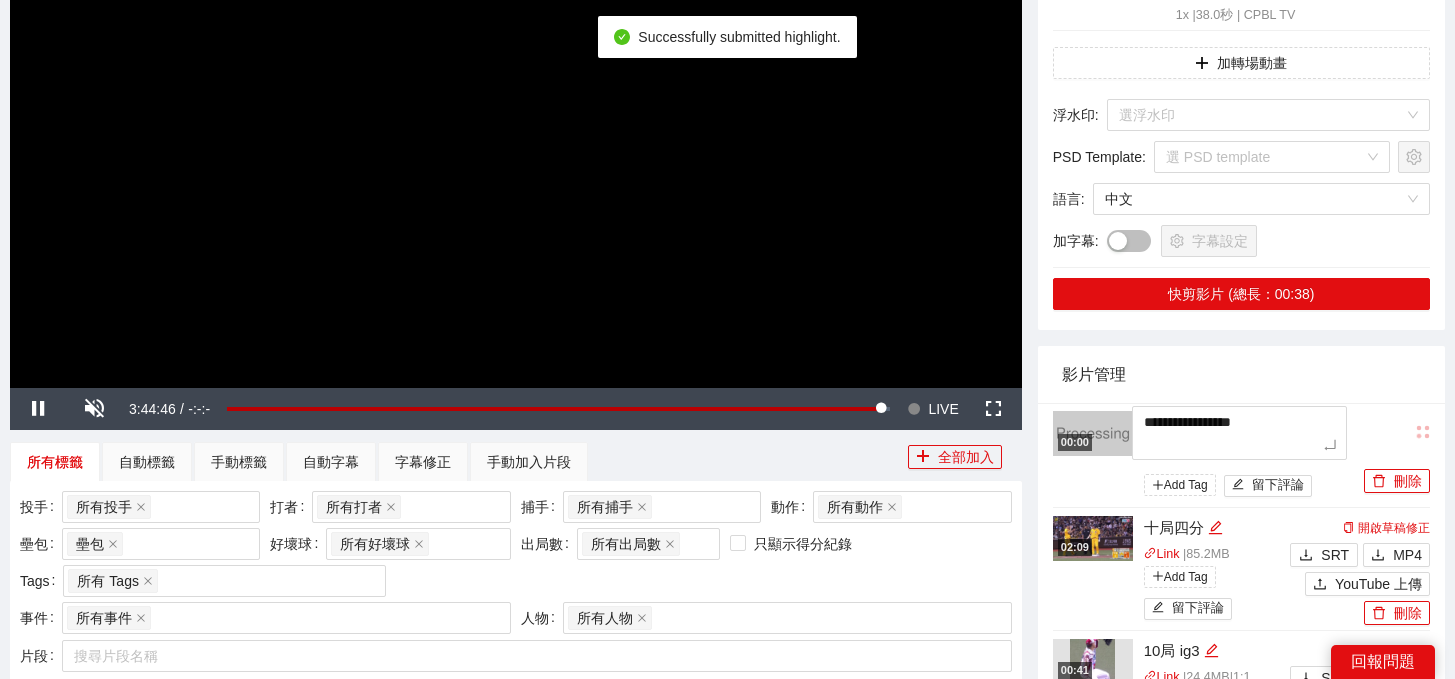 type on "*" 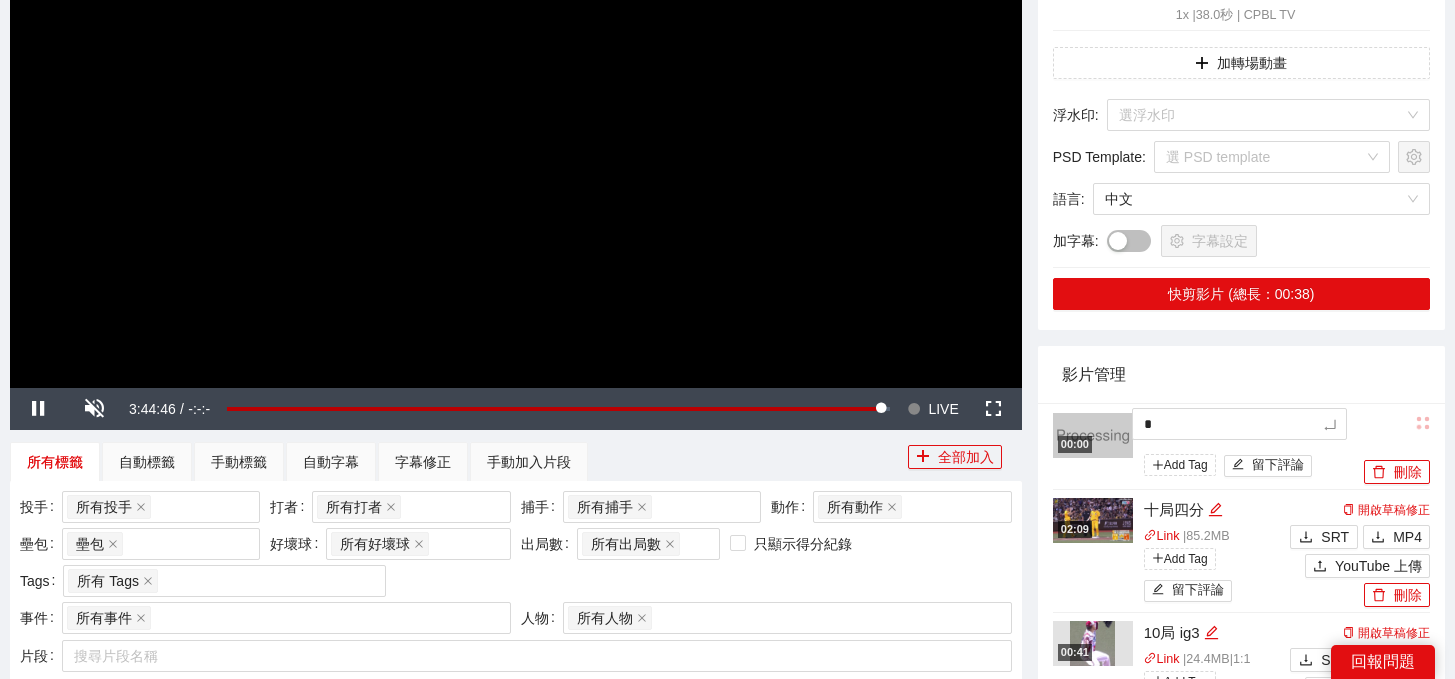 type 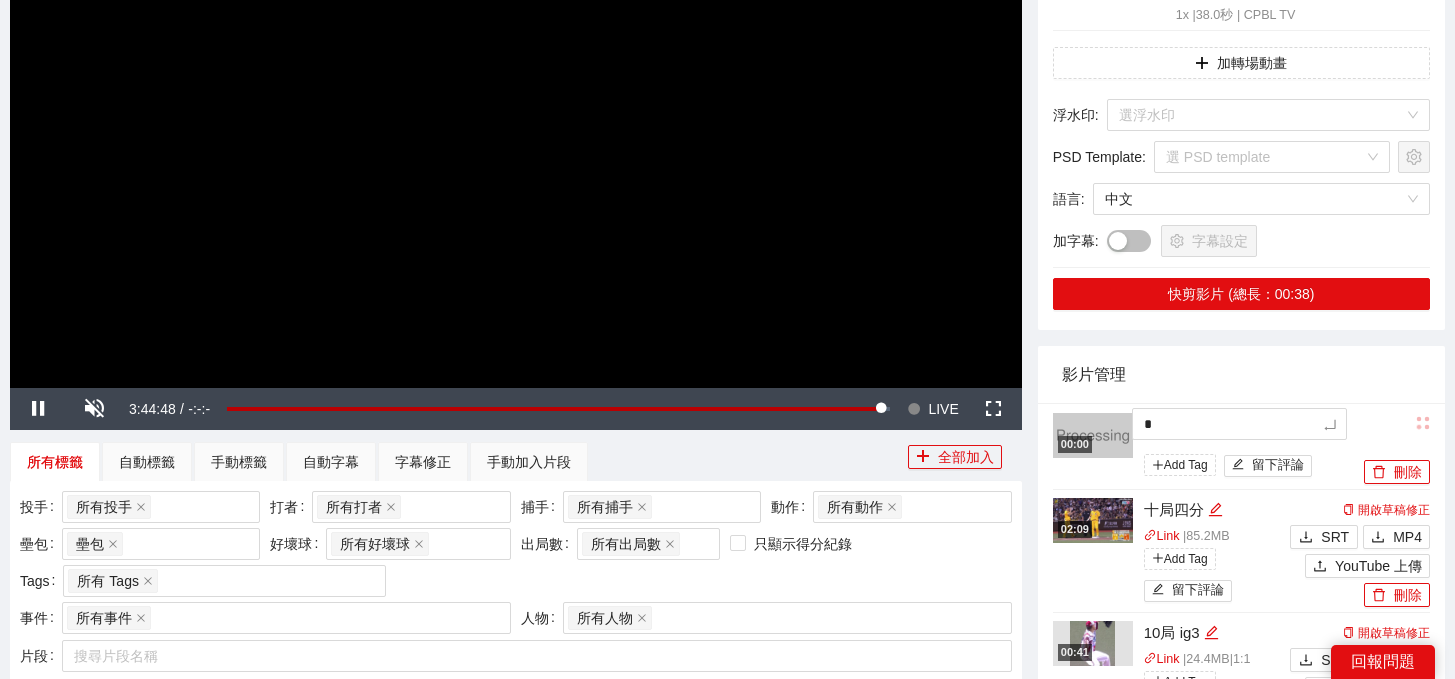 type on "**" 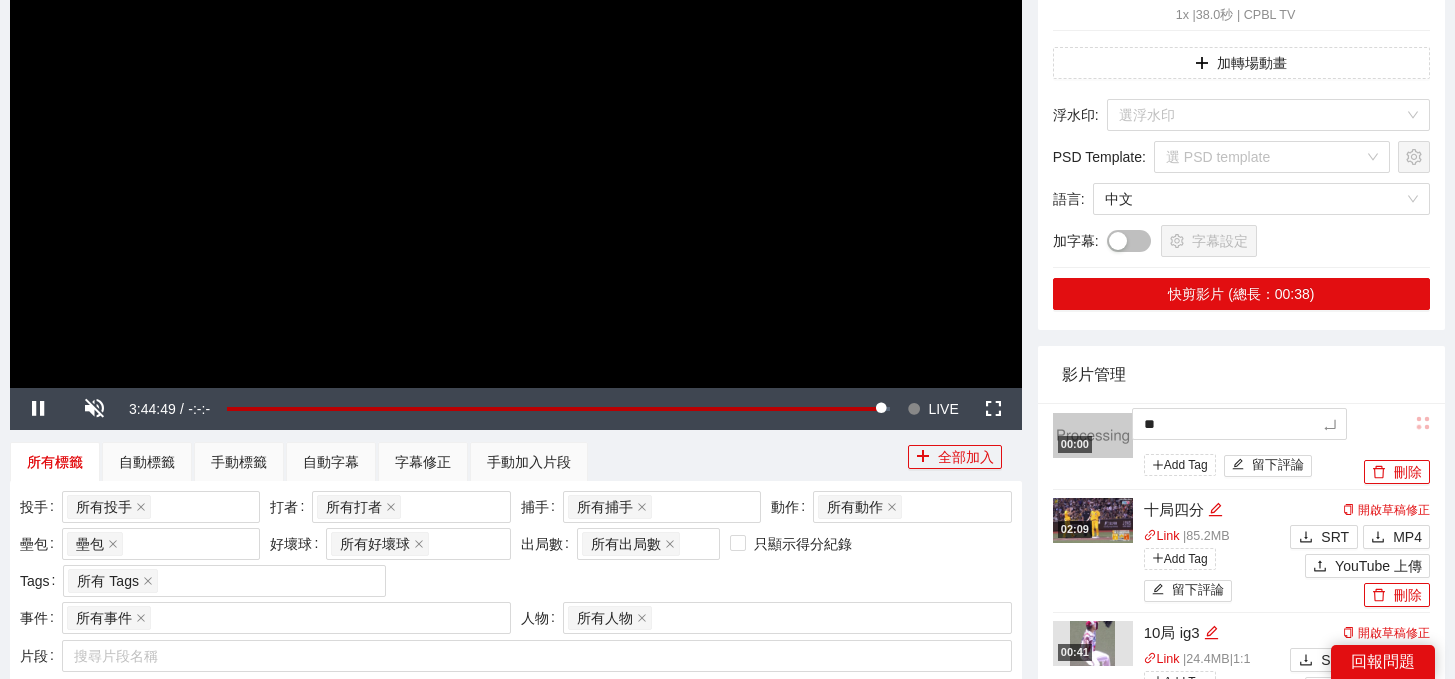 type on "***" 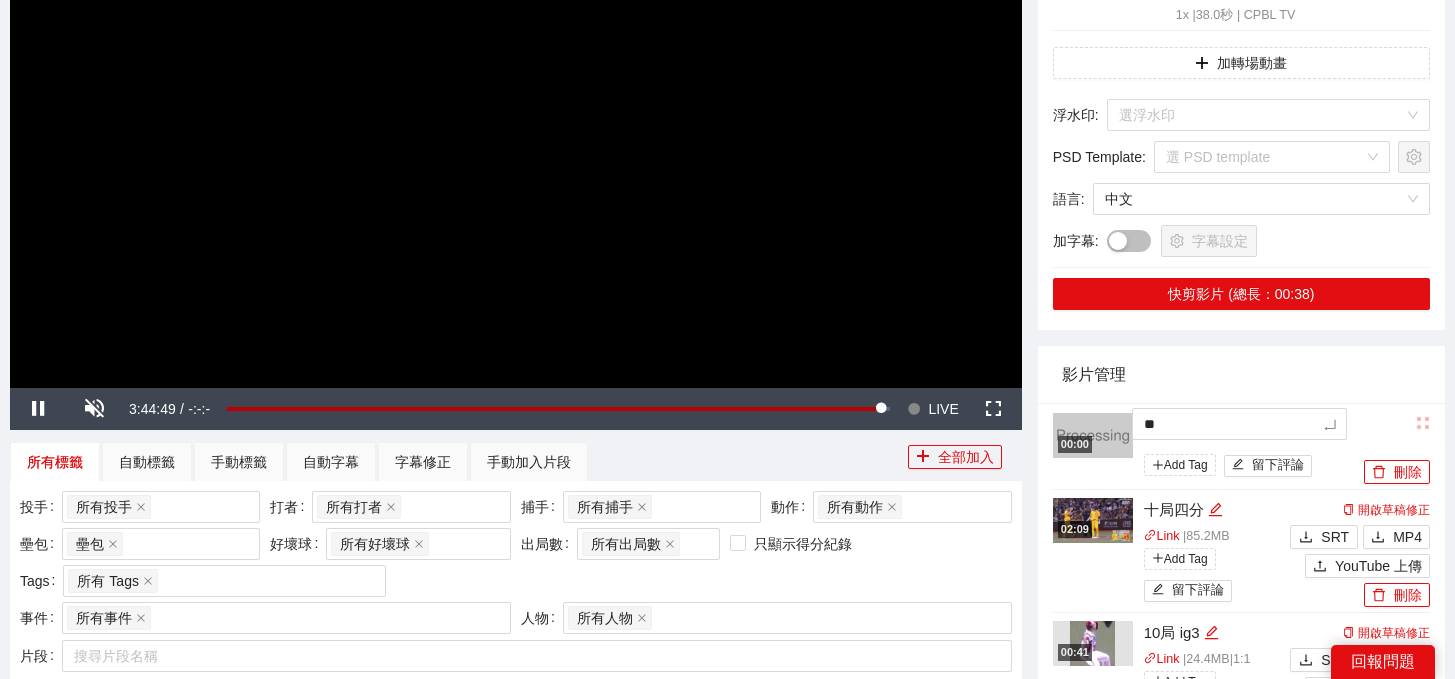 type on "***" 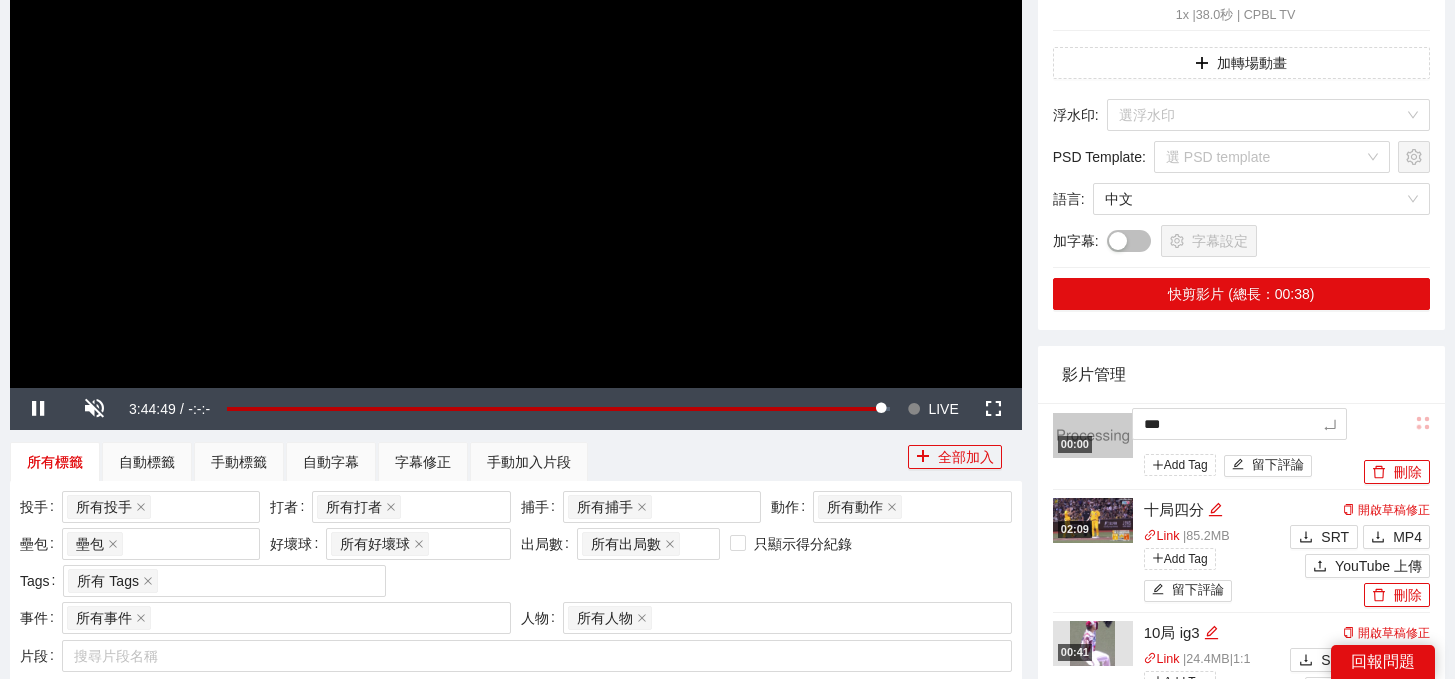 type on "****" 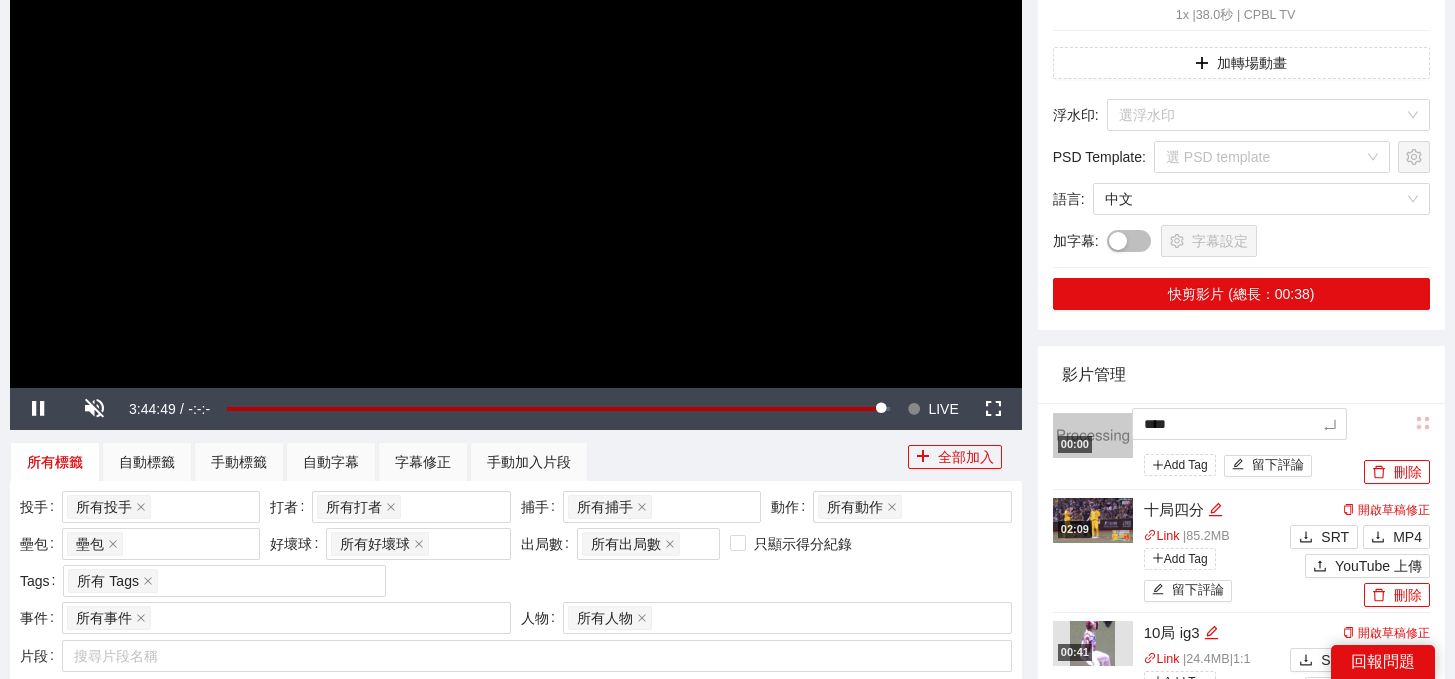 type on "***" 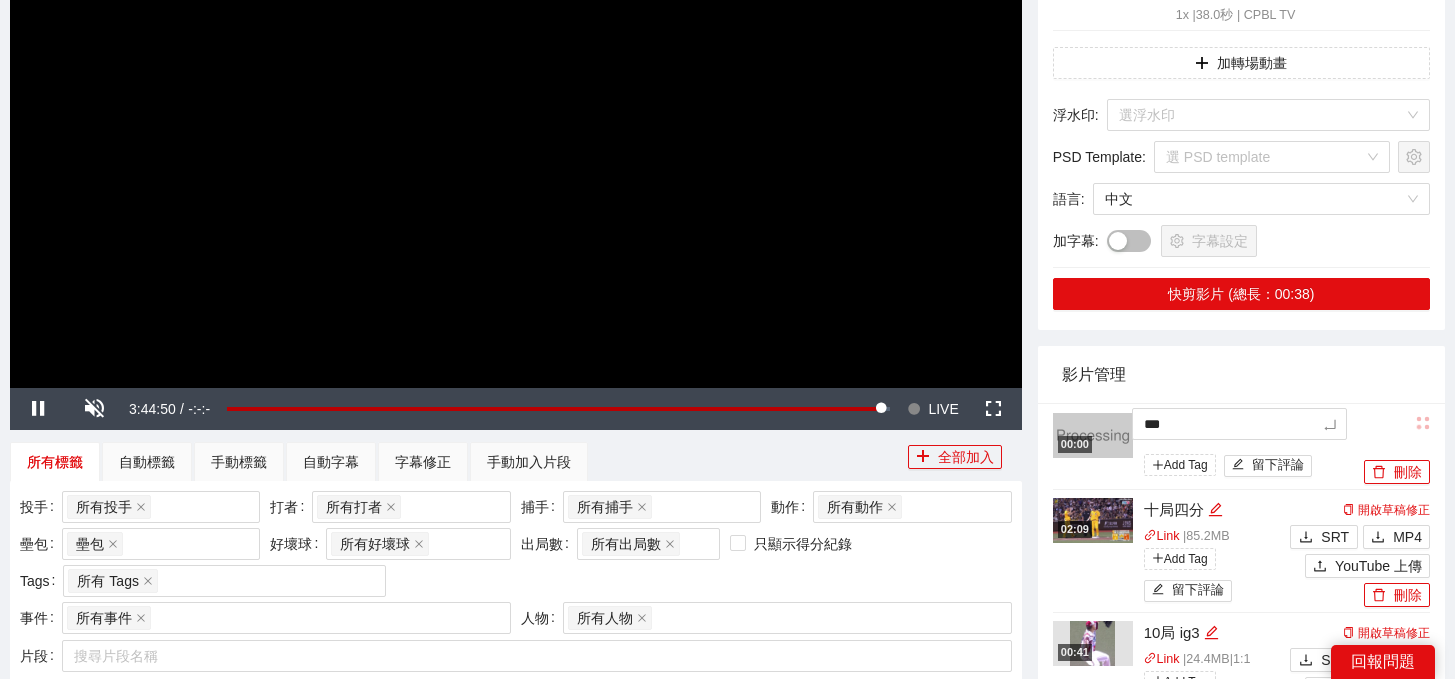 type on "***" 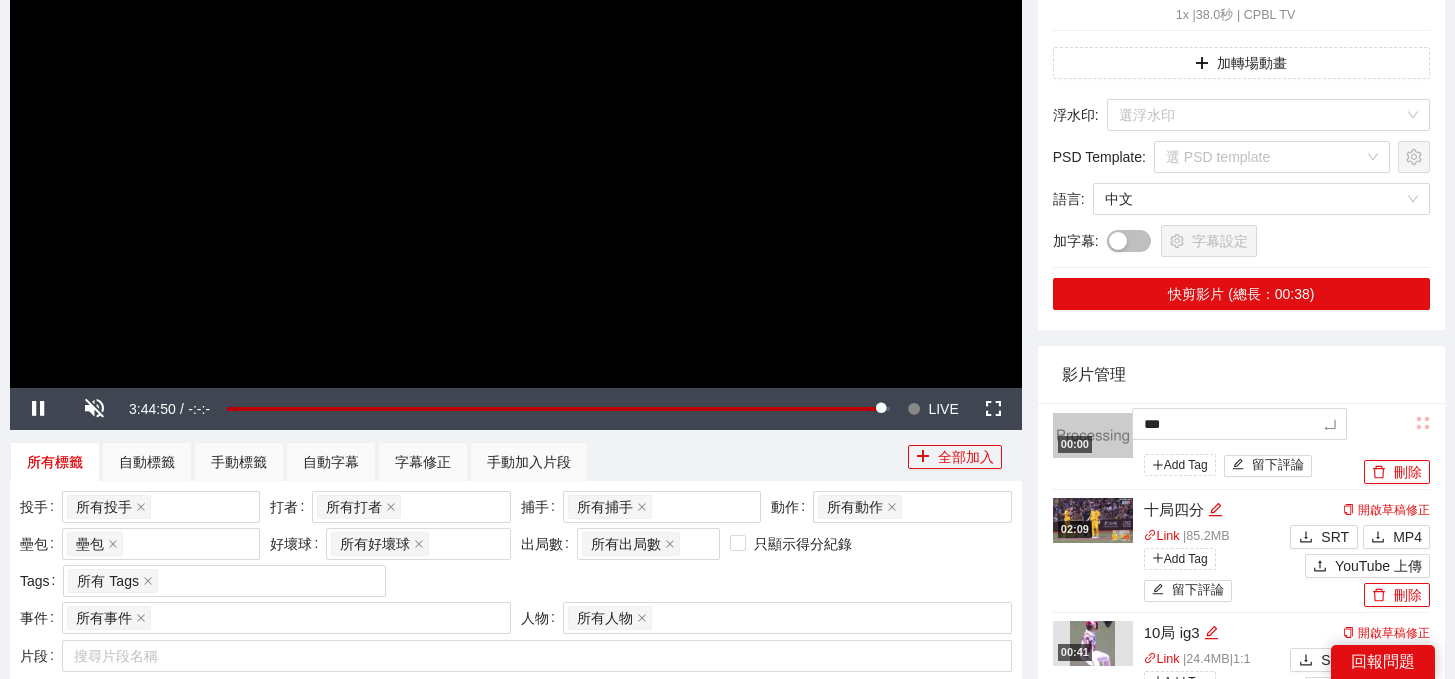 type on "***" 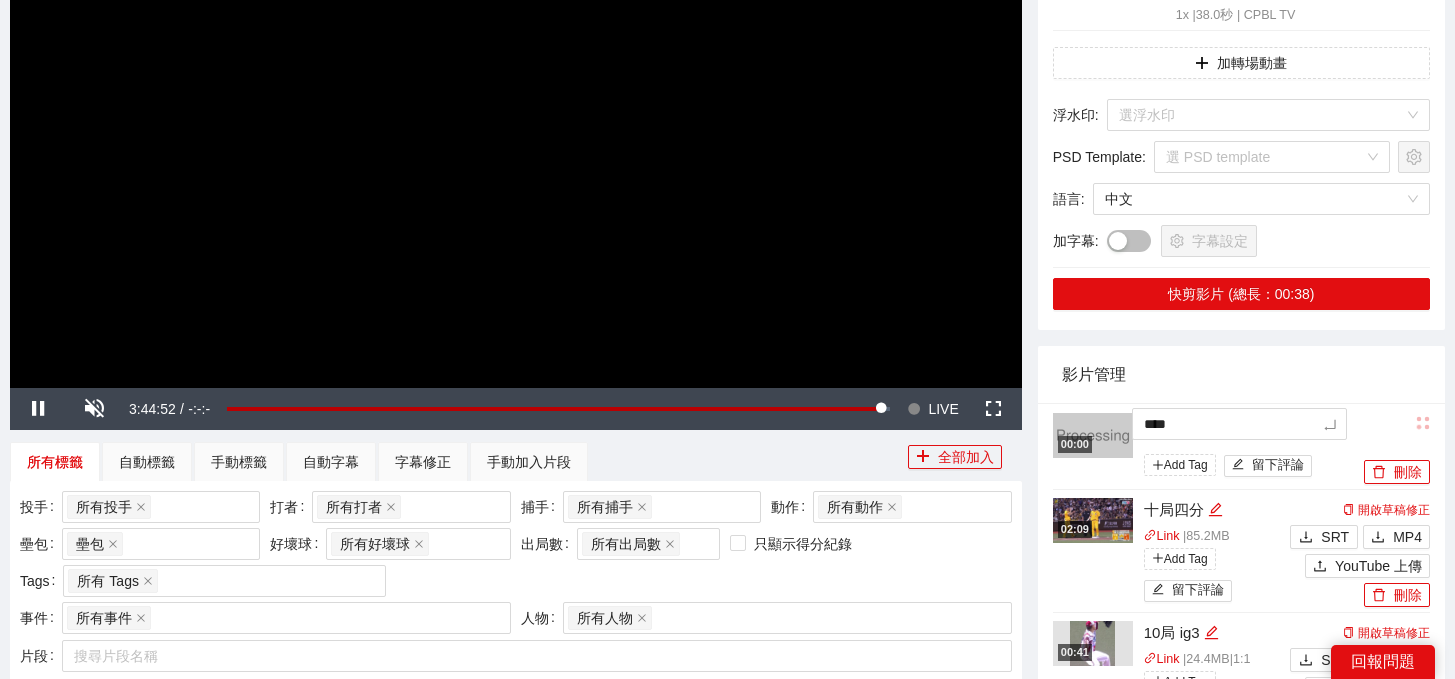 type on "*****" 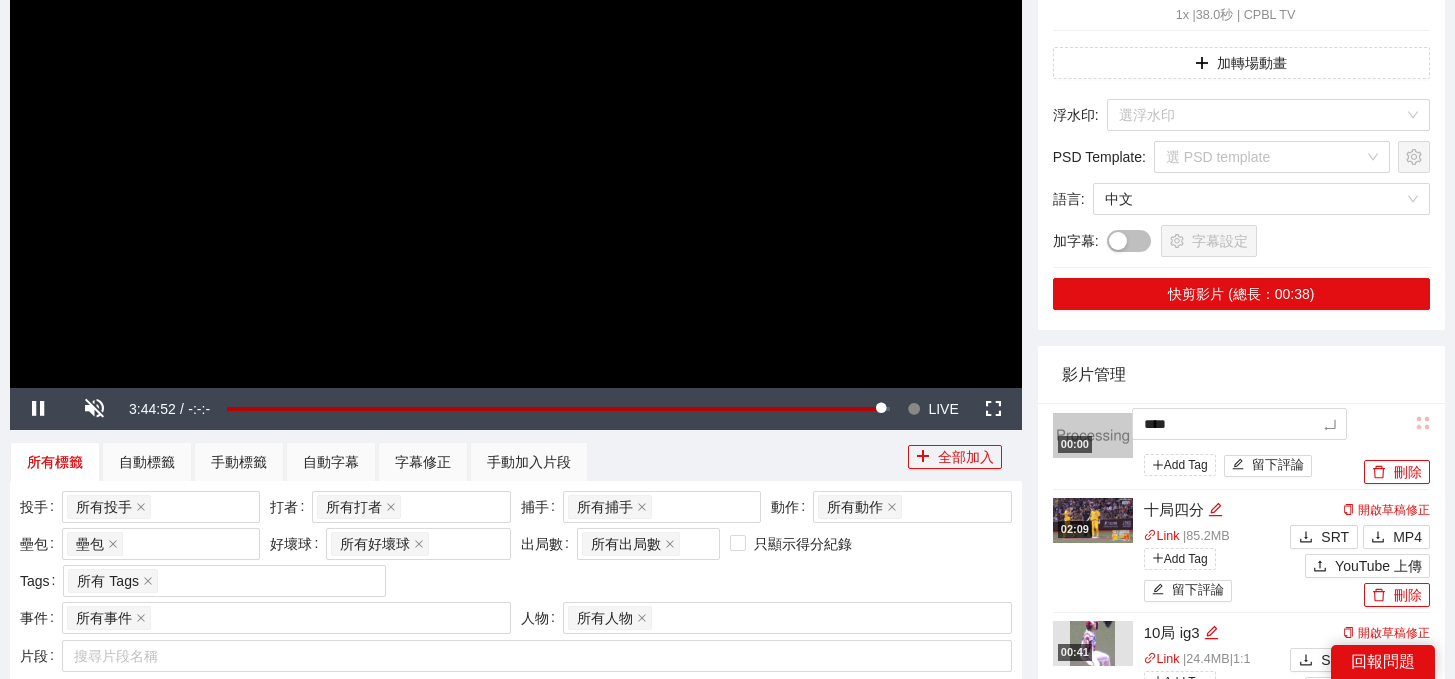 type on "*****" 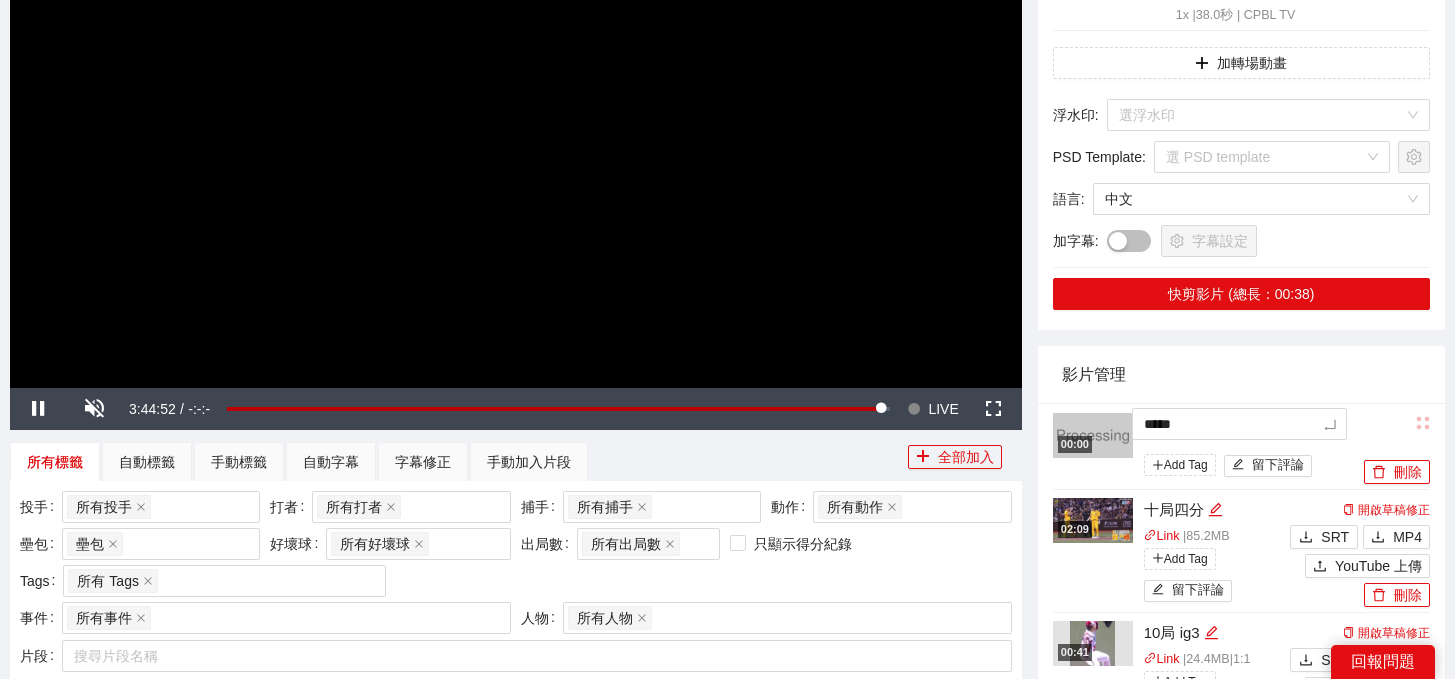 type on "******" 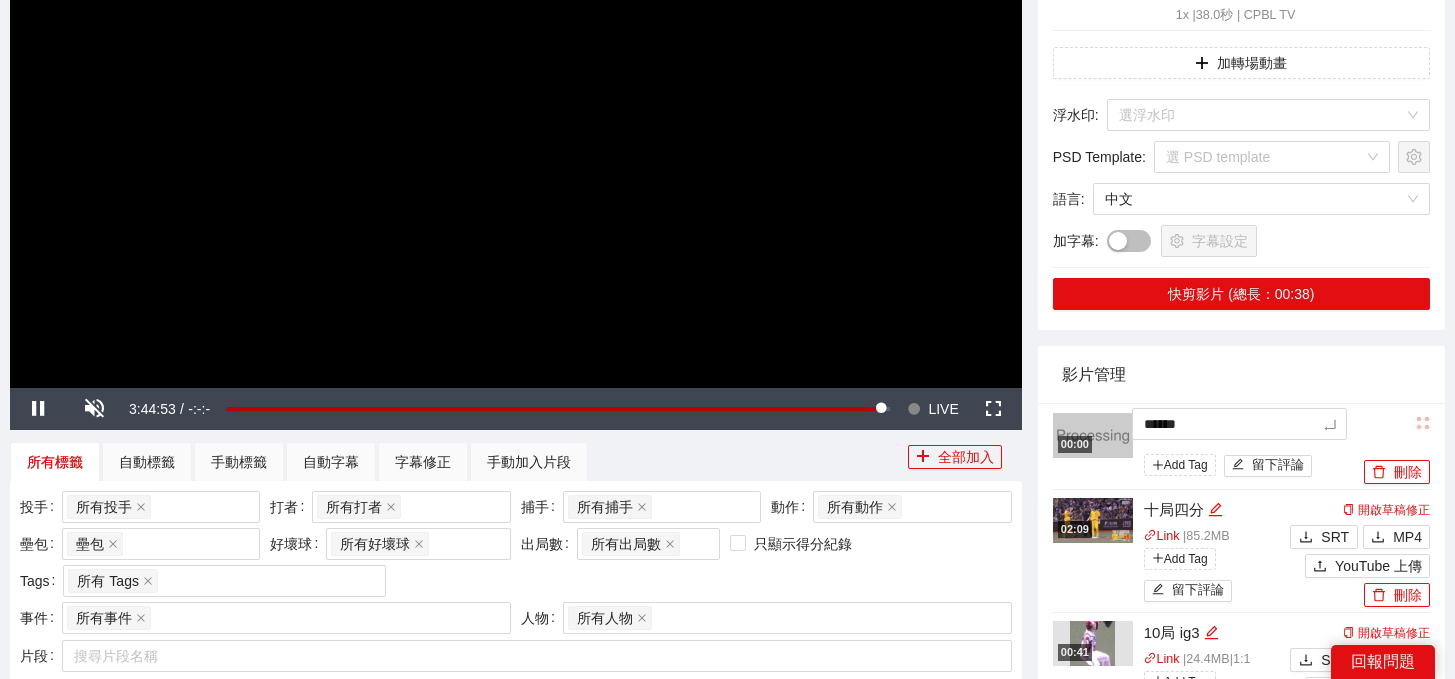 type on "*******" 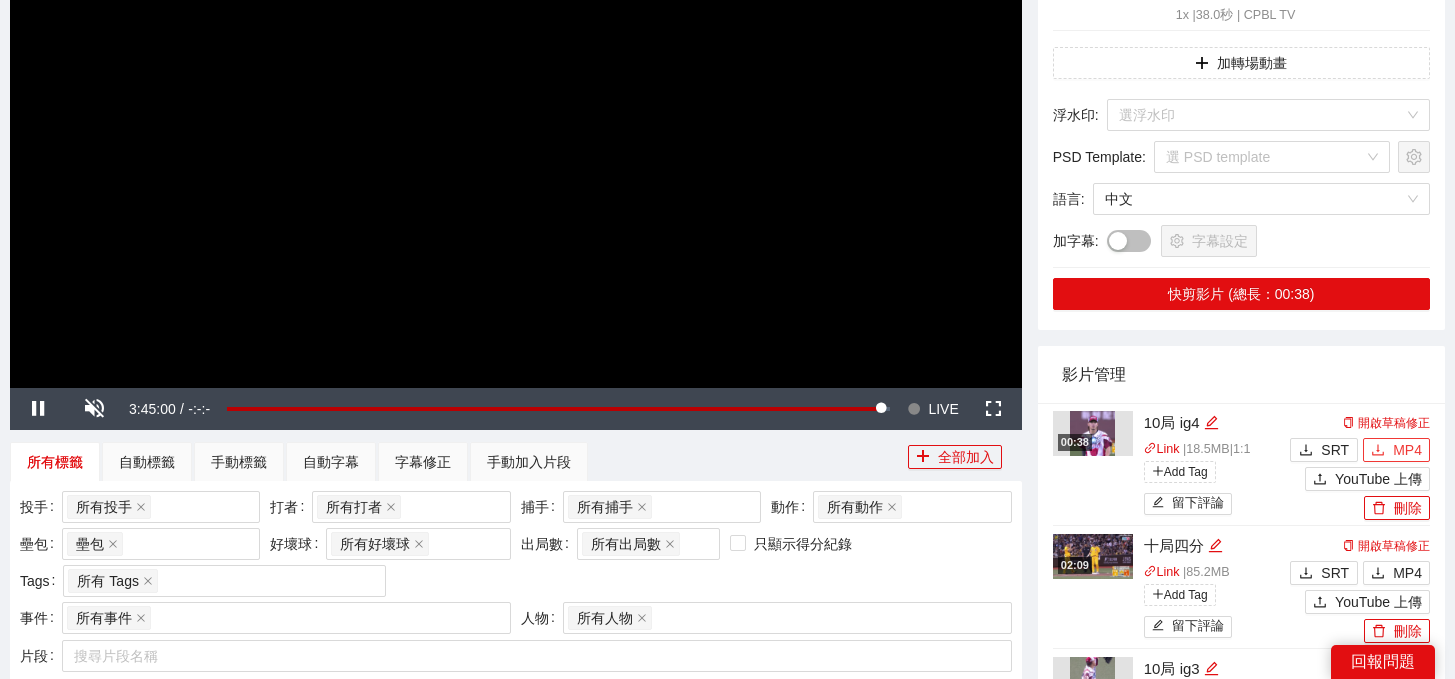 click on "MP4" at bounding box center (1396, 450) 